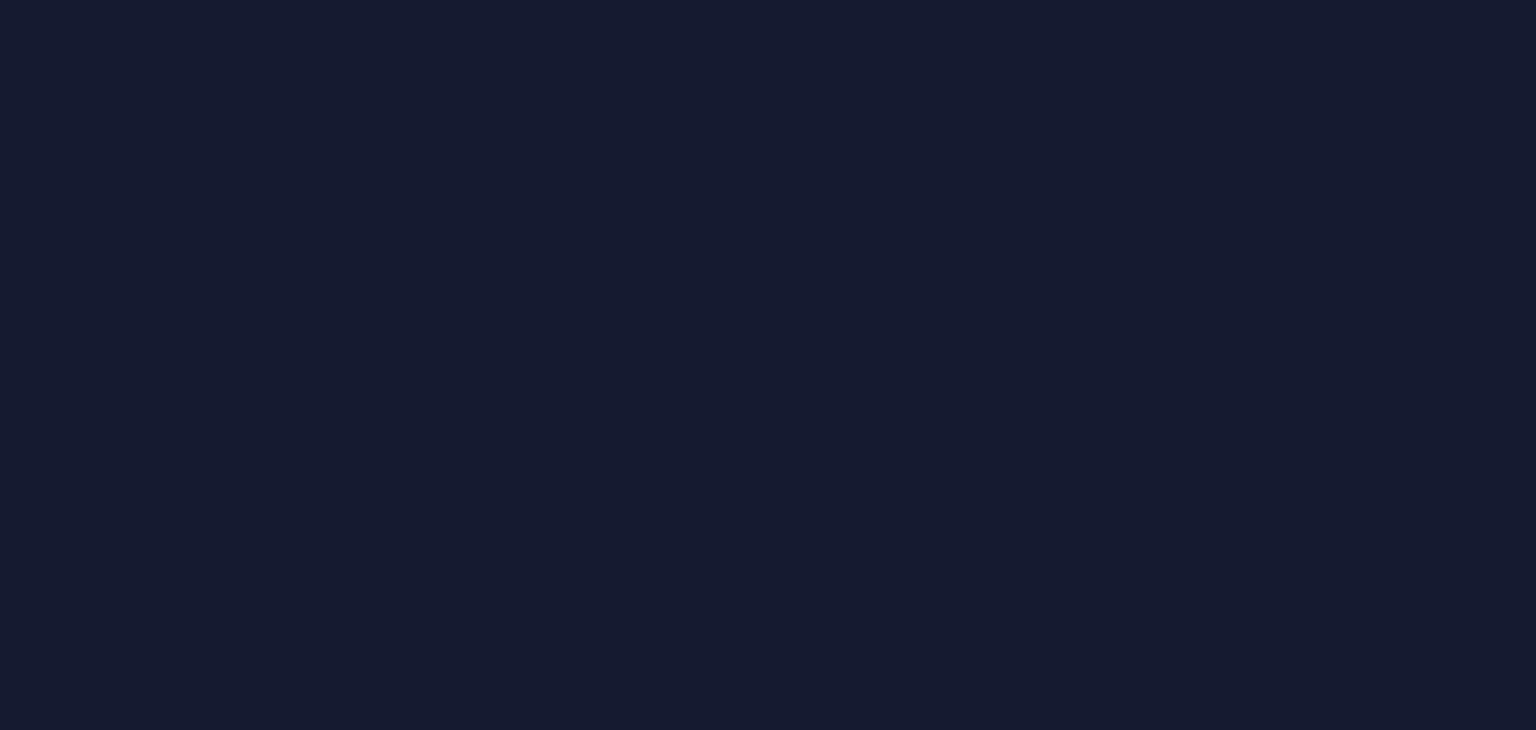 scroll, scrollTop: 0, scrollLeft: 0, axis: both 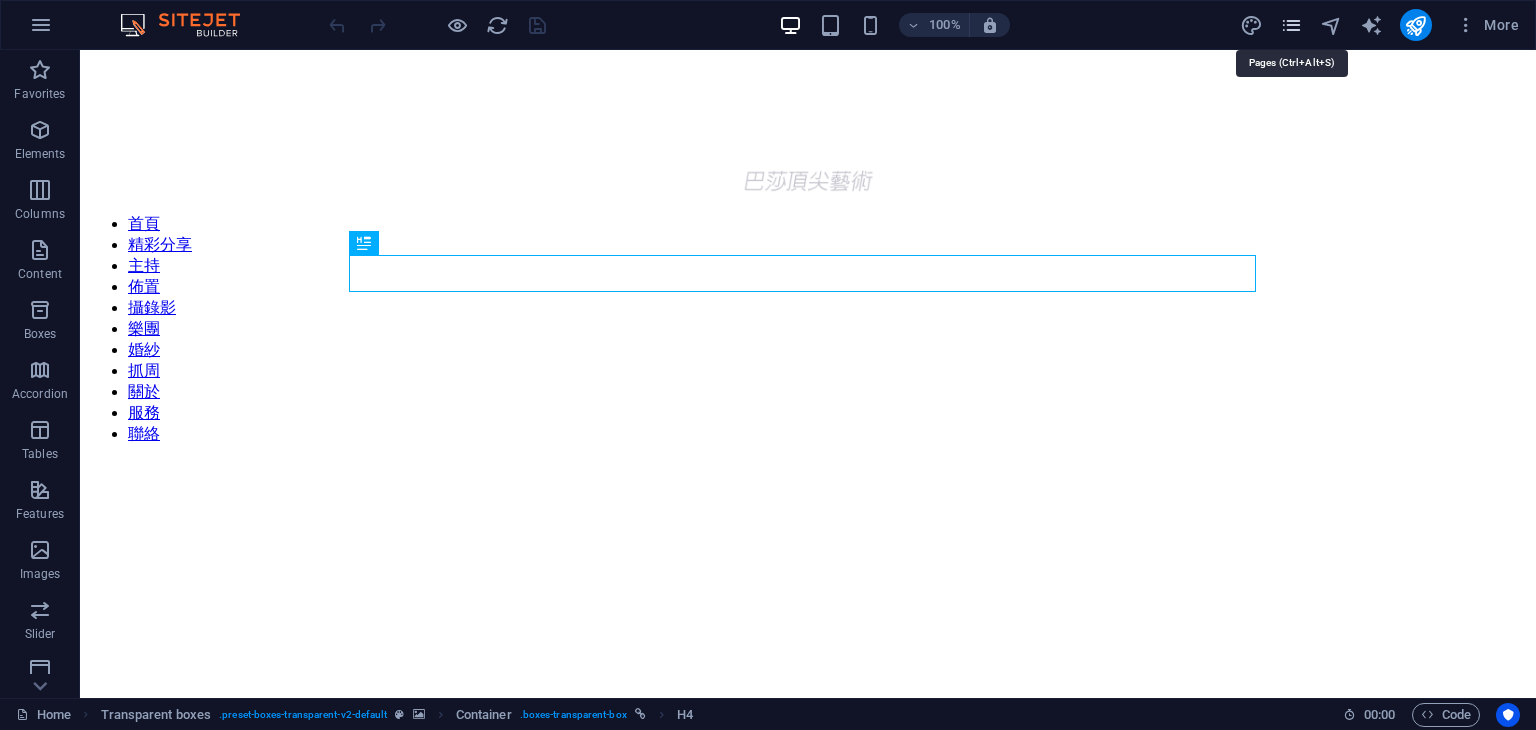 click at bounding box center [1291, 25] 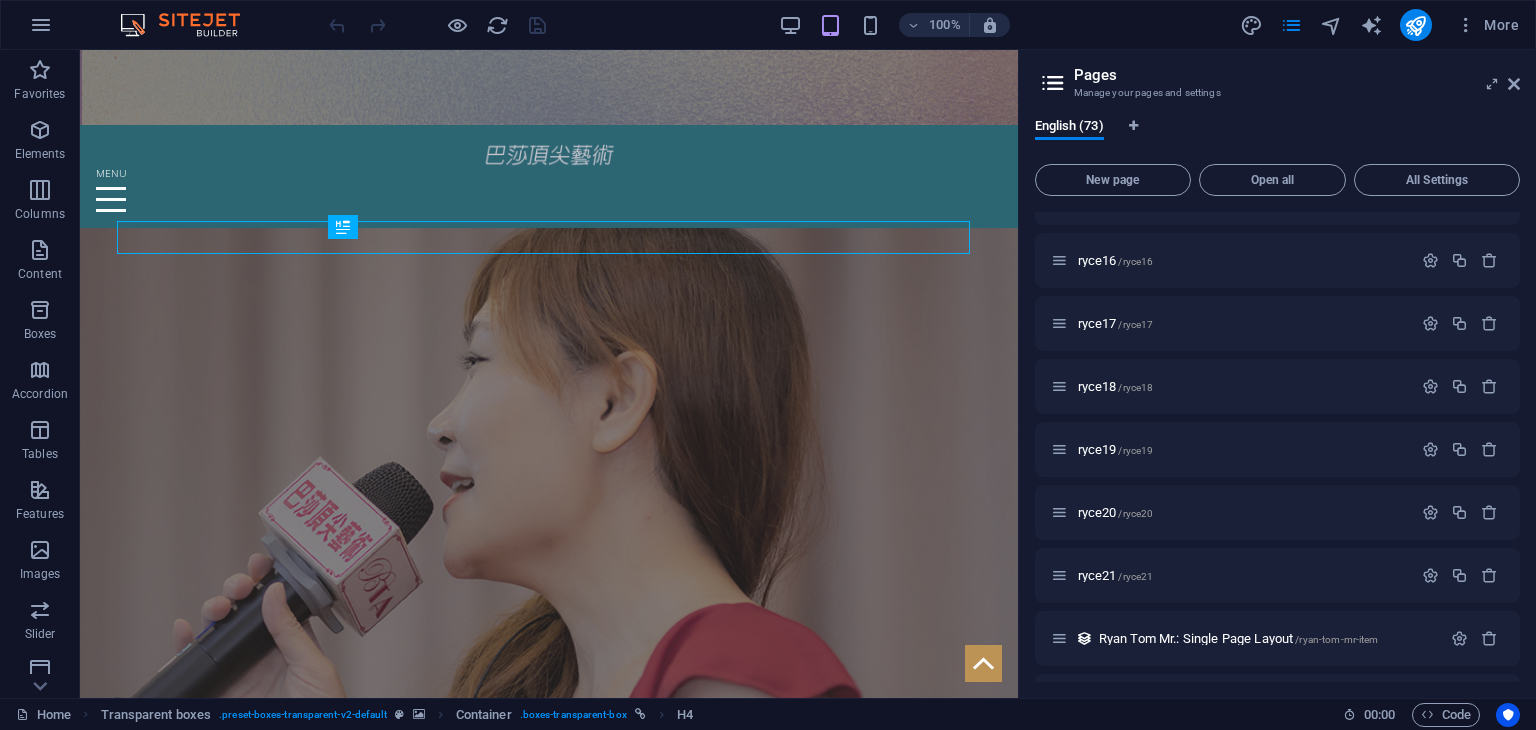 scroll, scrollTop: 4090, scrollLeft: 0, axis: vertical 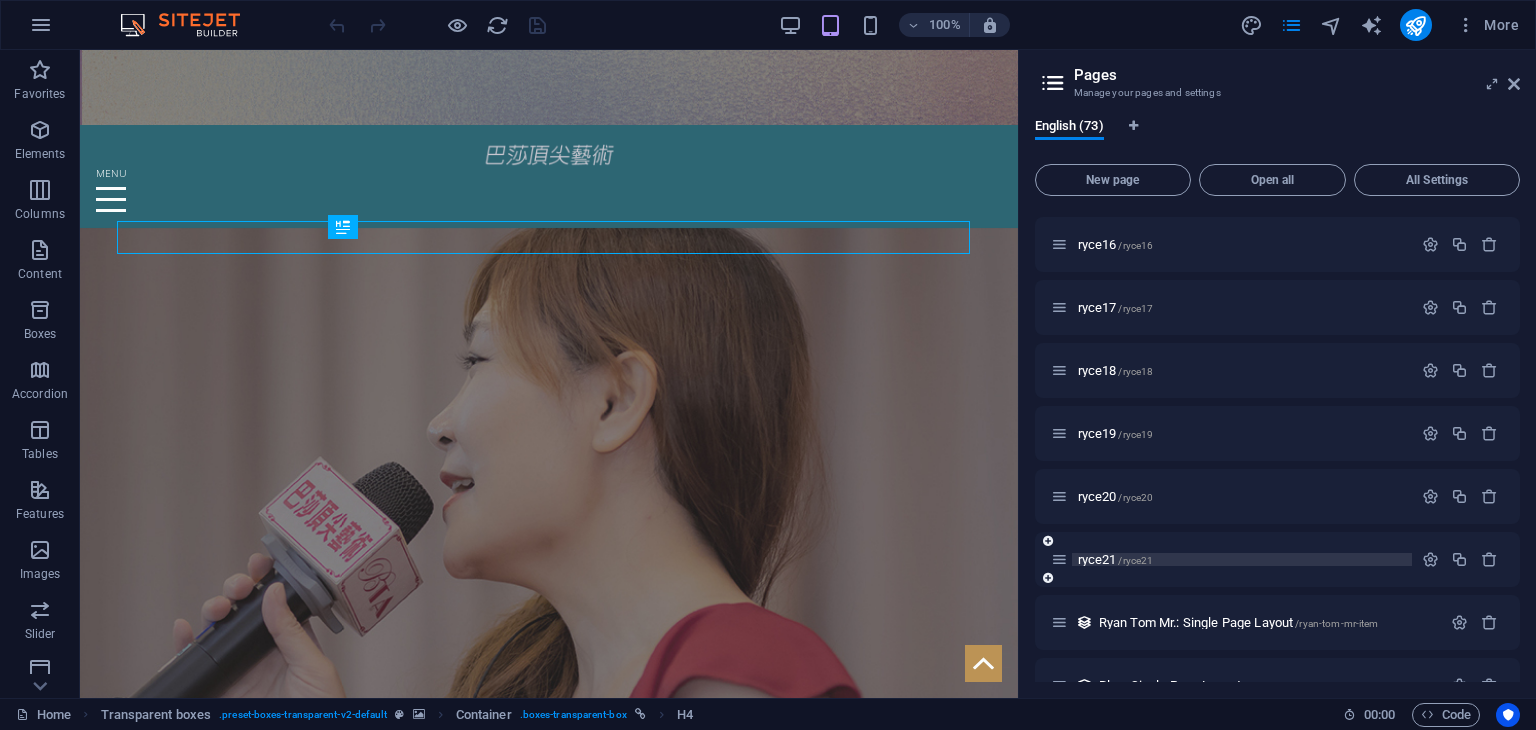 click on "ryce21 /ryce21" at bounding box center (1242, 559) 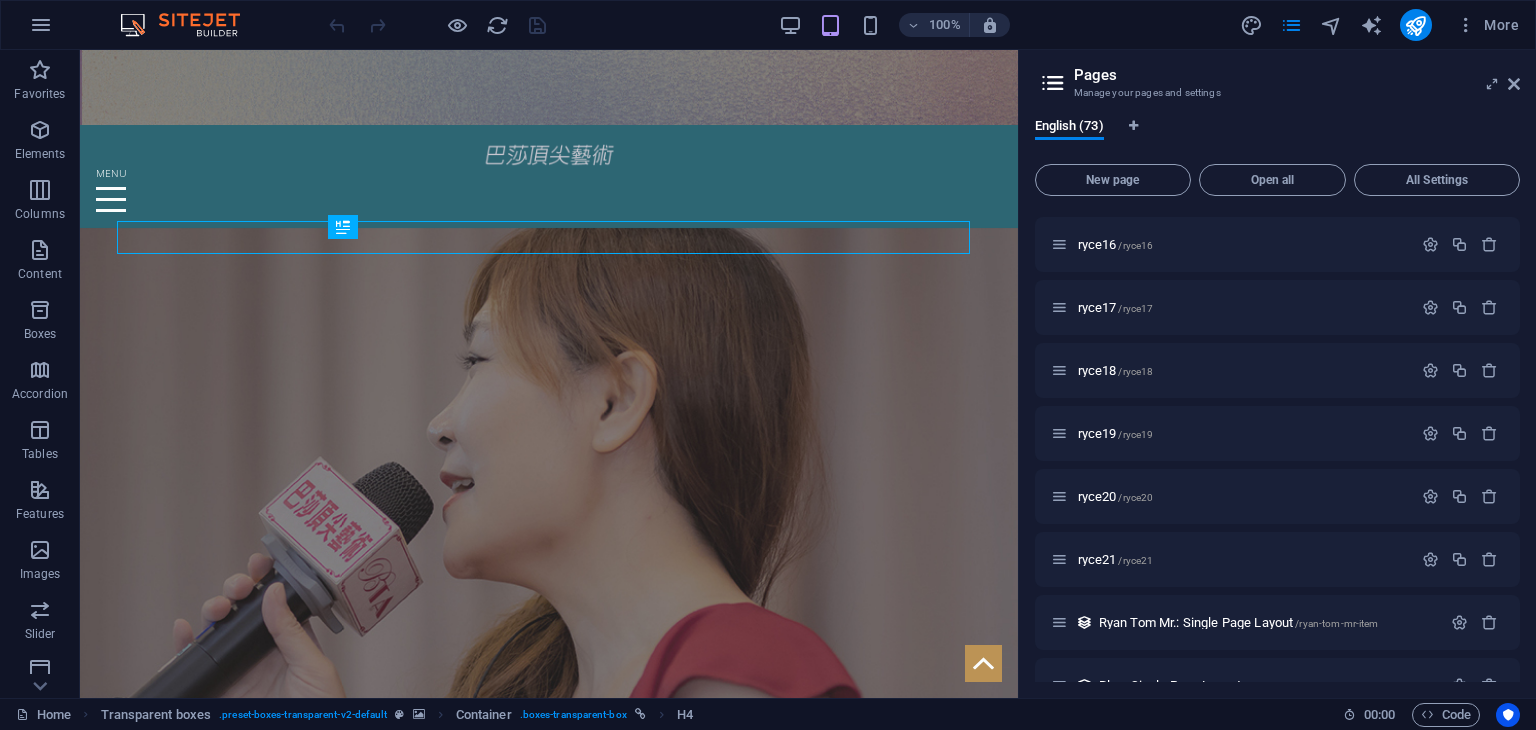 scroll, scrollTop: 4078, scrollLeft: 0, axis: vertical 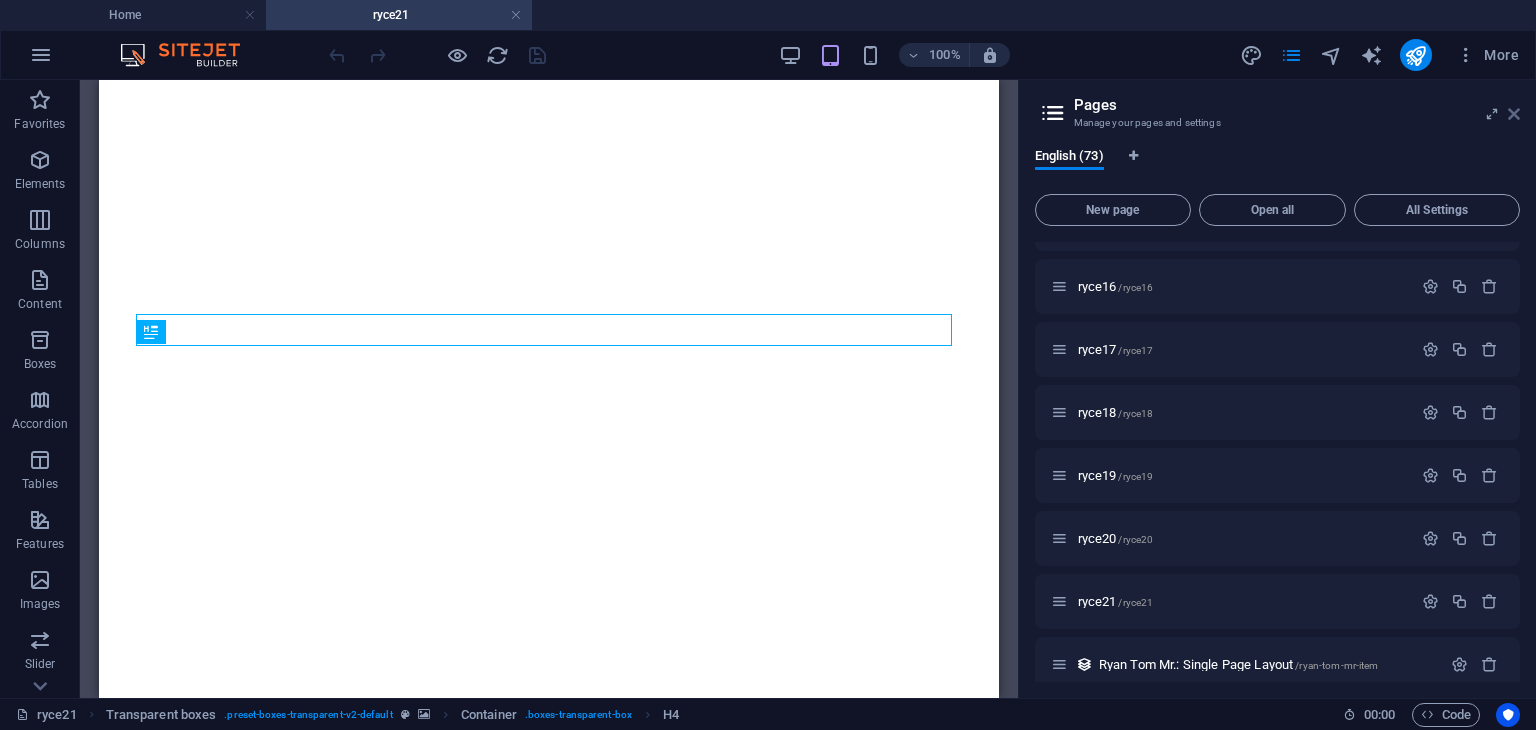 click at bounding box center [1514, 114] 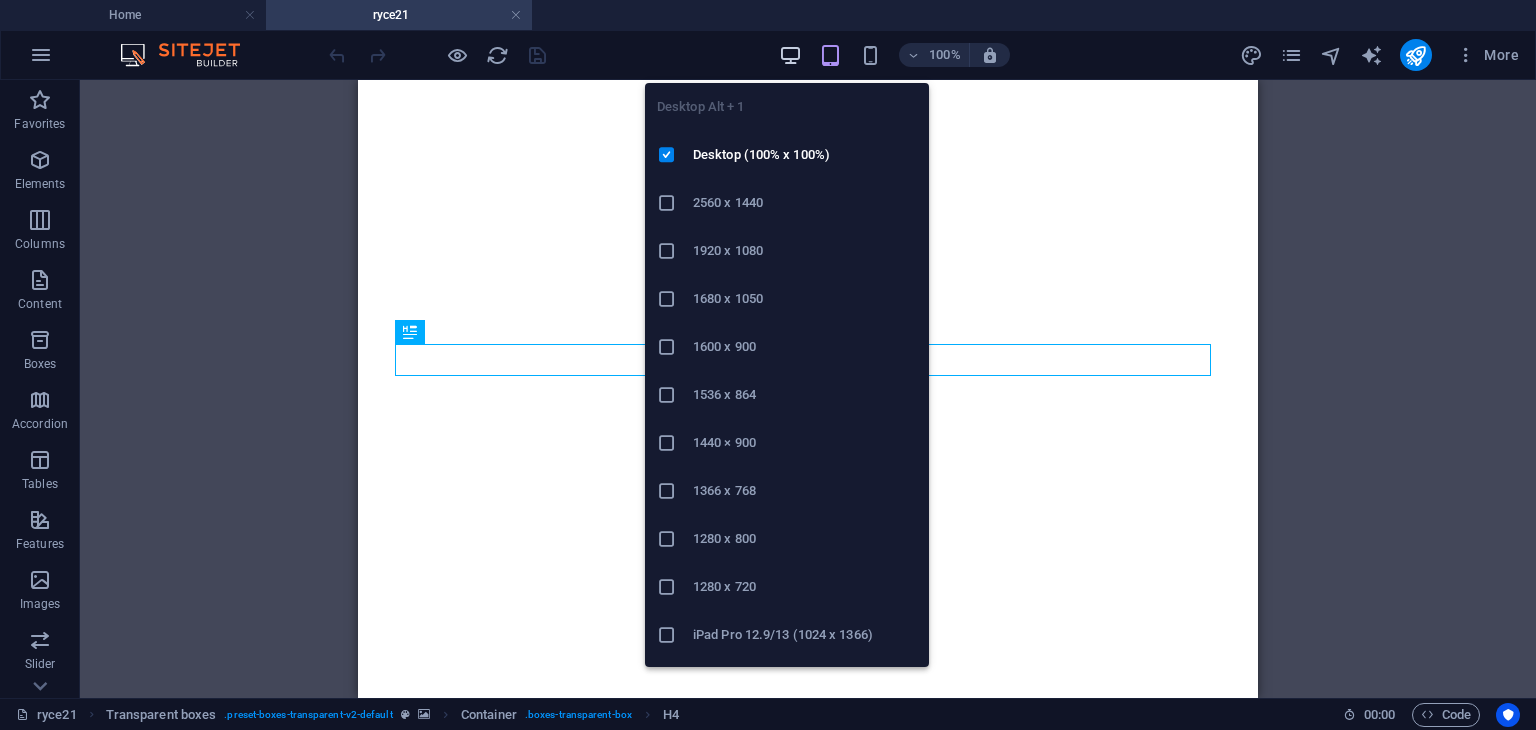 click at bounding box center [790, 55] 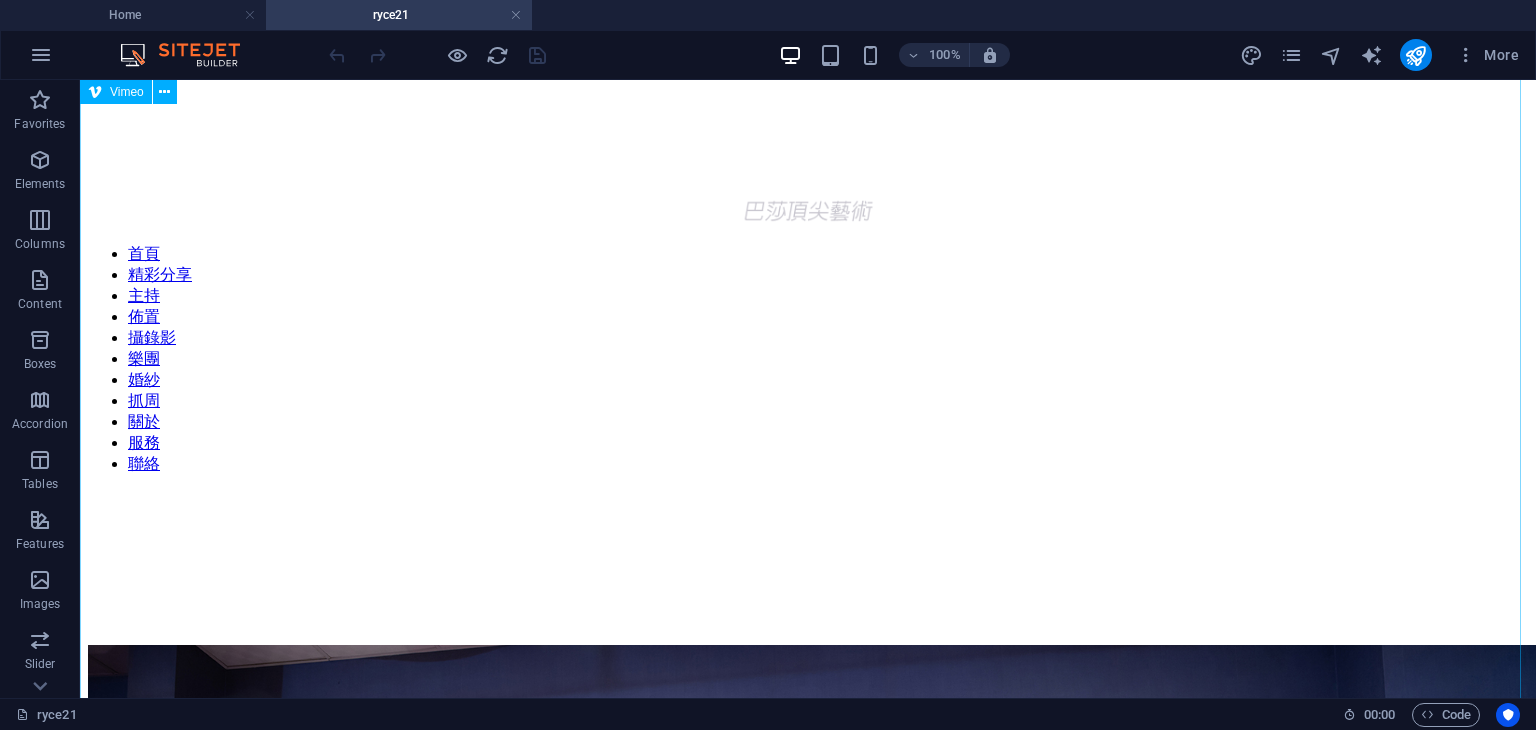 scroll, scrollTop: 132, scrollLeft: 0, axis: vertical 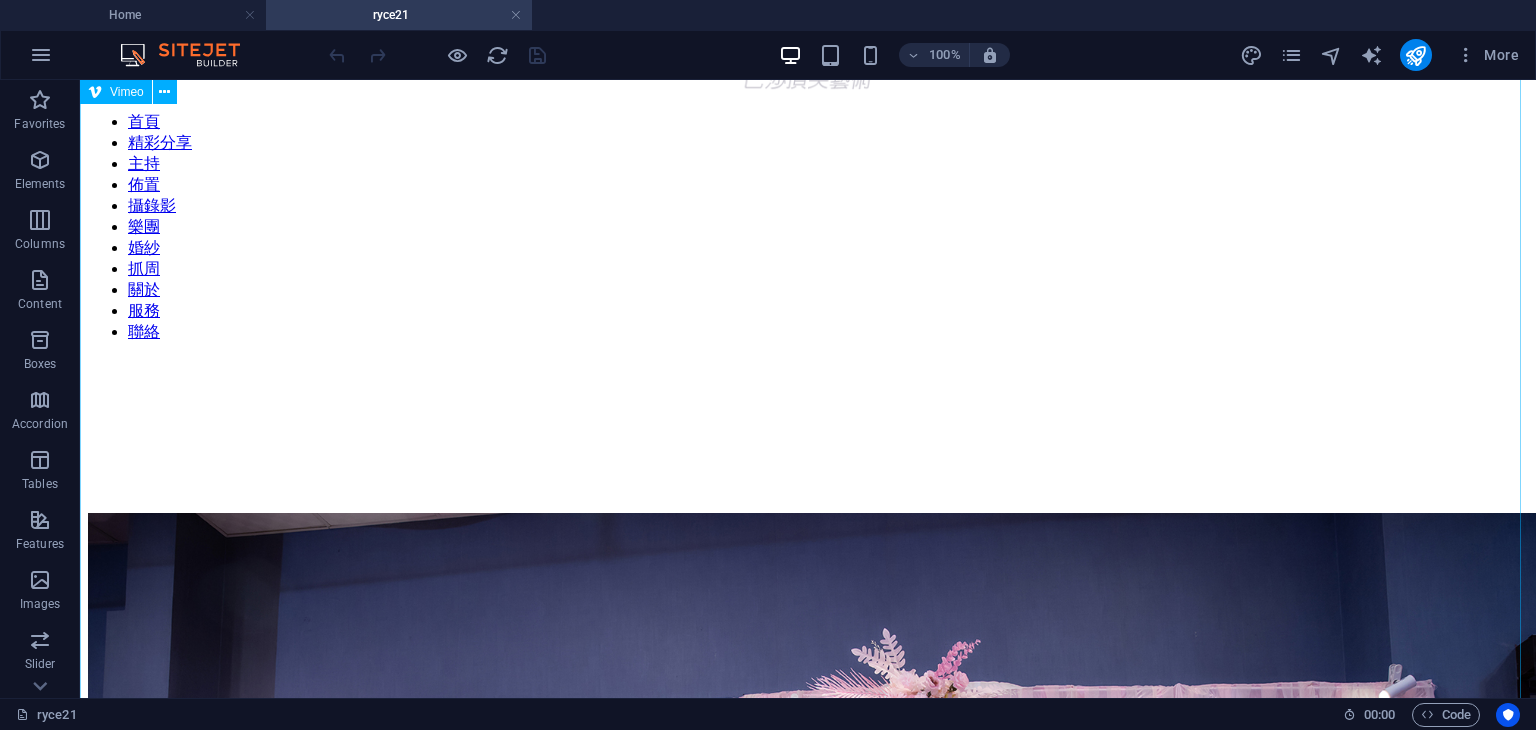 click at bounding box center [808, 436] 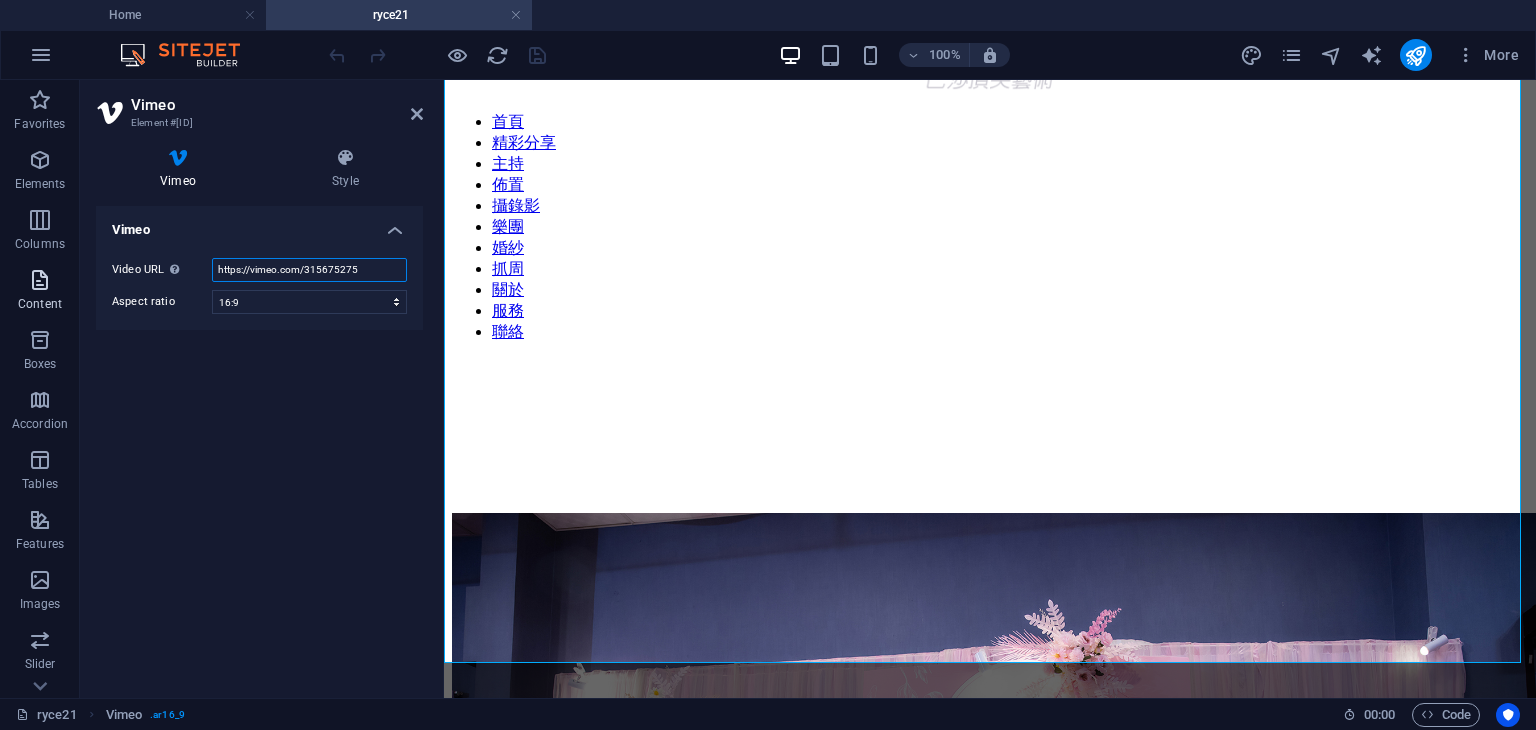 drag, startPoint x: 362, startPoint y: 267, endPoint x: 8, endPoint y: 293, distance: 354.95352 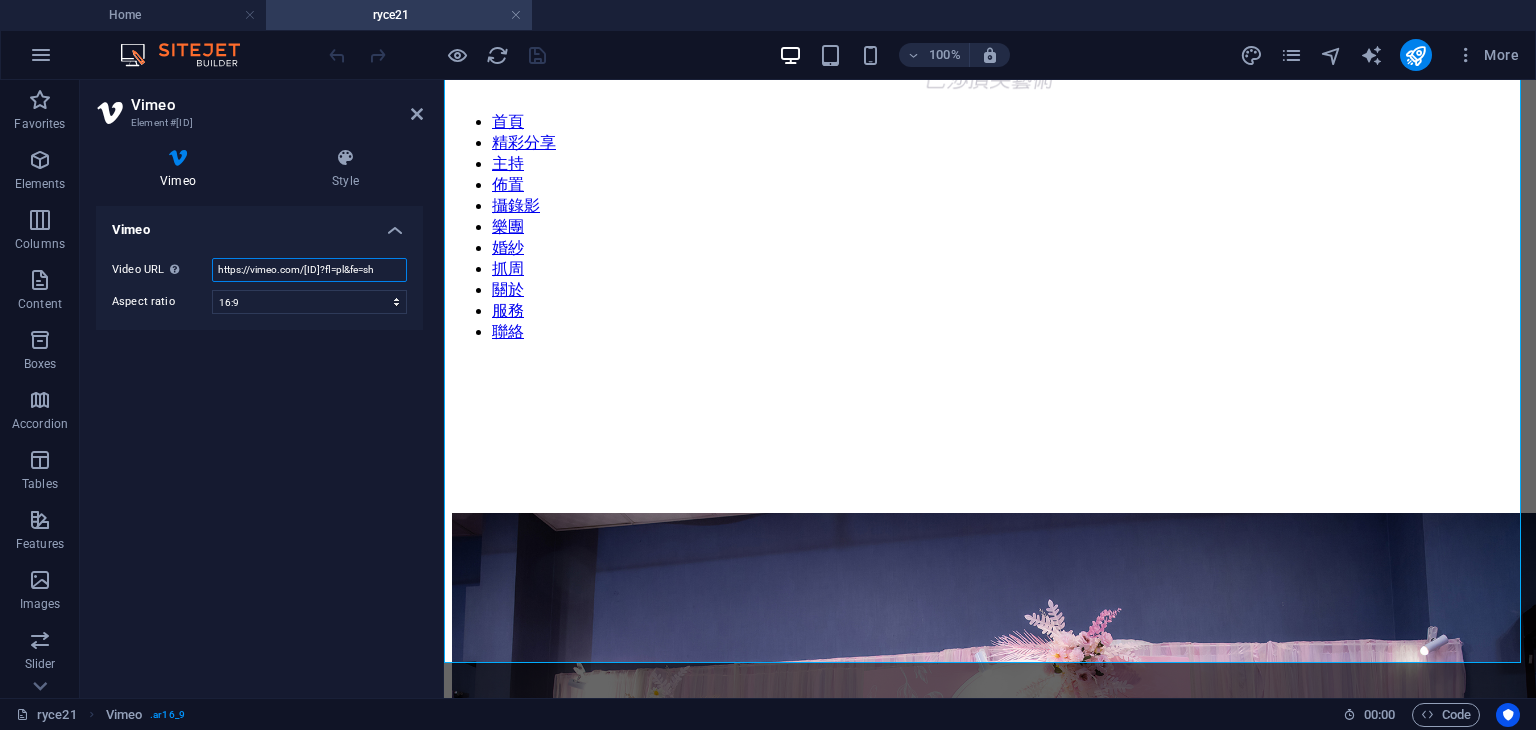 scroll, scrollTop: 0, scrollLeft: 12, axis: horizontal 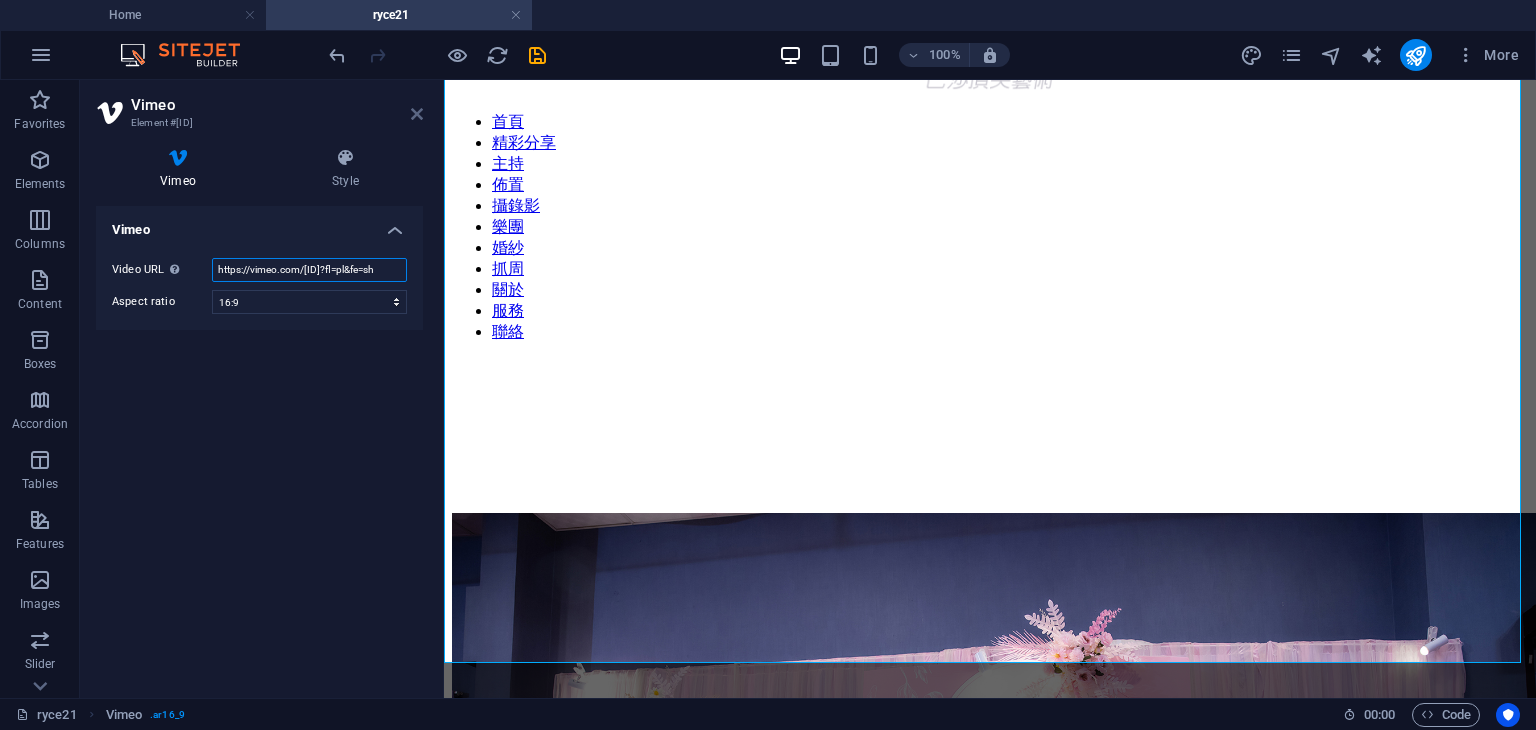 type on "https://vimeo.com/[ID]?fl=pl&fe=sh" 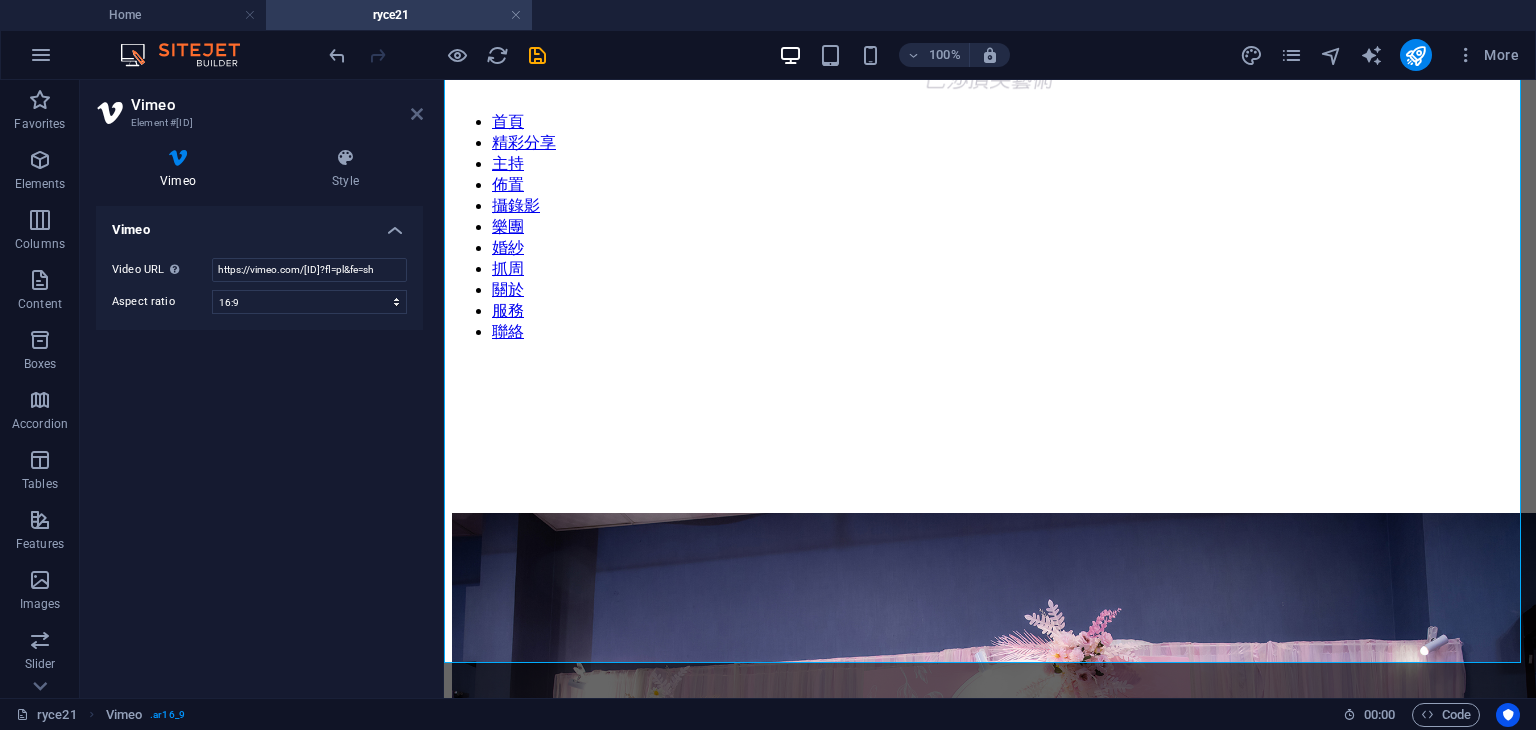scroll, scrollTop: 0, scrollLeft: 0, axis: both 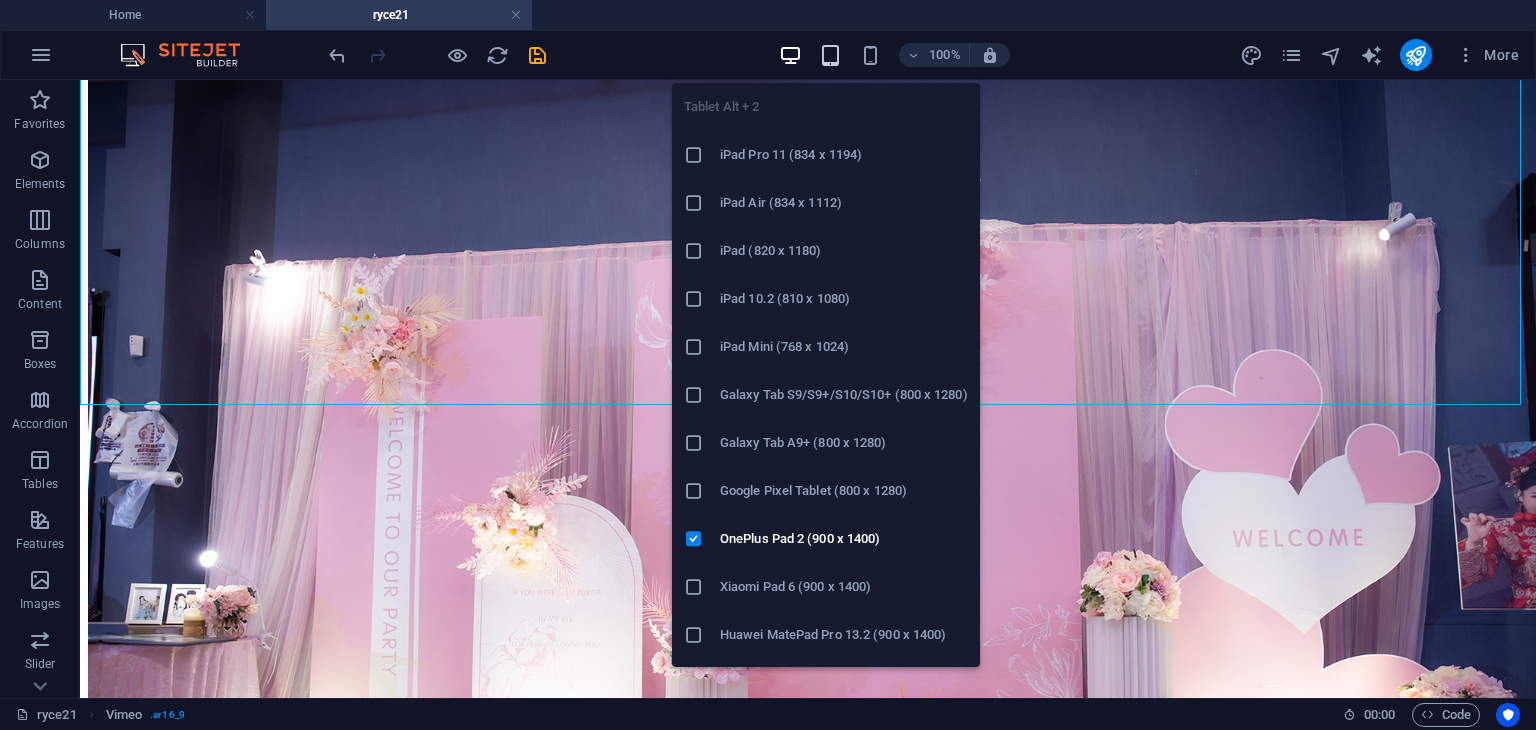 click at bounding box center [830, 55] 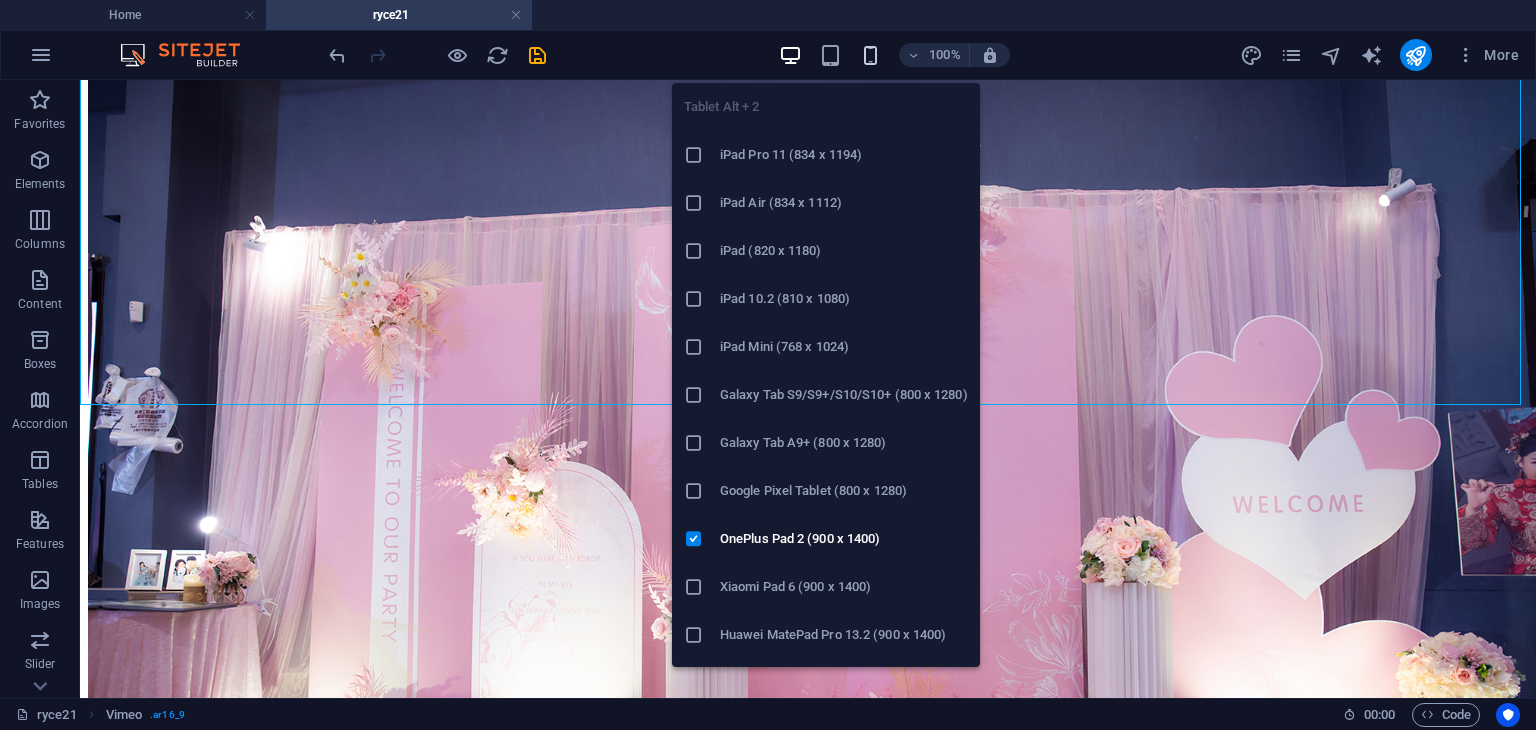 scroll, scrollTop: 15, scrollLeft: 0, axis: vertical 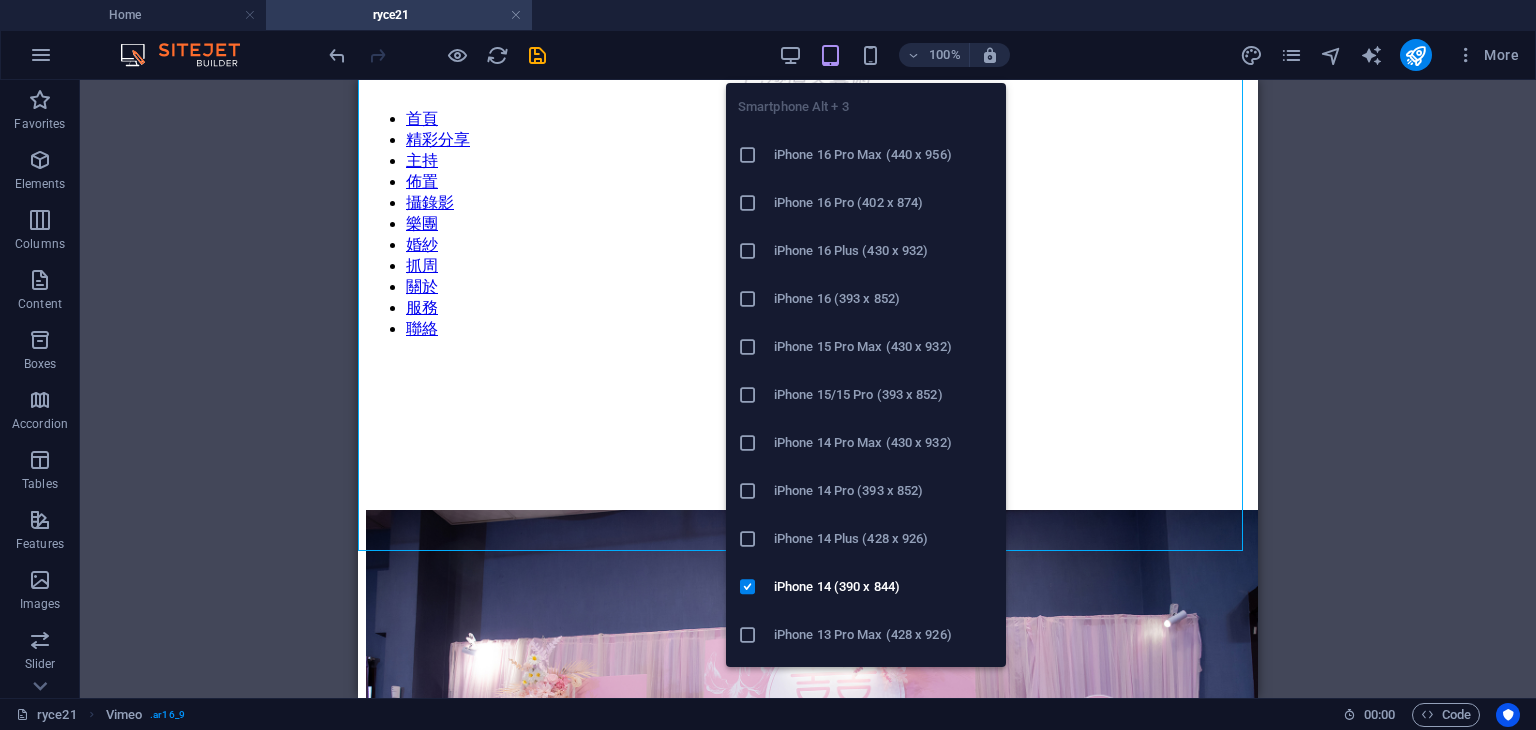 drag, startPoint x: 877, startPoint y: 55, endPoint x: 892, endPoint y: 49, distance: 16.155495 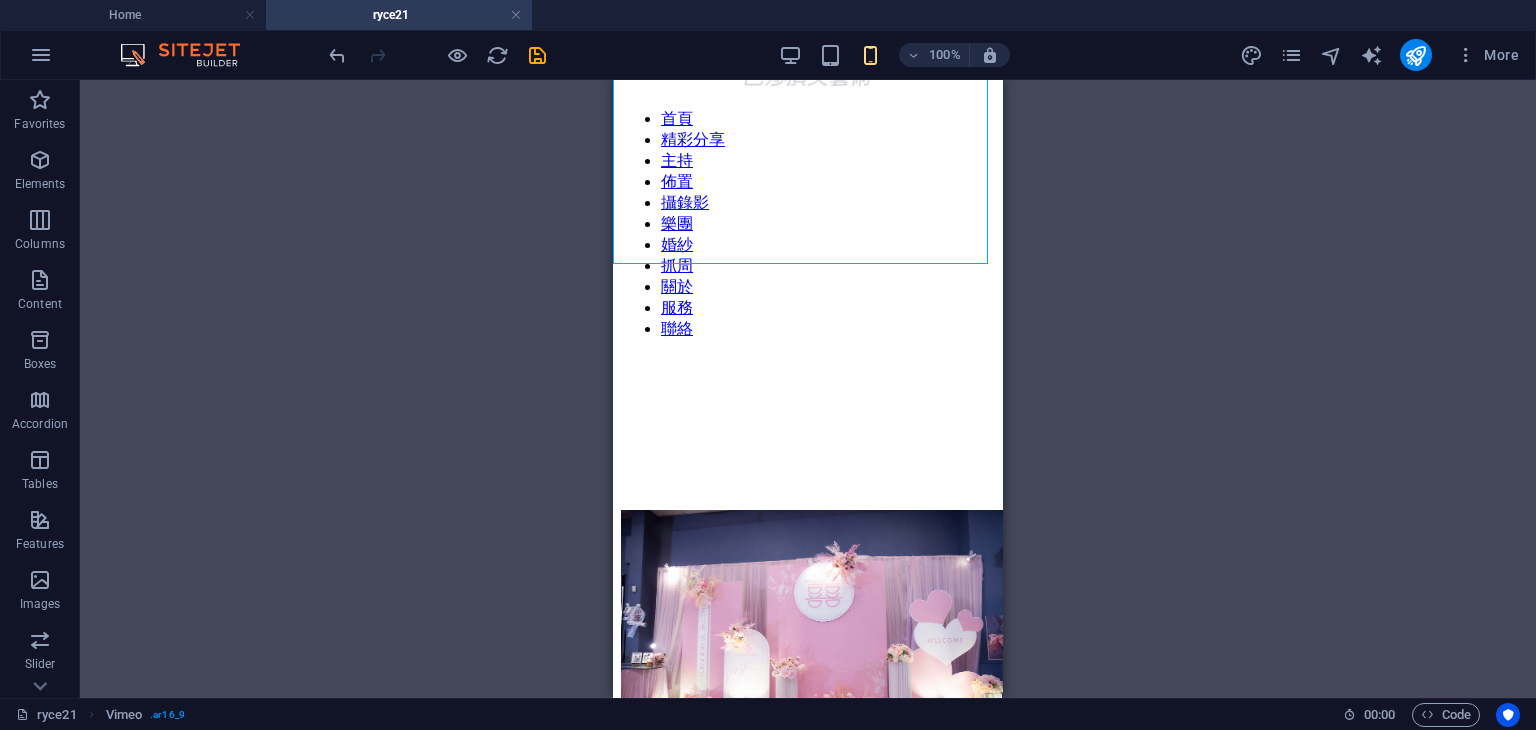 scroll, scrollTop: 0, scrollLeft: 0, axis: both 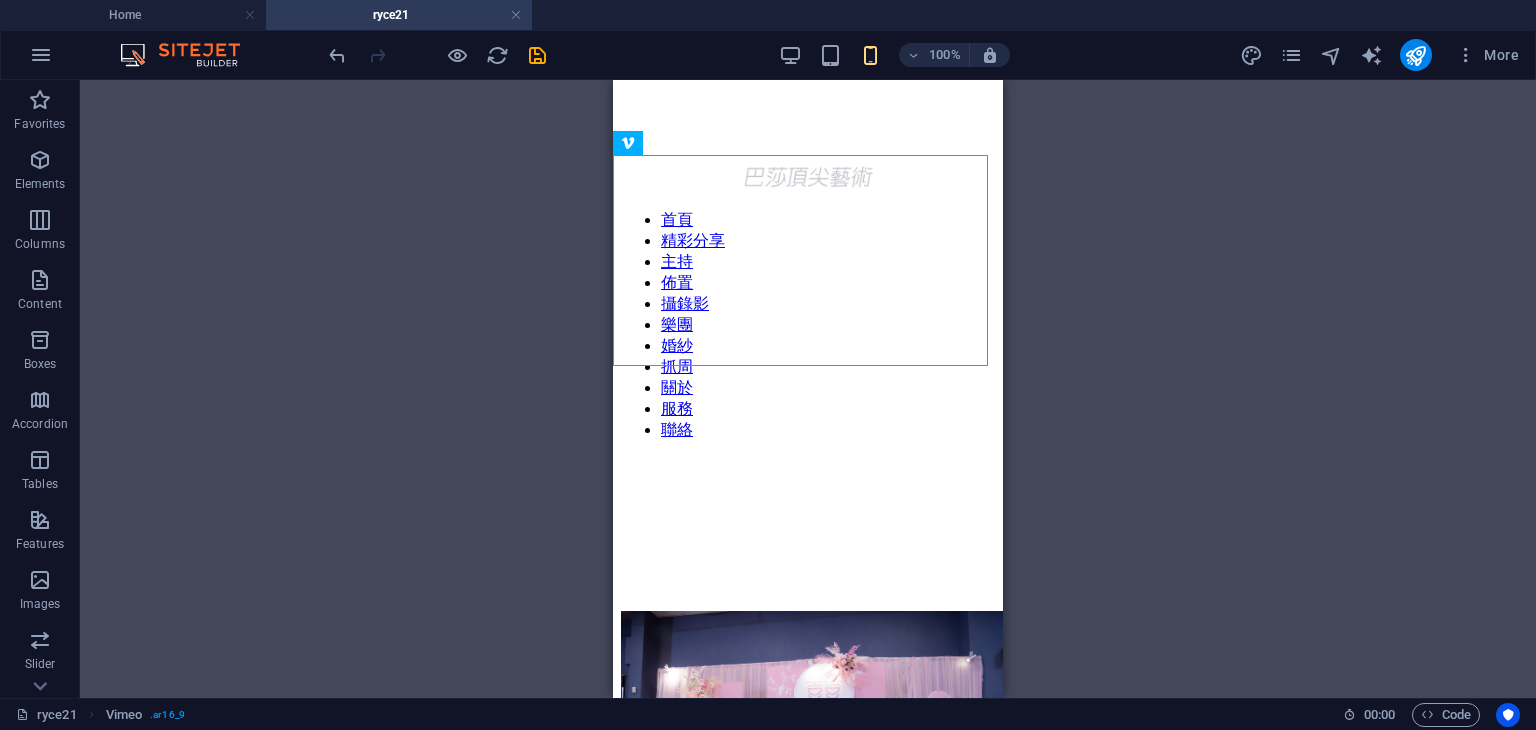 drag, startPoint x: 1001, startPoint y: 120, endPoint x: 1618, endPoint y: 228, distance: 626.38086 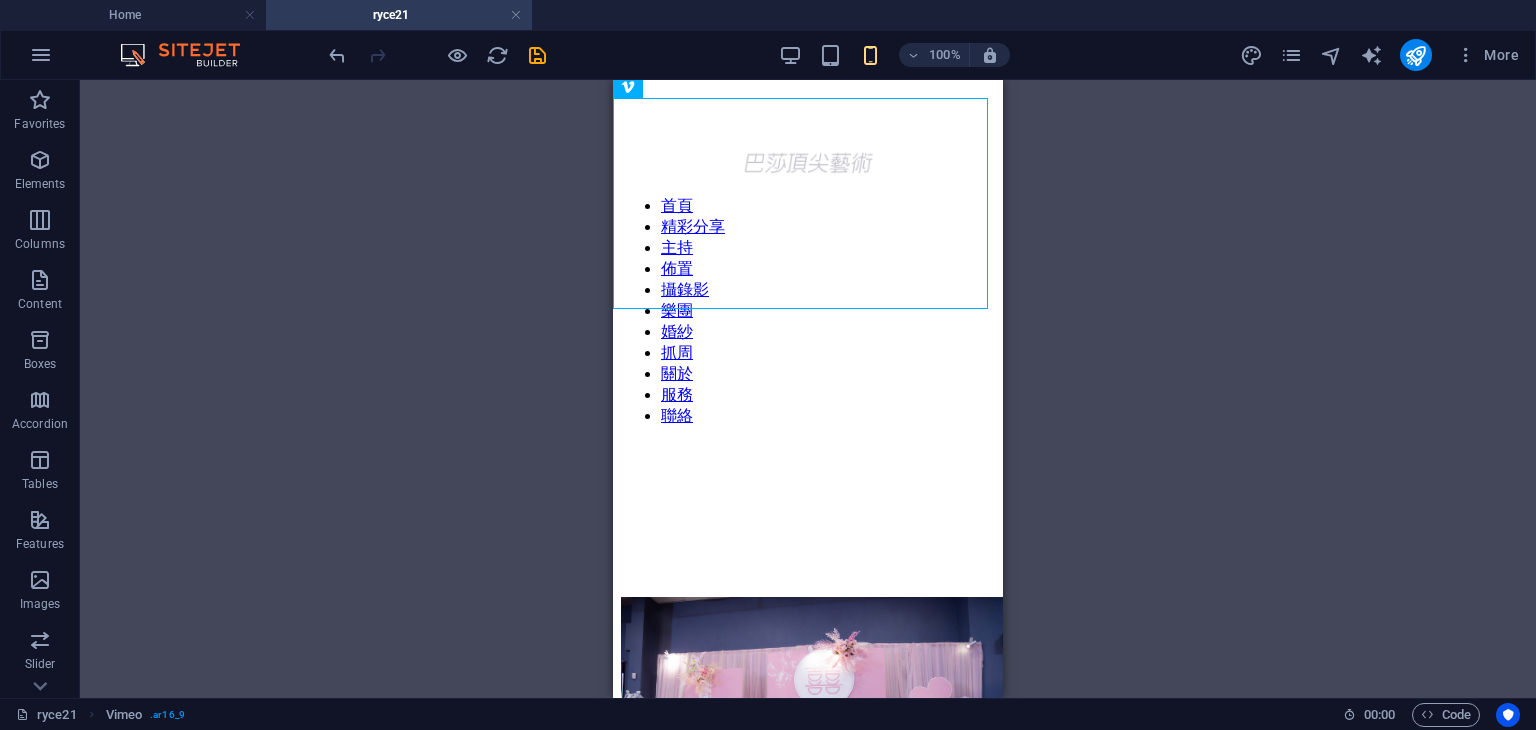 scroll, scrollTop: 0, scrollLeft: 0, axis: both 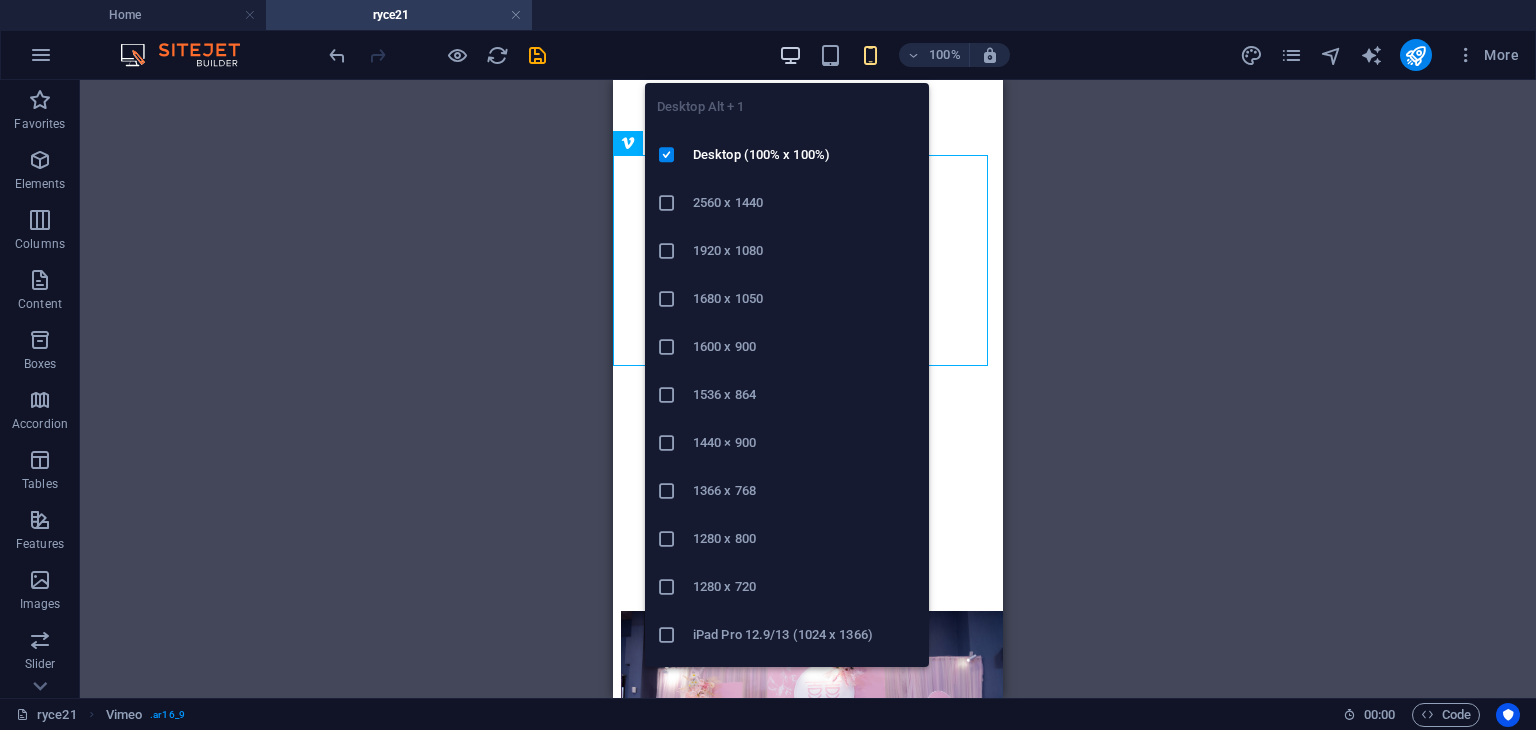 click at bounding box center [790, 55] 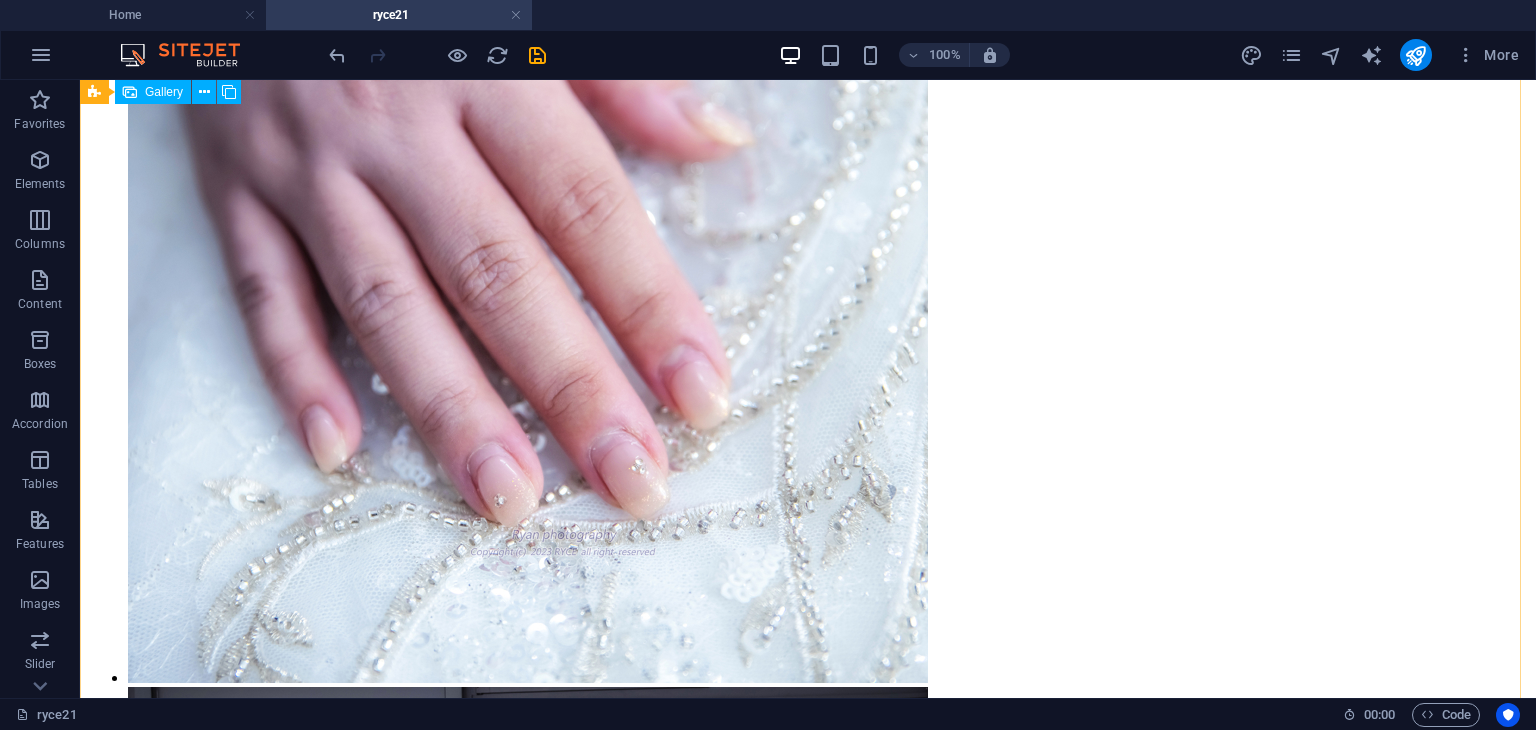 scroll, scrollTop: 2000, scrollLeft: 0, axis: vertical 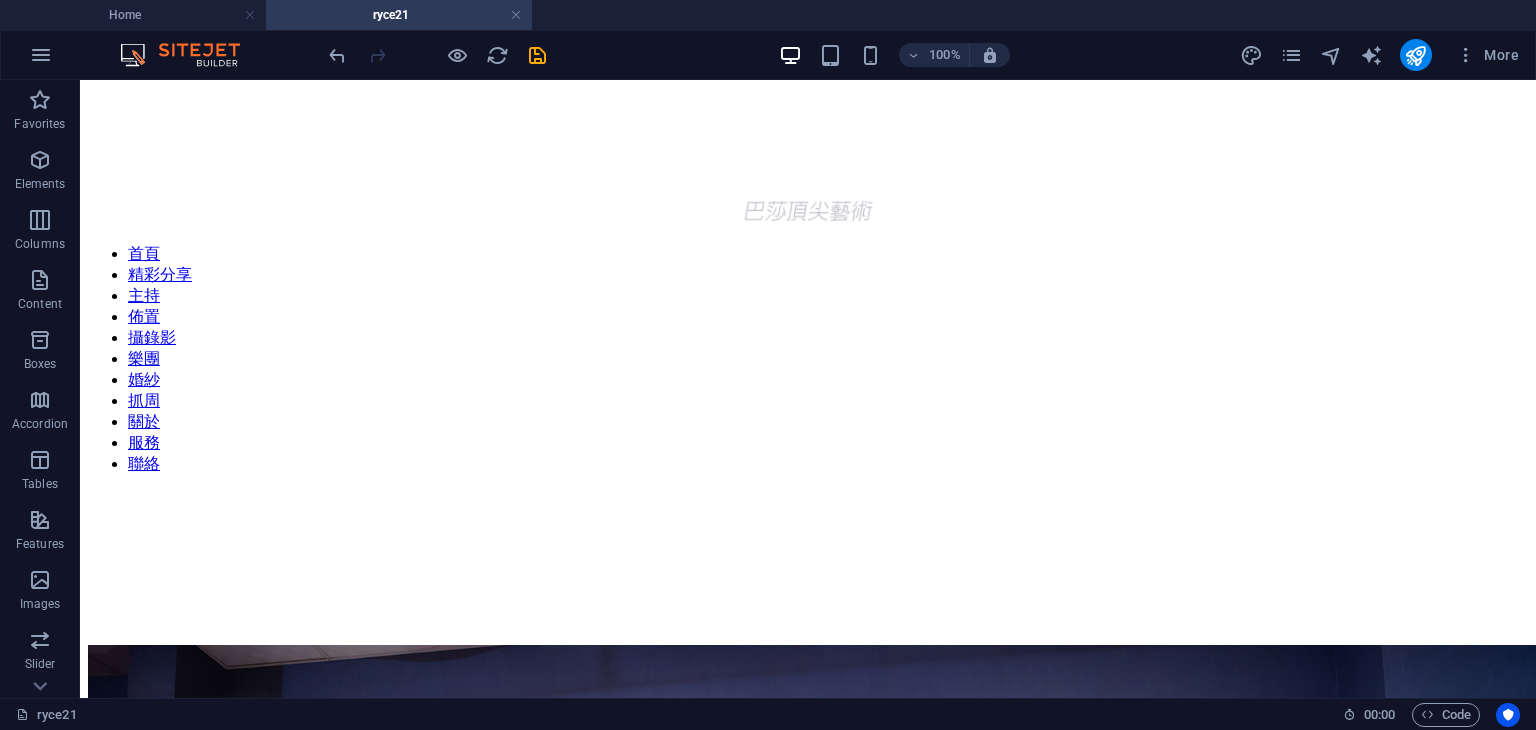 click at bounding box center (537, 55) 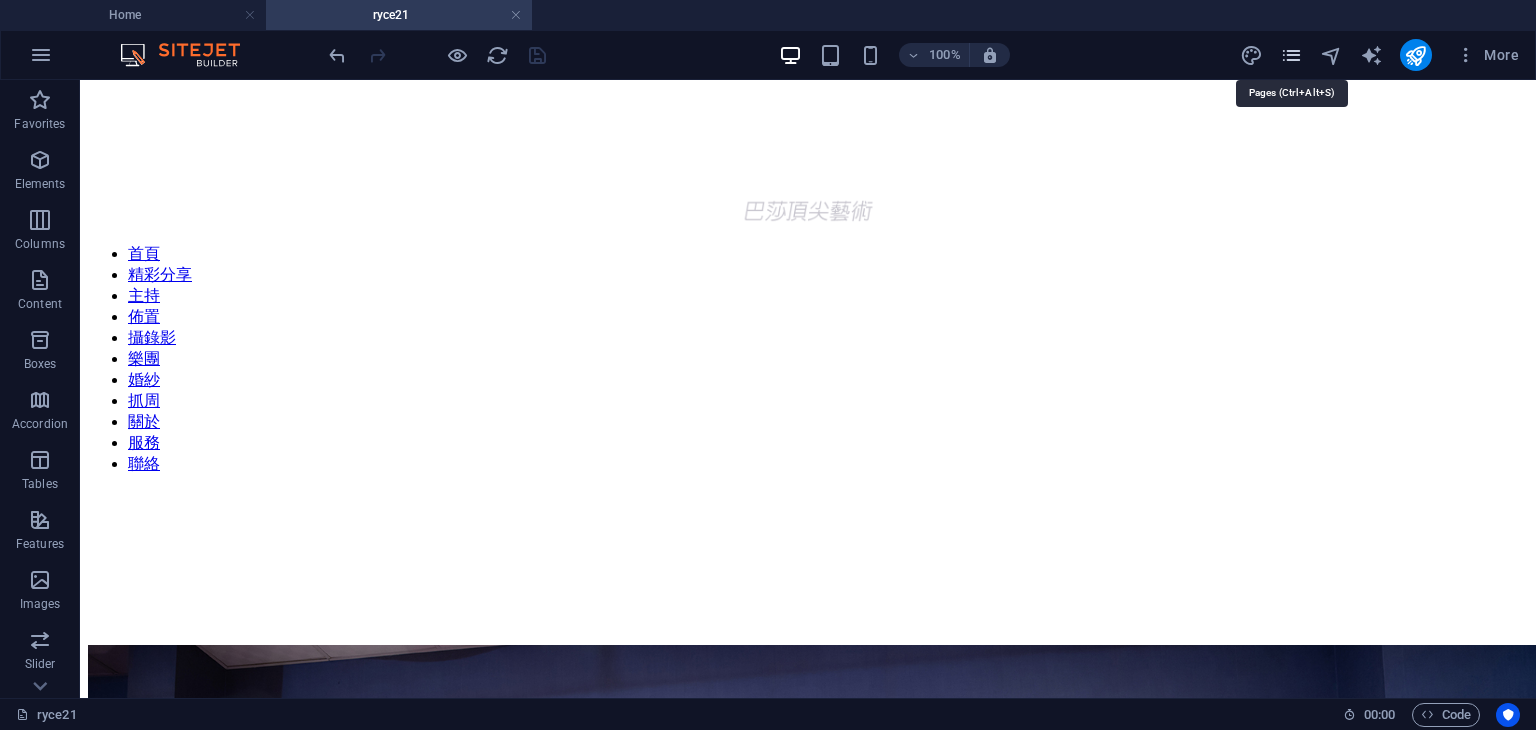 click at bounding box center [1291, 55] 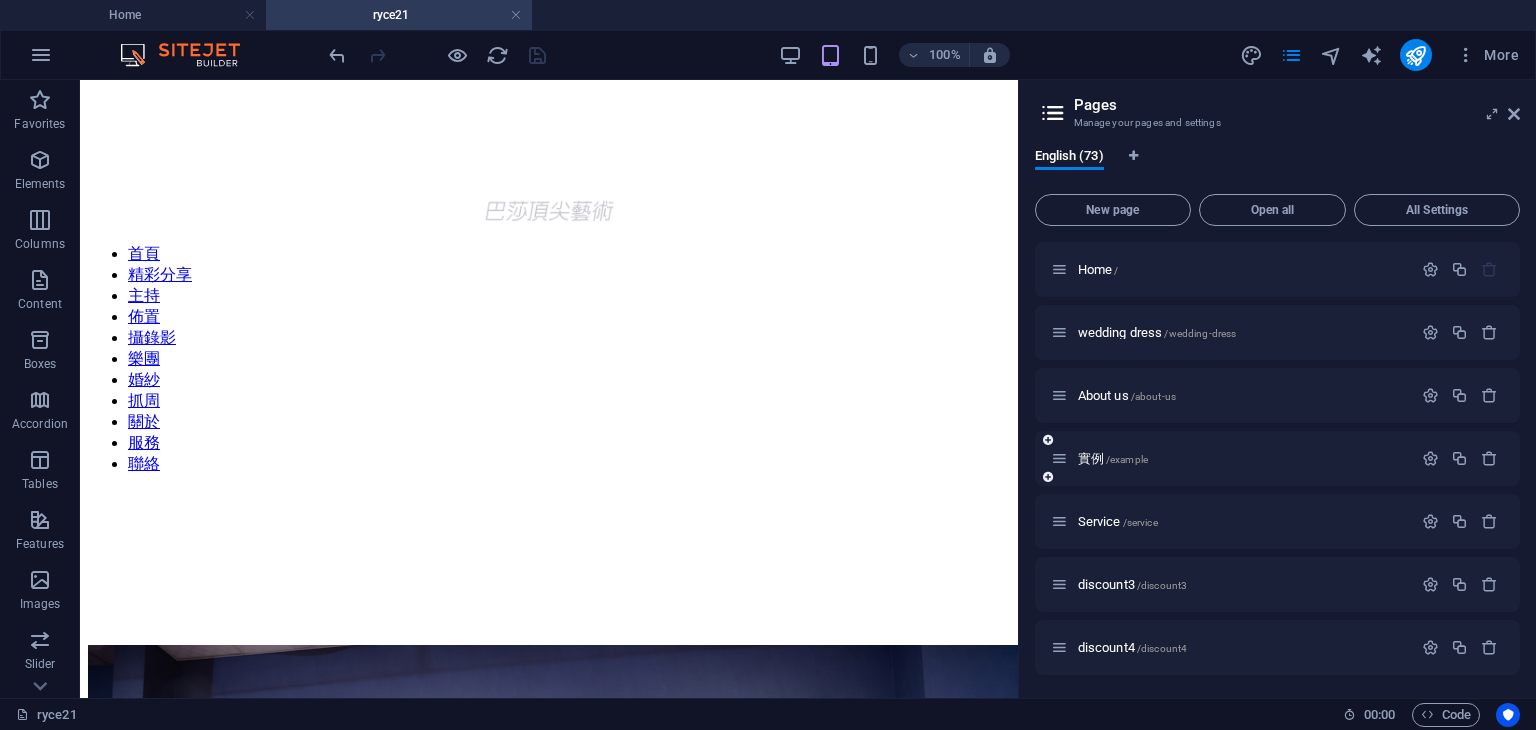 click on "實例 /example" at bounding box center (1231, 458) 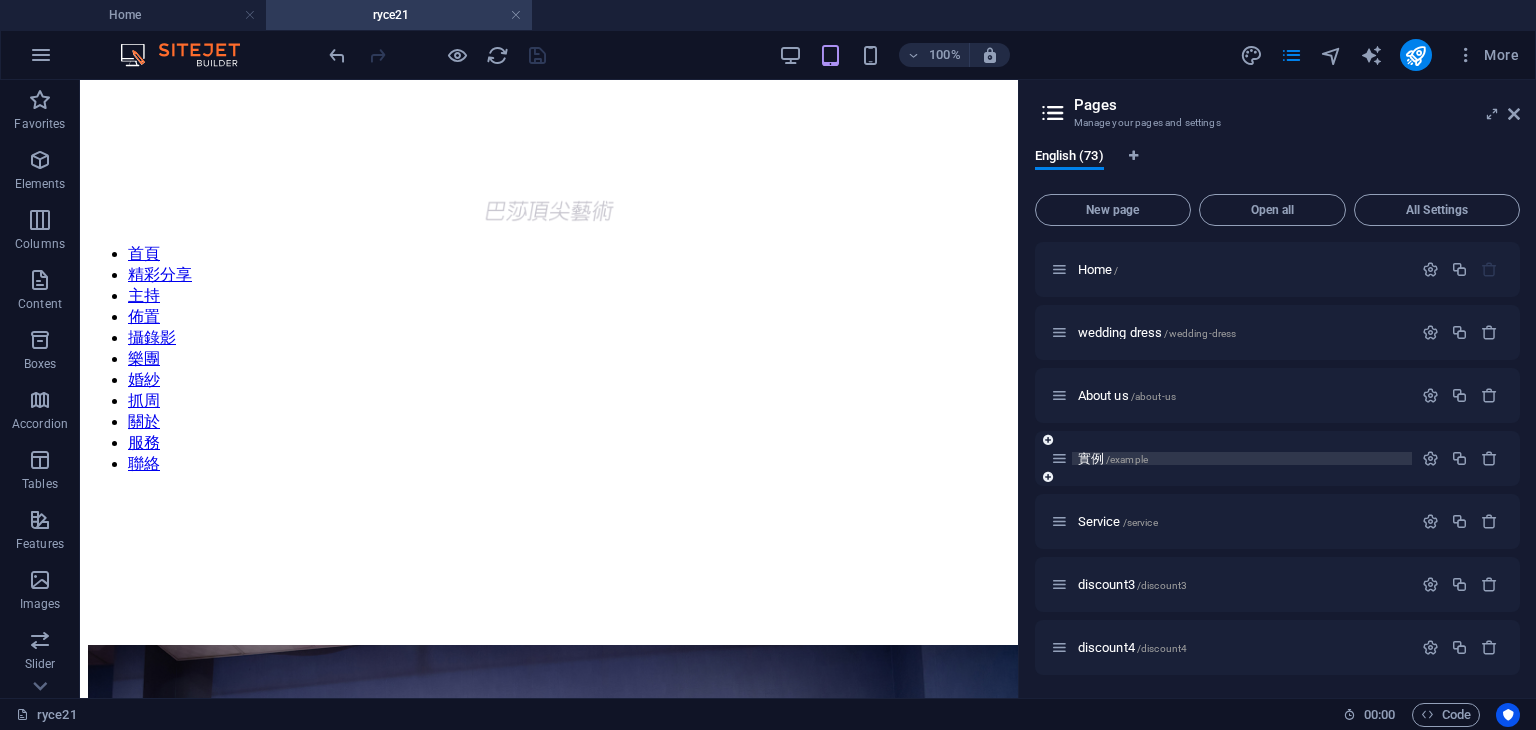 click on "實例 /example" at bounding box center [1242, 458] 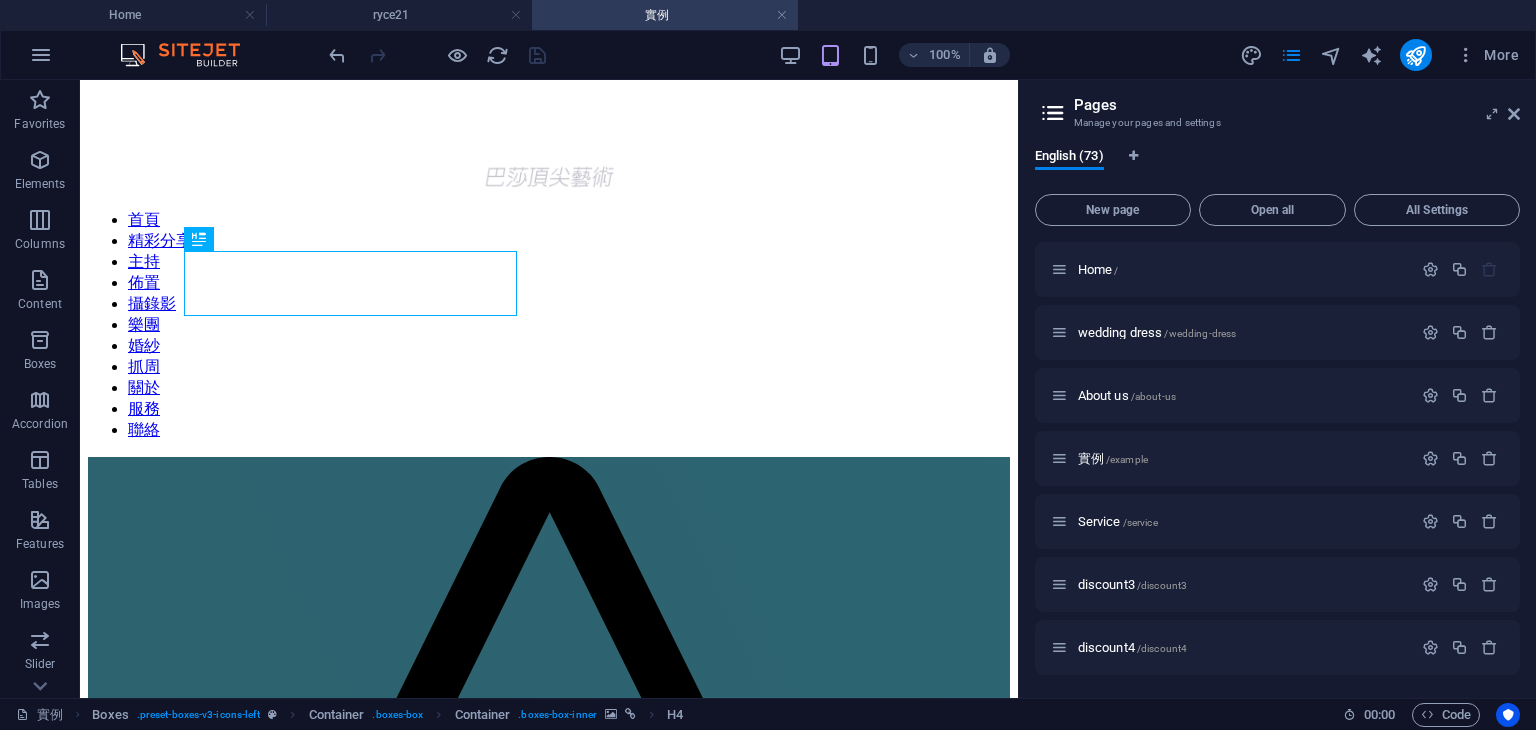 scroll, scrollTop: 0, scrollLeft: 0, axis: both 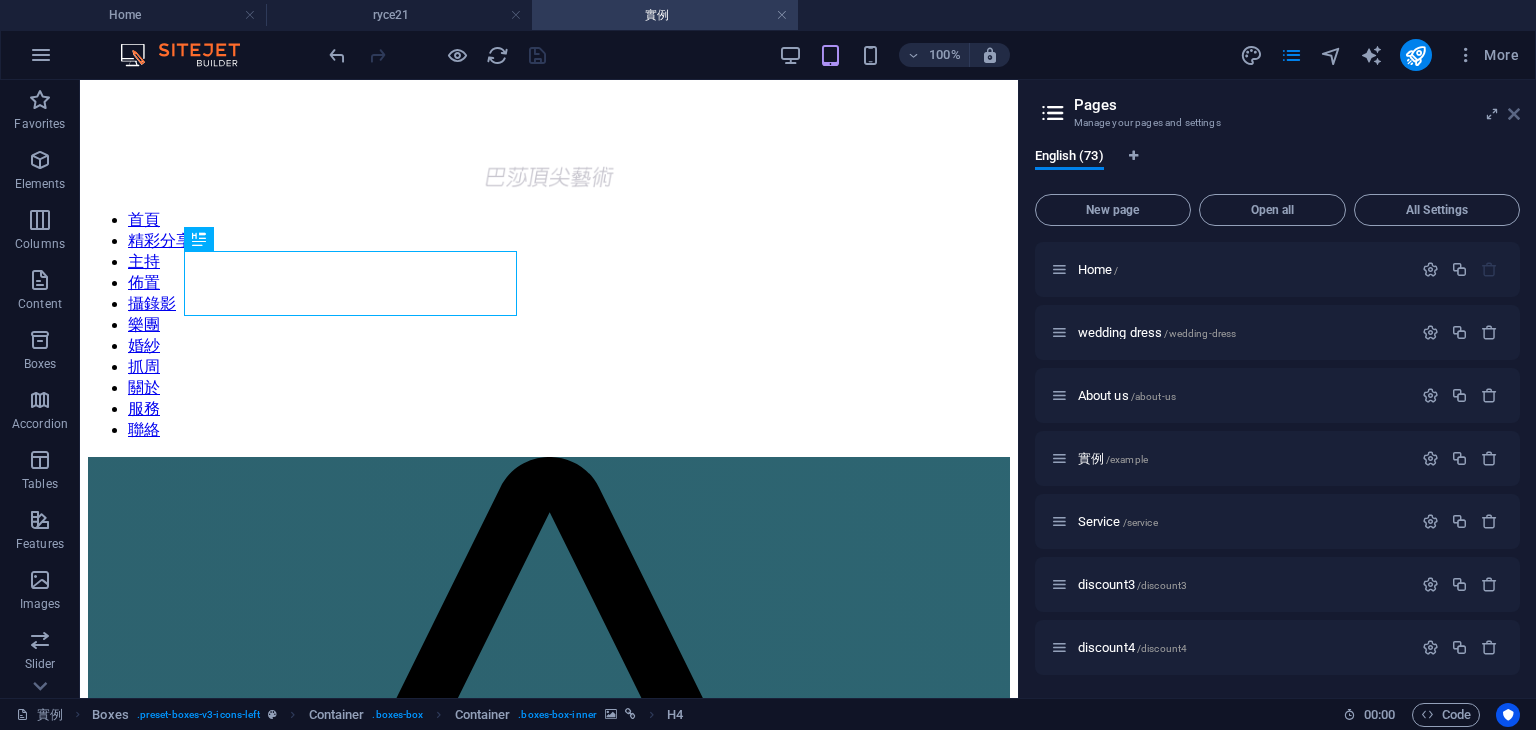 click at bounding box center (1514, 114) 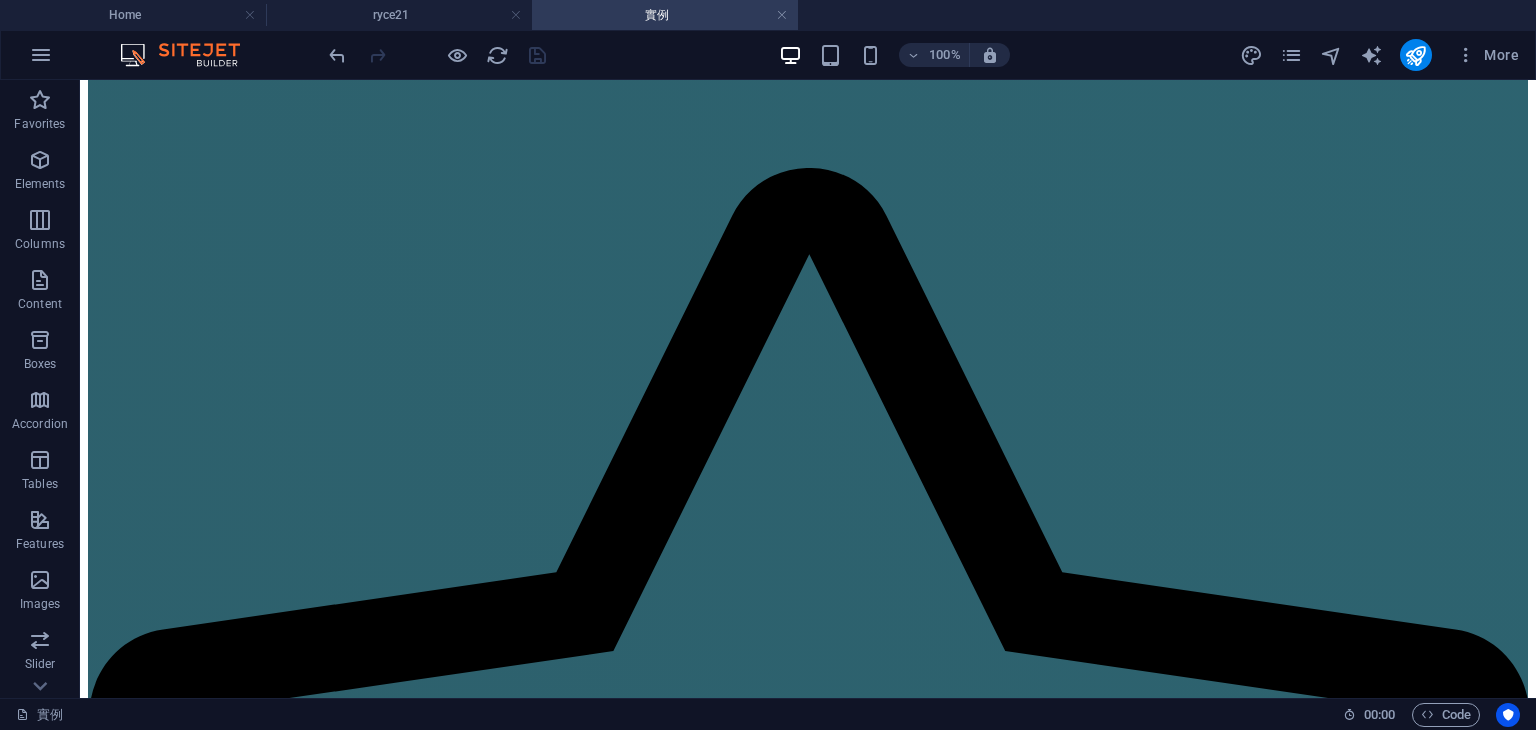 scroll, scrollTop: 2195, scrollLeft: 0, axis: vertical 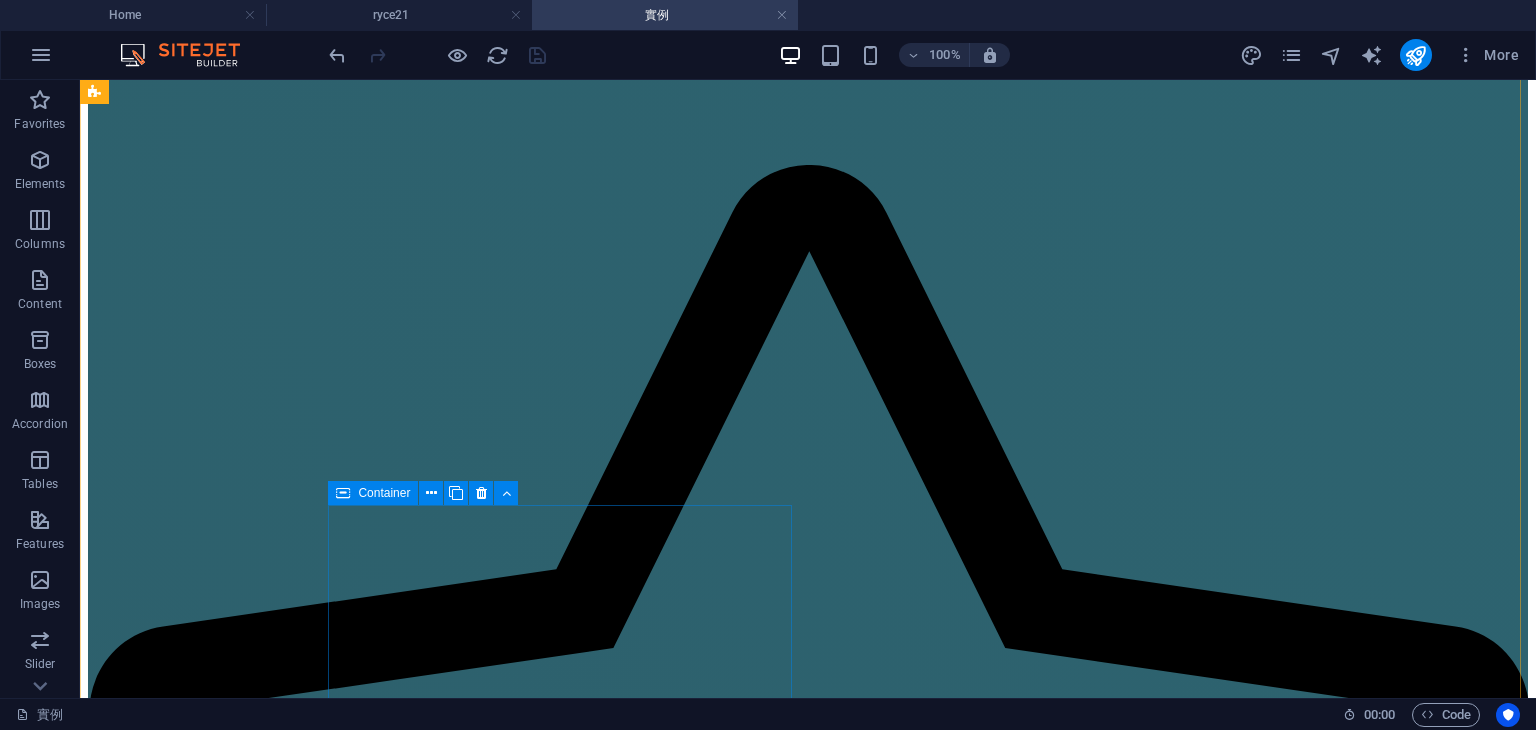 click on "Container" at bounding box center [373, 493] 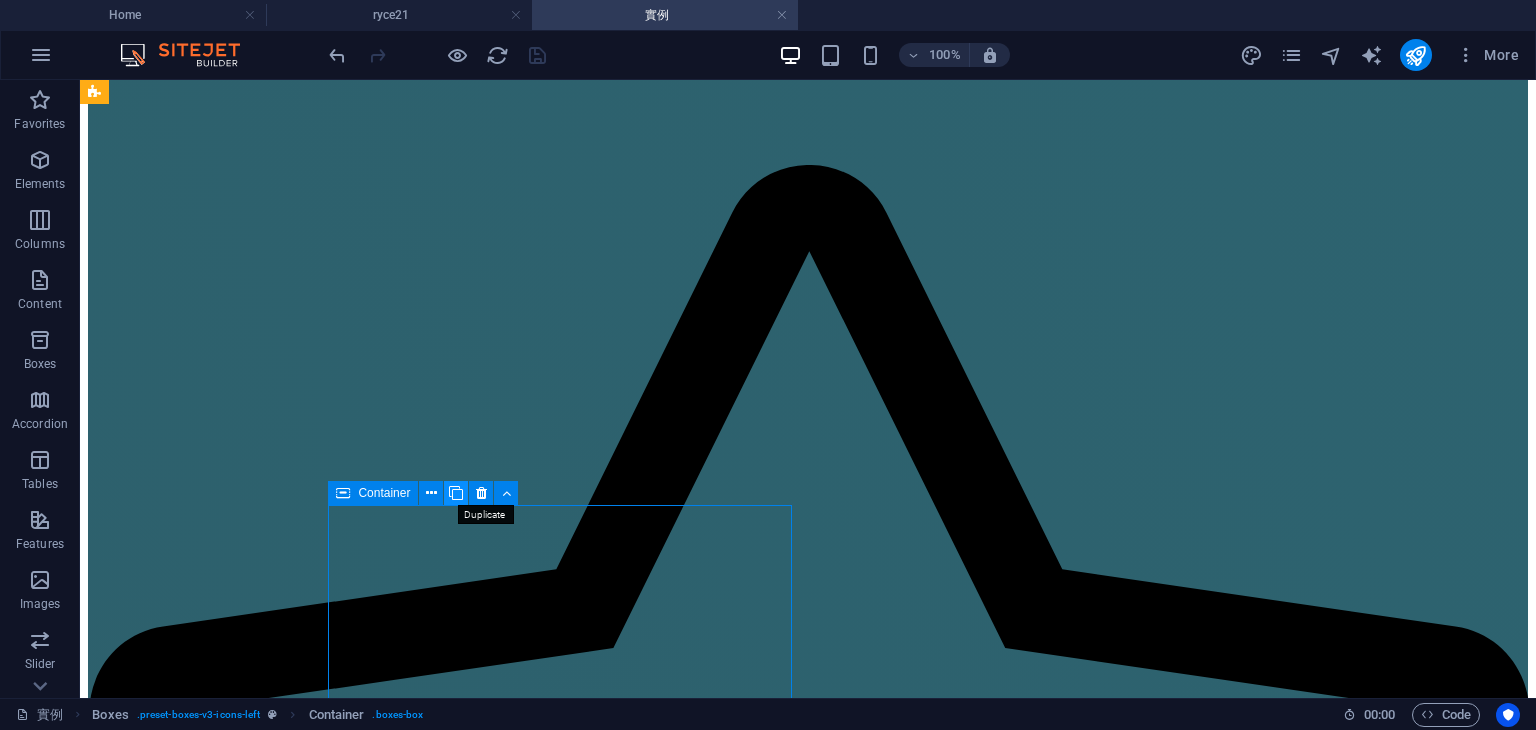 click at bounding box center (456, 493) 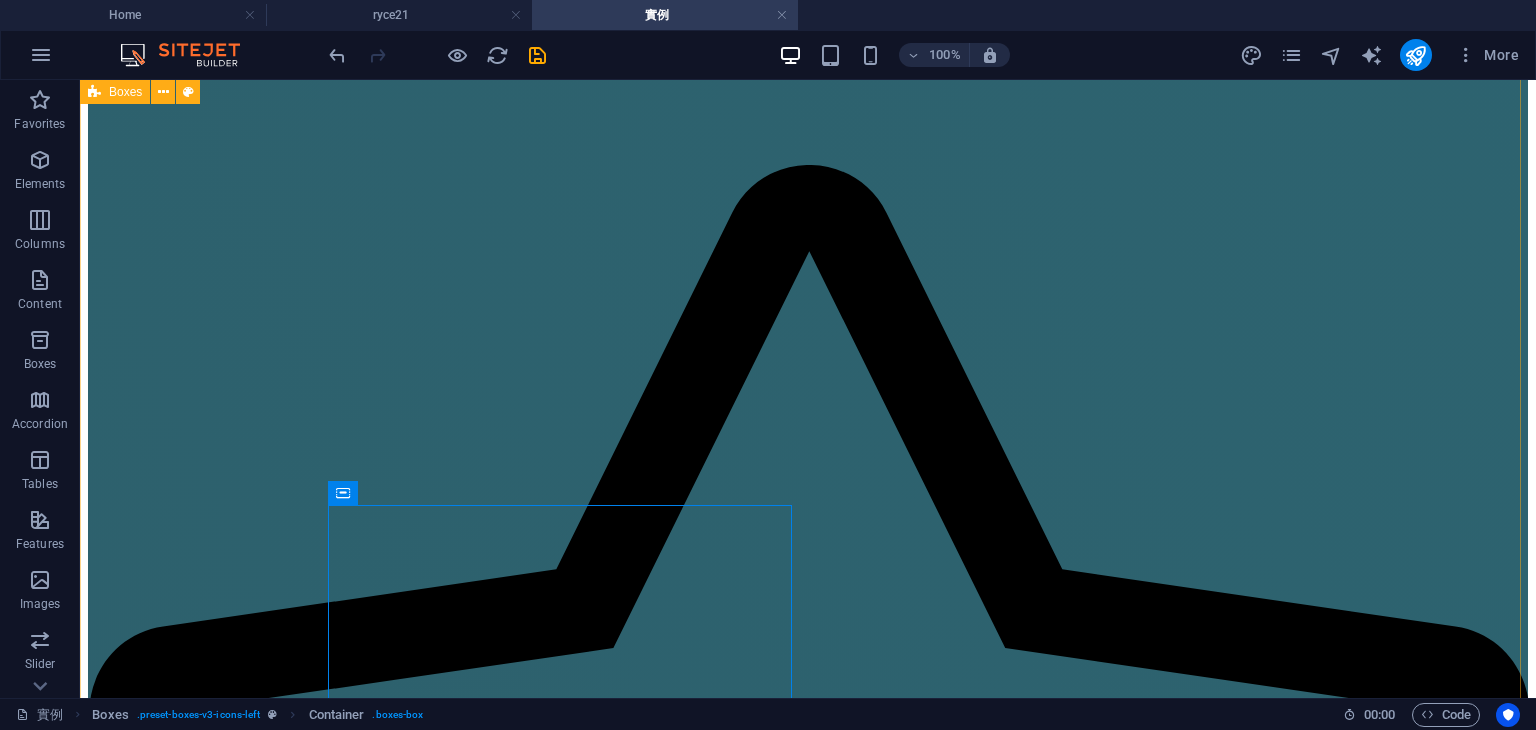 click on "絕美大型多層次背板，鏡面走道，星光球球走道柱 一場婚禮佈置做了五個小時，現場賓客讚不絕口，是怎樣的佈置，又包含什麼內容? 超美圓形花門+多層次背板 網美級很好拍的背景，淡色系多層次背板，含收禮桌及獨立相本小物桌。 畢業典禮全包設計 畢業照，主持，舞台主視覺，全場佈置，平面攝影，動態錄影，音響架設，畢業MV 鎮陽＆曉萱，婚禮全包套 主持，多層次佈置，平面攝影，動態錄影，SDE，儀式帶領，音響，MV 宇彤＆名柔，婚禮包套服務 主持，平面攝影，動態錄影，SDE，音響 專業婚禮包套服務 主持，佈置，平面攝影，動態錄影，音響 多層次背板，星光走道，猜性別道具 超美多層次背板，絕對是你要找的婚禮主題背板，包含球球光佈走道，猜性別道具，捧花製作。 抓周佈置 藍色多層次背板設計 家林＆翊均，婚禮包套服務，新竹煙波飯店" at bounding box center [808, 18285] 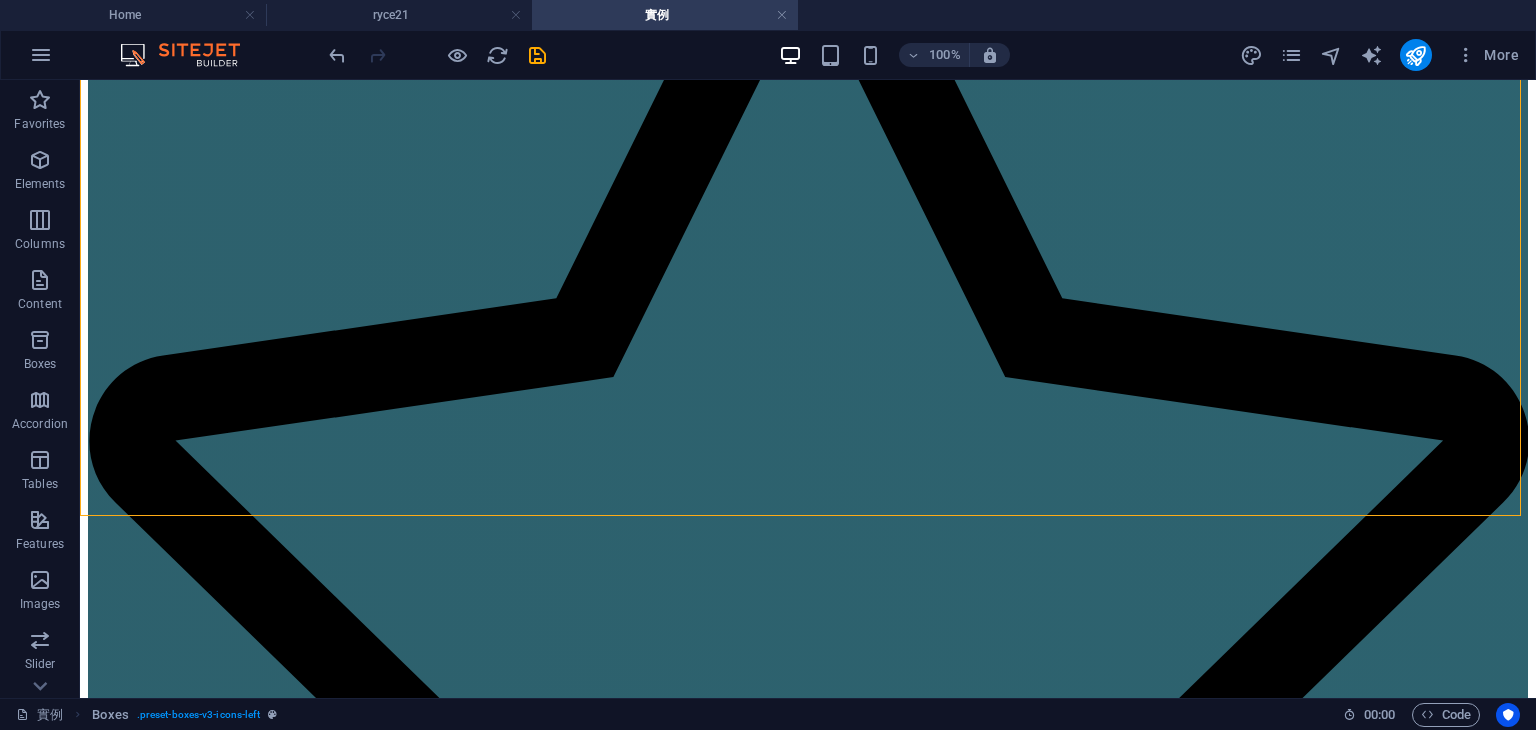 scroll, scrollTop: 2477, scrollLeft: 0, axis: vertical 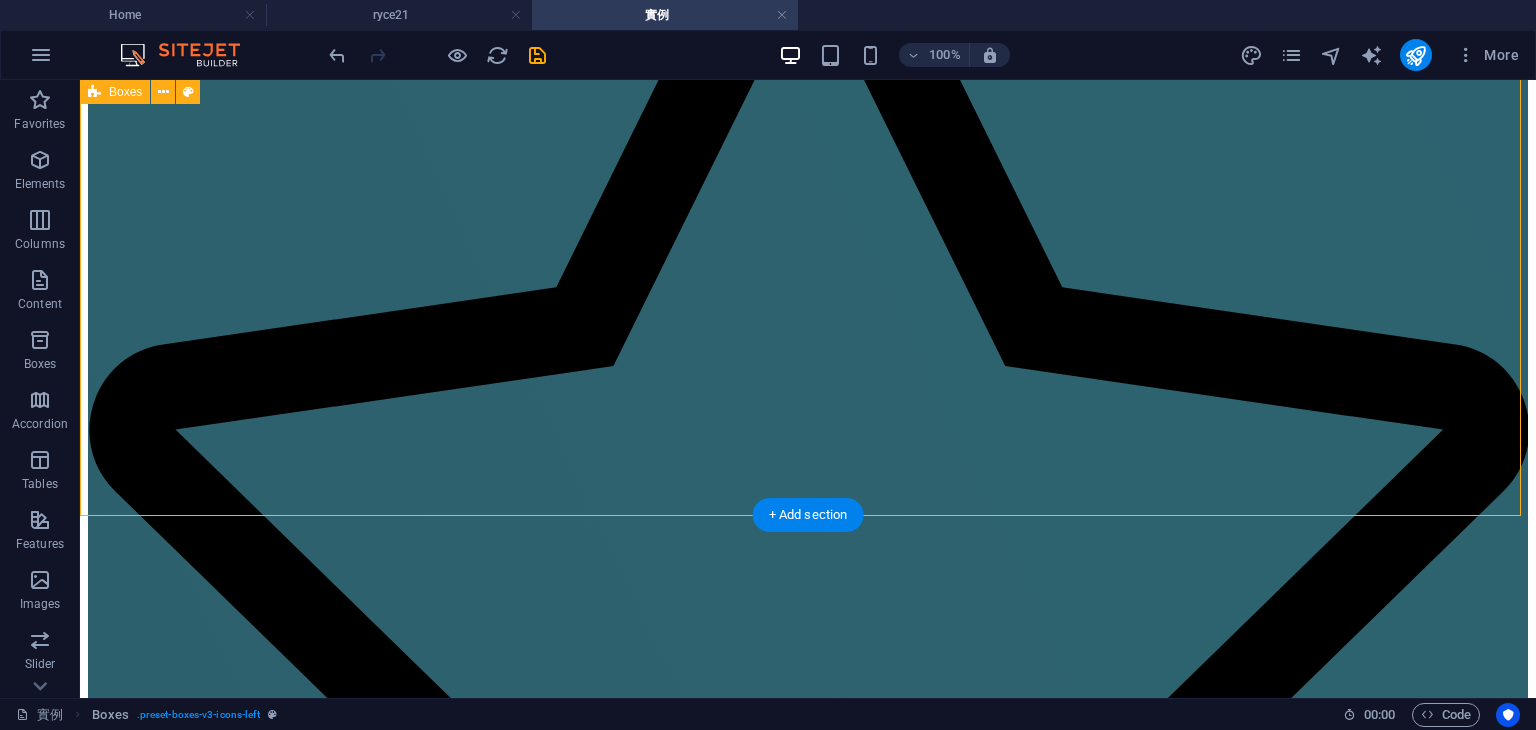 click on "絕美大型多層次背板，鏡面走道，星光球球走道柱 一場婚禮佈置做了五個小時，現場賓客讚不絕口，是怎樣的佈置，又包含什麼內容? 超美圓形花門+多層次背板 網美級很好拍的背景，淡色系多層次背板，含收禮桌及獨立相本小物桌。 畢業典禮全包設計 畢業照，主持，舞台主視覺，全場佈置，平面攝影，動態錄影，音響架設，畢業MV 鎮陽＆曉萱，婚禮全包套 主持，多層次佈置，平面攝影，動態錄影，SDE，儀式帶領，音響，MV 宇彤＆名柔，婚禮包套服務 主持，平面攝影，動態錄影，SDE，音響 專業婚禮包套服務 主持，佈置，平面攝影，動態錄影，音響 多層次背板，星光走道，猜性別道具 超美多層次背板，絕對是你要找的婚禮主題背板，包含球球光佈走道，猜性別道具，捧花製作。 抓周佈置 藍色多層次背板設計 家林＆翊均，婚禮包套服務，新竹煙波飯店" at bounding box center (808, 18003) 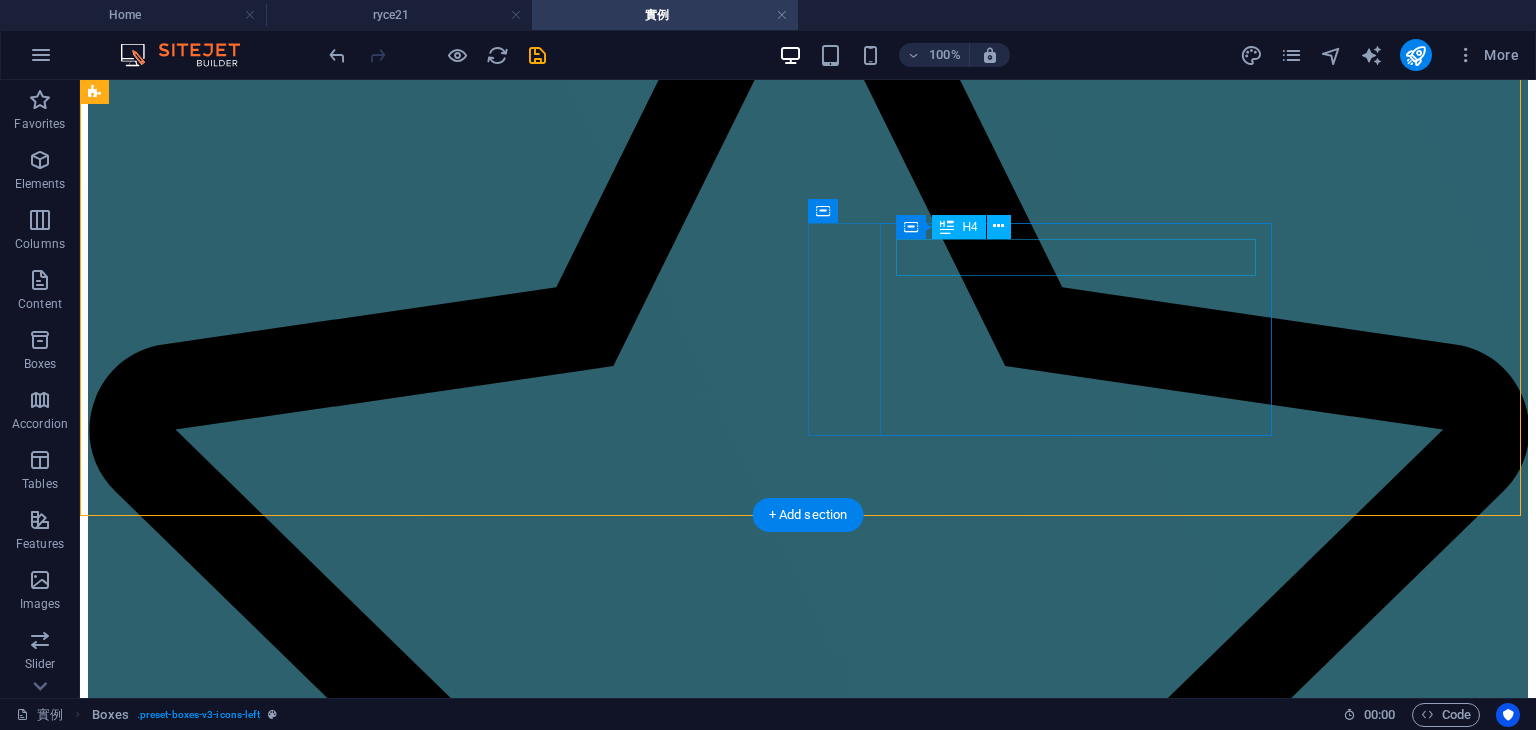 click on "奕宏＆昕妤，婚禮包套，[CITY]" at bounding box center [808, 37753] 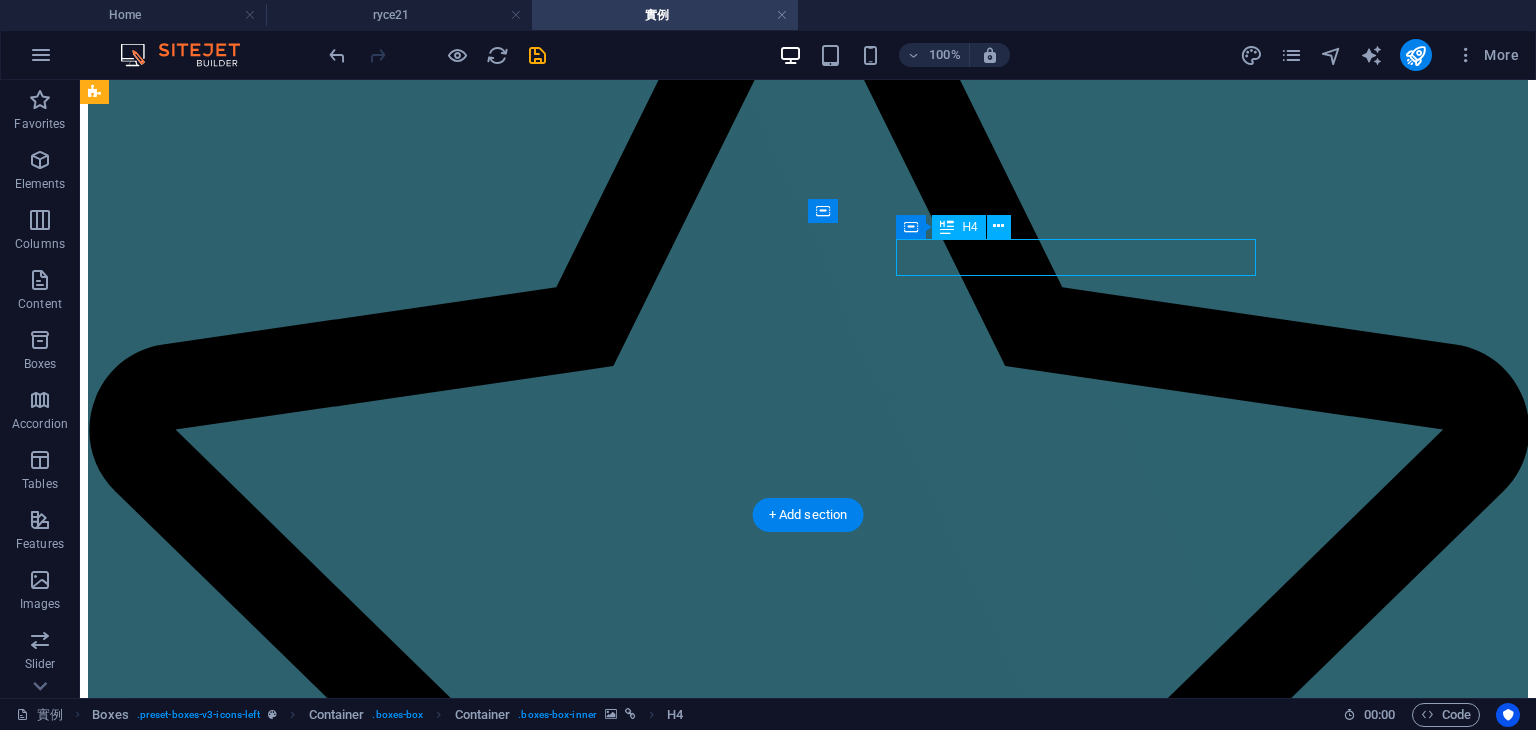 click on "奕宏＆昕妤，婚禮包套，[CITY]" at bounding box center [808, 37753] 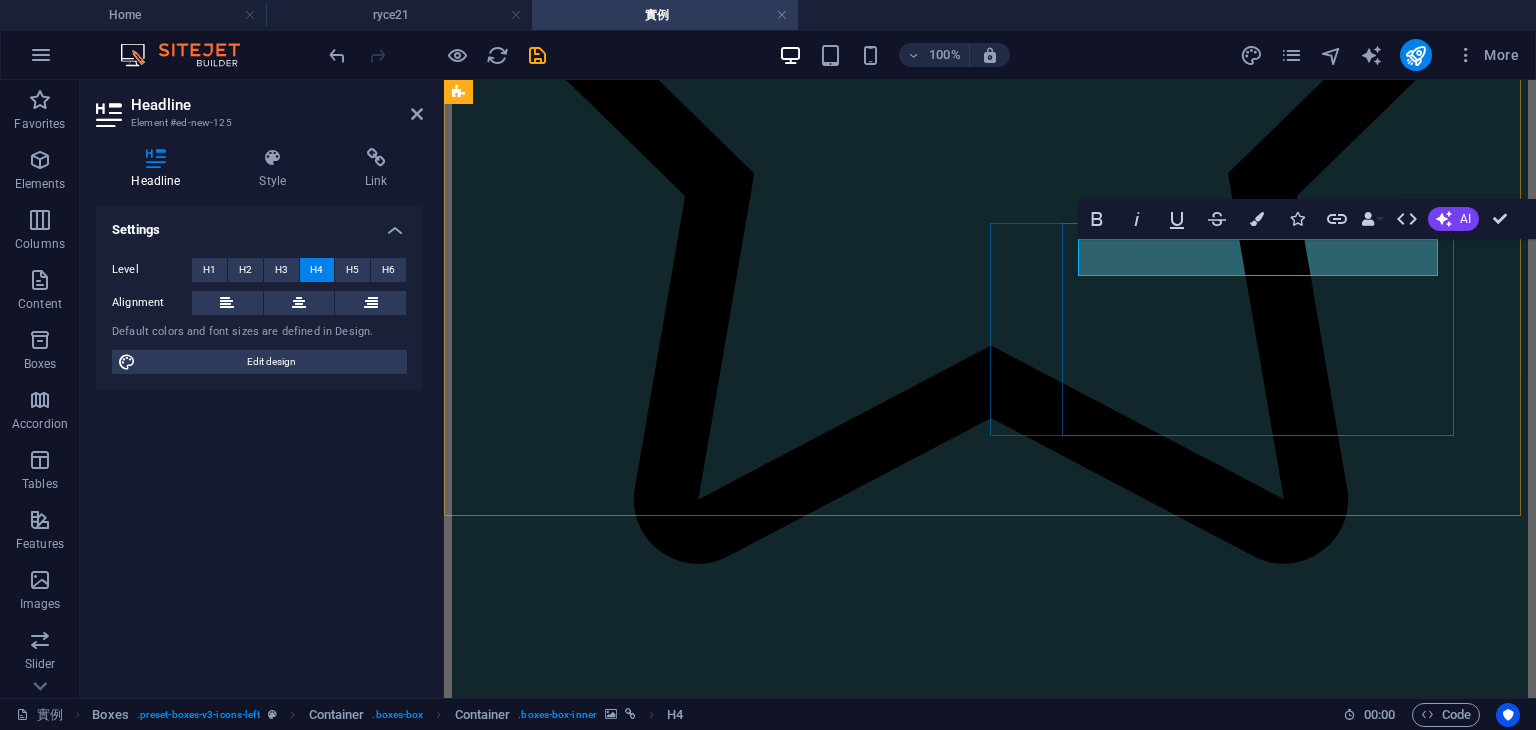 click on "奕宏＆昕妤，婚禮包套，[CITY]" at bounding box center (990, 30090) 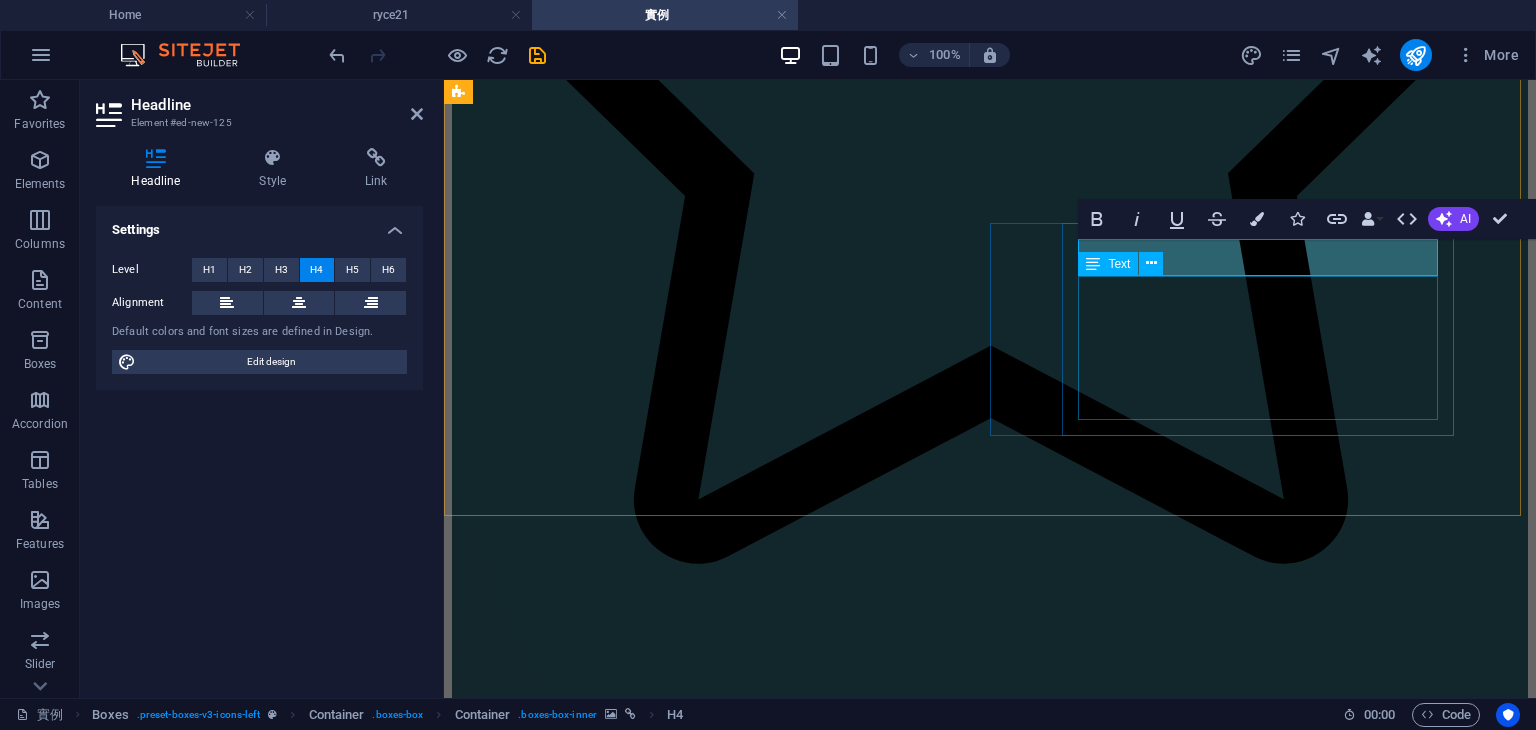 type 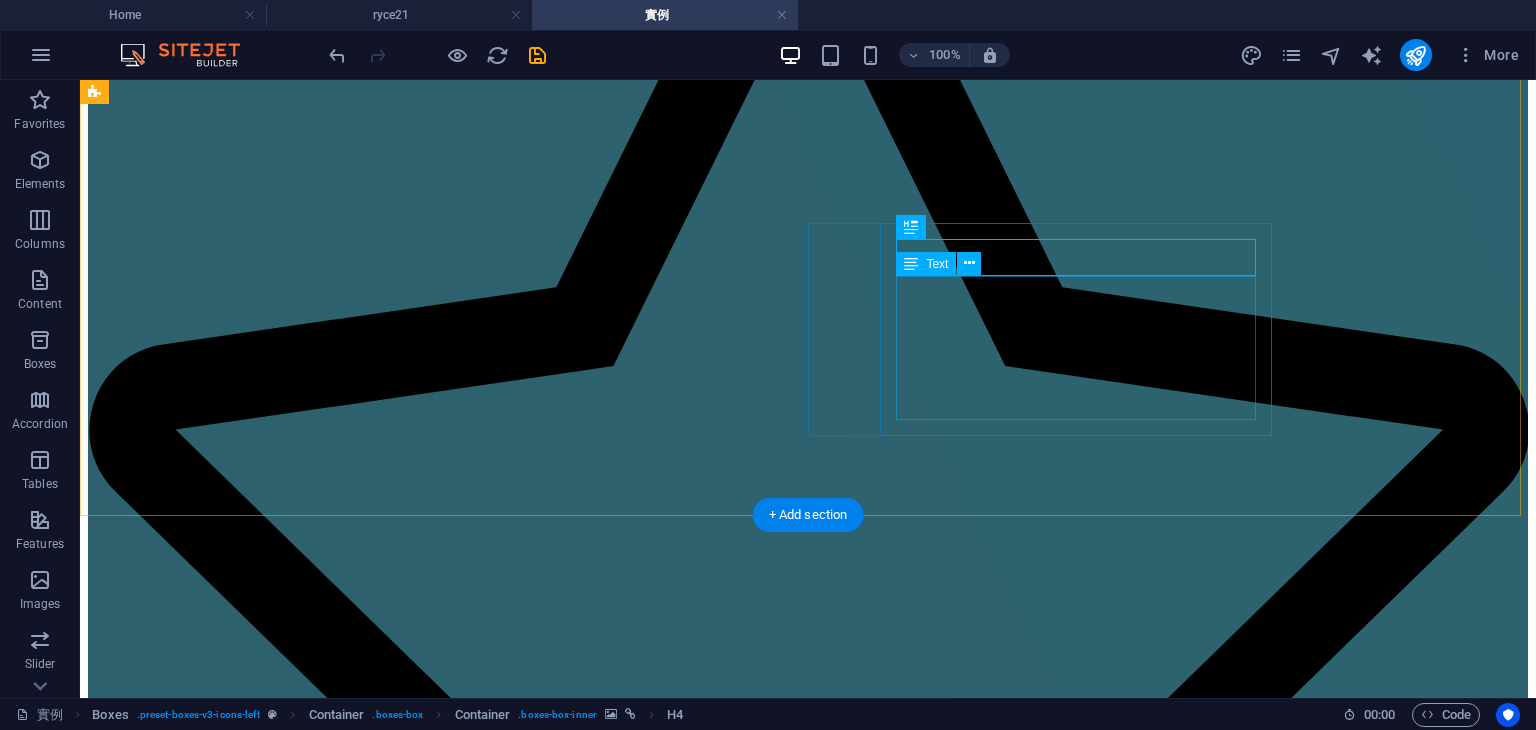 click on "主持，佈置，平面攝影，動態錄影，音響" at bounding box center (808, 37880) 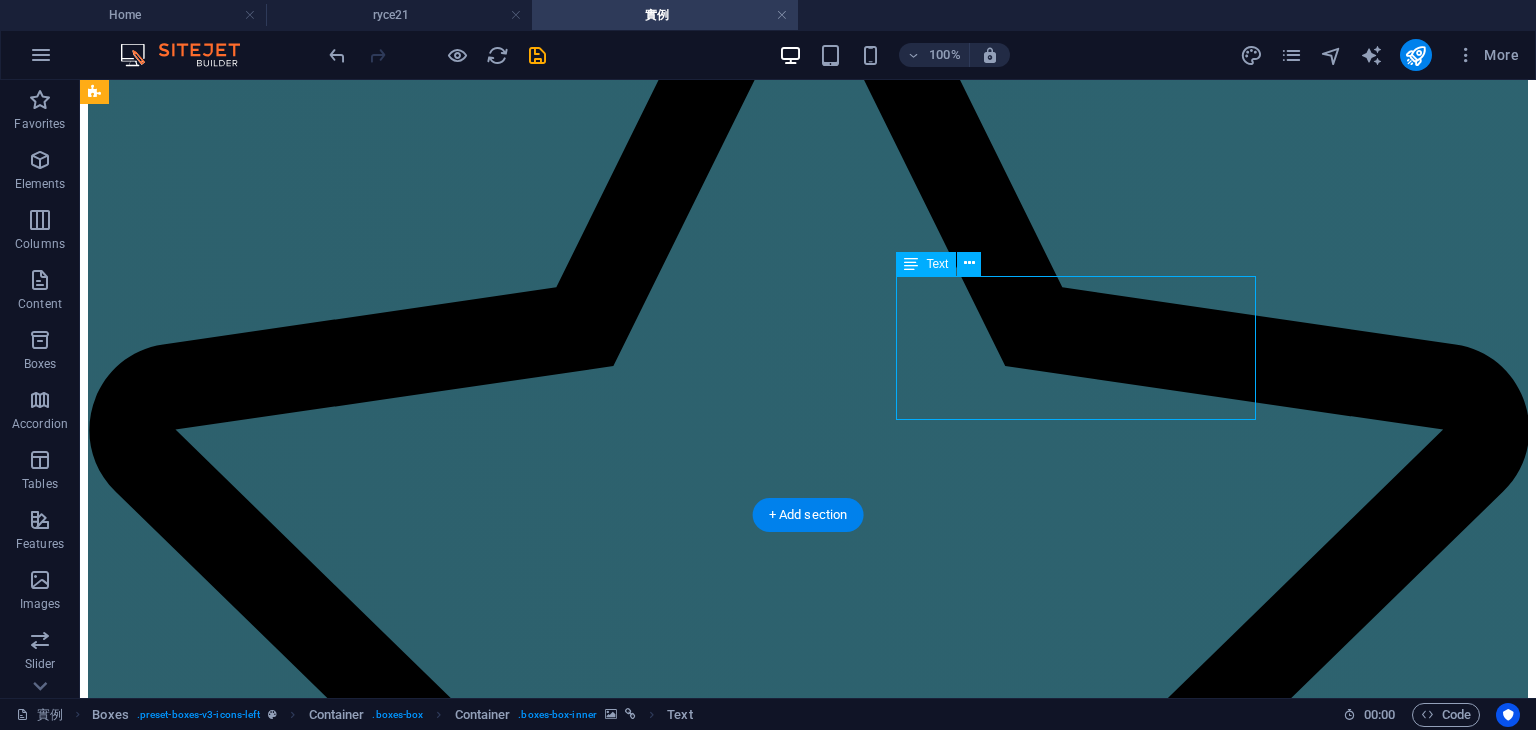 click on "主持，佈置，平面攝影，動態錄影，音響" at bounding box center [808, 37880] 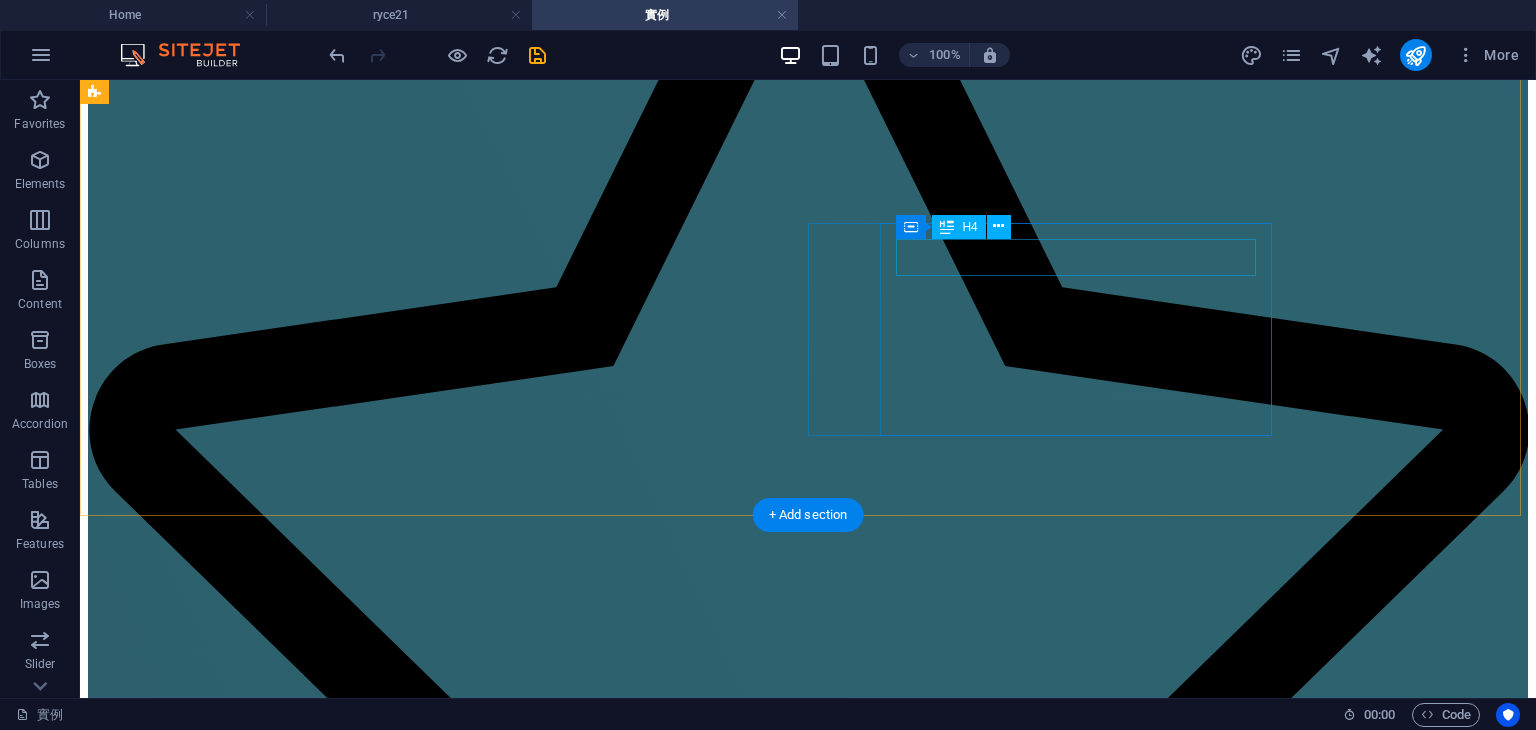 click on "婚禮佈置，[CITY]" at bounding box center [808, 37753] 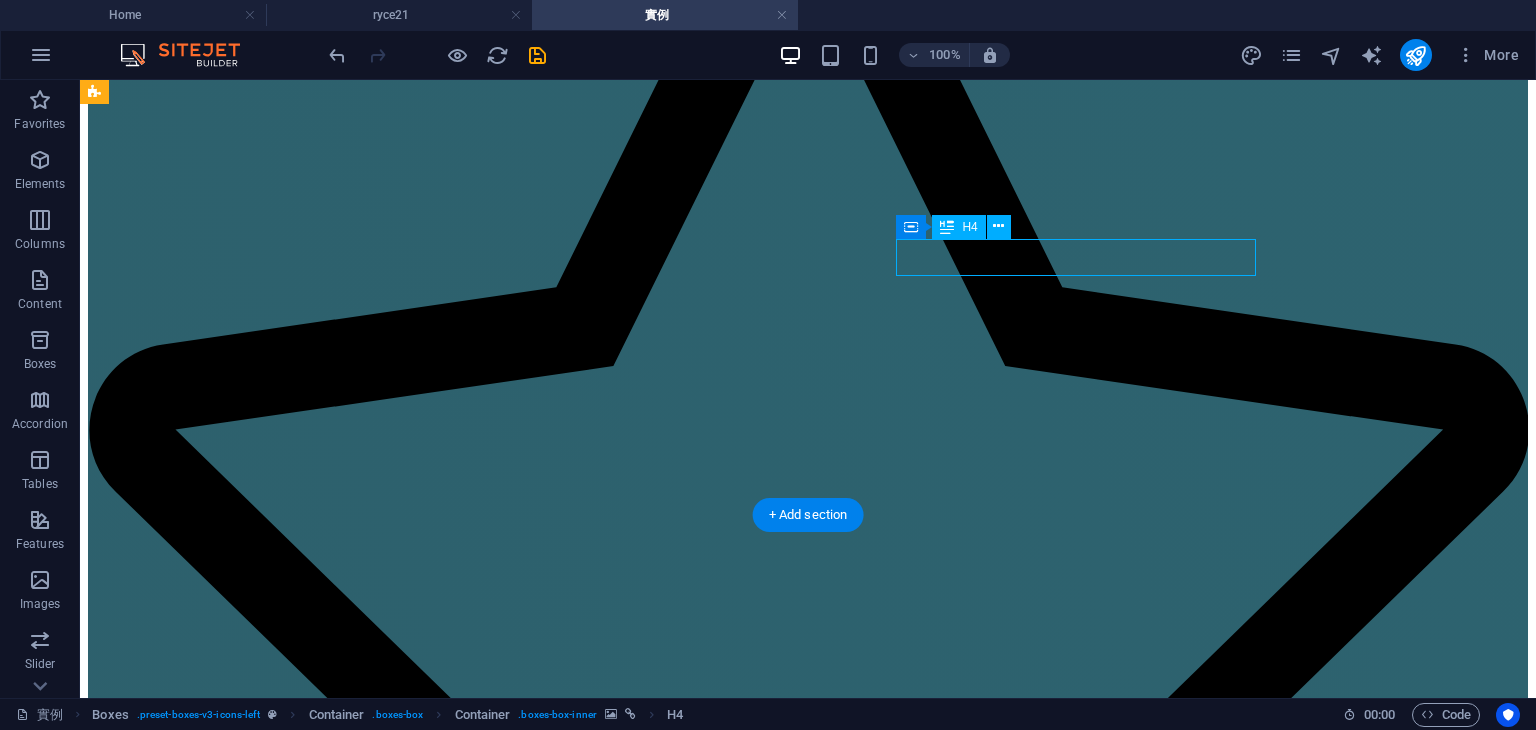 drag, startPoint x: 1087, startPoint y: 265, endPoint x: 734, endPoint y: 265, distance: 353 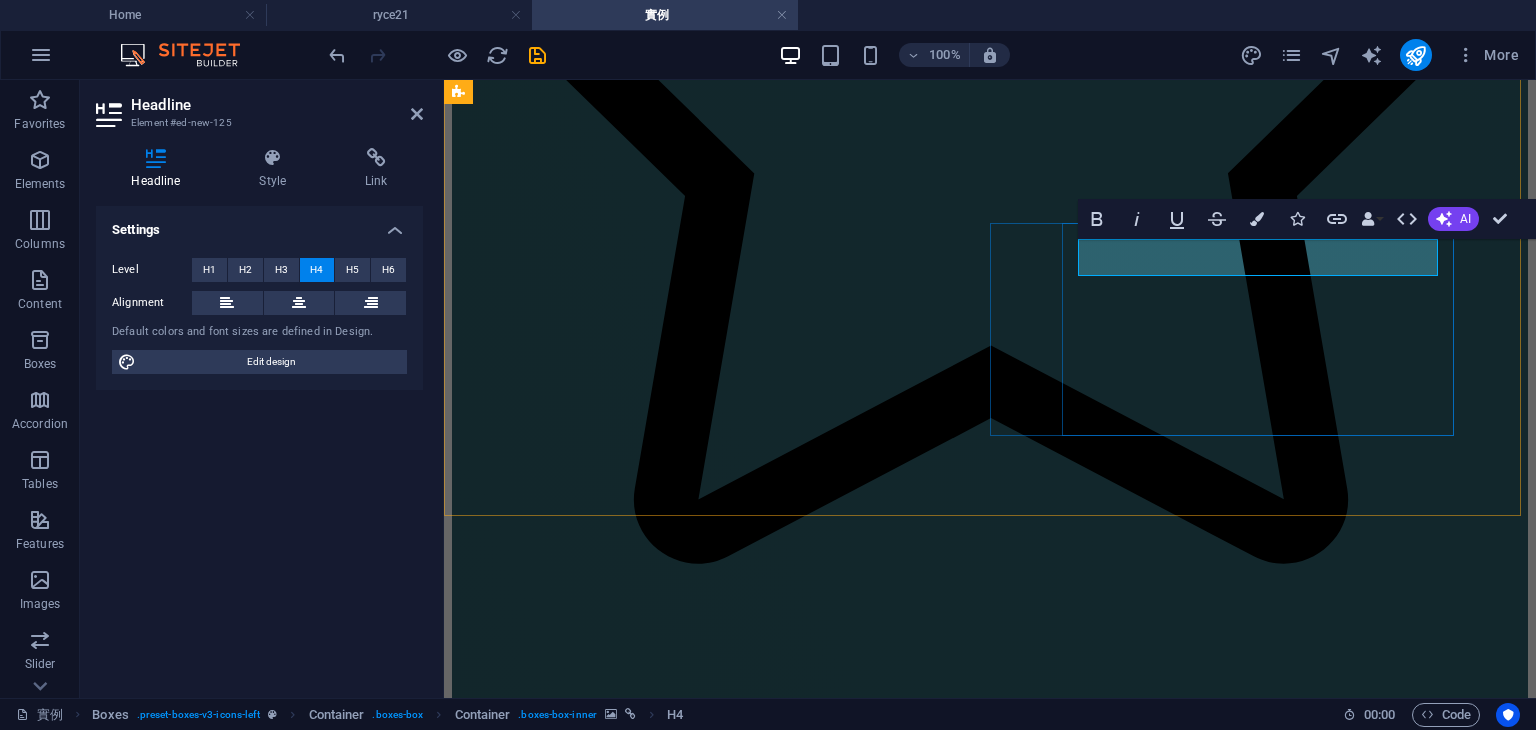 click on "婚禮佈置，[CITY]" at bounding box center (990, 30090) 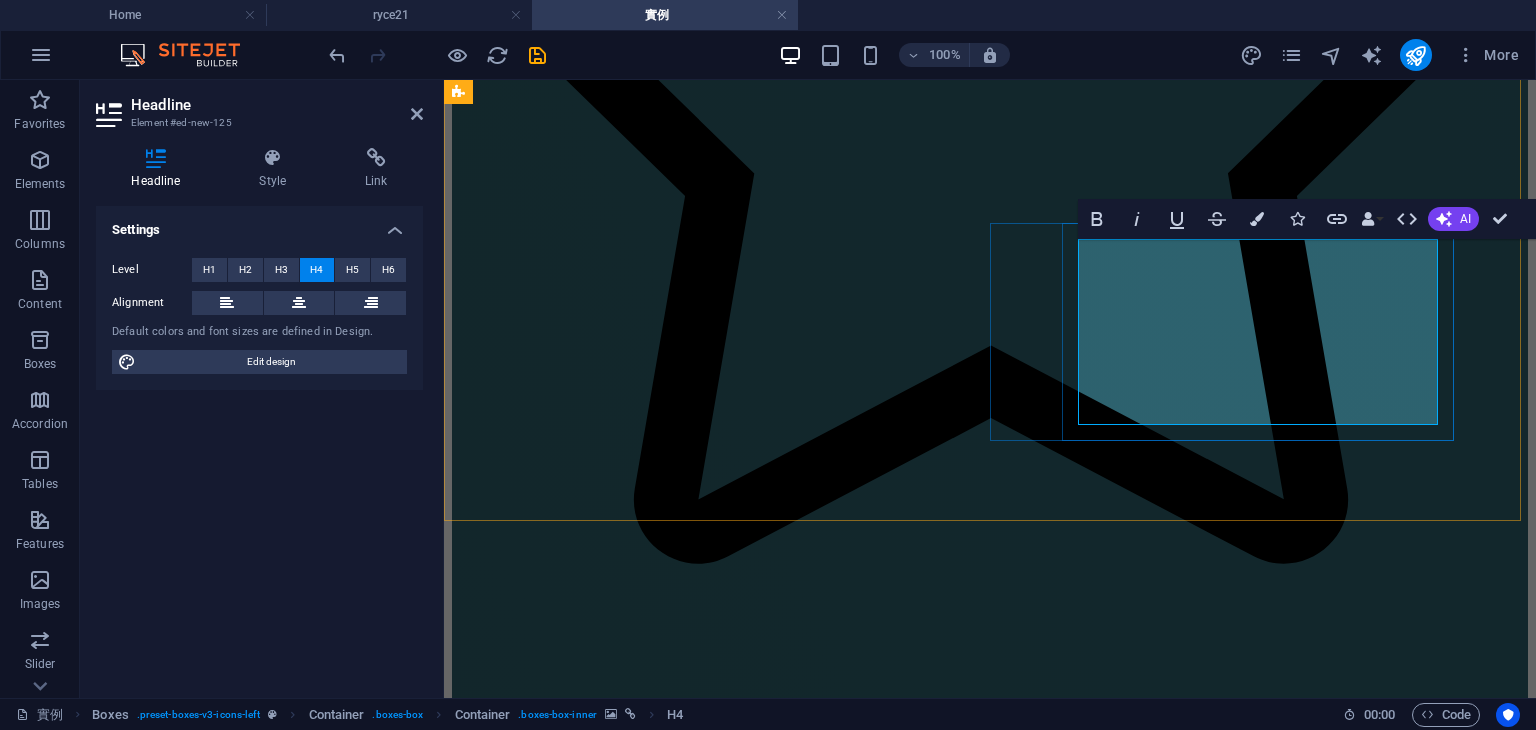 click on "婚禮佈置，[CITY] ‌ ‌ ‌ ‌" at bounding box center (990, 30136) 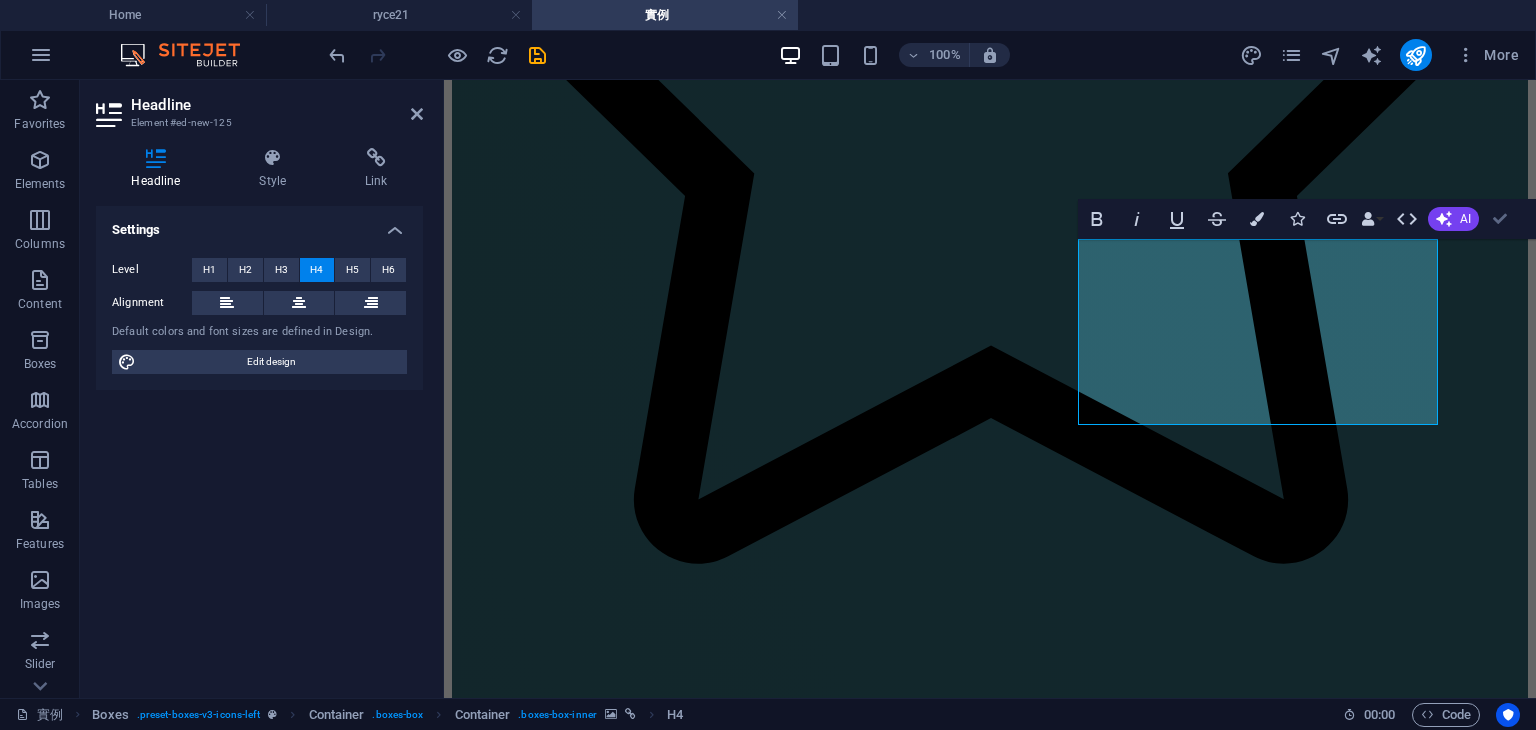 drag, startPoint x: 1500, startPoint y: 213, endPoint x: 1246, endPoint y: 253, distance: 257.1303 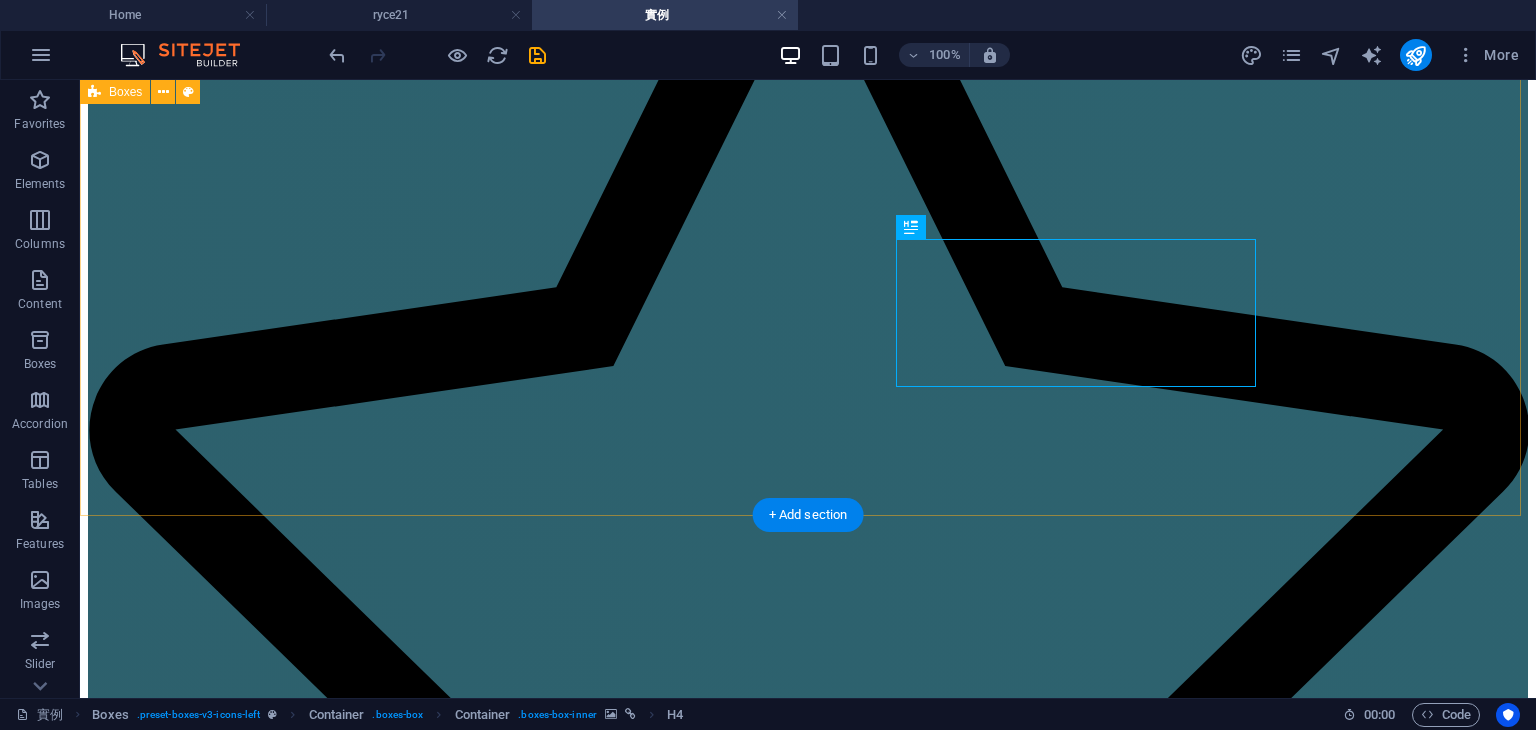 click at bounding box center [808, 37509] 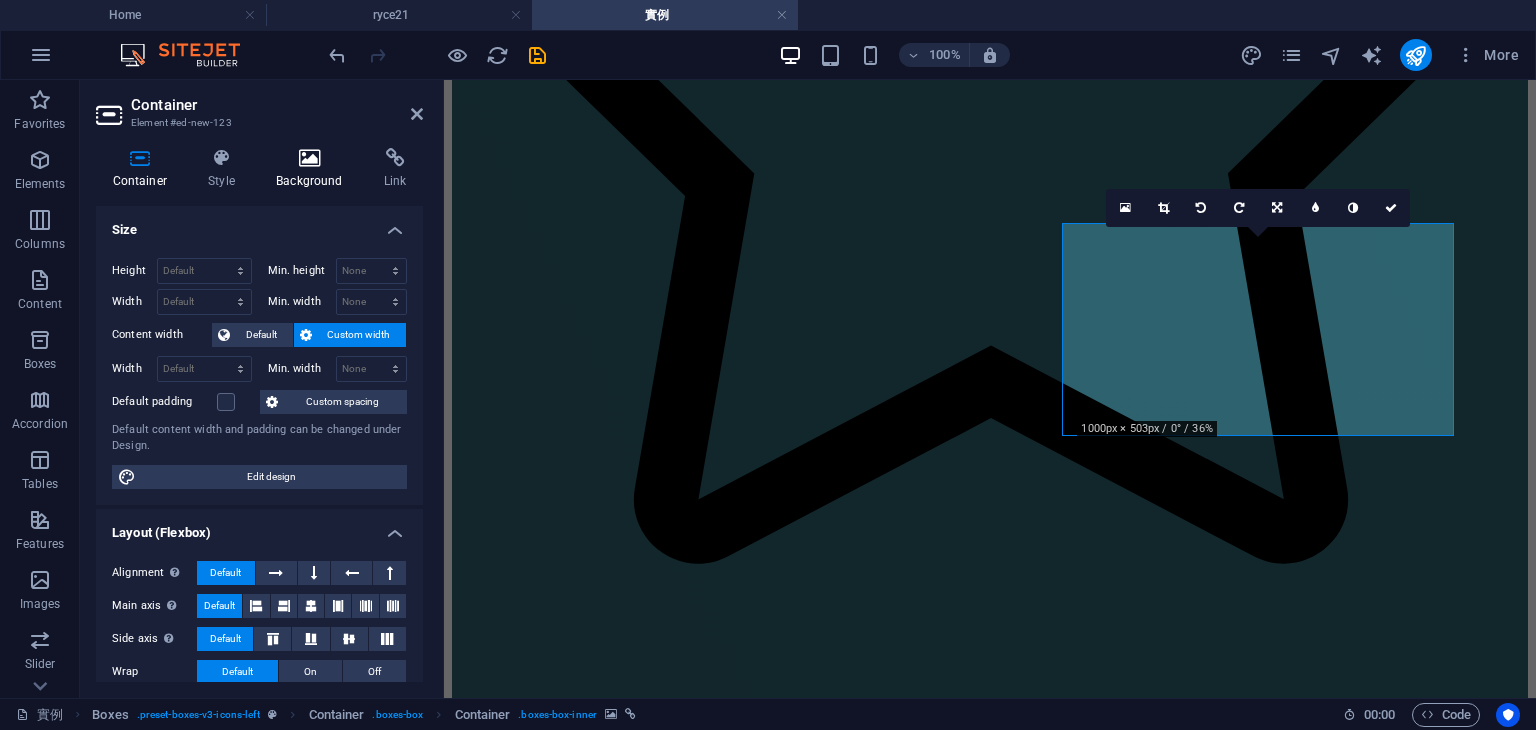 click at bounding box center [310, 158] 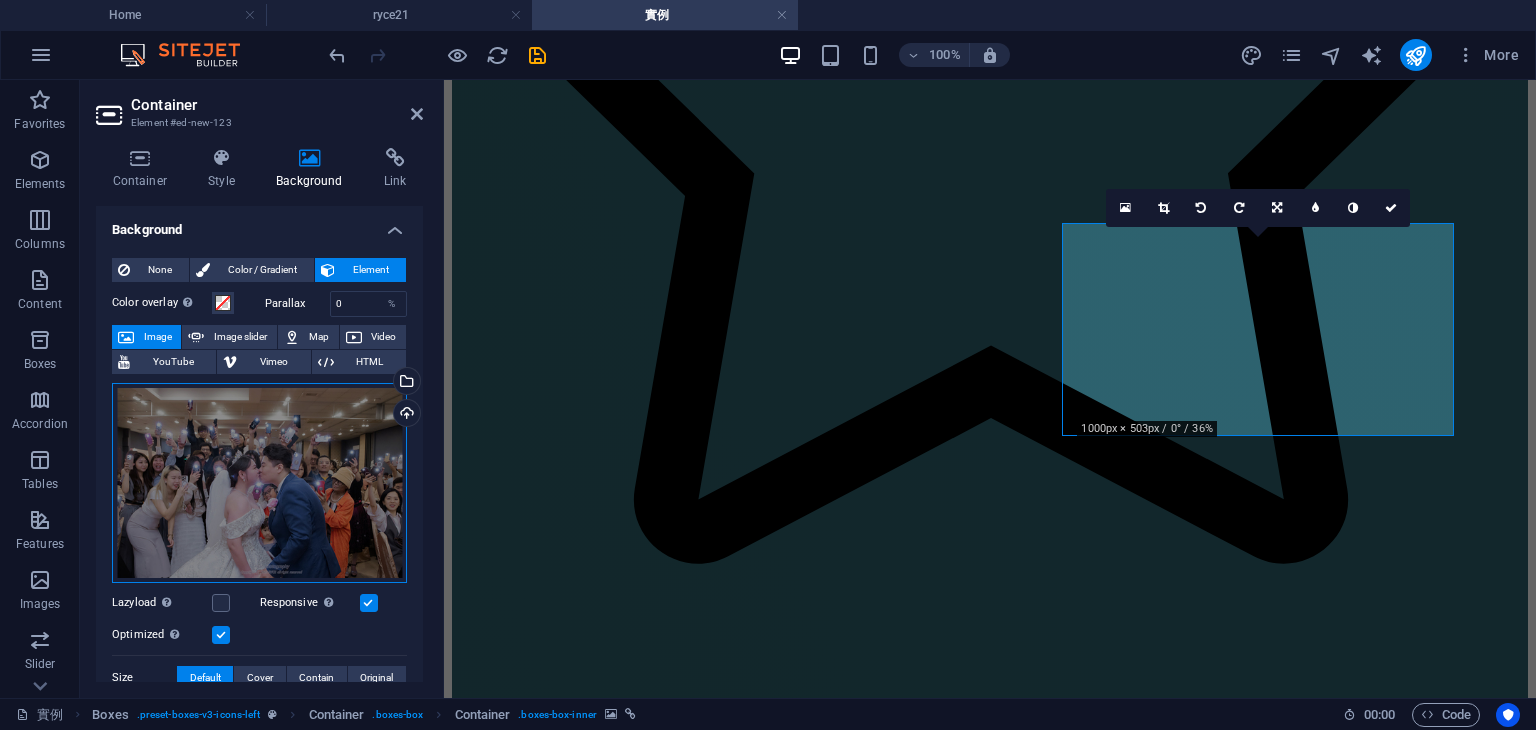 click on "Drag files here, click to choose files or select files from Files or our free stock photos & videos" at bounding box center (259, 483) 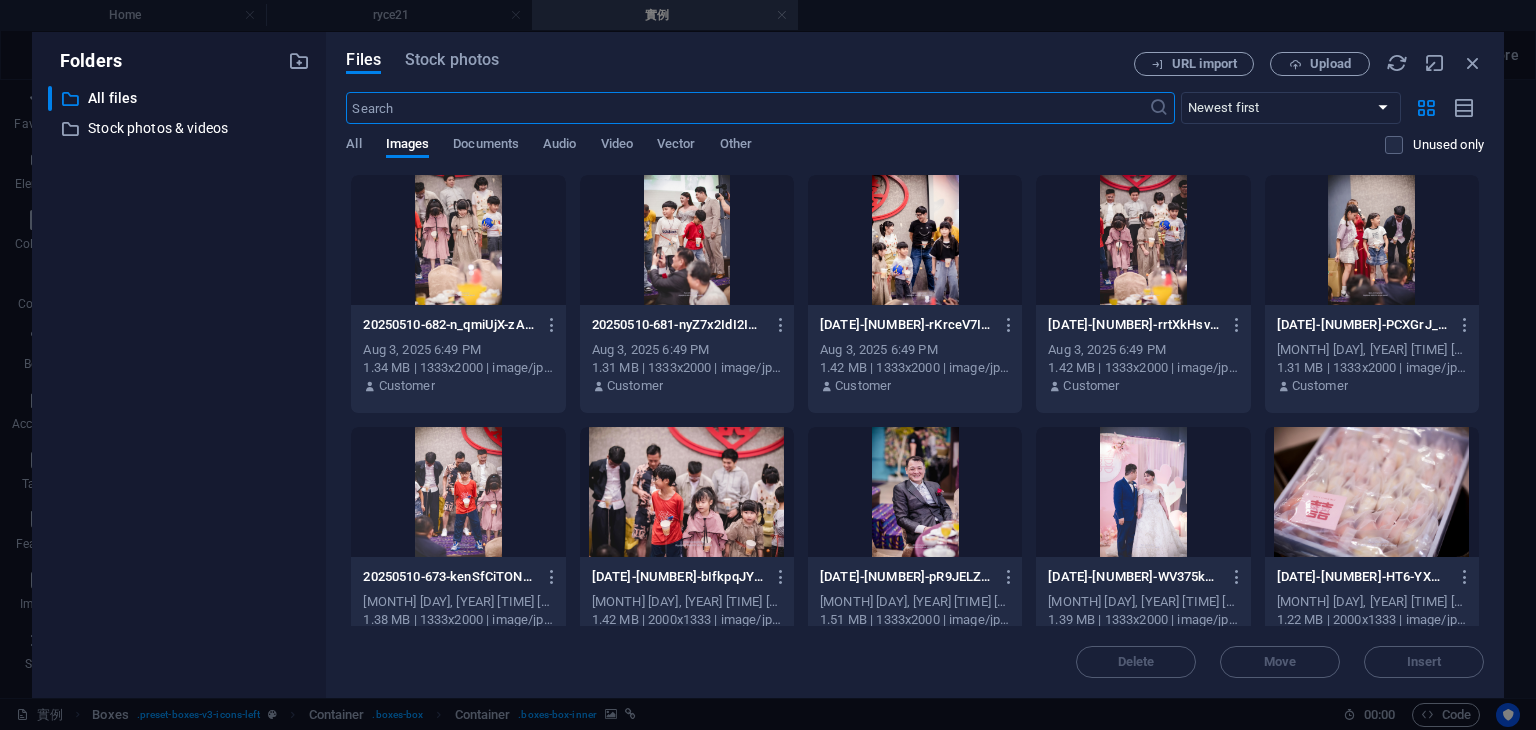 scroll, scrollTop: 3107, scrollLeft: 0, axis: vertical 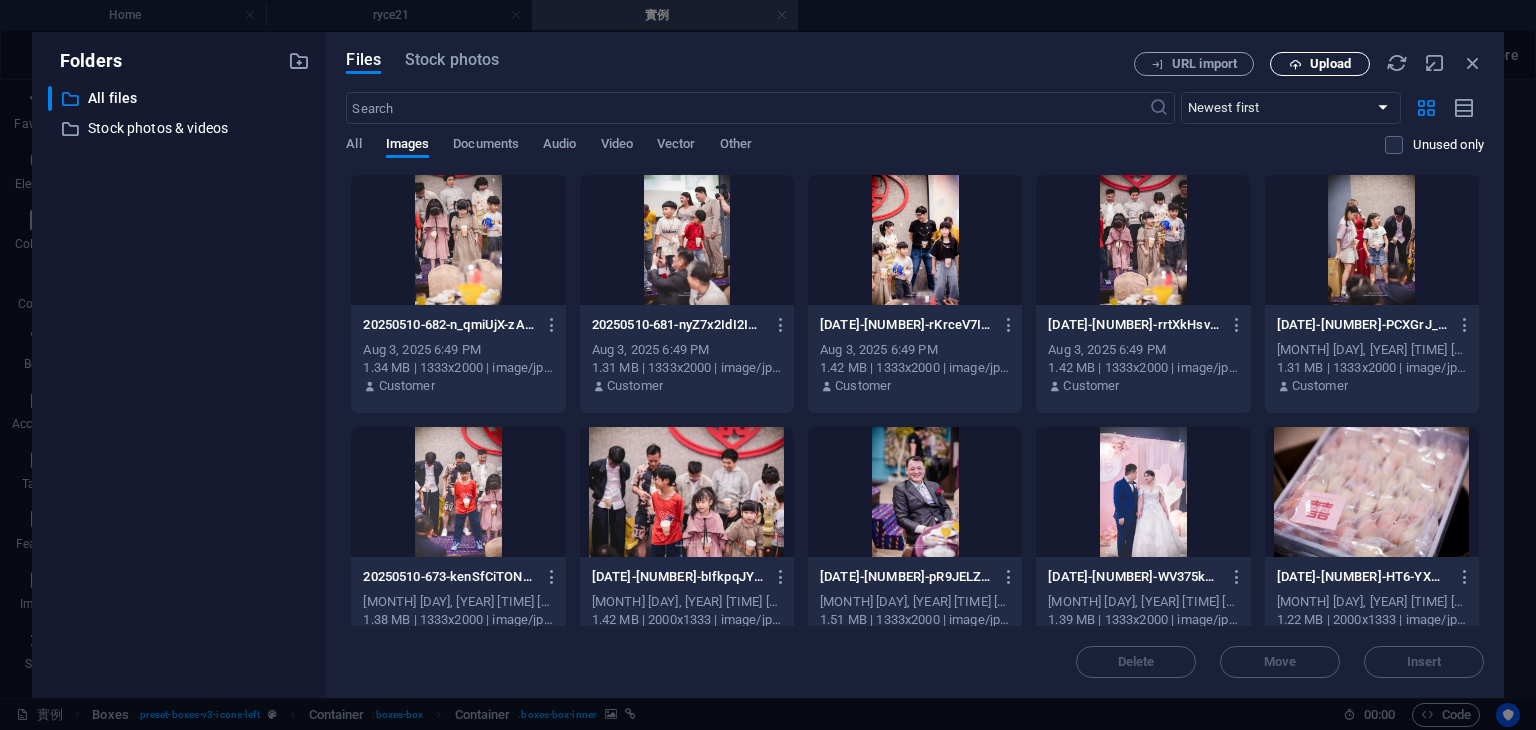 click on "Upload" at bounding box center (1330, 64) 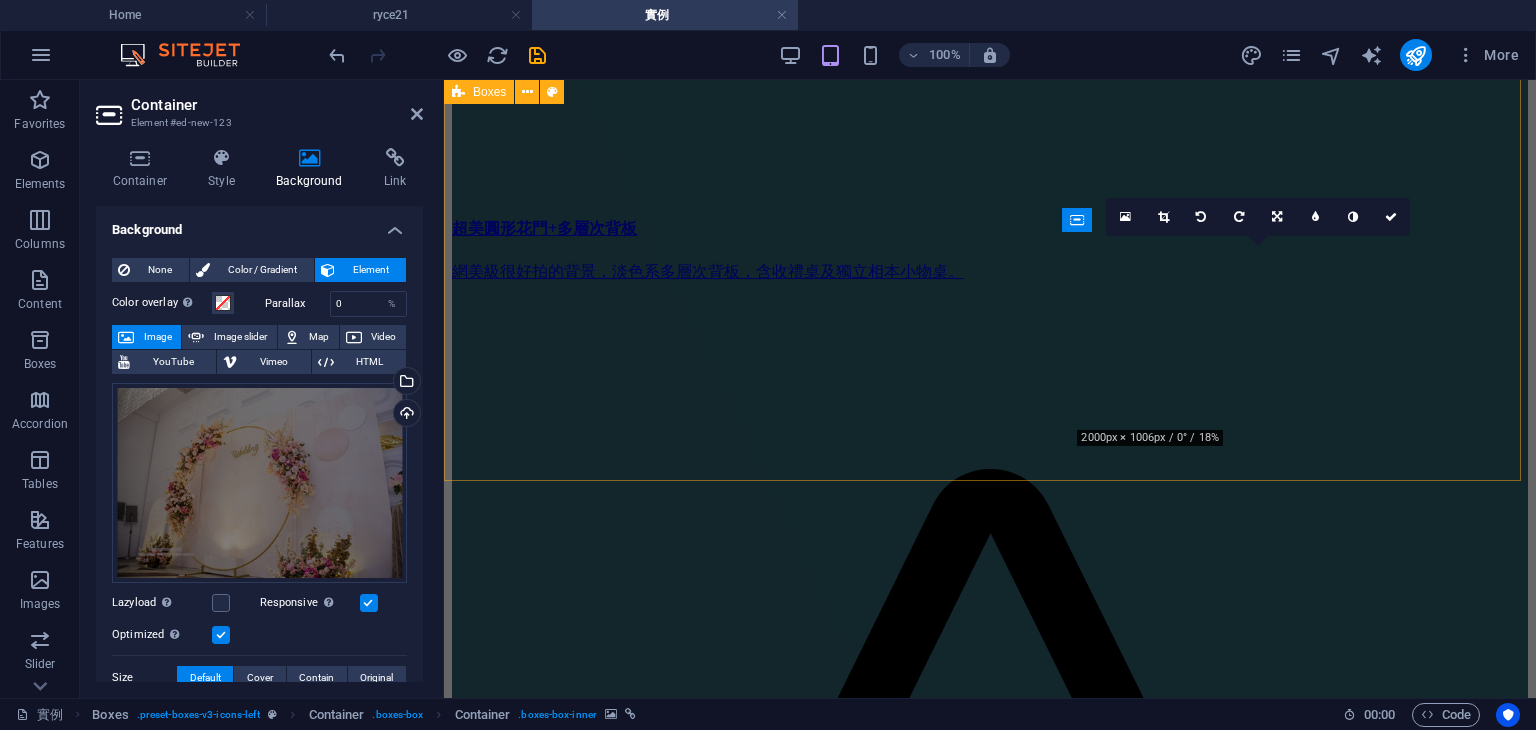 scroll, scrollTop: 2478, scrollLeft: 0, axis: vertical 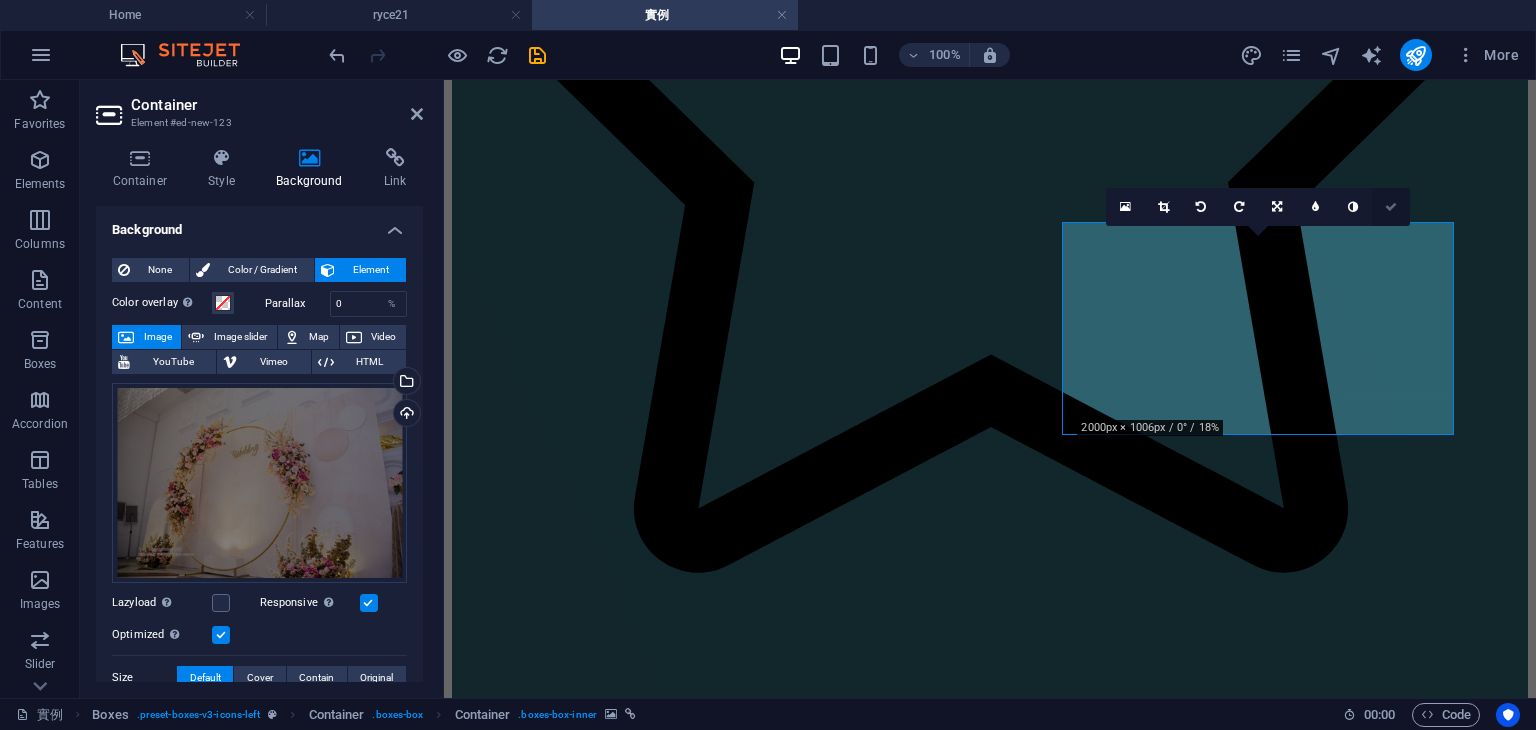 click at bounding box center [1391, 207] 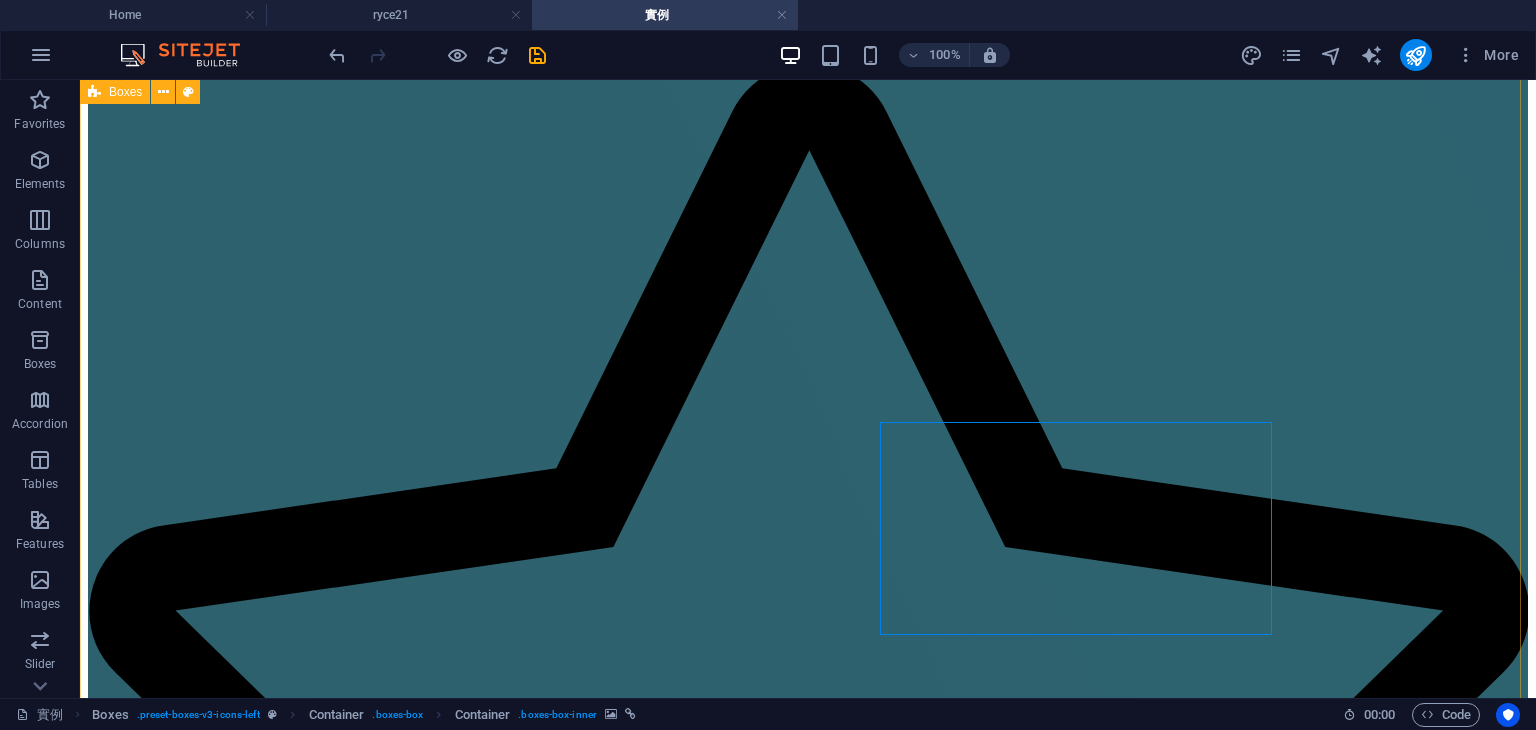scroll, scrollTop: 2278, scrollLeft: 0, axis: vertical 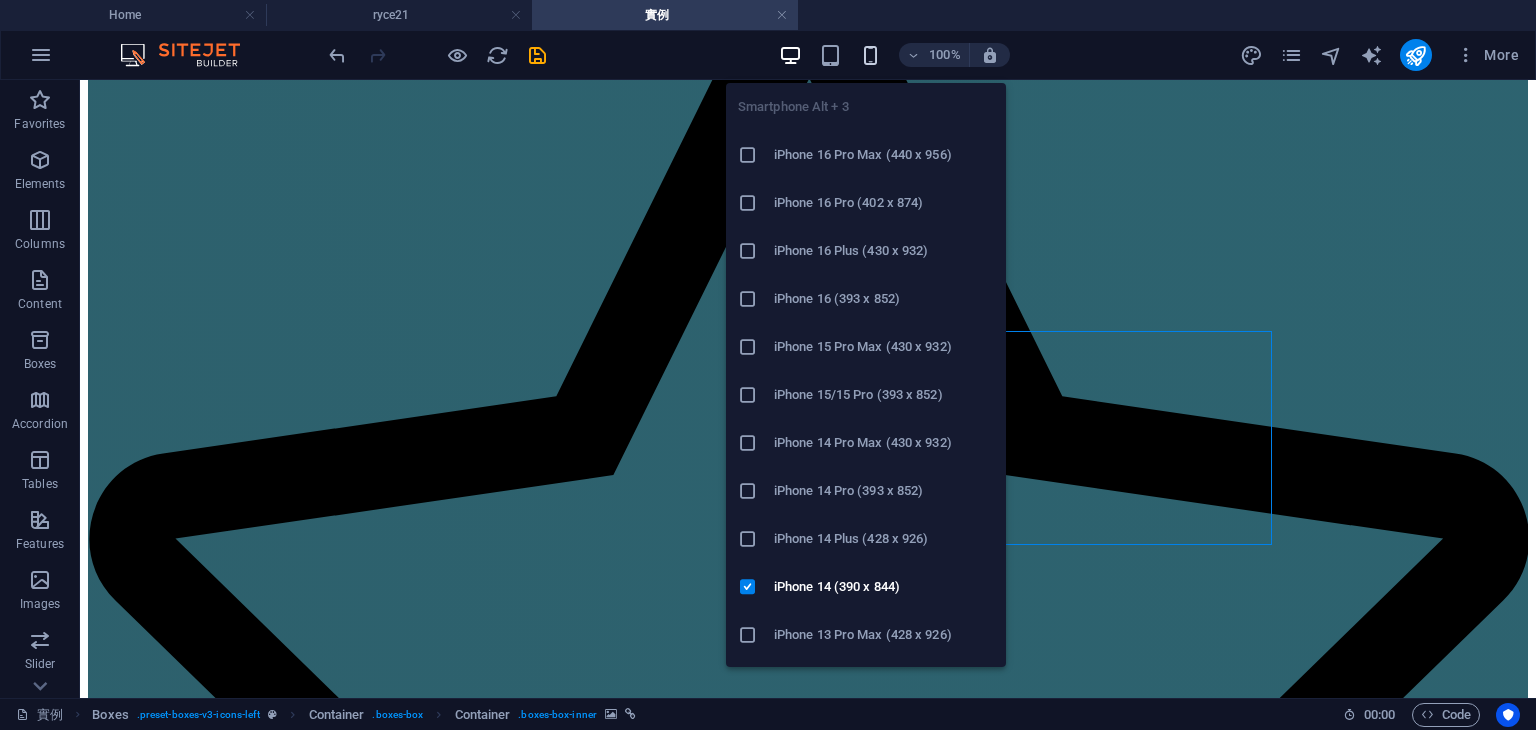 click at bounding box center (870, 55) 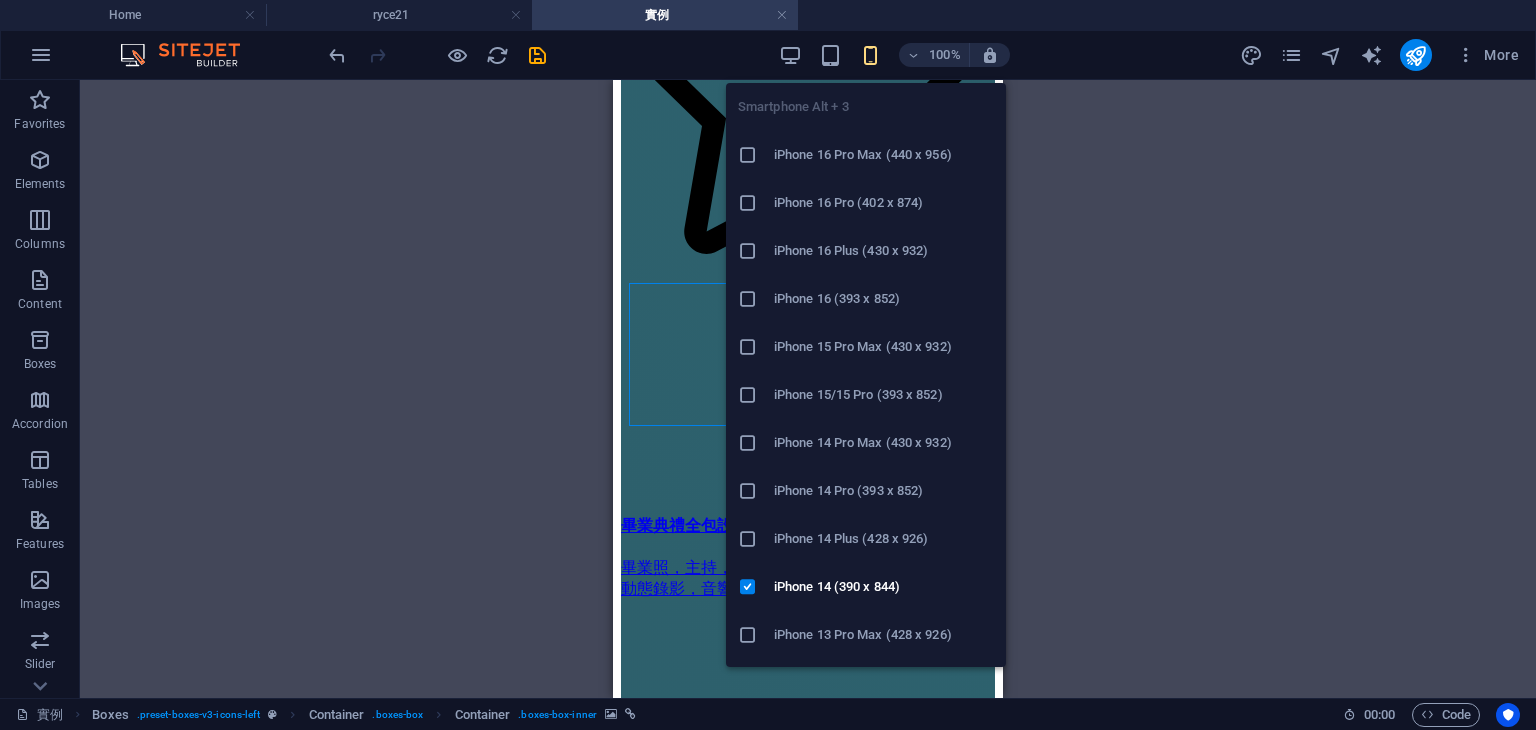 scroll, scrollTop: 6015, scrollLeft: 0, axis: vertical 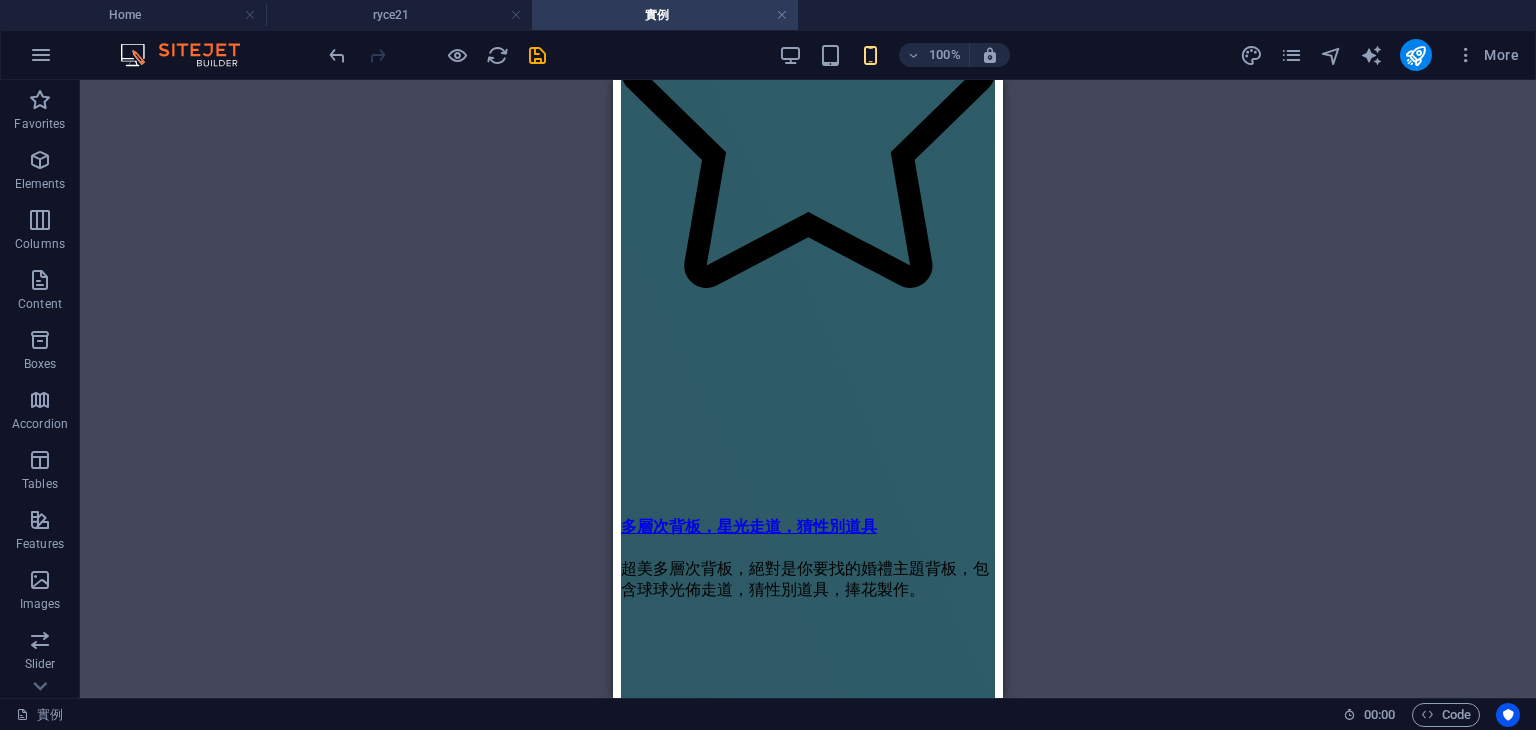 drag, startPoint x: 994, startPoint y: 573, endPoint x: 1678, endPoint y: 638, distance: 687.0815 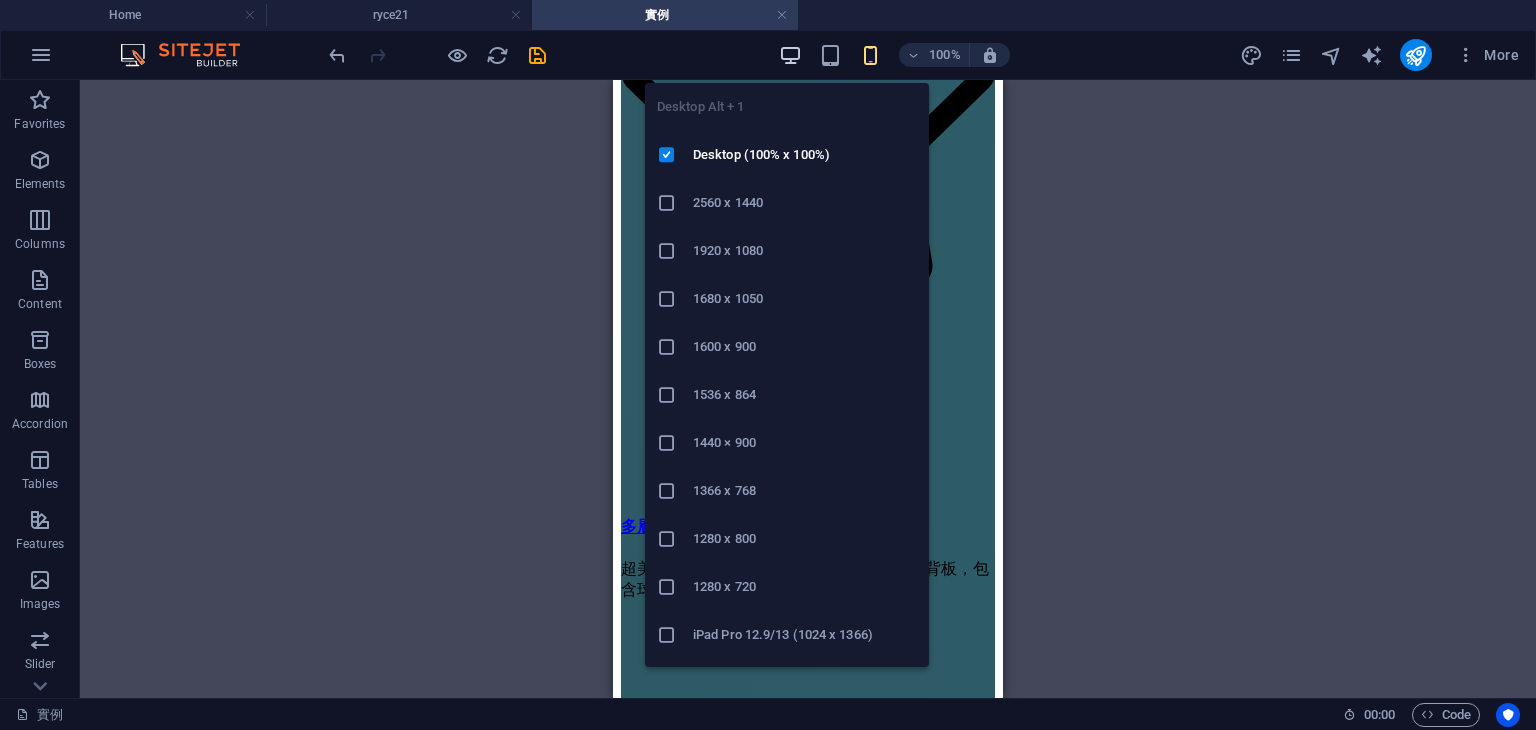 click at bounding box center [790, 55] 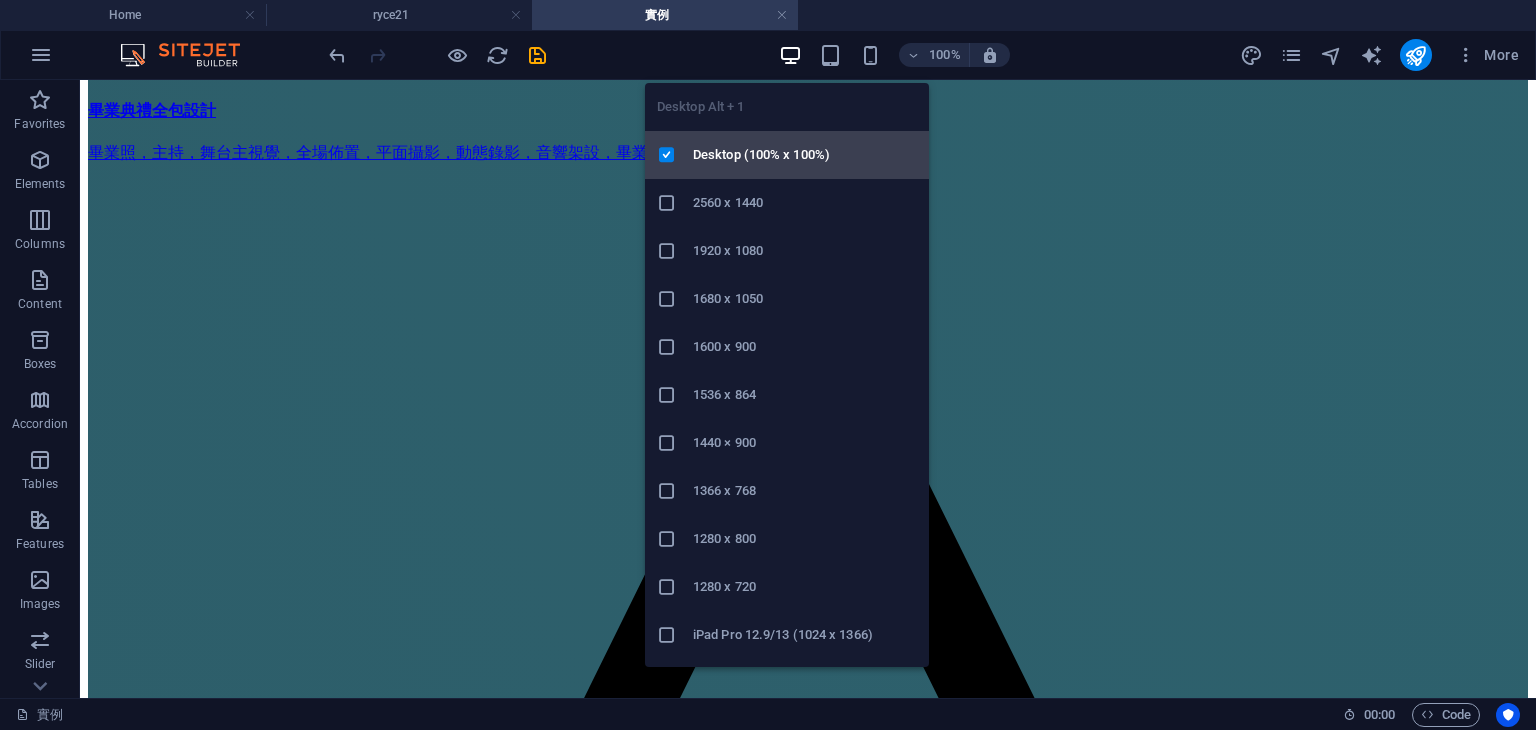 scroll, scrollTop: 3588, scrollLeft: 0, axis: vertical 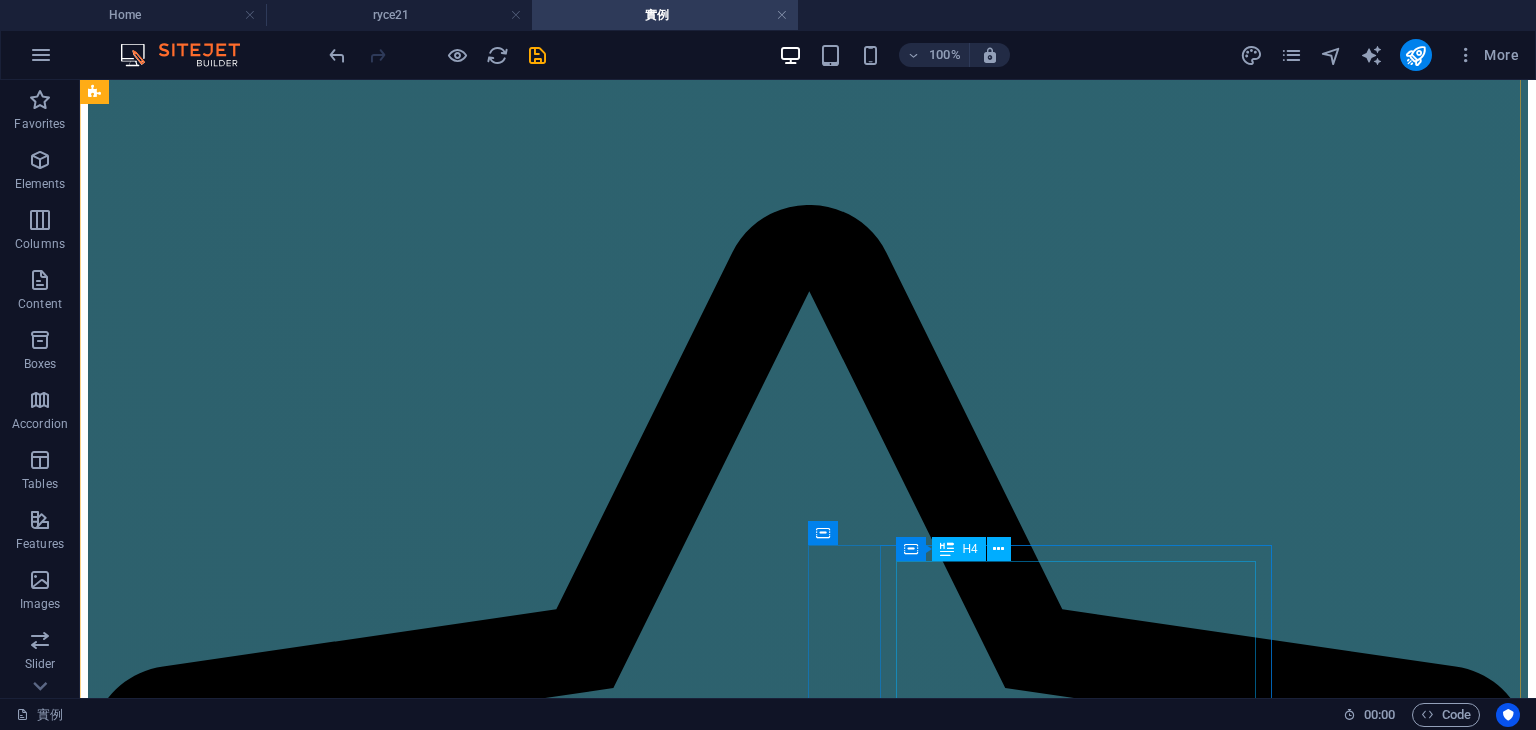 click on "婚禮佈置，[CITY]" at bounding box center (808, 38102) 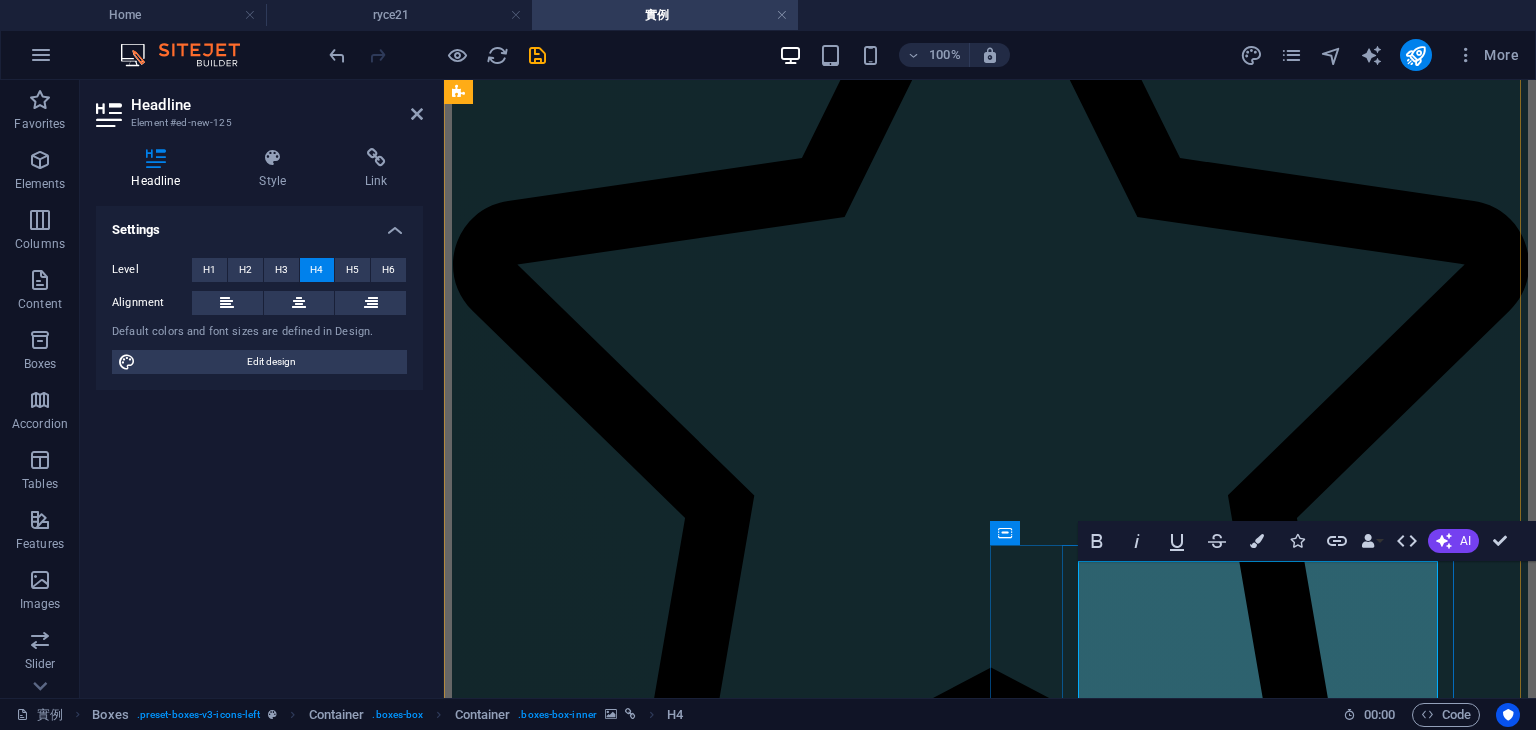 click on "婚禮佈置，[CITY]" at bounding box center [990, 30439] 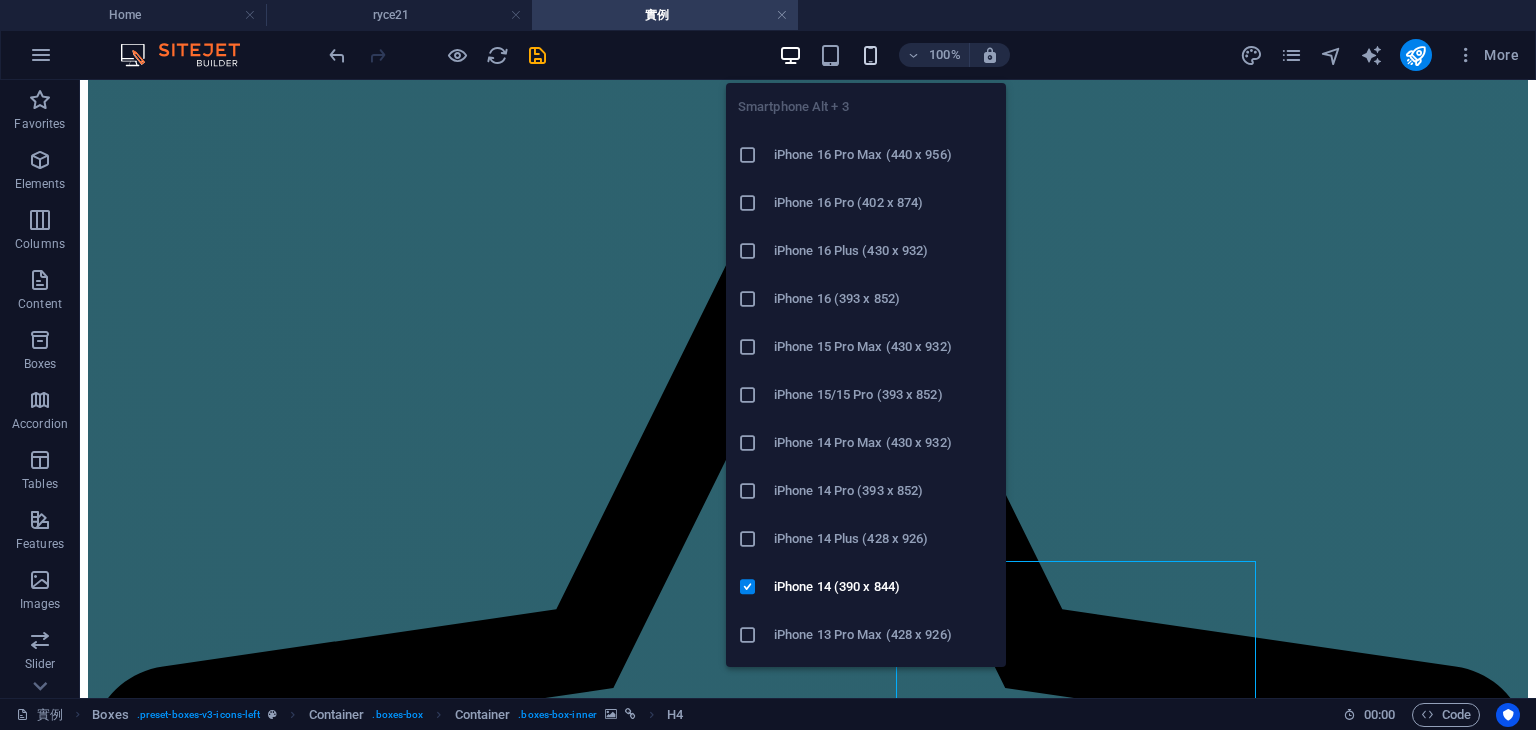 click at bounding box center [870, 55] 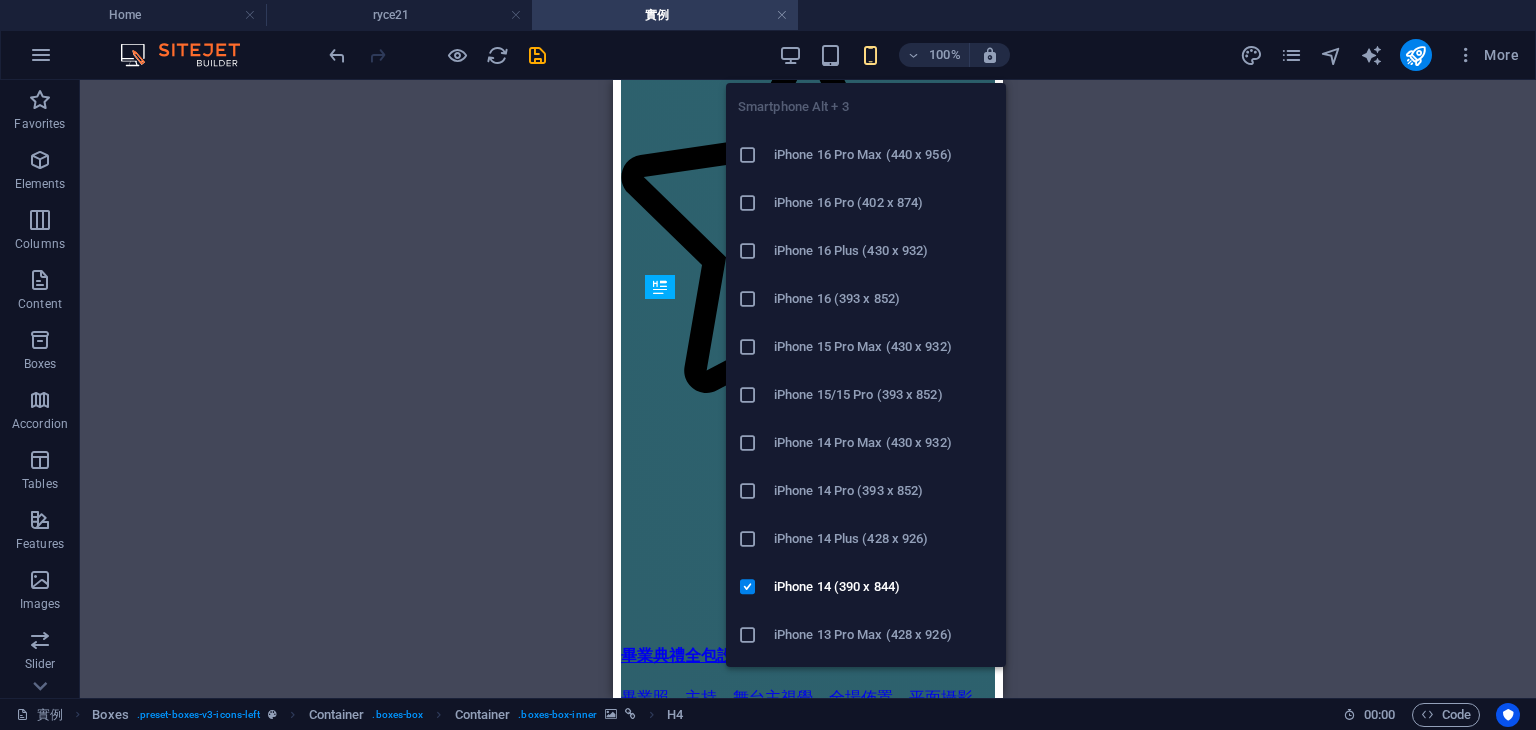 scroll, scrollTop: 6015, scrollLeft: 0, axis: vertical 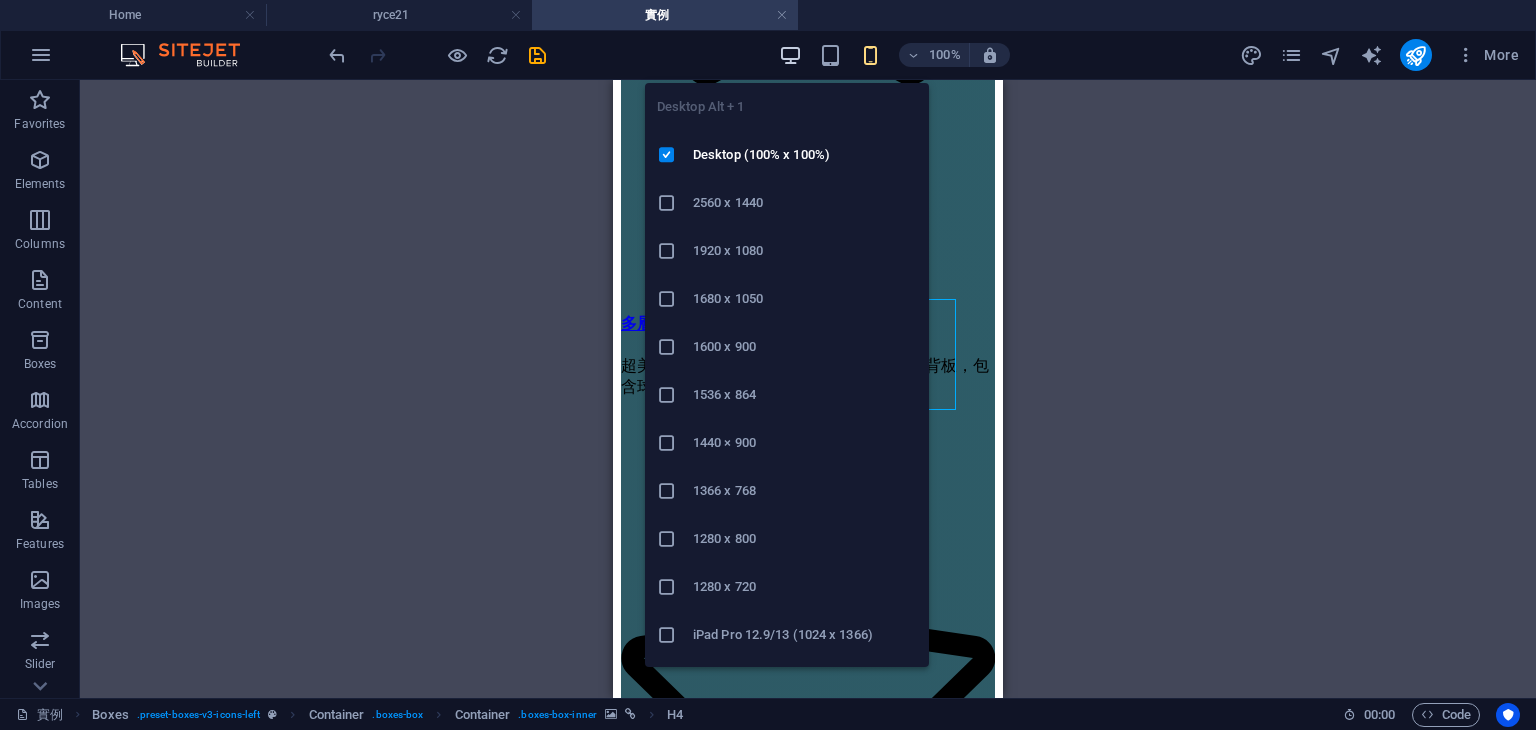click at bounding box center [790, 55] 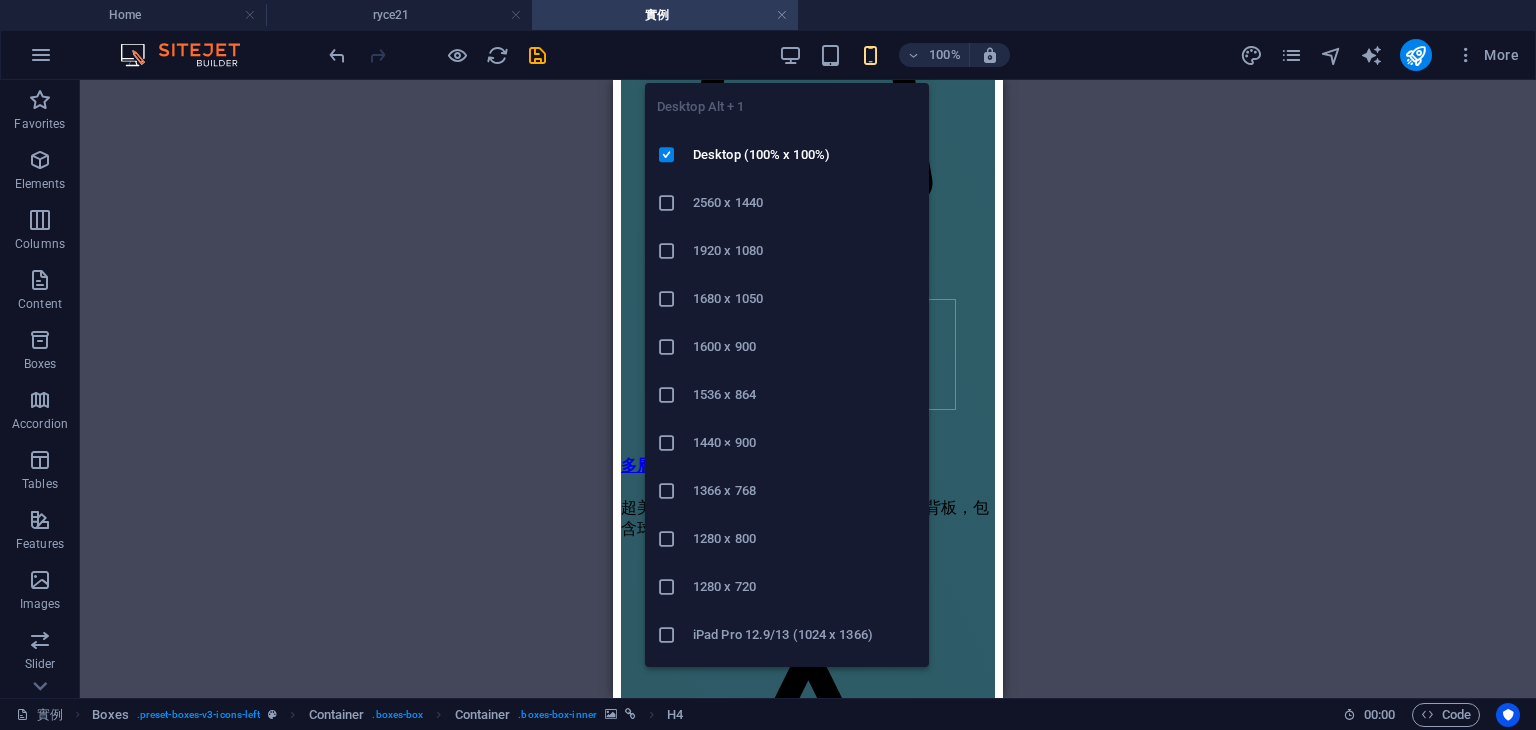 scroll, scrollTop: 2368, scrollLeft: 0, axis: vertical 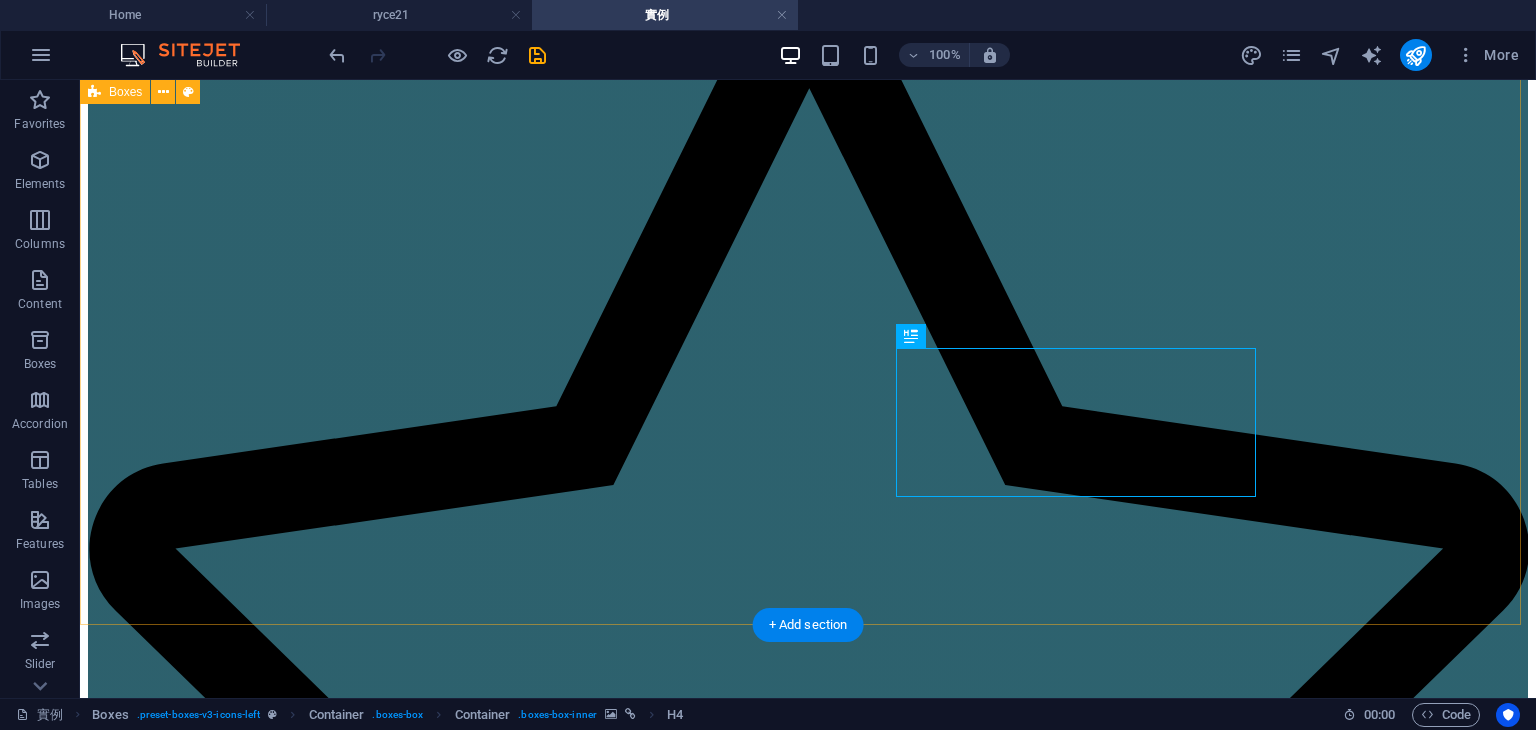 click on "絕美大型多層次背板，鏡面走道，星光球球走道柱 一場婚禮佈置做了五個小時，現場賓客讚不絕口，是怎樣的佈置，又包含什麼內容? 超美圓形花門+多層次背板 網美級很好拍的背景，淡色系多層次背板，含收禮桌及獨立相本小物桌。 畢業典禮全包設計 畢業照，主持，舞台主視覺，全場佈置，平面攝影，動態錄影，音響架設，畢業MV 鎮陽＆曉萱，婚禮全包套 主持，多層次佈置，平面攝影，動態錄影，SDE，儀式帶領，音響，MV 宇彤＆名柔，婚禮包套服務 主持，平面攝影，動態錄影，SDE，音響 專業婚禮包套服務 主持，佈置，平面攝影，動態錄影，音響 多層次背板，星光走道，猜性別道具 超美多層次背板，絕對是你要找的婚禮主題背板，包含球球光佈走道，猜性別道具，捧花製作。 抓周佈置 藍色多層次背板設計 家林＆翊均，婚禮包套服務，新竹煙波飯店" at bounding box center (808, 18036) 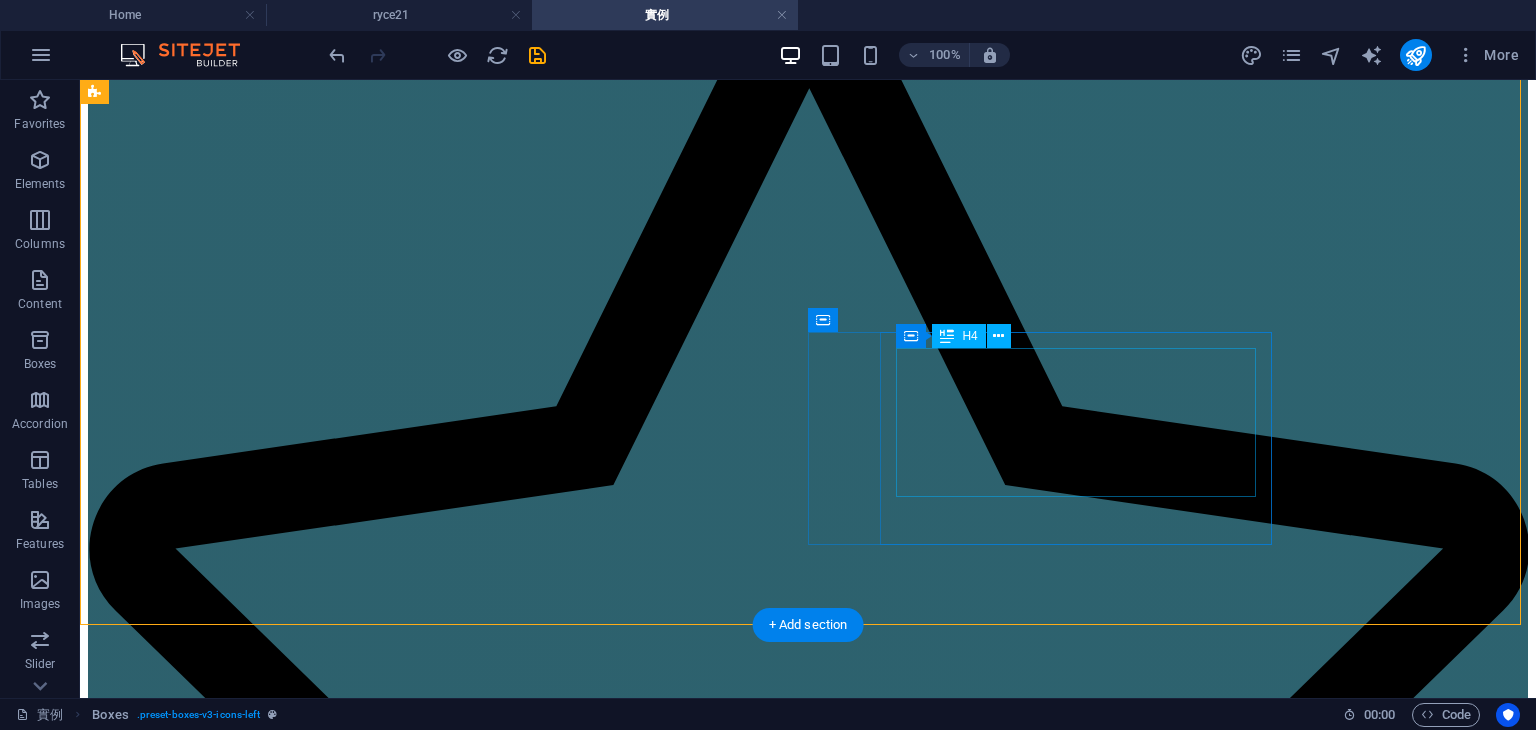 click on "美美圓形花圈多層次背板，婚禮佈置，竹南" at bounding box center (808, 37890) 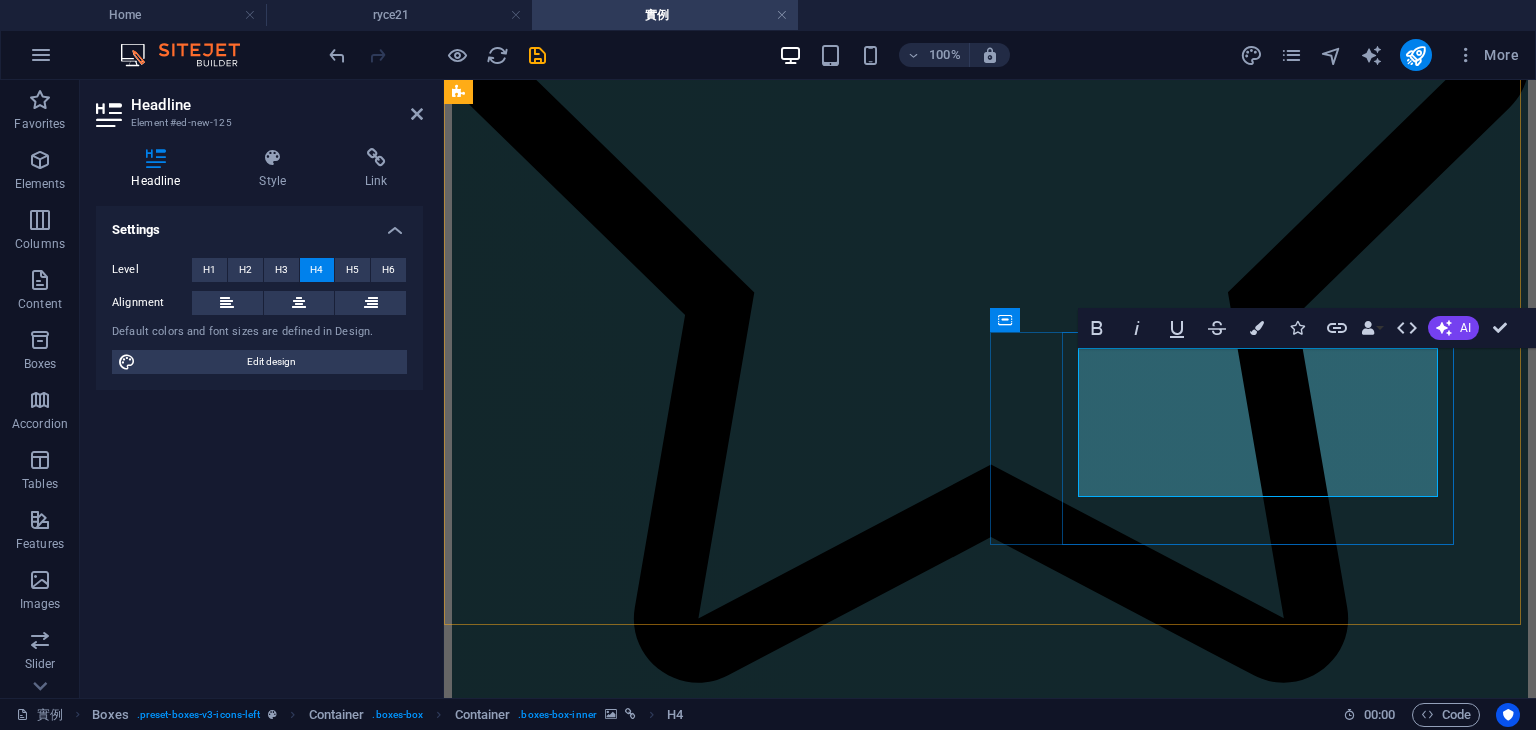 click on "美美圓形花圈多層次背板，婚禮佈置，竹南" at bounding box center [990, 30227] 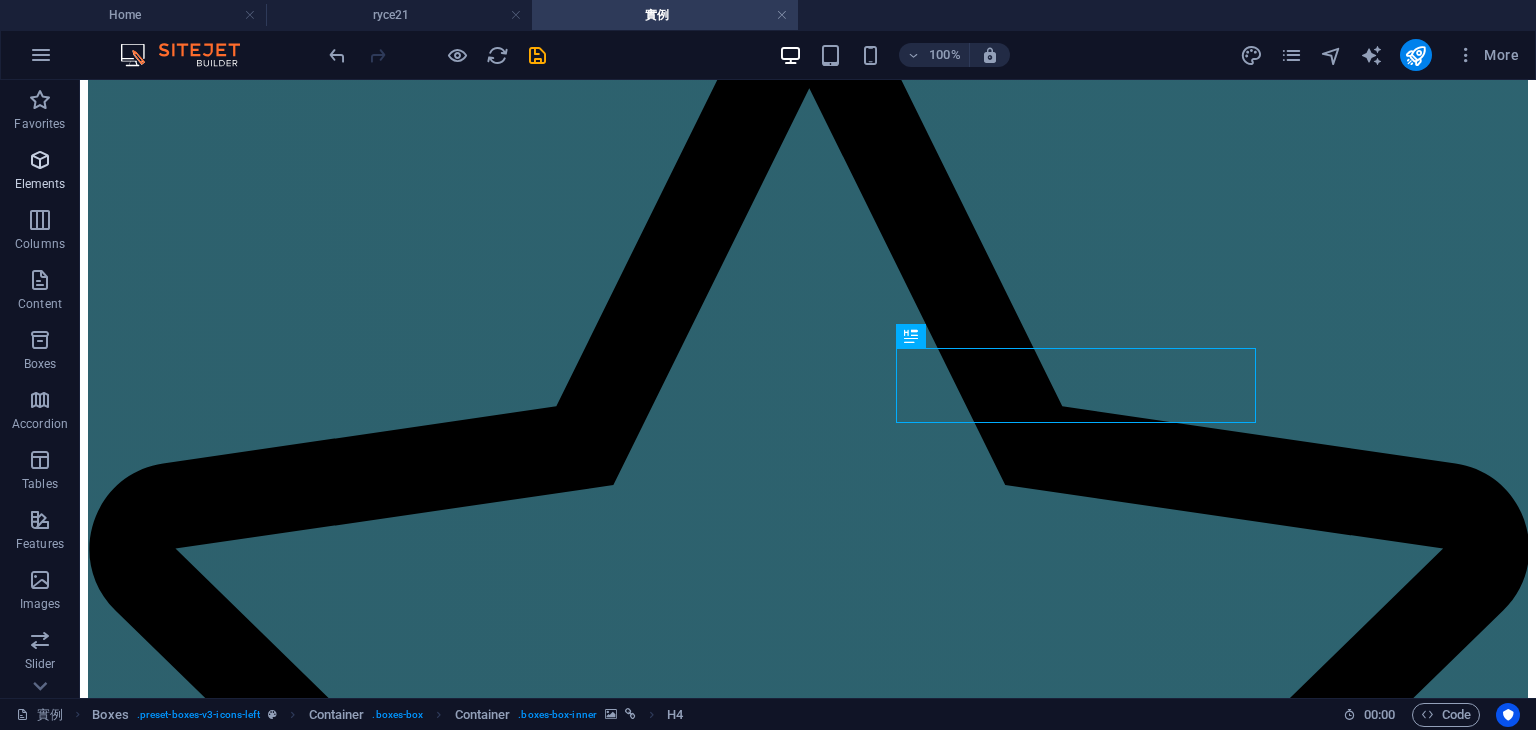 click at bounding box center [40, 160] 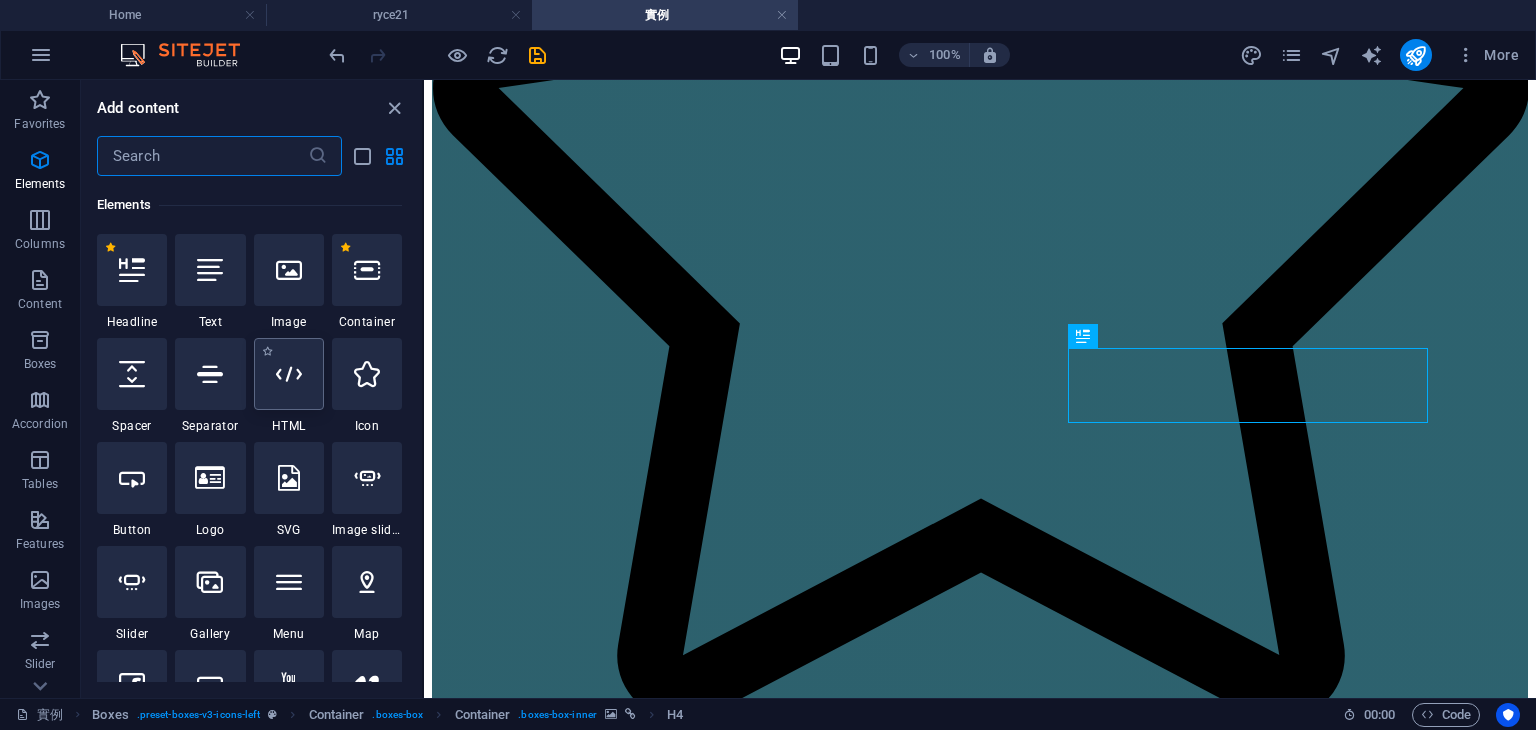 scroll, scrollTop: 212, scrollLeft: 0, axis: vertical 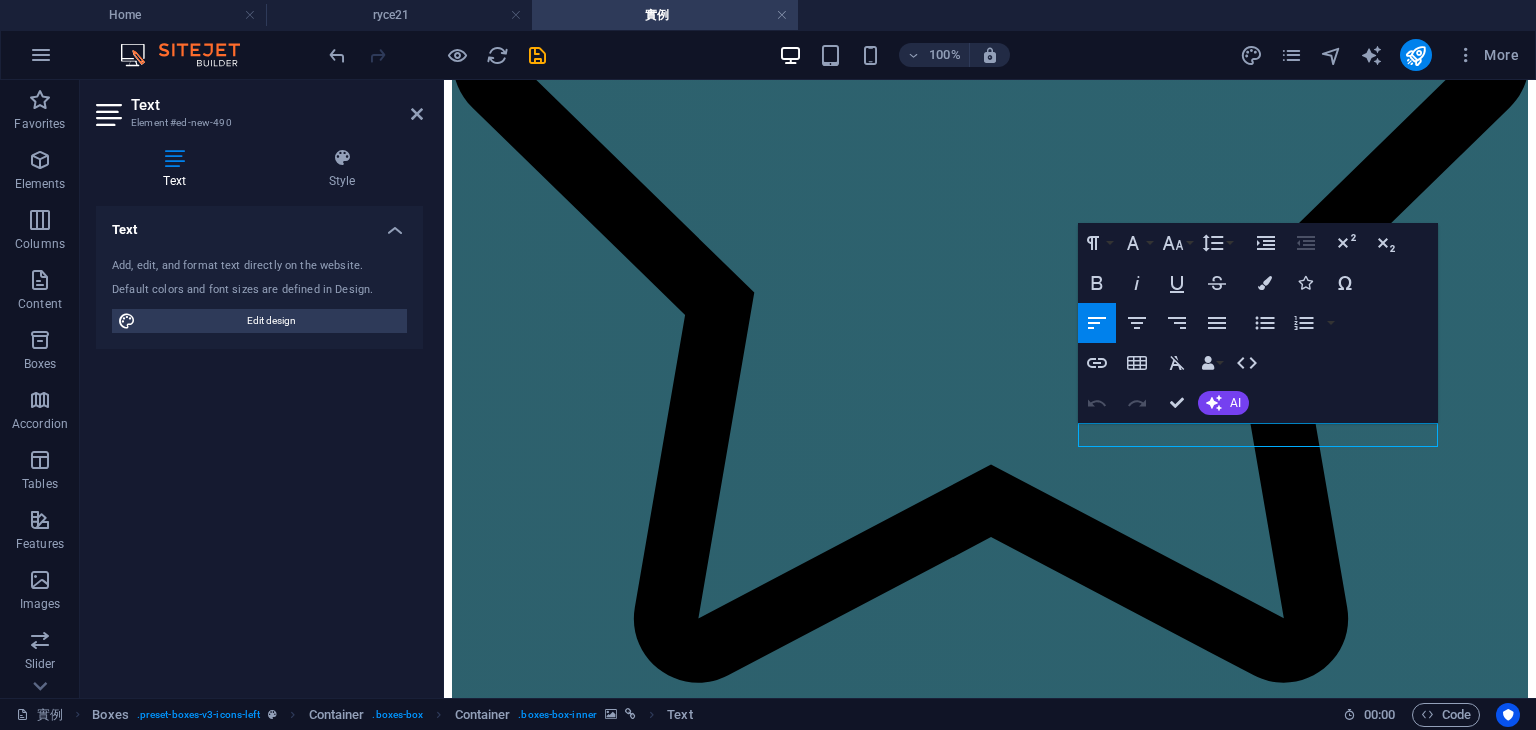 type 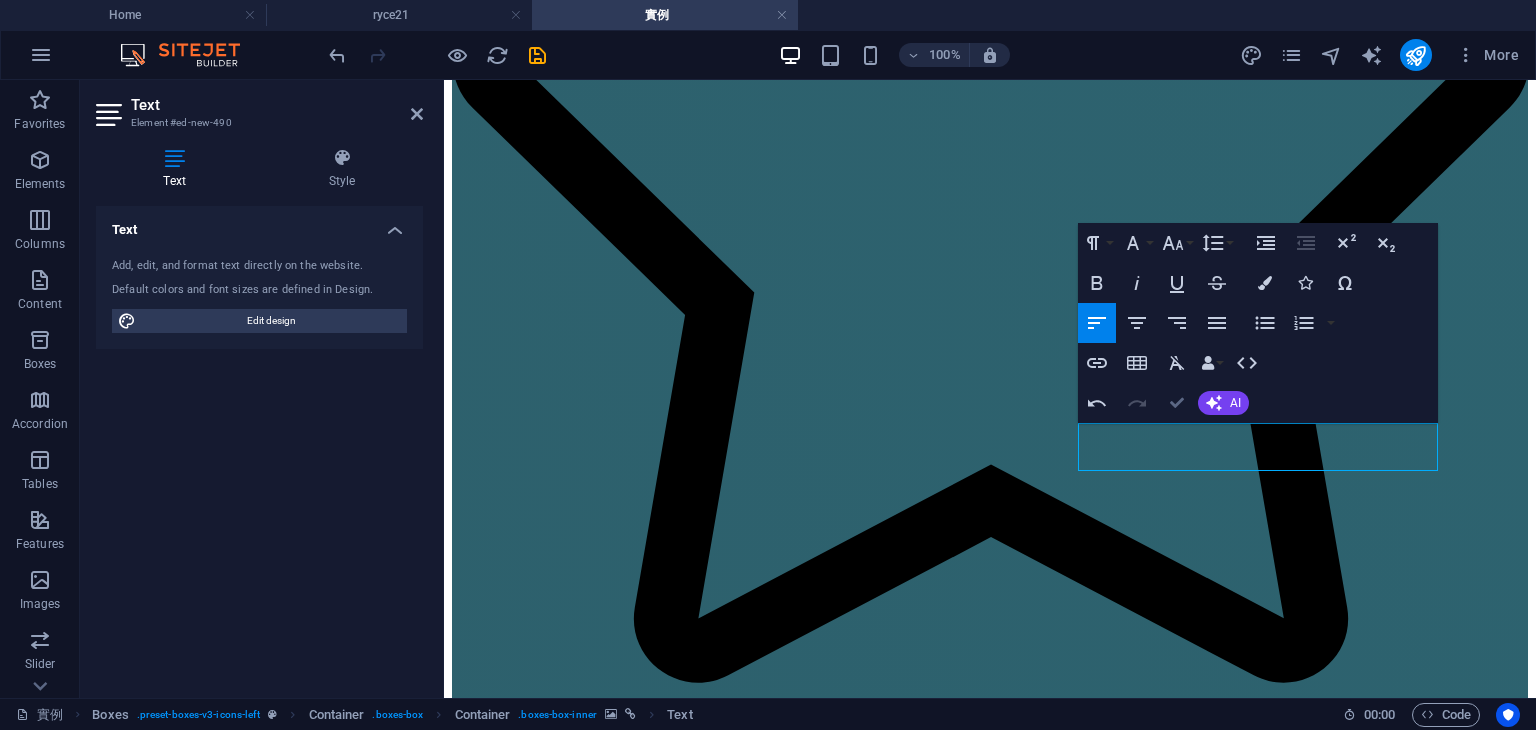 drag, startPoint x: 1176, startPoint y: 405, endPoint x: 1097, endPoint y: 328, distance: 110.317726 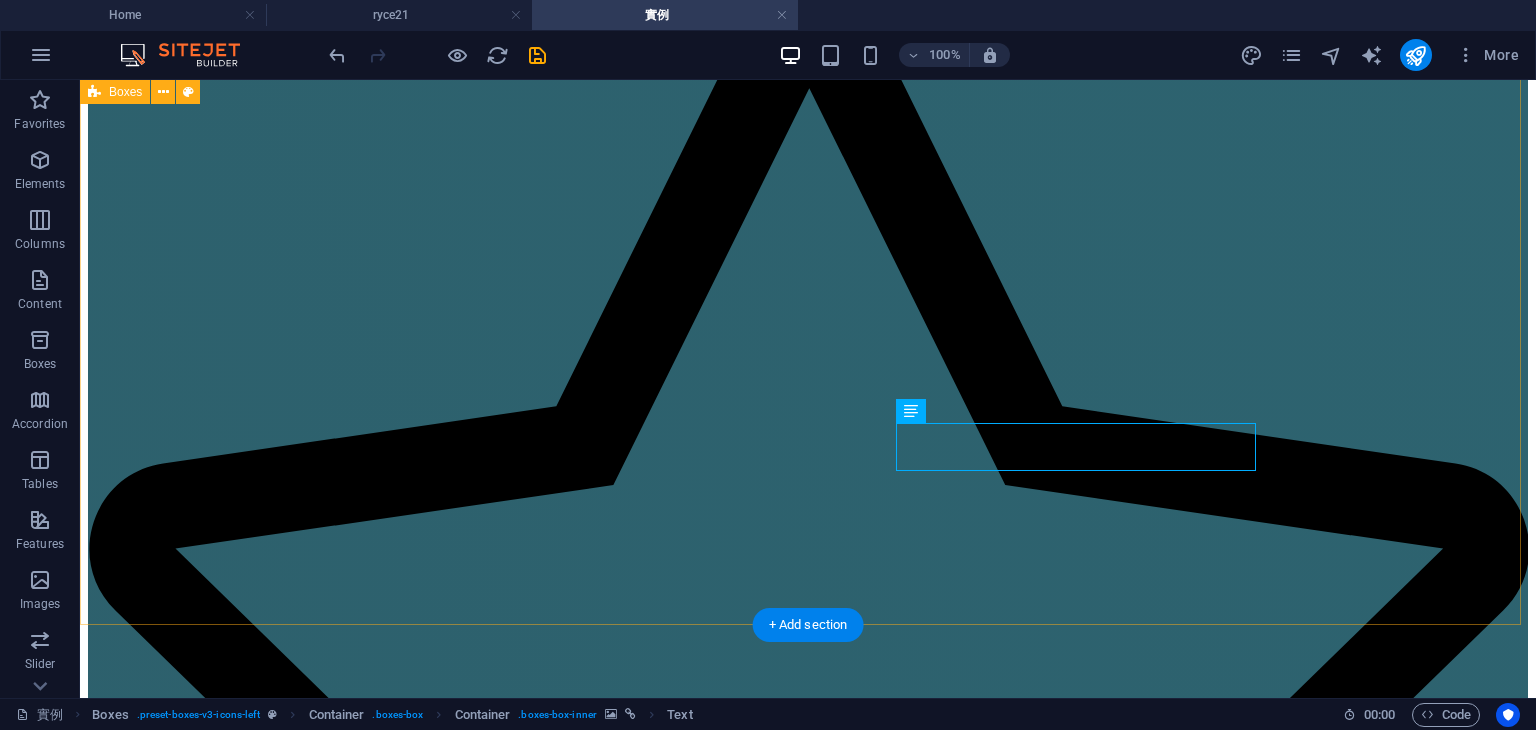 click on "絕美大型多層次背板，鏡面走道，星光球球走道柱 一場婚禮佈置做了五個小時，現場賓客讚不絕口，是怎樣的佈置，又包含什麼內容? 超美圓形花門+多層次背板 網美級很好拍的背景，淡色系多層次背板，含收禮桌及獨立相本小物桌。 畢業典禮全包設計 畢業照，主持，舞台主視覺，全場佈置，平面攝影，動態錄影，音響架設，畢業MV 鎮陽＆曉萱，婚禮全包套 主持，多層次佈置，平面攝影，動態錄影，SDE，儀式帶領，音響，MV 宇彤＆名柔，婚禮包套服務 主持，平面攝影，動態錄影，SDE，音響 專業婚禮包套服務 主持，佈置，平面攝影，動態錄影，音響 多層次背板，星光走道，猜性別道具 超美多層次背板，絕對是你要找的婚禮主題背板，包含球球光佈走道，猜性別道具，捧花製作。 抓周佈置 藍色多層次背板設計 家林＆翊均，婚禮包套服務，新竹煙波飯店" at bounding box center [808, 18037] 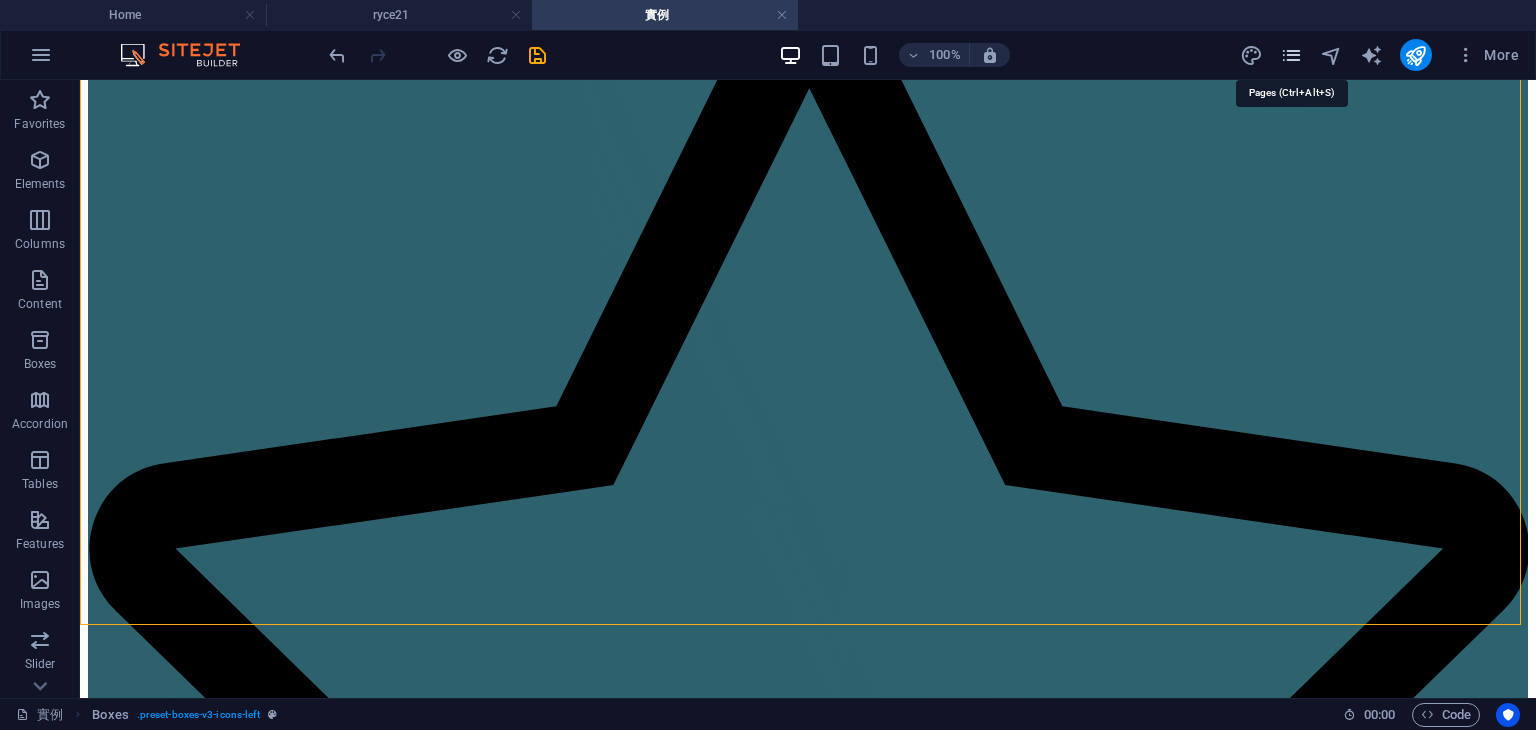 click at bounding box center (1291, 55) 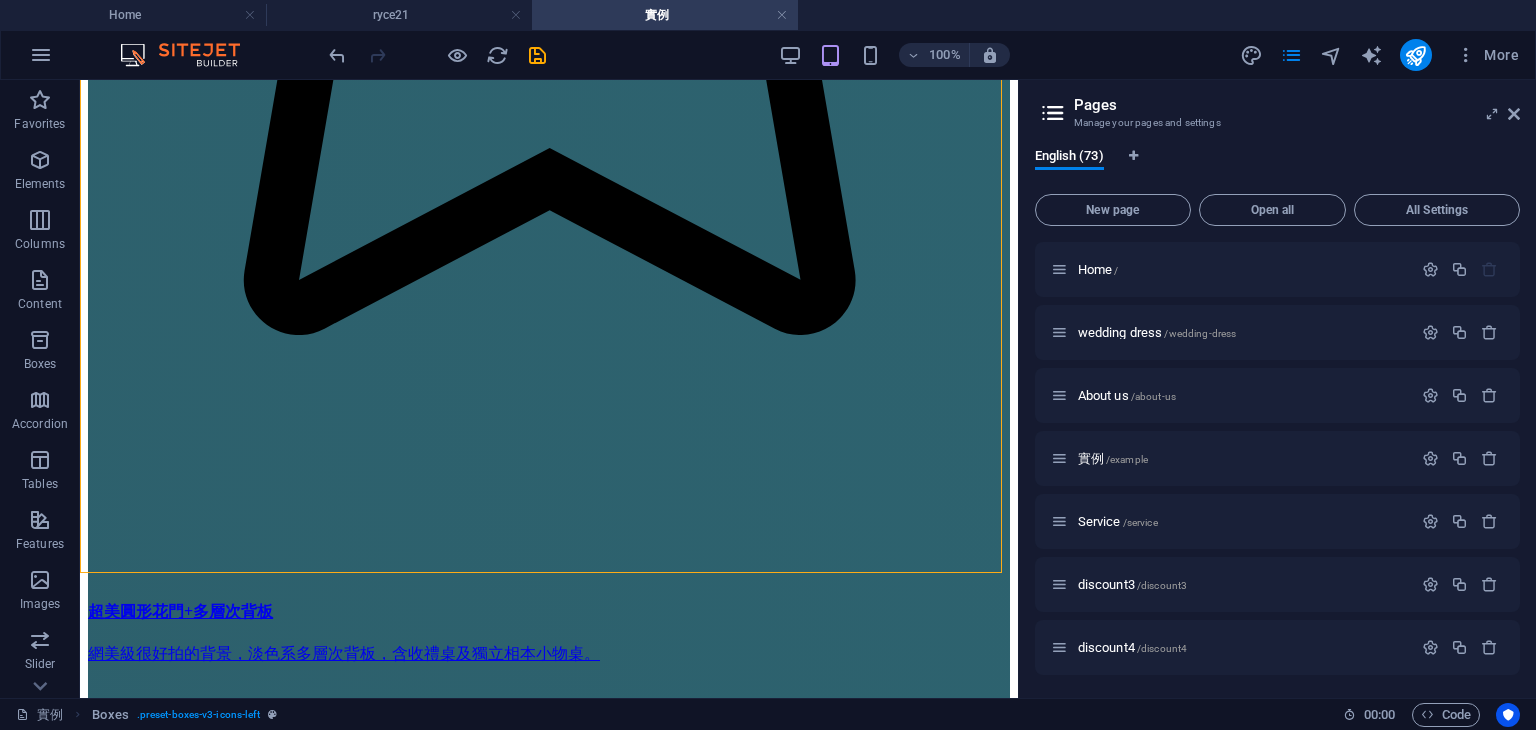 scroll, scrollTop: 2284, scrollLeft: 0, axis: vertical 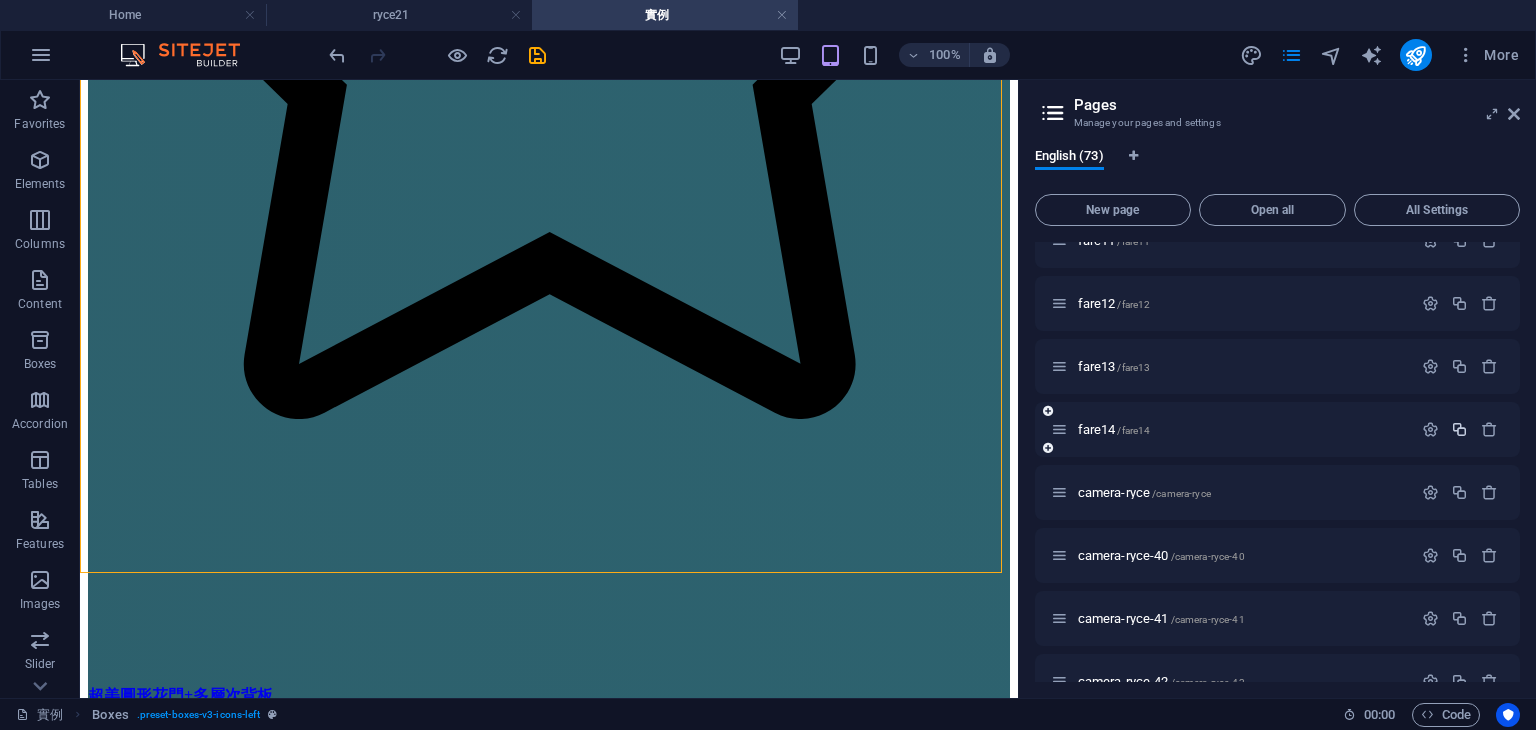 click at bounding box center [1459, 429] 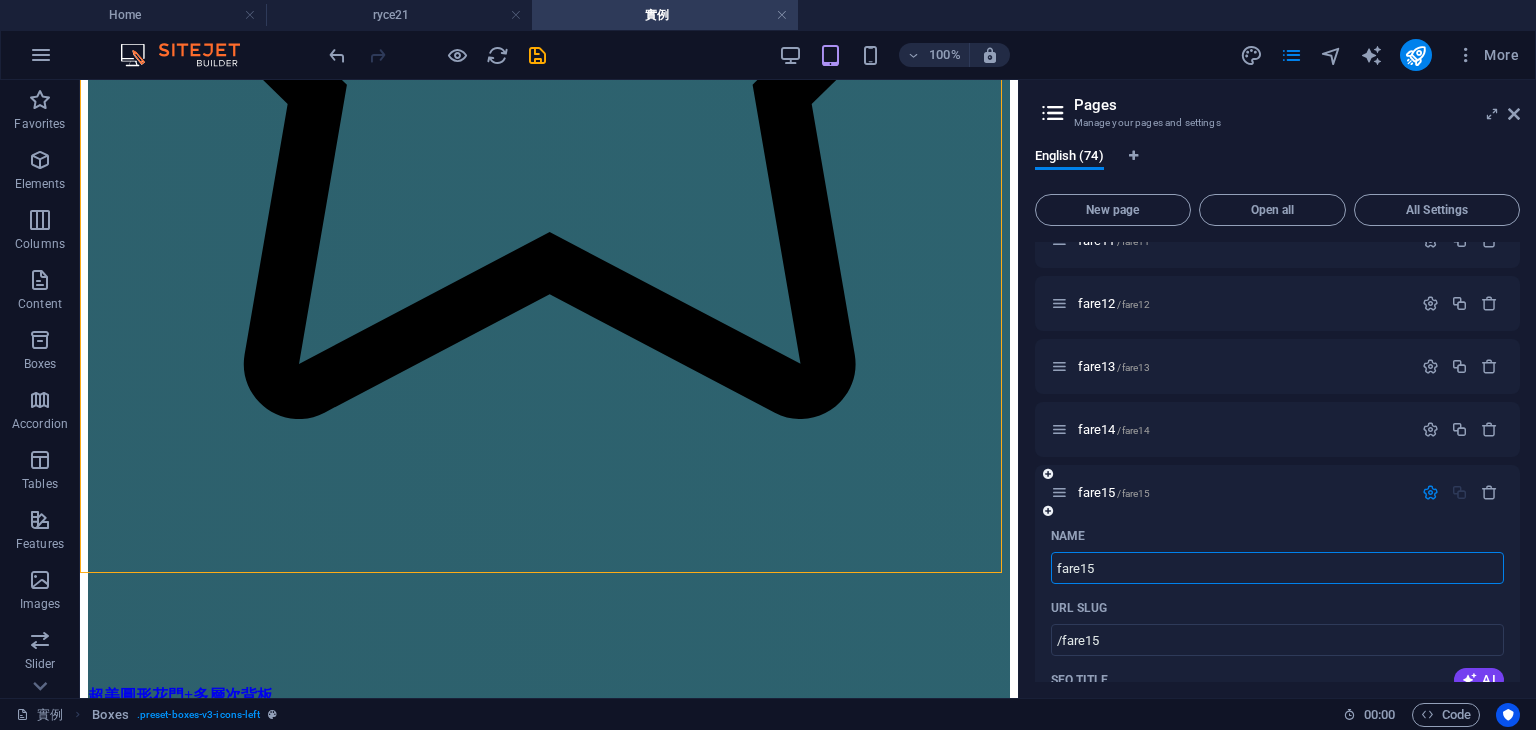 scroll, scrollTop: 1945, scrollLeft: 0, axis: vertical 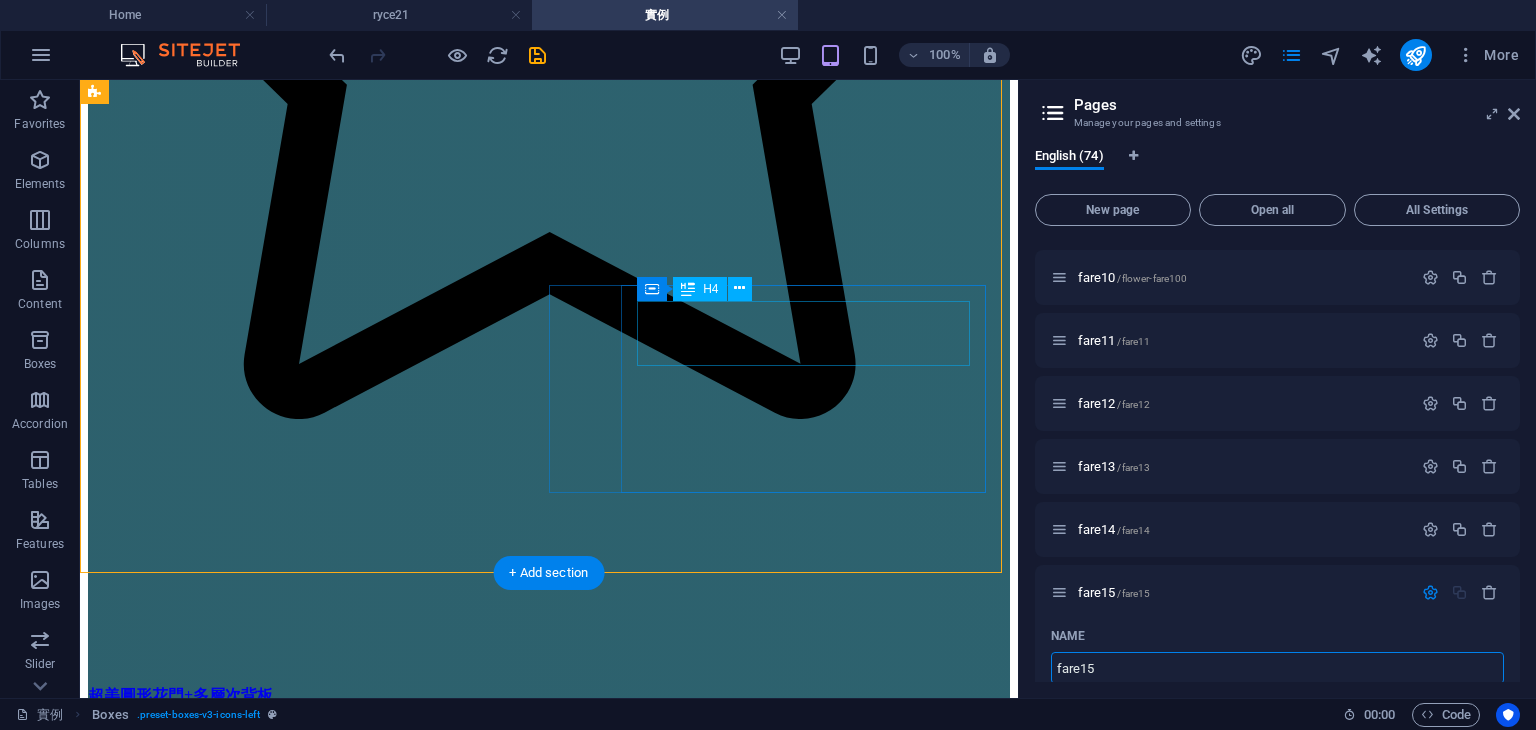 click on "美美圓形花圈多層次背板，婚禮佈置，竹南" at bounding box center [549, 26812] 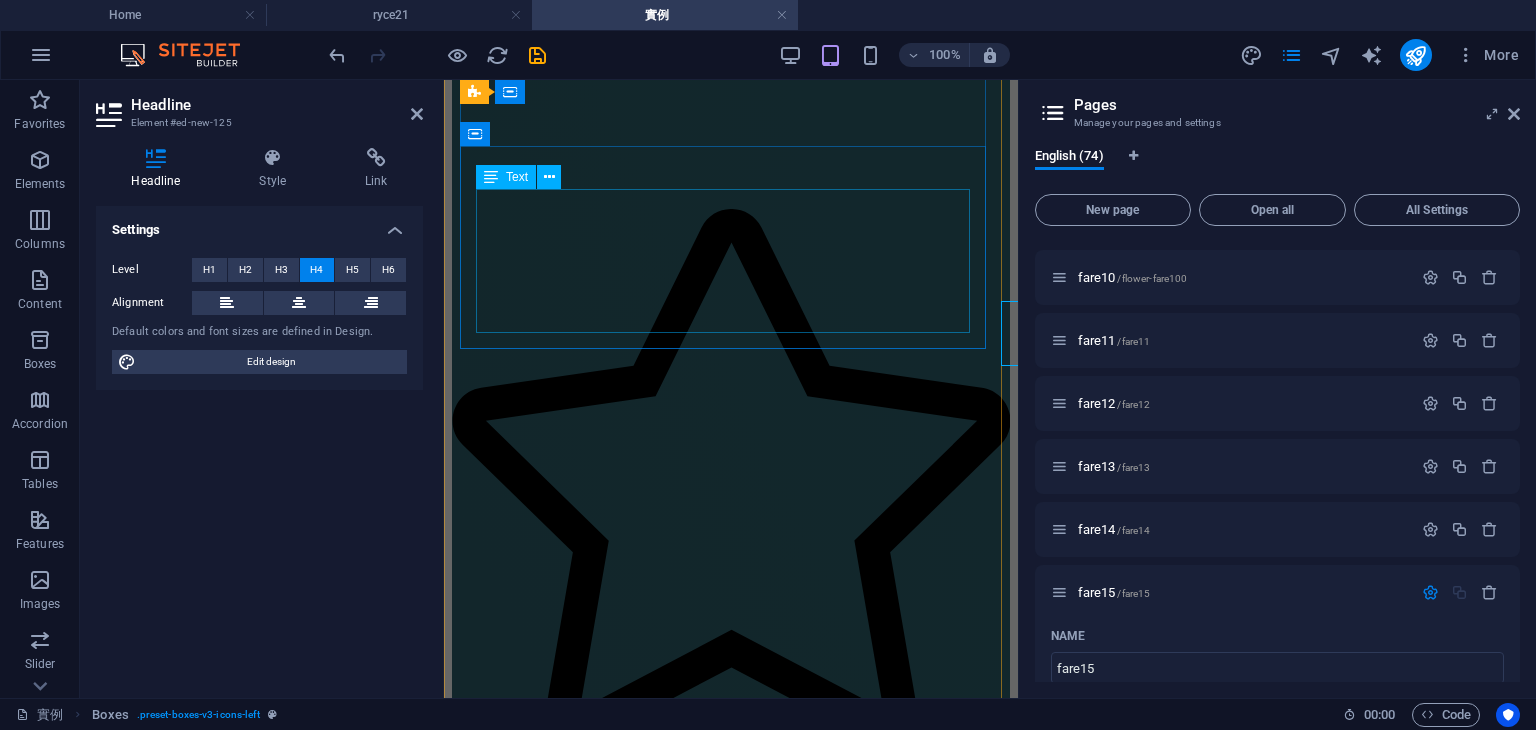 scroll, scrollTop: 5644, scrollLeft: 0, axis: vertical 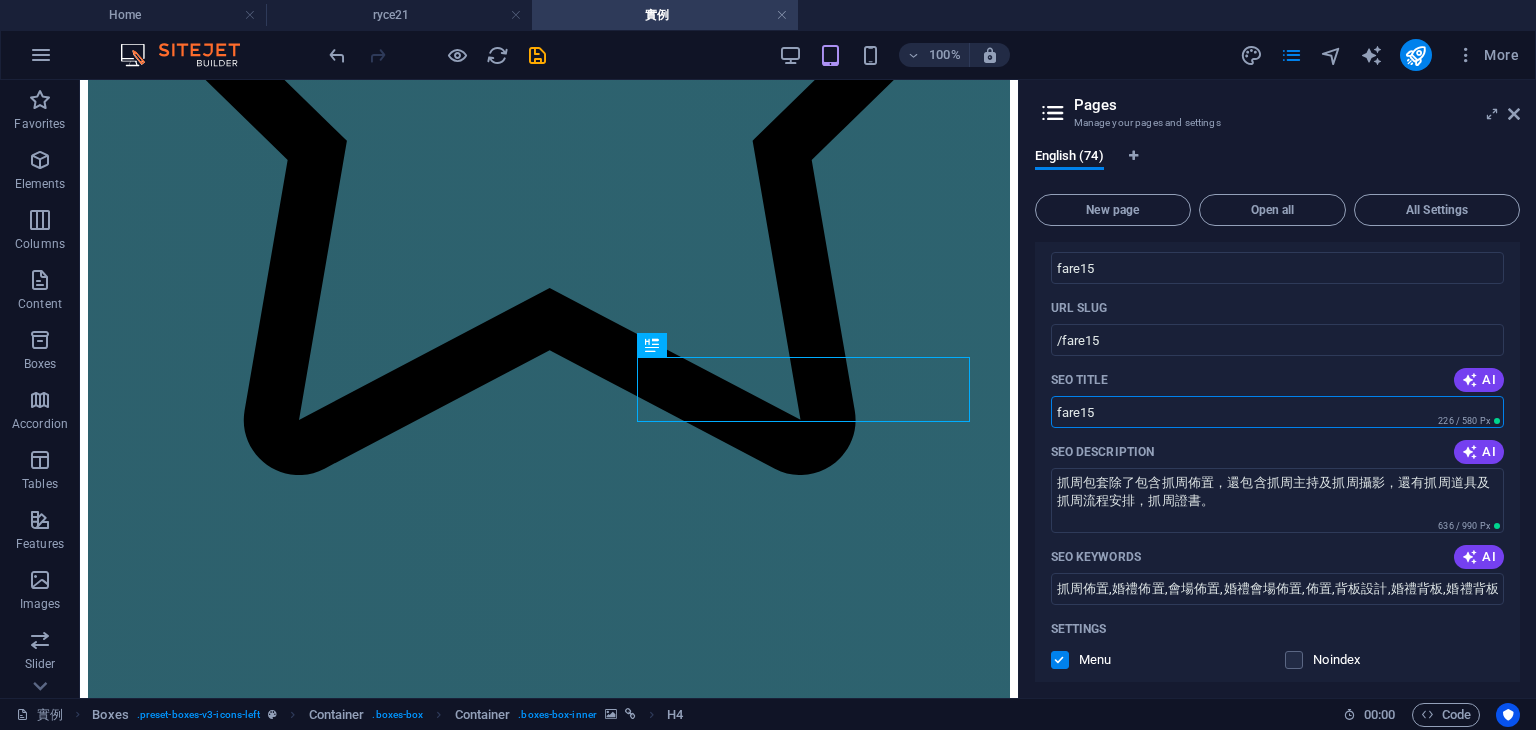 drag, startPoint x: 1194, startPoint y: 490, endPoint x: 1009, endPoint y: 417, distance: 198.88188 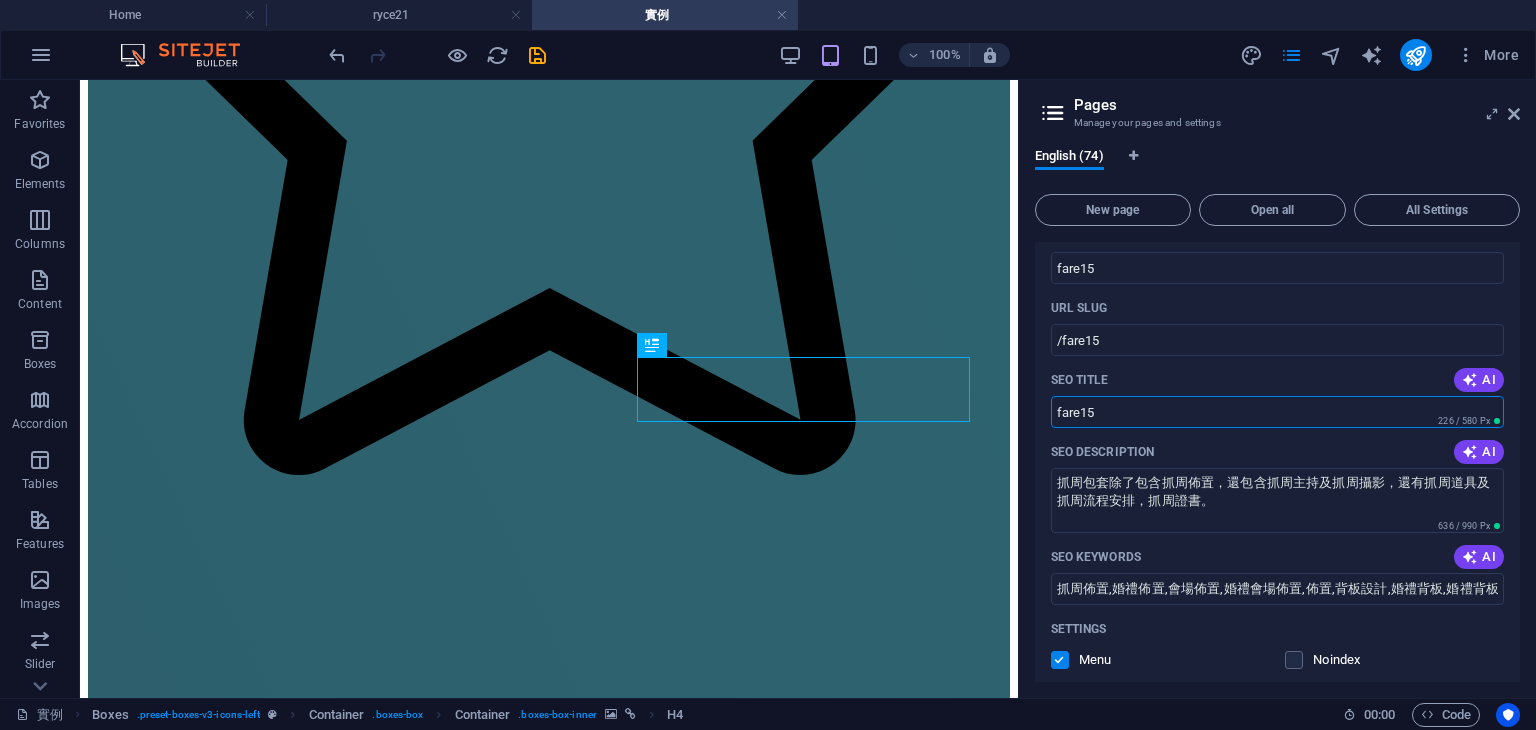 paste on "美美圓形花圈多層次背板，婚禮佈置，竹南" 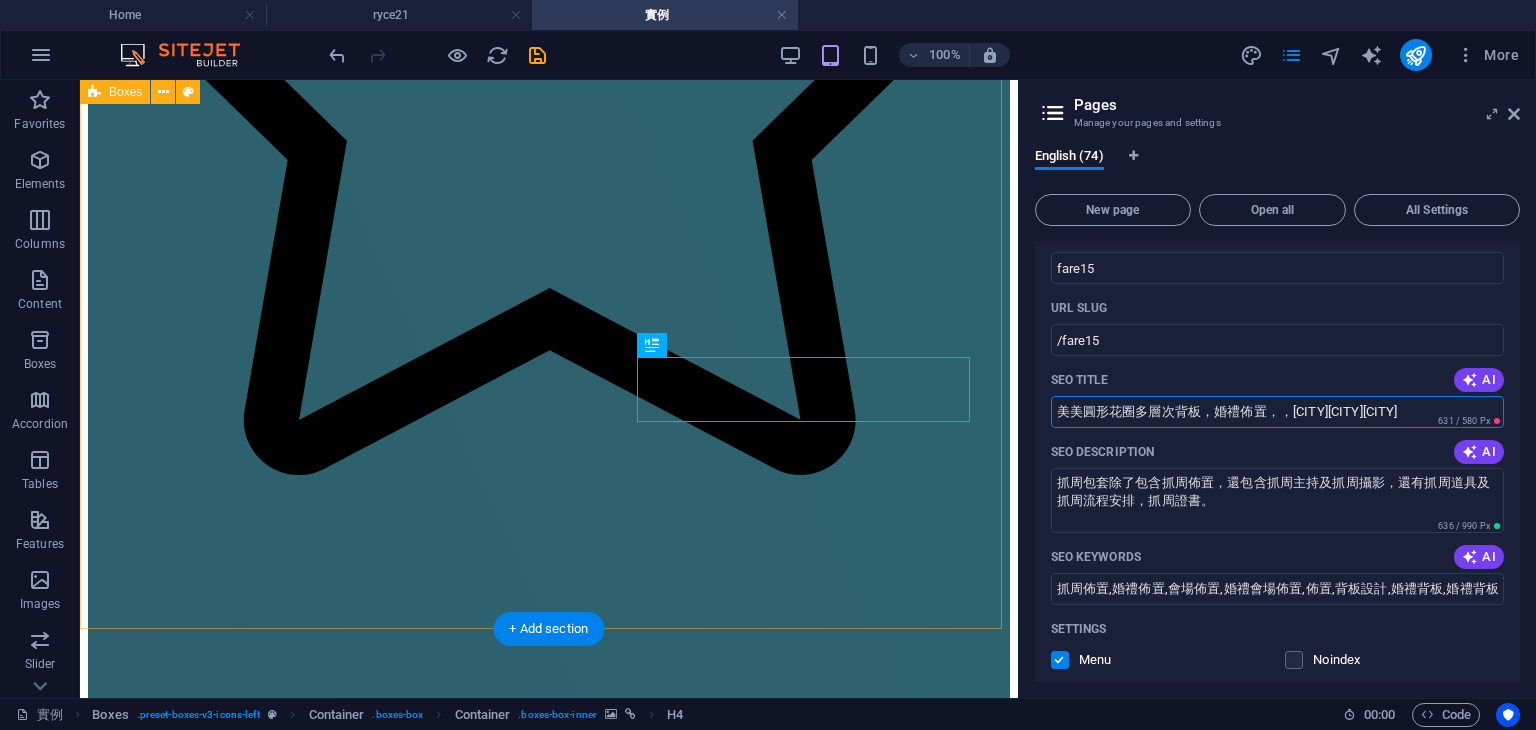 drag, startPoint x: 1456, startPoint y: 491, endPoint x: 1096, endPoint y: 523, distance: 361.41943 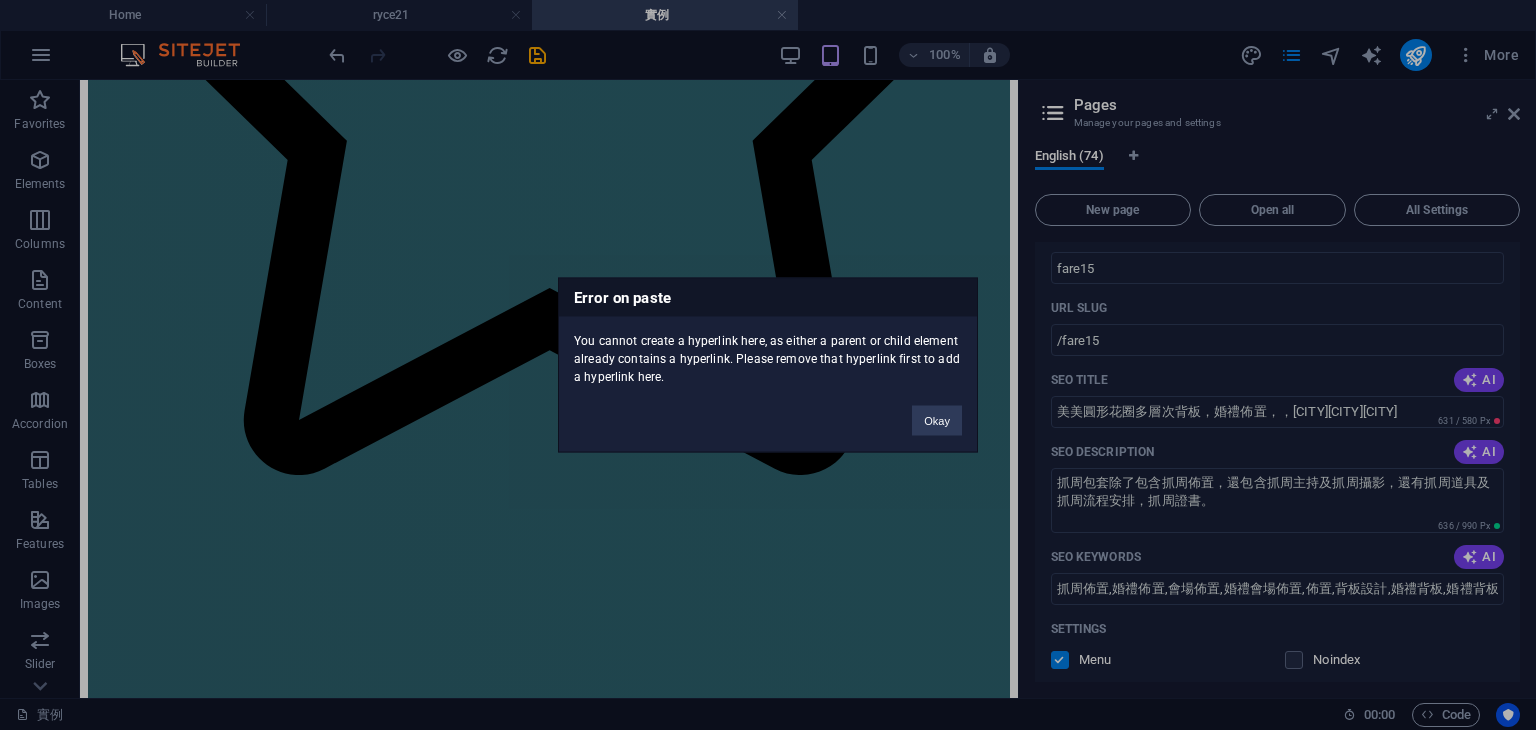 drag, startPoint x: 946, startPoint y: 427, endPoint x: 1377, endPoint y: 445, distance: 431.3757 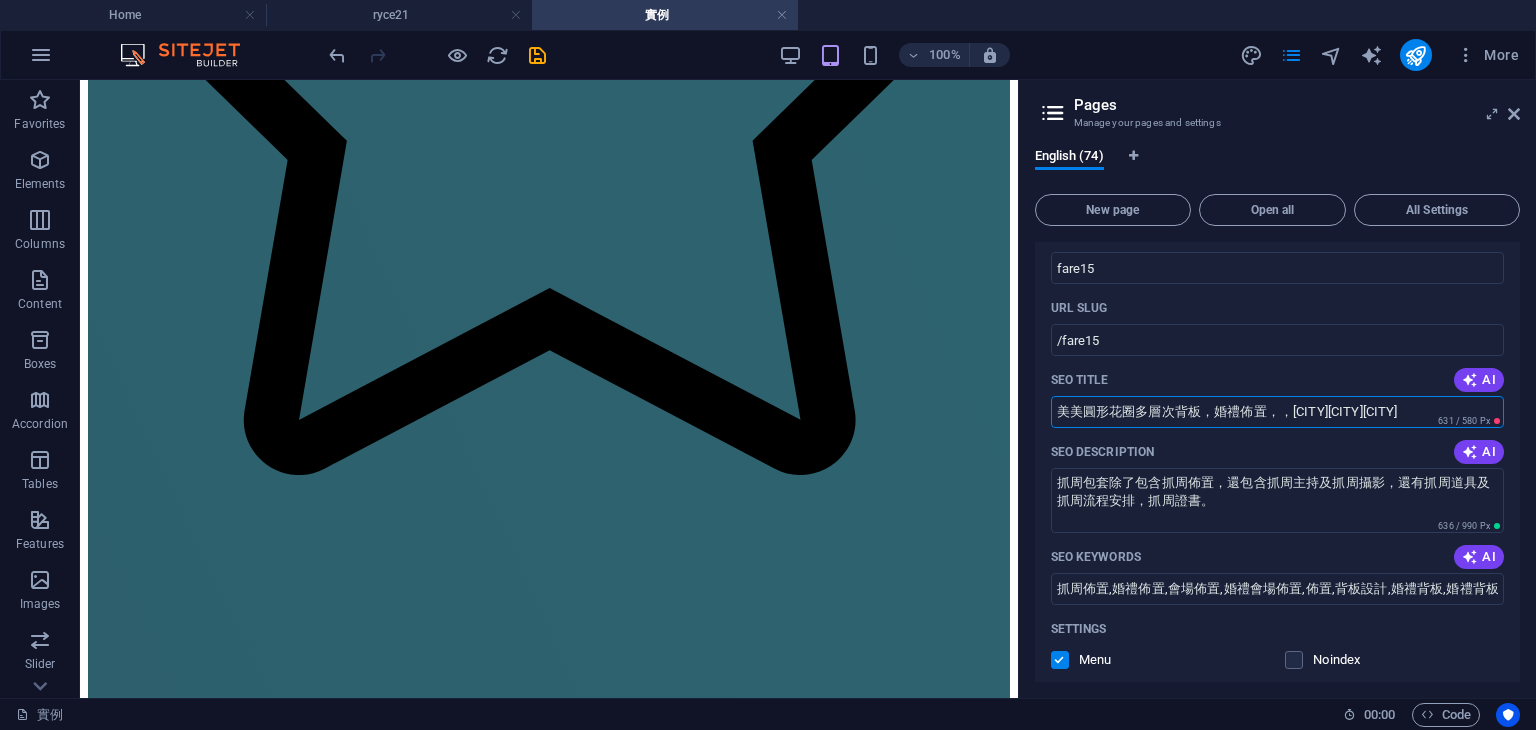 paste 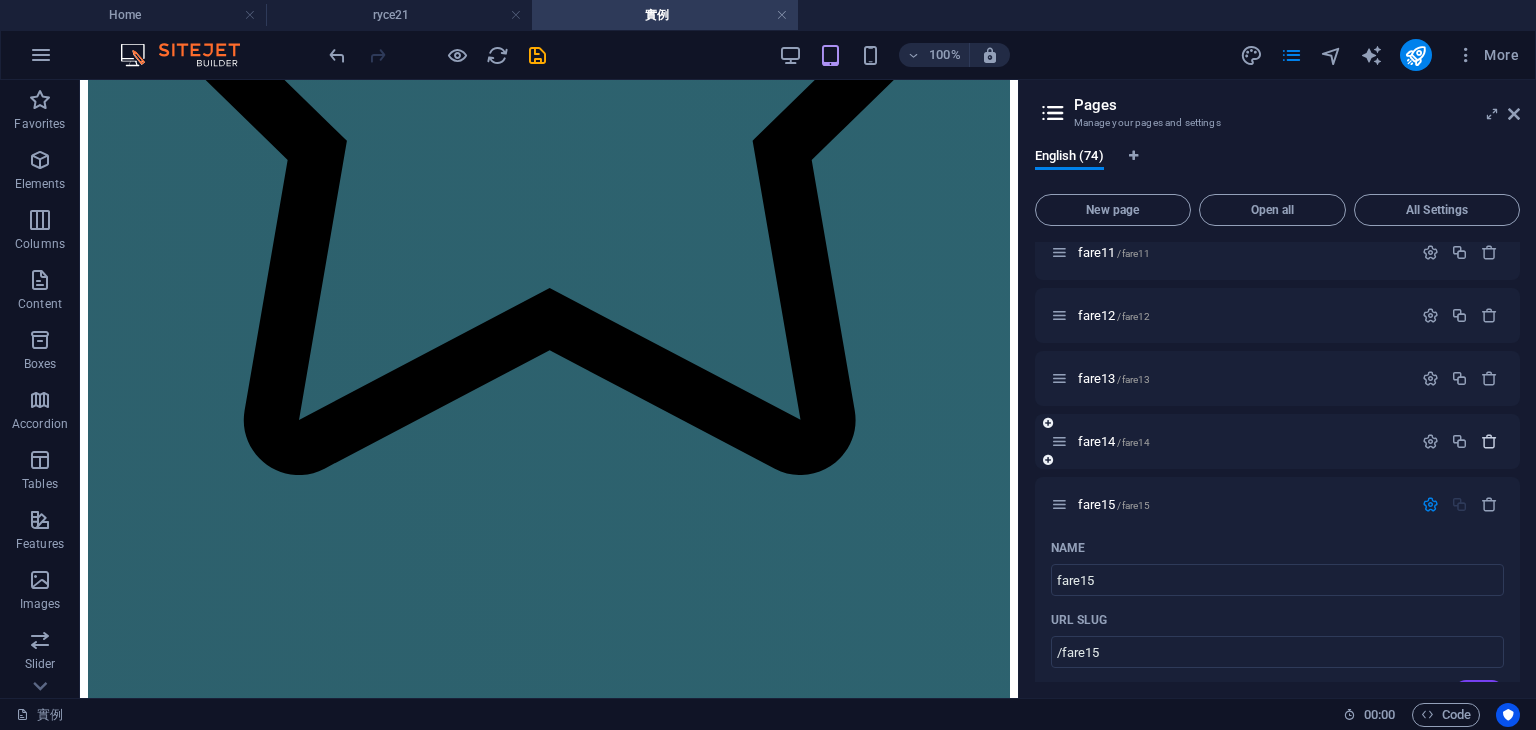 scroll, scrollTop: 2034, scrollLeft: 0, axis: vertical 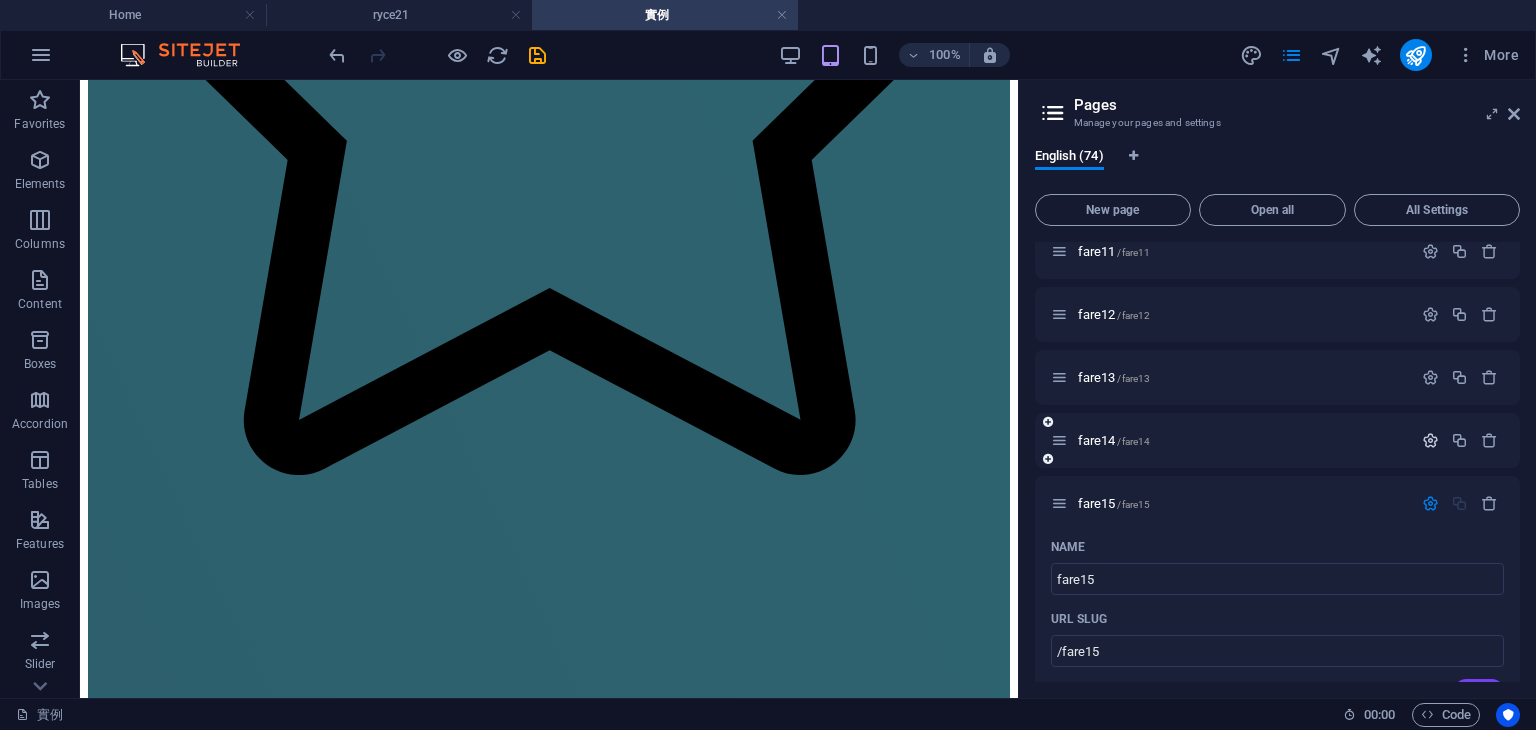 type on "美美圓形花圈多層次背板，婚禮佈置，竹南" 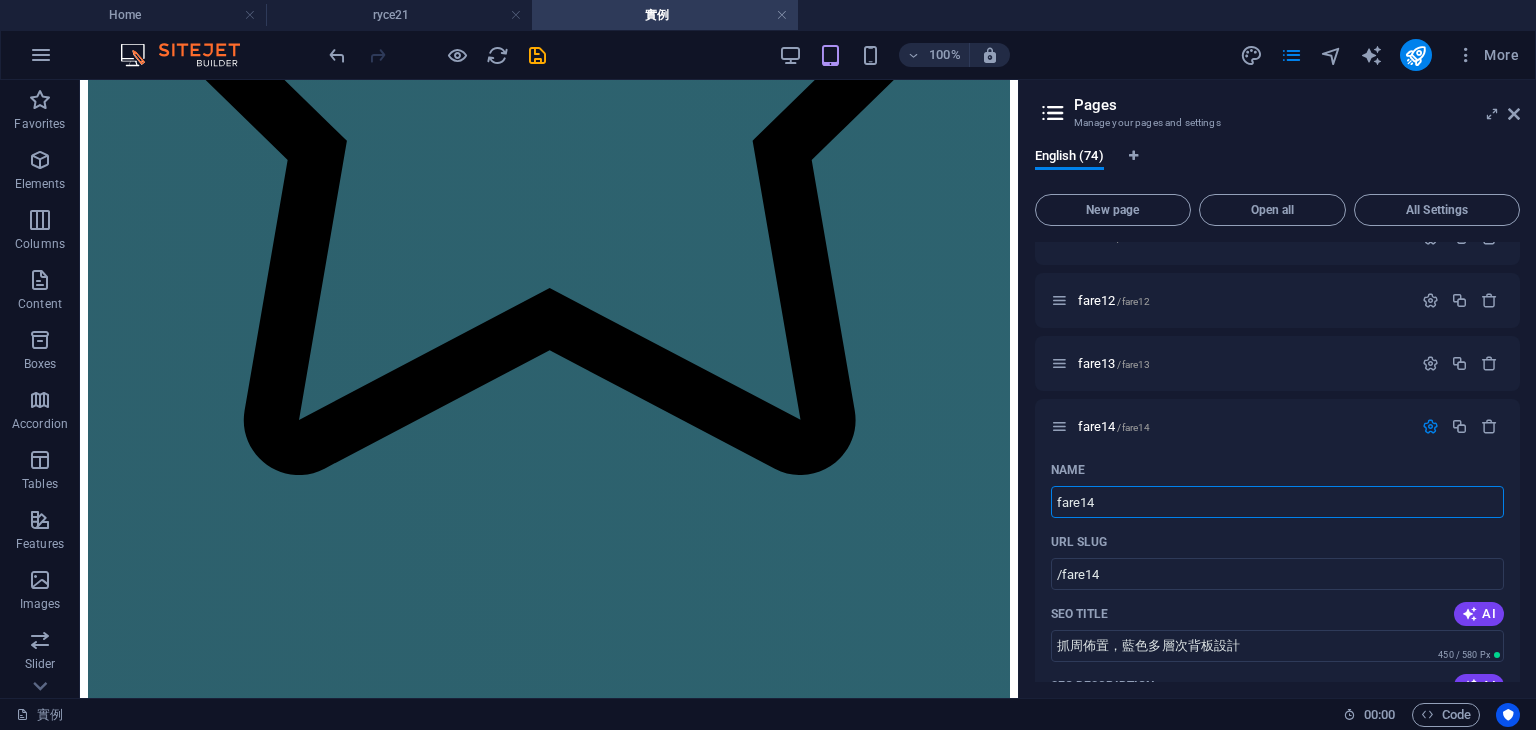 scroll, scrollTop: 2003, scrollLeft: 0, axis: vertical 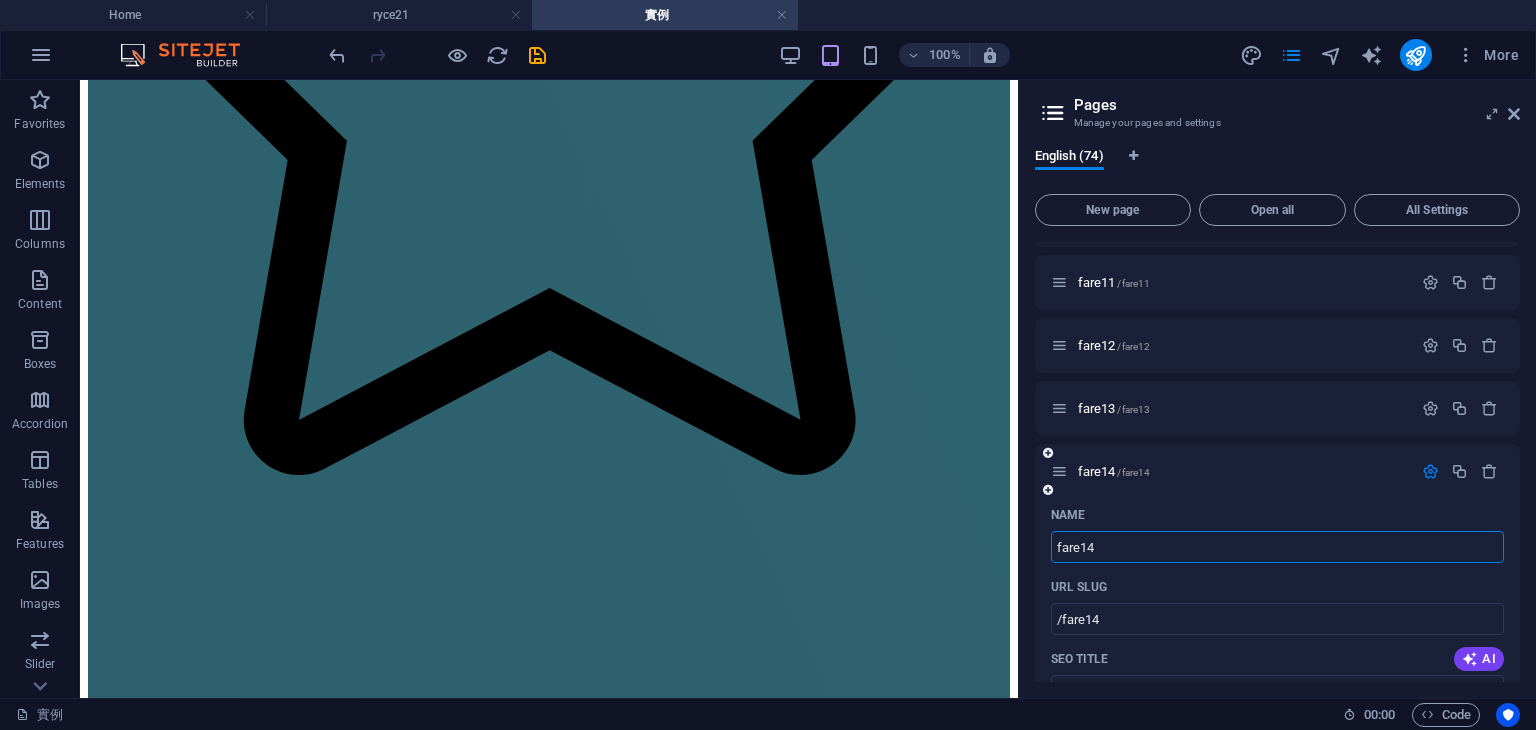 click at bounding box center [1430, 471] 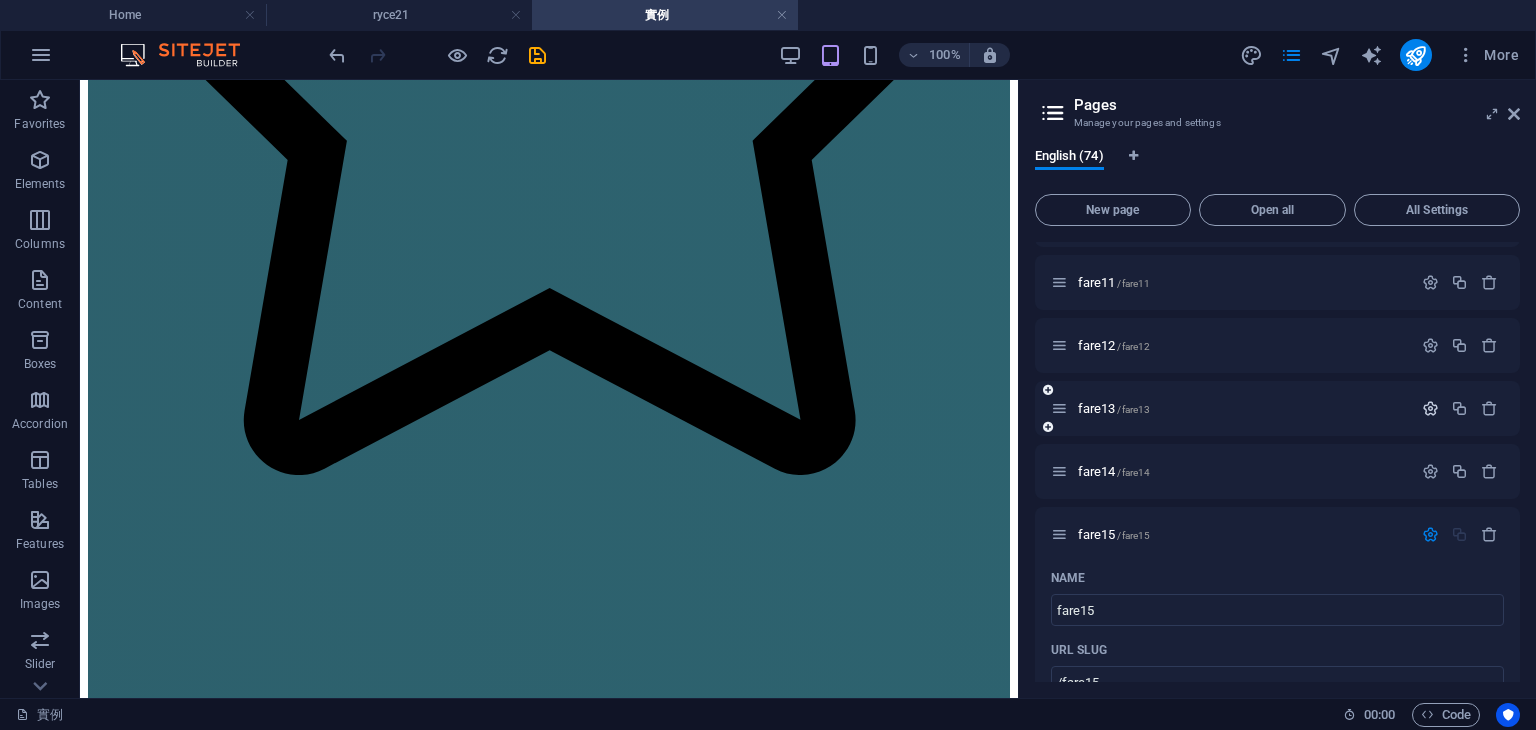 click at bounding box center (1430, 408) 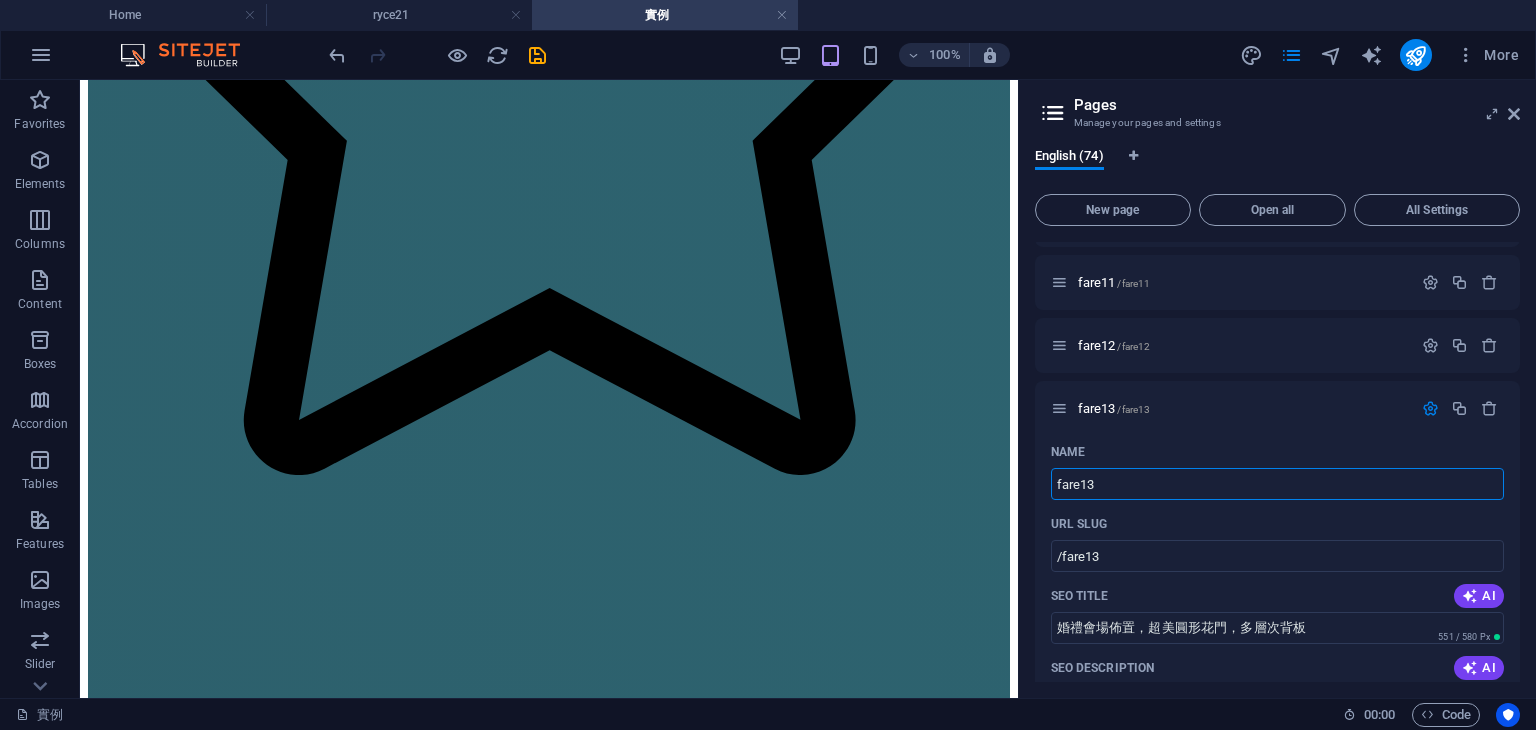 scroll, scrollTop: 2296, scrollLeft: 0, axis: vertical 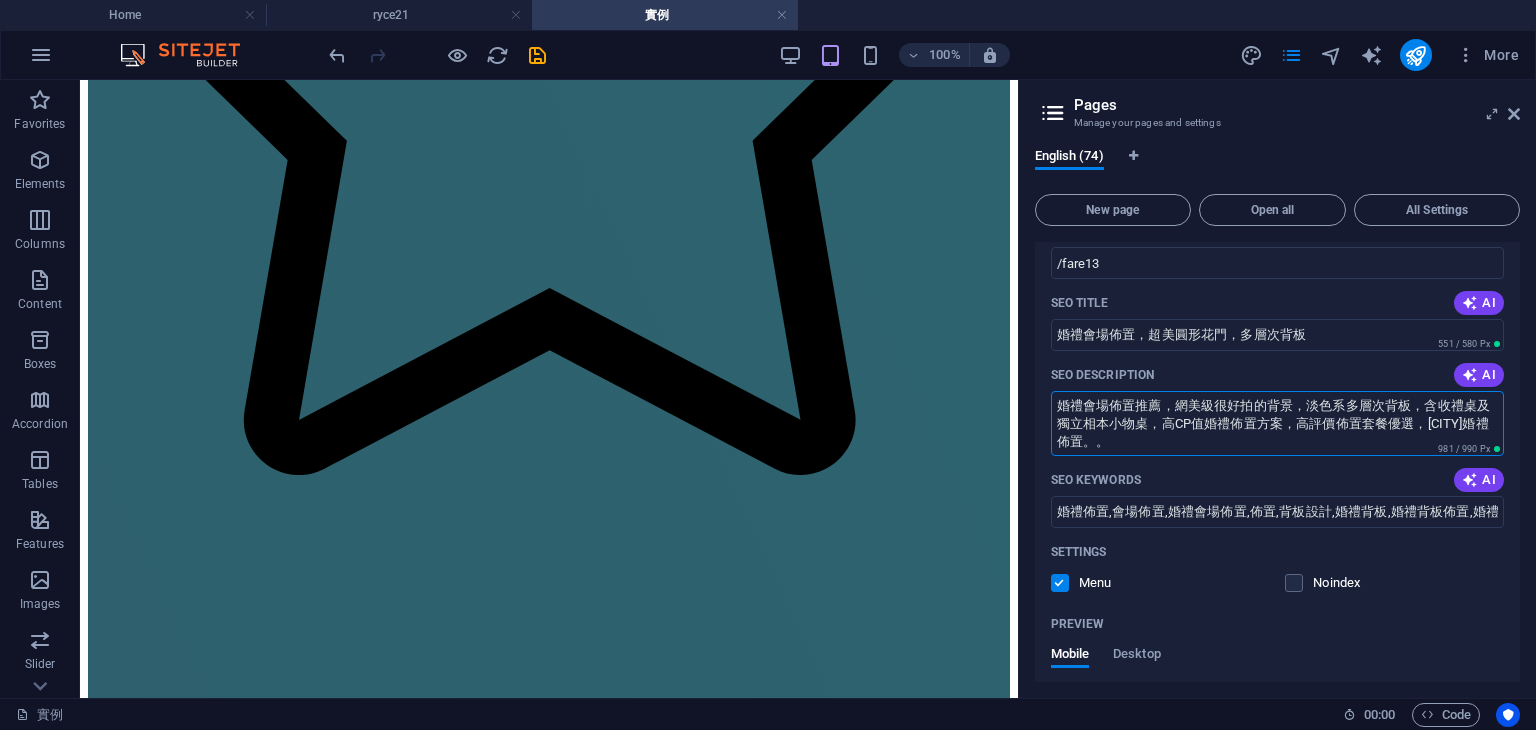 drag, startPoint x: 1094, startPoint y: 441, endPoint x: 1055, endPoint y: 401, distance: 55.86591 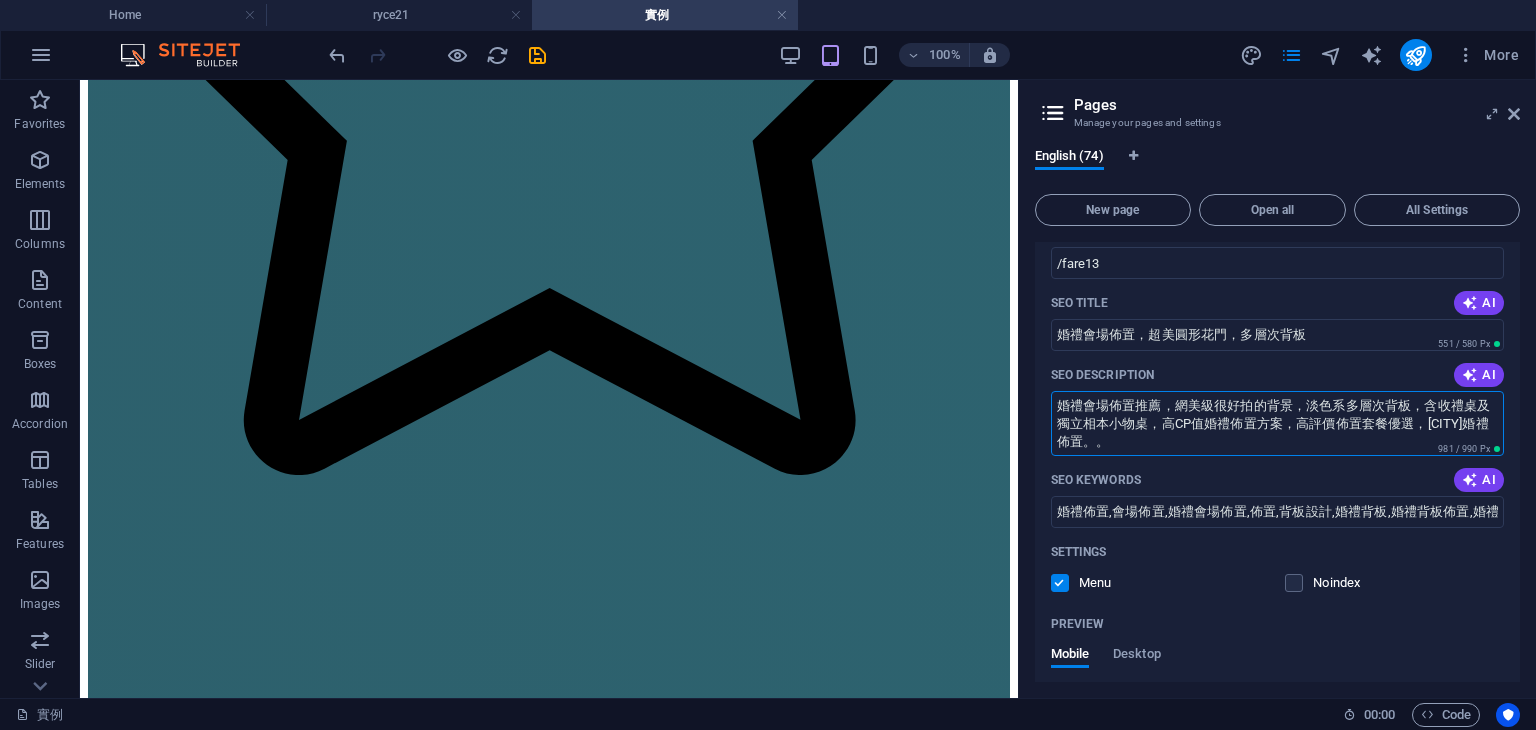 drag, startPoint x: 1156, startPoint y: 418, endPoint x: 1398, endPoint y: 364, distance: 247.95161 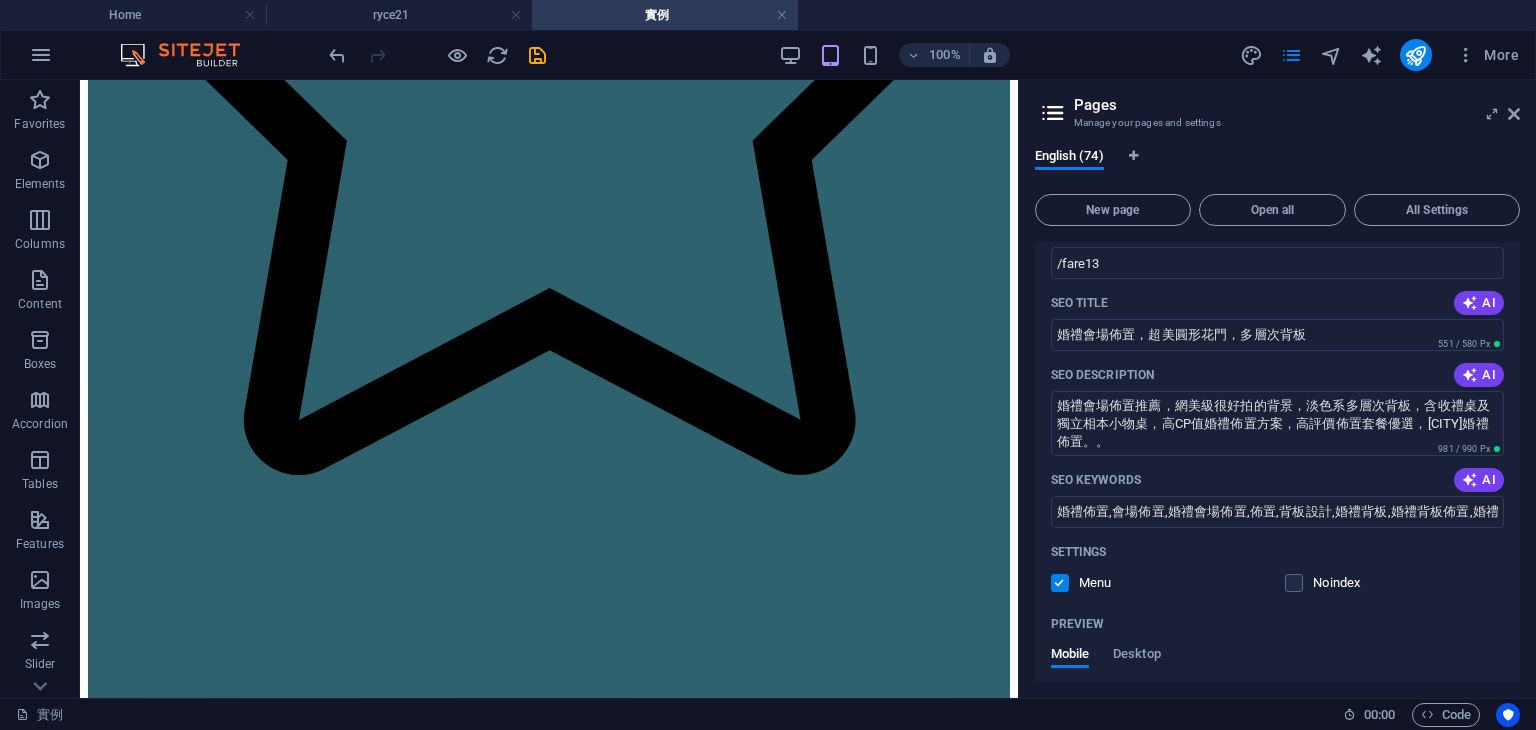 scroll, scrollTop: 2204, scrollLeft: 0, axis: vertical 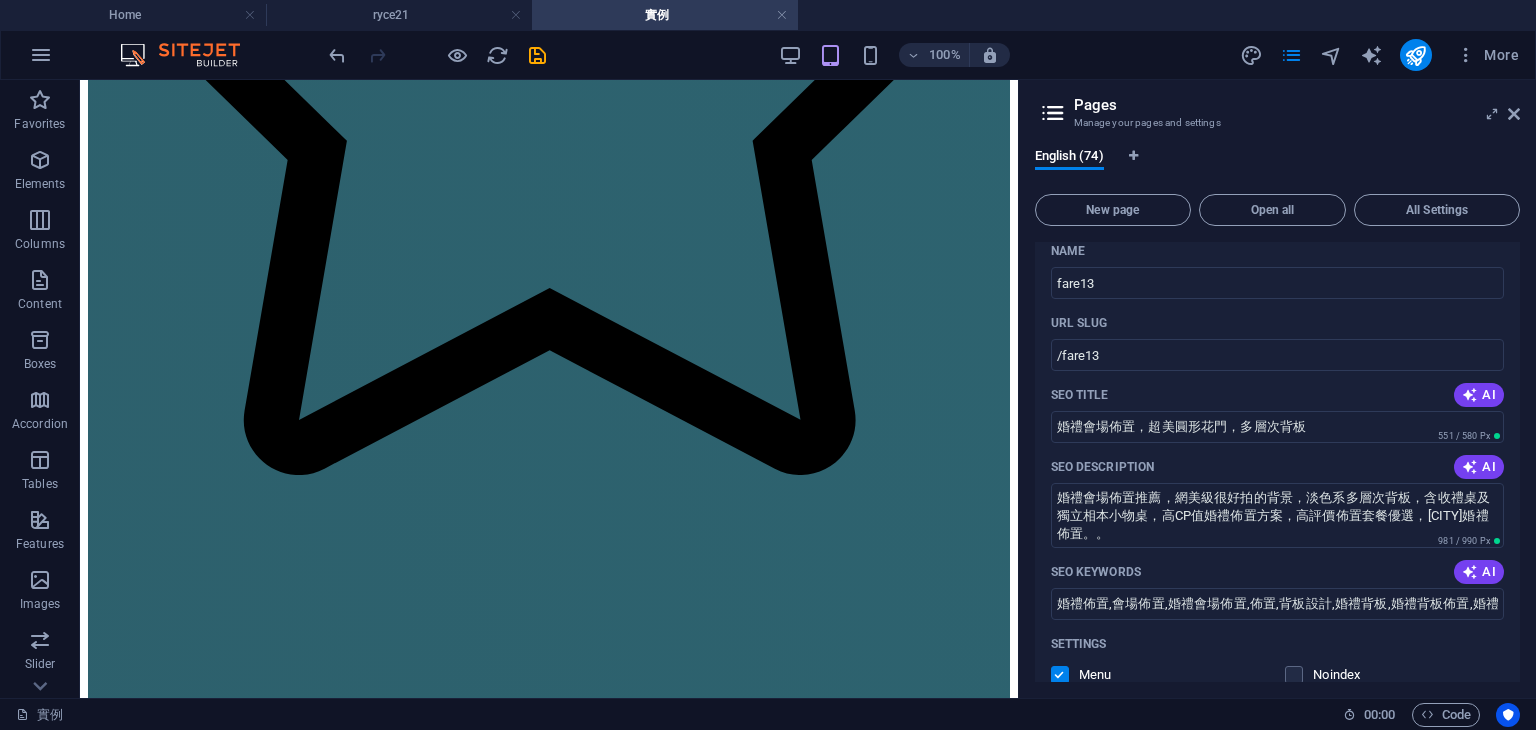 drag, startPoint x: 1521, startPoint y: 408, endPoint x: 1520, endPoint y: 394, distance: 14.035668 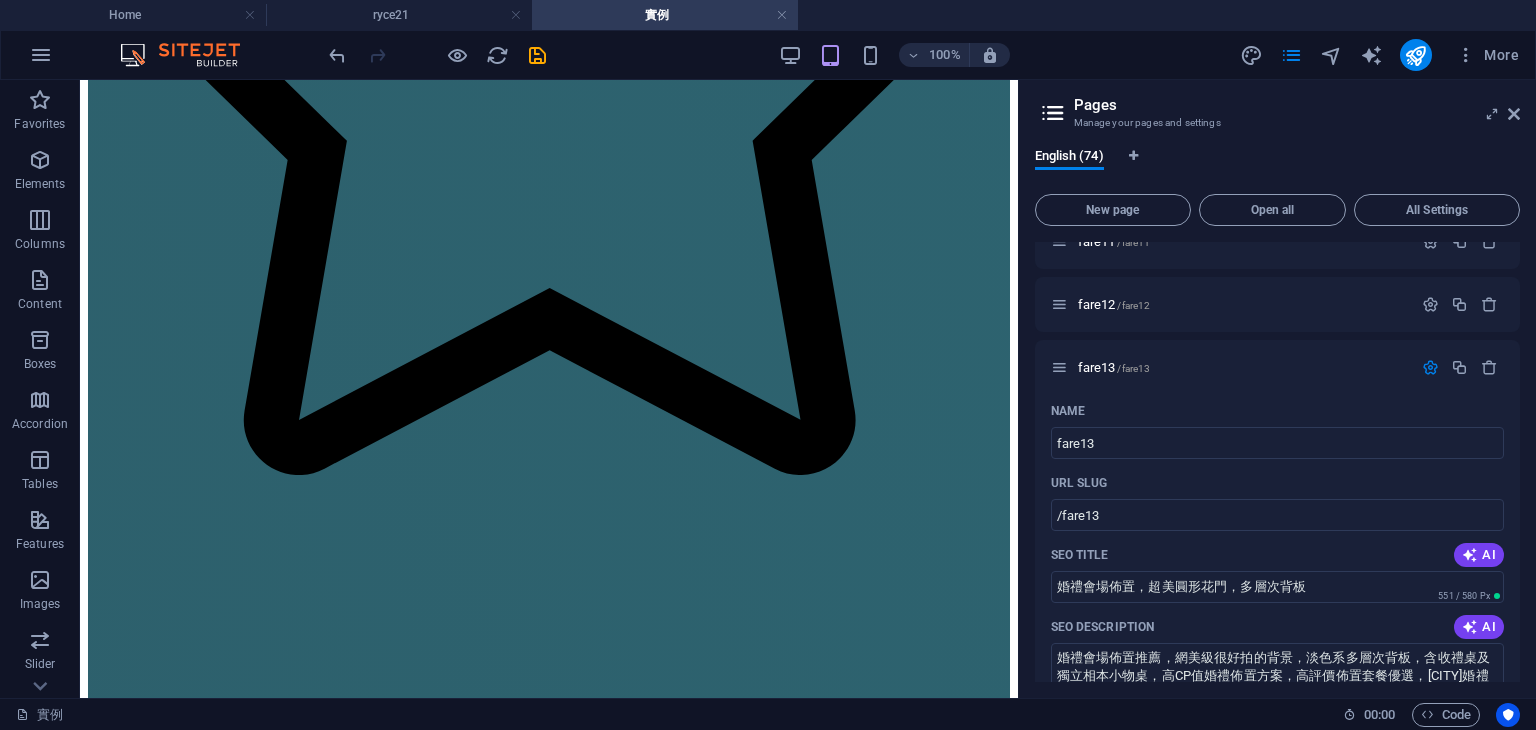 scroll, scrollTop: 2020, scrollLeft: 0, axis: vertical 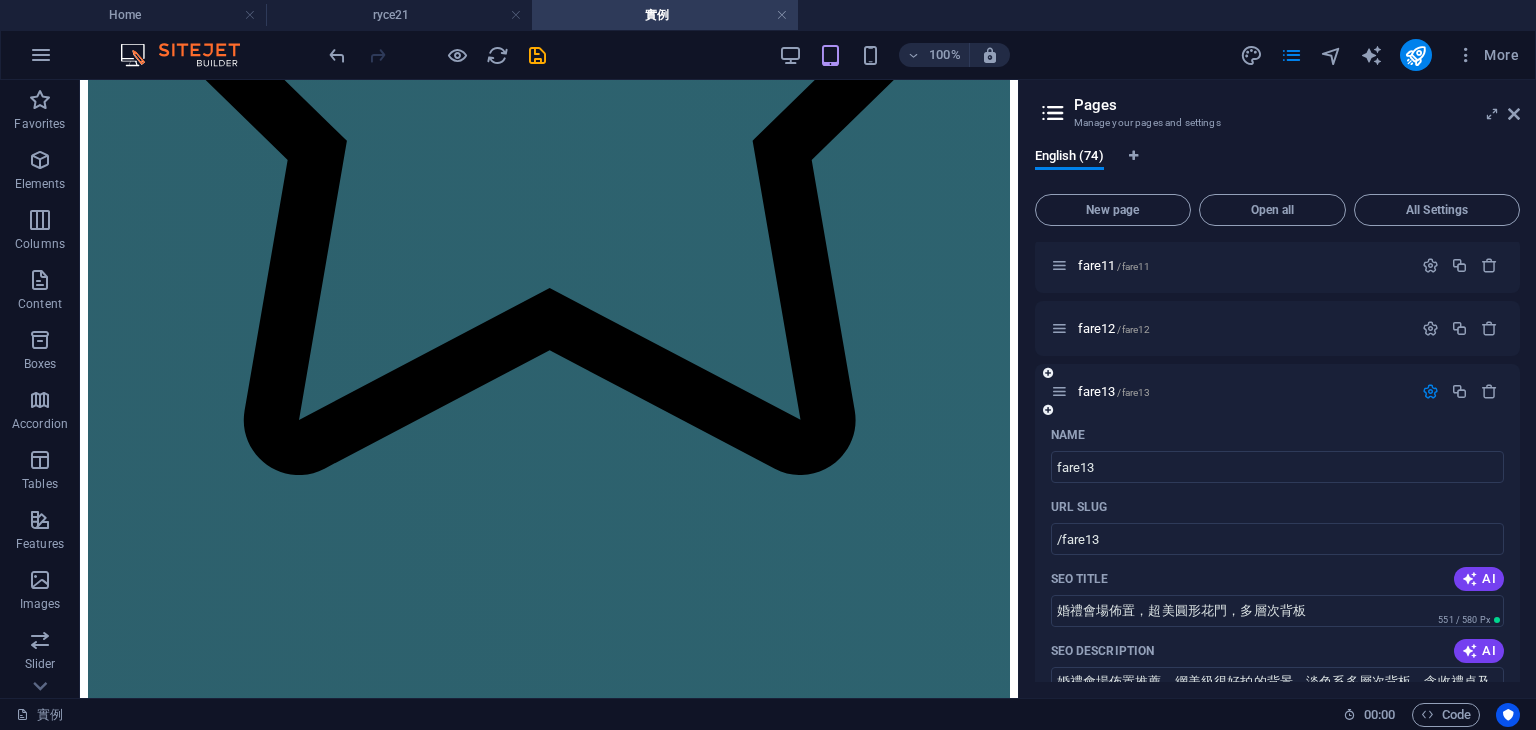 click at bounding box center (1430, 391) 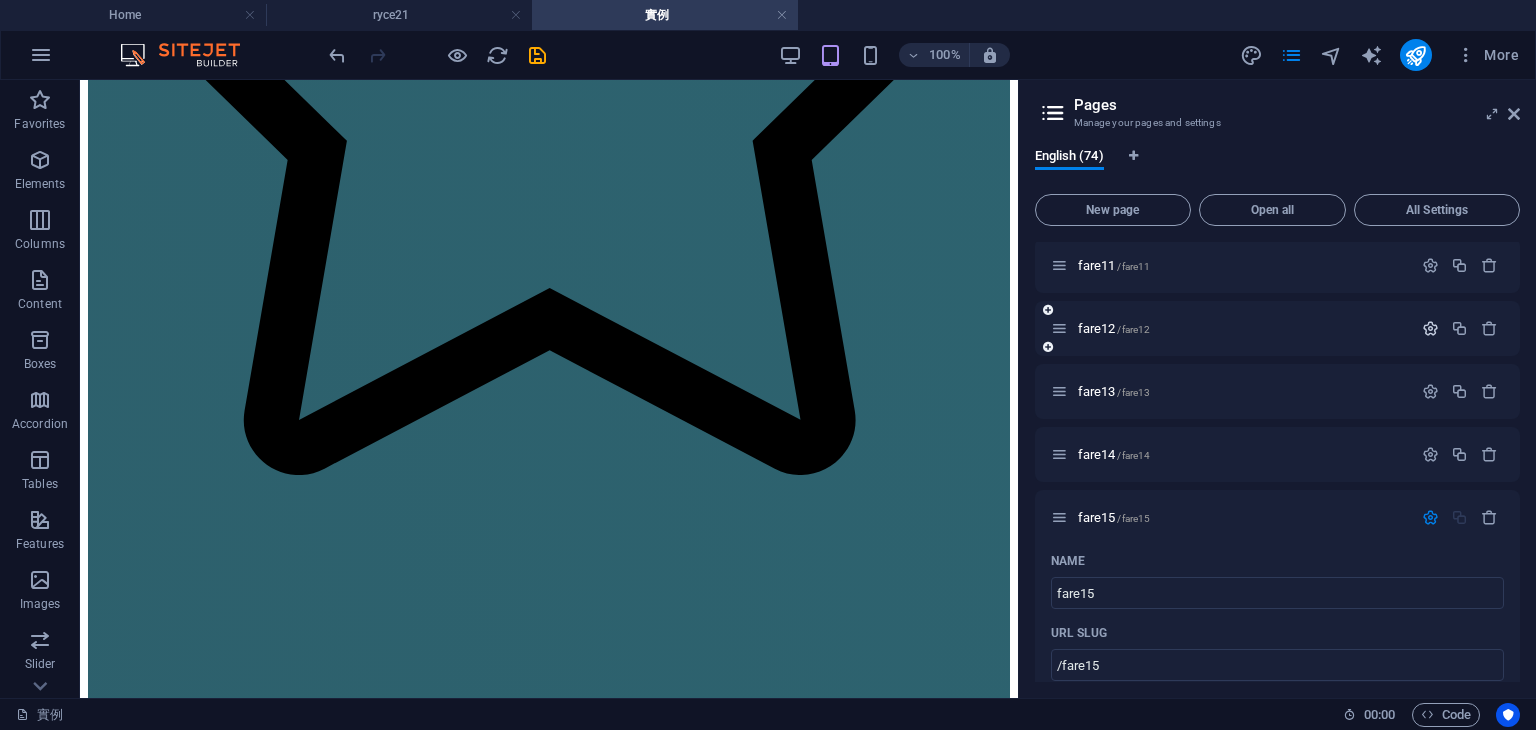 click at bounding box center (1430, 328) 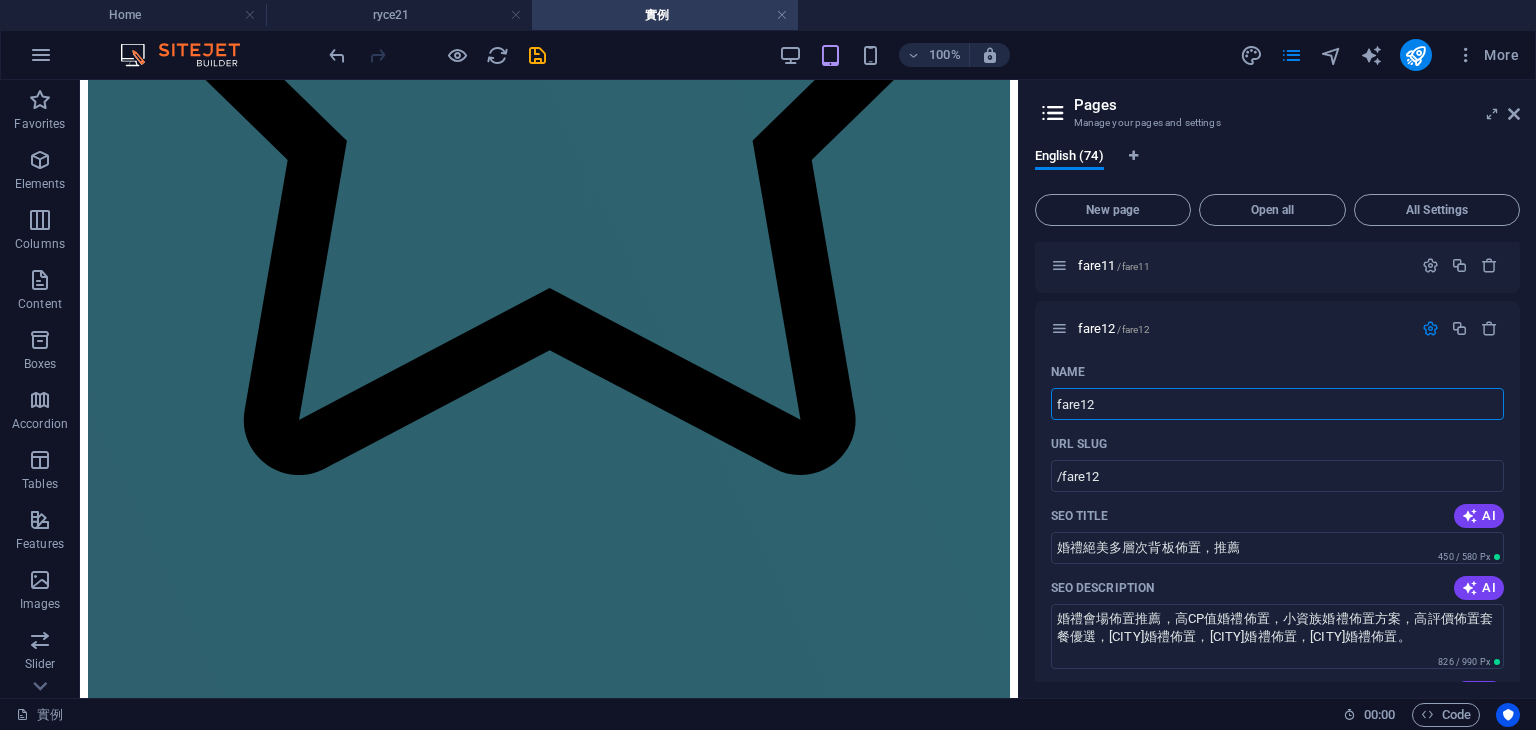 scroll, scrollTop: 2083, scrollLeft: 0, axis: vertical 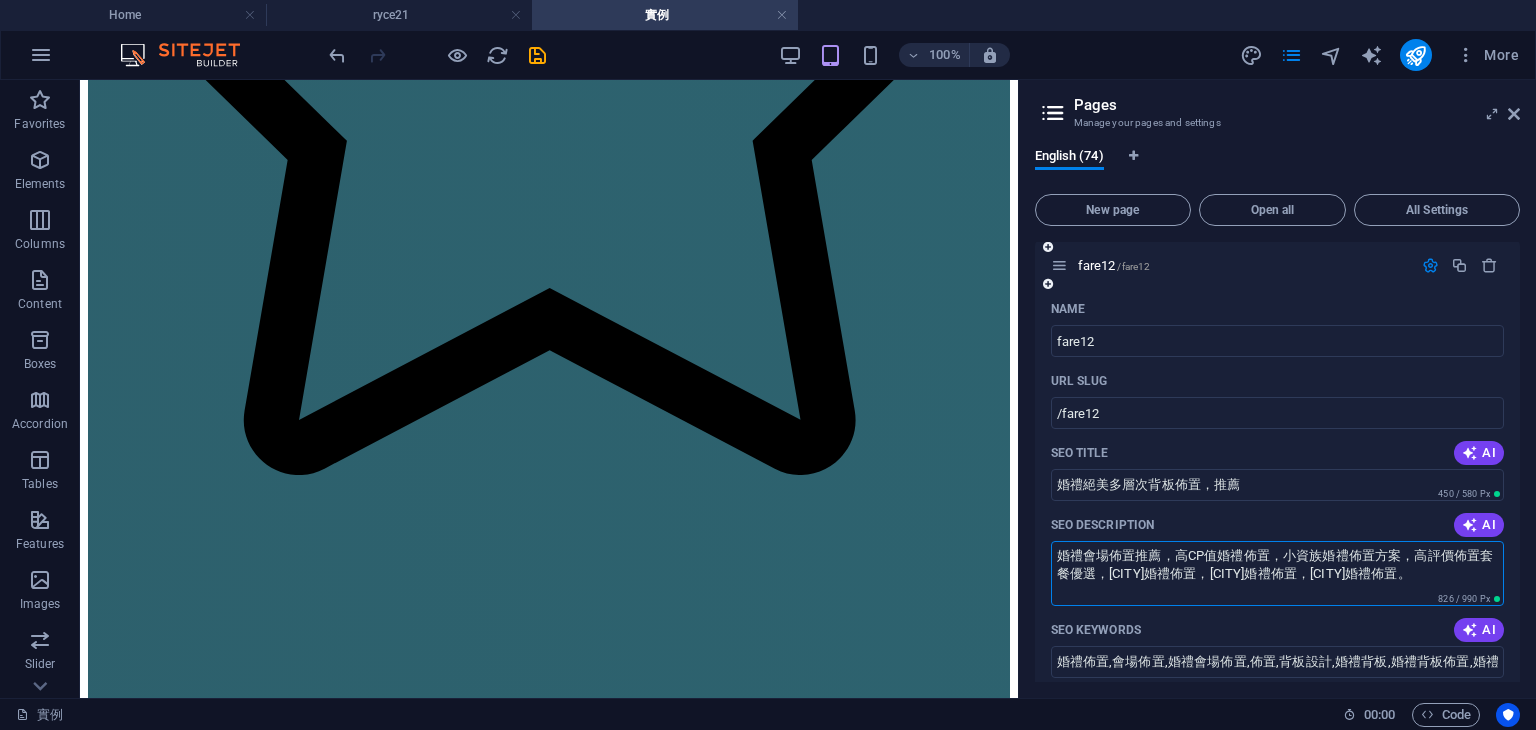 drag, startPoint x: 1396, startPoint y: 576, endPoint x: 1064, endPoint y: 551, distance: 332.93994 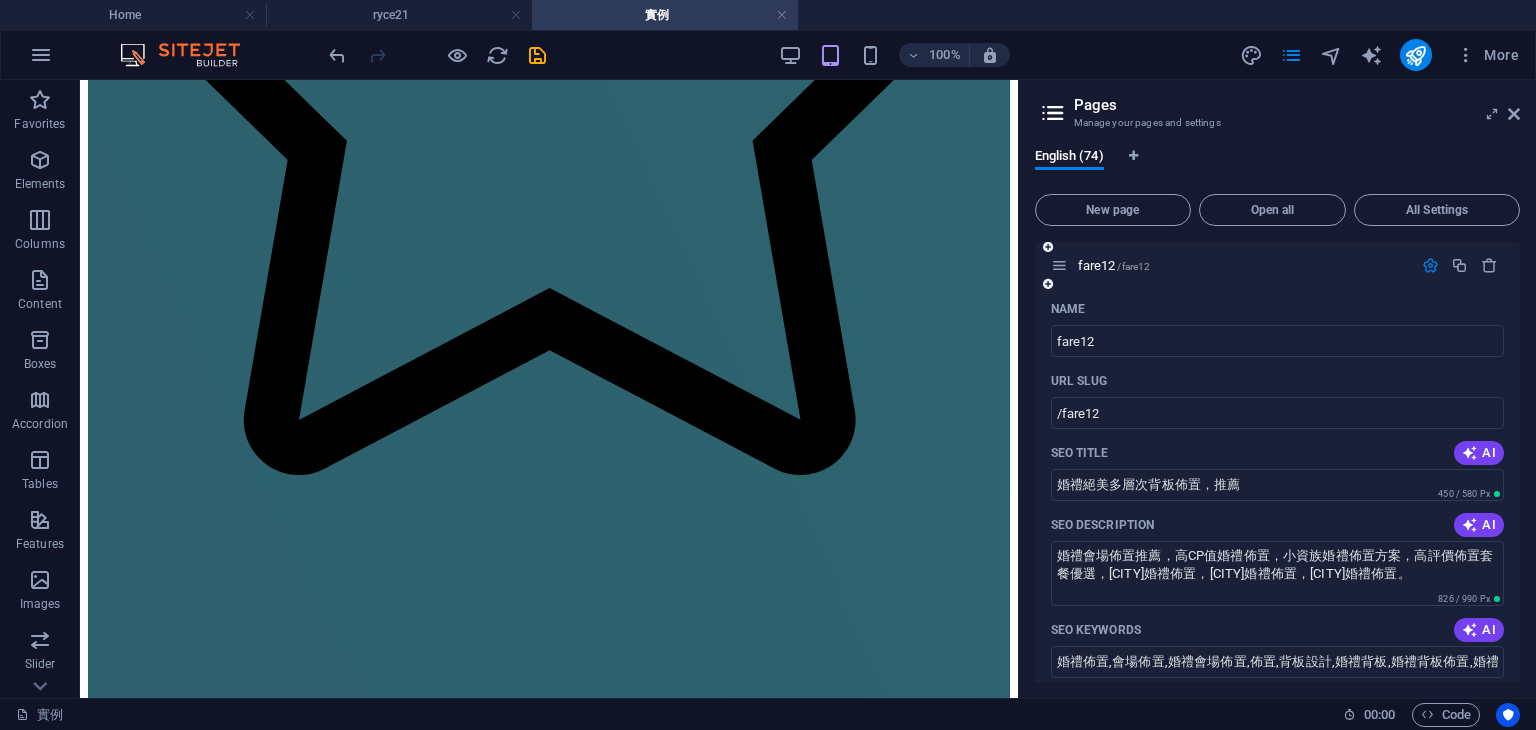 click at bounding box center (1430, 265) 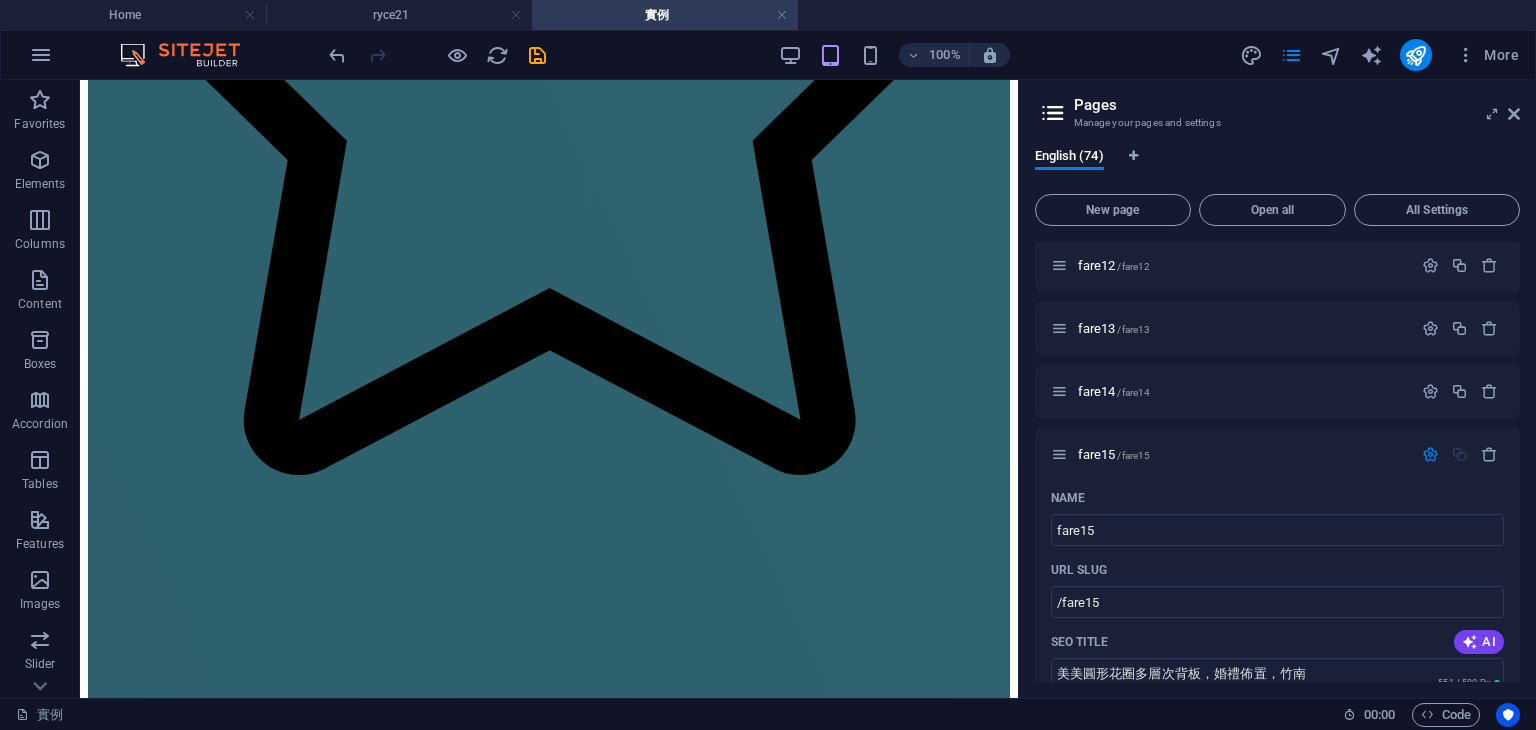 scroll, scrollTop: 2383, scrollLeft: 0, axis: vertical 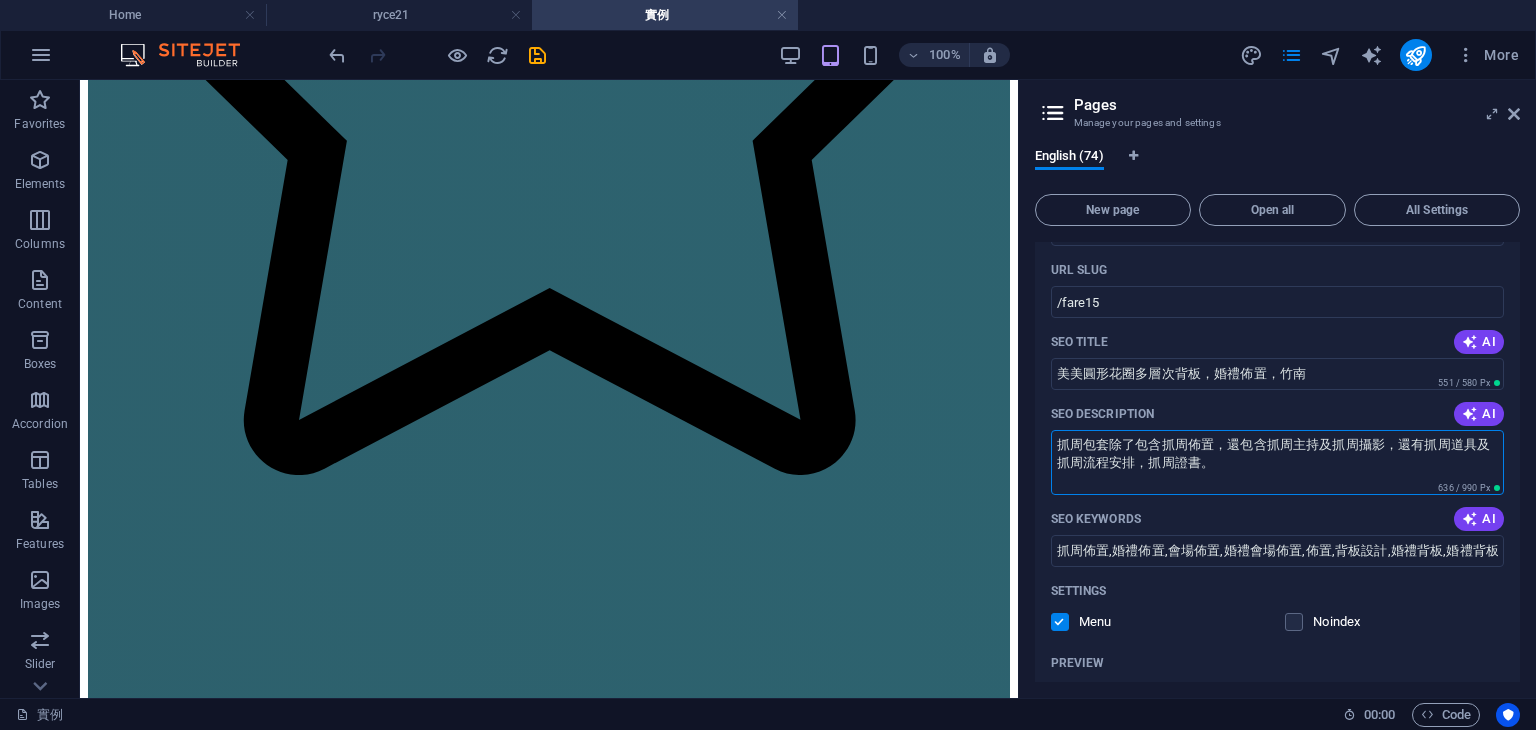 drag, startPoint x: 1224, startPoint y: 462, endPoint x: 1029, endPoint y: 435, distance: 196.86035 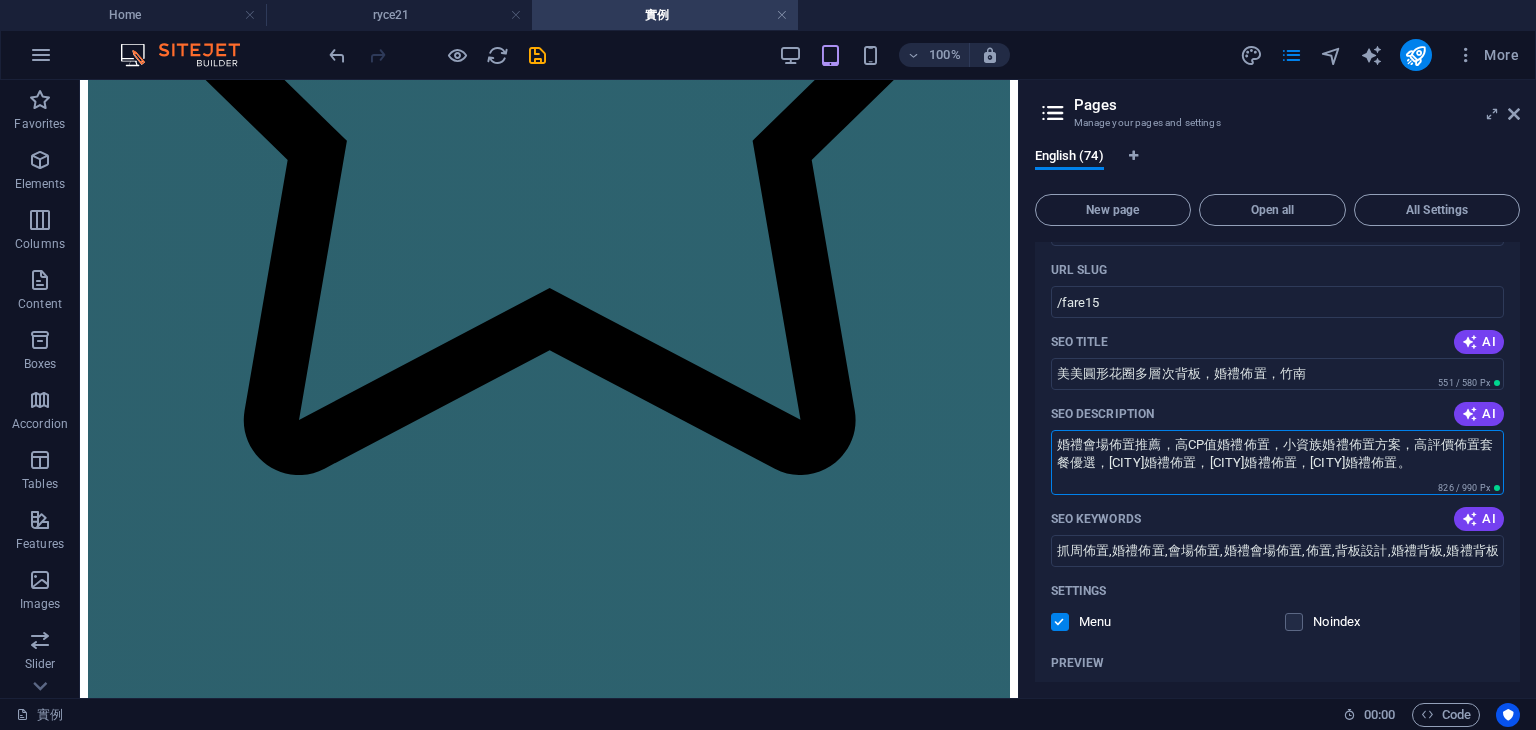 type on "婚禮會場佈置推薦，高CP值婚禮佈置，小資族婚禮佈置方案，高評價佈置套餐優選，[CITY]婚禮佈置，[CITY]婚禮佈置，[CITY]婚禮佈置。" 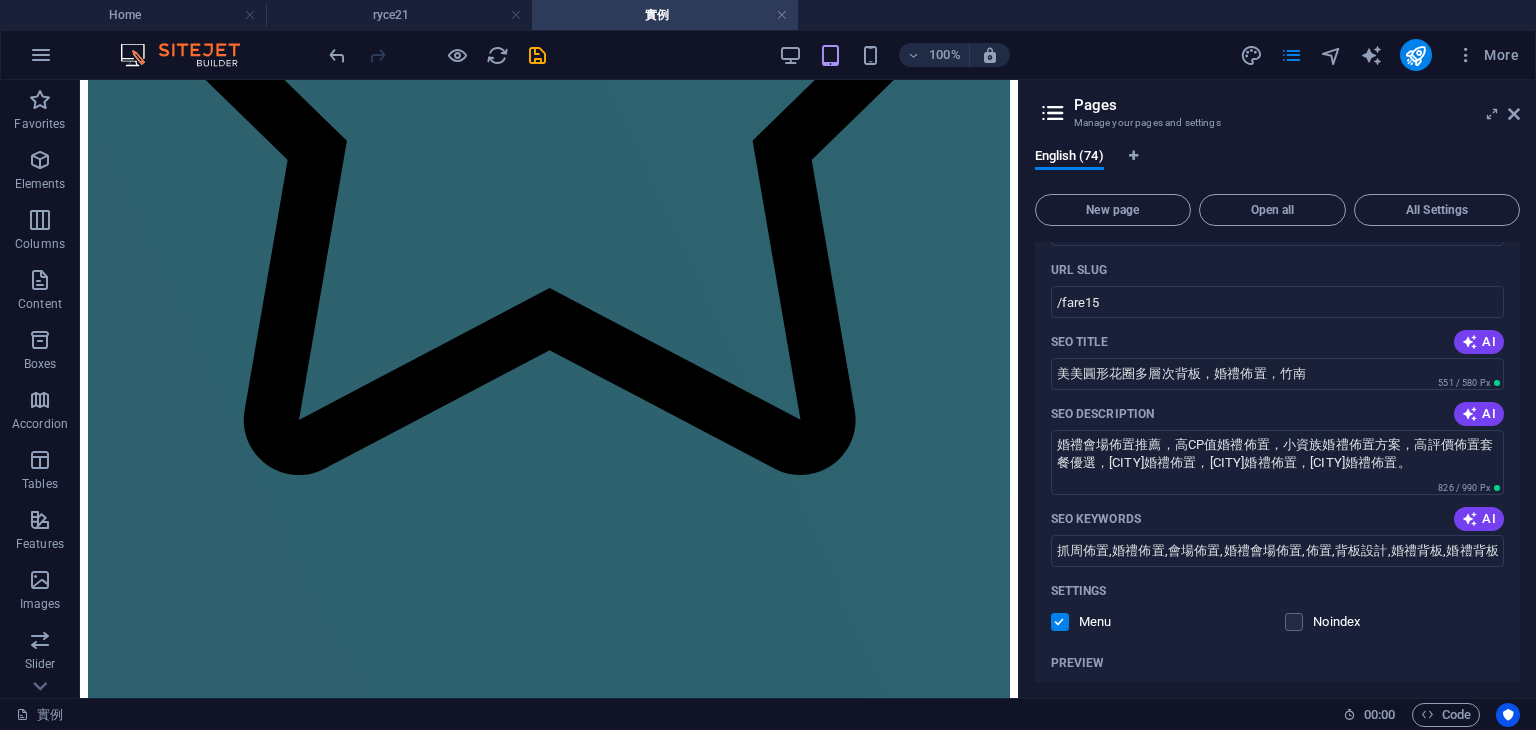 click on "Home / wedding dress /wedding-dress About us /about-us 實例 /example Service /service discount3 /discount3 discount4 /discount4 host /host host52 /host-52 host 4 /host-21 host5 /host-22 host6 /host66 host7 /host77 host8 /host88 host9 /host9 host10 /host10 baby-party-2 /baby-party-2 flower-fare /flower-fare flower-fare-50 /flower-fare-50 flower-fare-51 /flower-fare-51 flower-fare-52 /flower-fare-52 flower-fare-53 /flower-fare-53 flower-fare-53-1 /flower-fare-53-68 flower-fare-53-2 /flower-fare-53-69 fare3 /flower-fare-26 fare4 /flower-fare44 fare5 /flower-fare-55 fare6 /flower-fare-66 fare7 /flower-fare77 fare8 /flower-fare88 fare9 /flower-fare99 fare10 /flower-fare100 fare11 /fare11 fare12 /fare12 fare13 /fare13 fare14 /fare14 fare15 /fare15 Name fare15 ​ URL SLUG /fare15 ​ SEO Title AI 美美圓形花圈多層次背板，婚禮佈置，[CITY] ​ 551 / 580 Px SEO Description AI ​ 826 / 990 Px SEO Keywords AI ​ Settings Menu Noindex Preview Mobile Desktop www.example.com fare15 Meta tags ​ ryce3" at bounding box center [1278, 462] 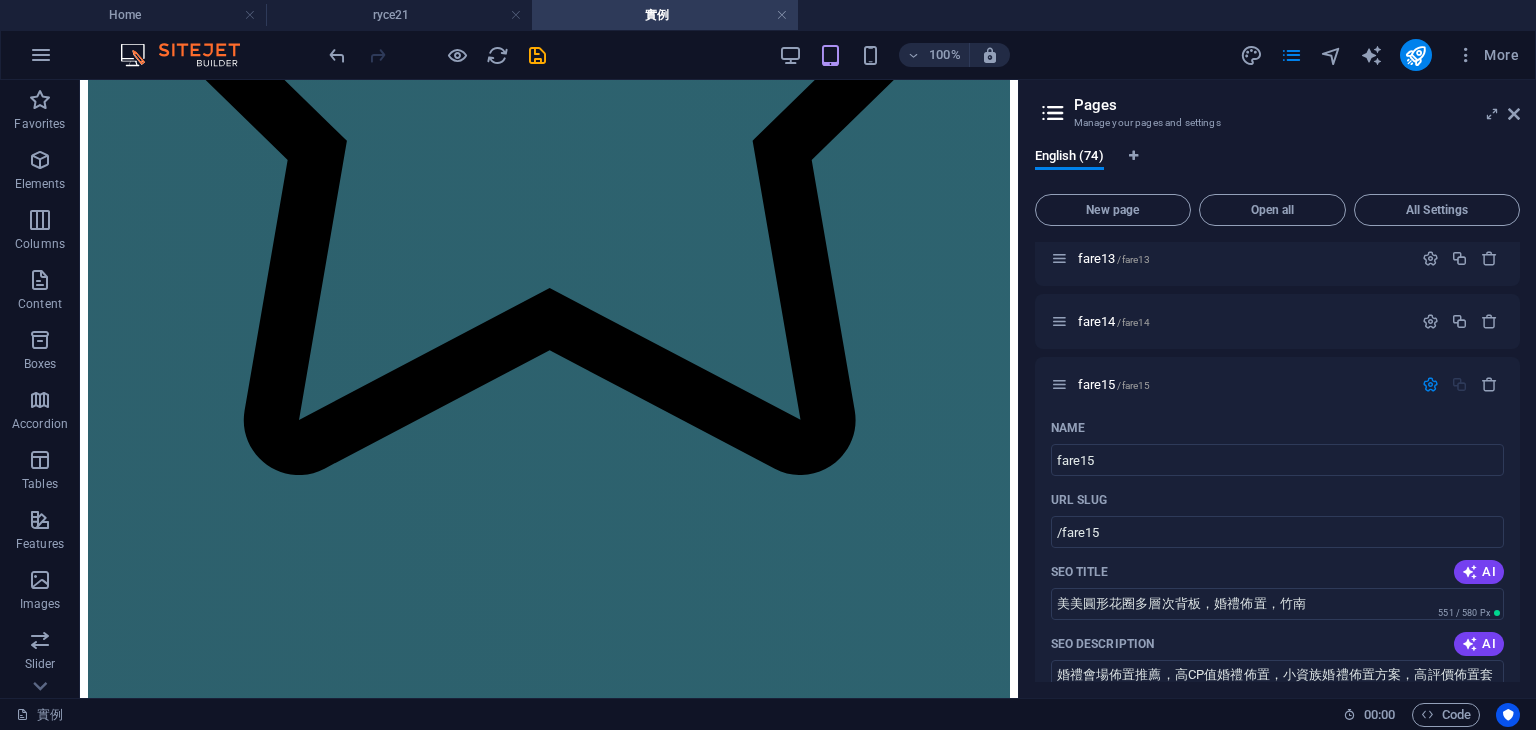 scroll, scrollTop: 2133, scrollLeft: 0, axis: vertical 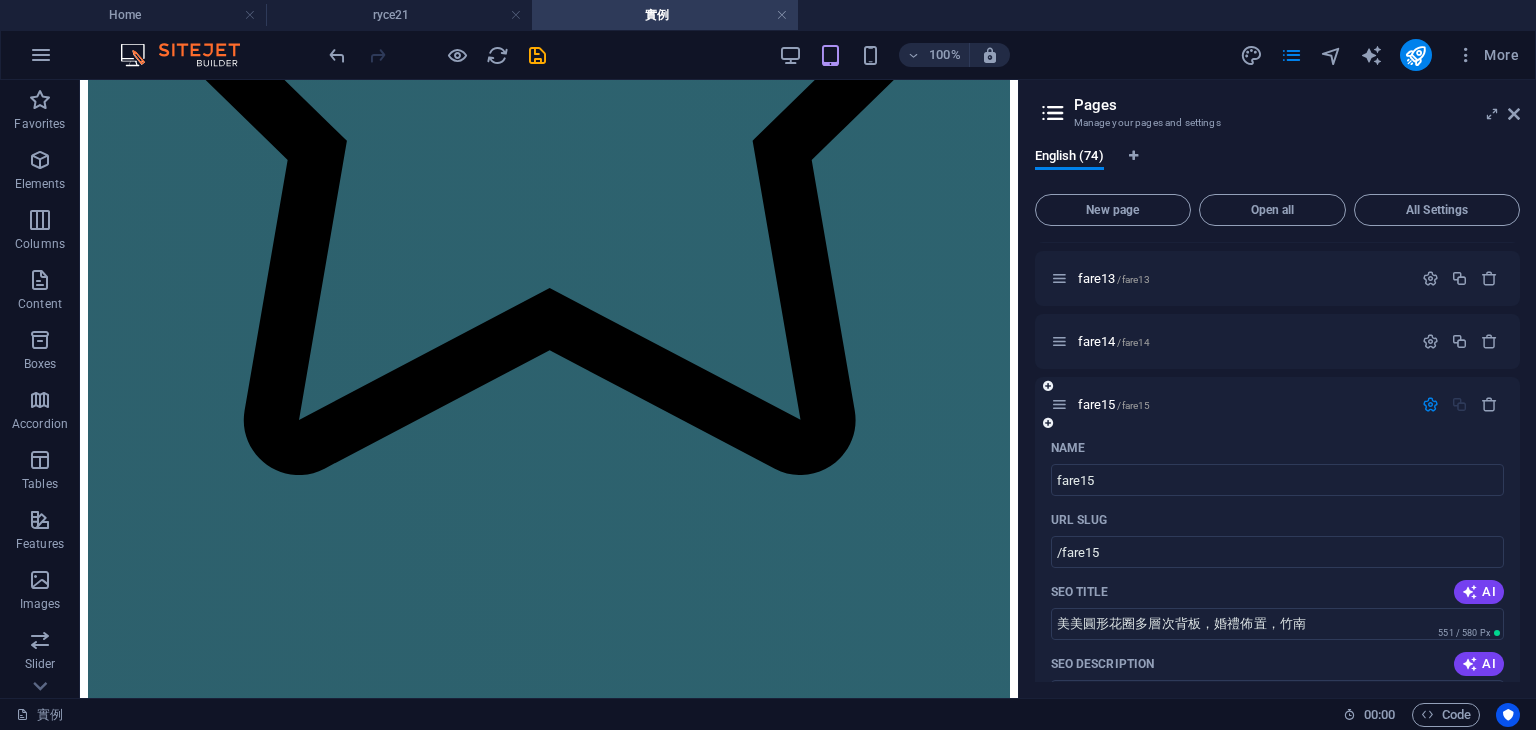 click at bounding box center (1430, 404) 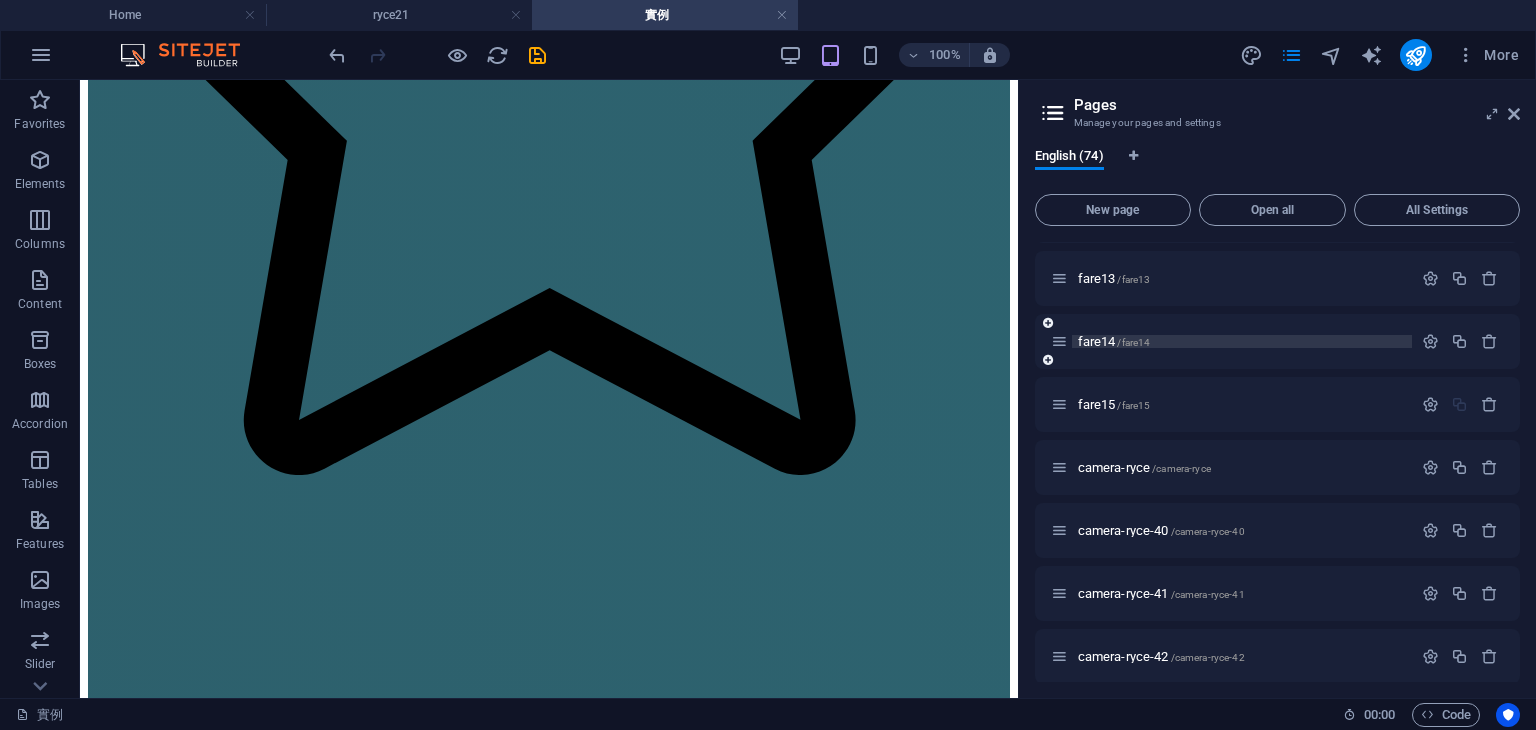 click on "fare14 /fare14" at bounding box center [1242, 341] 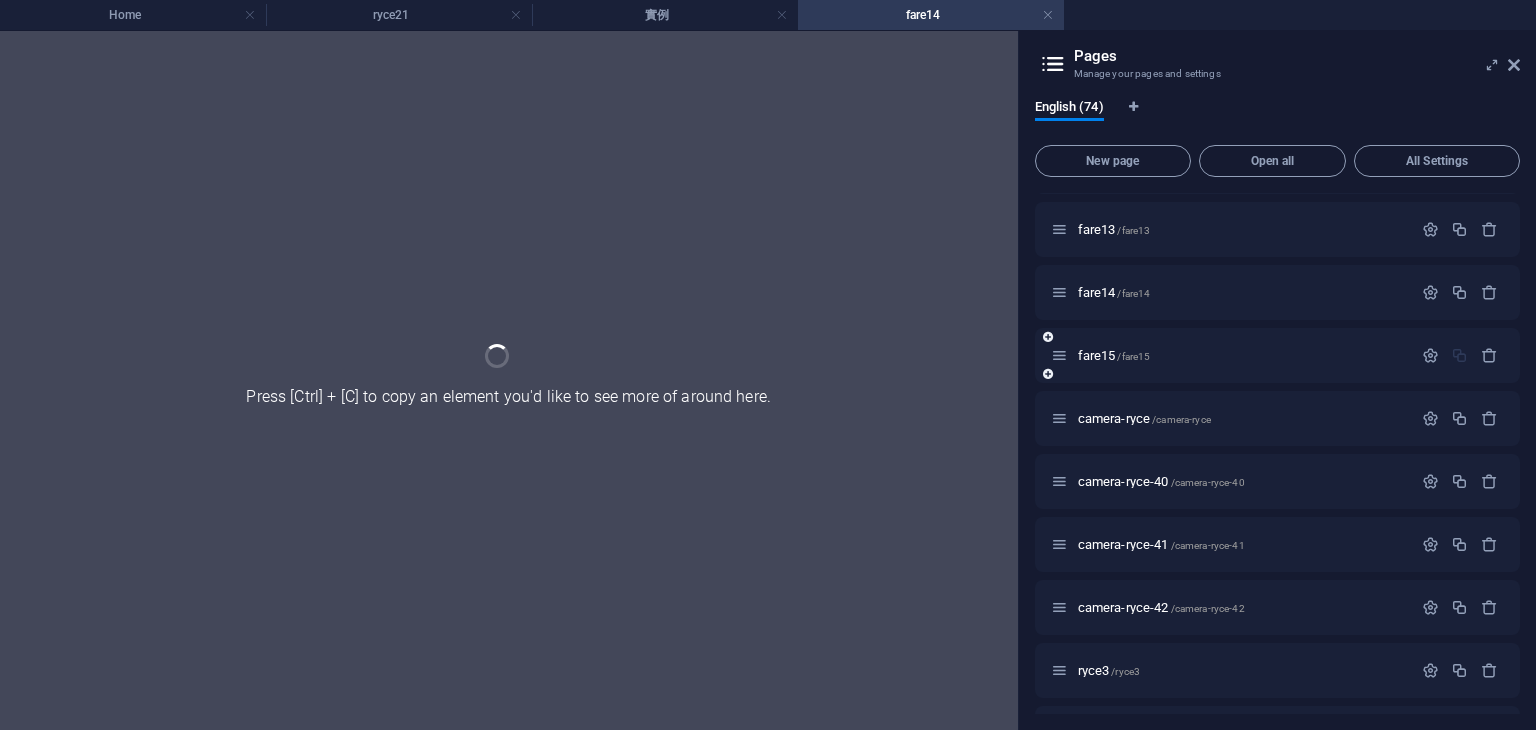 scroll, scrollTop: 0, scrollLeft: 0, axis: both 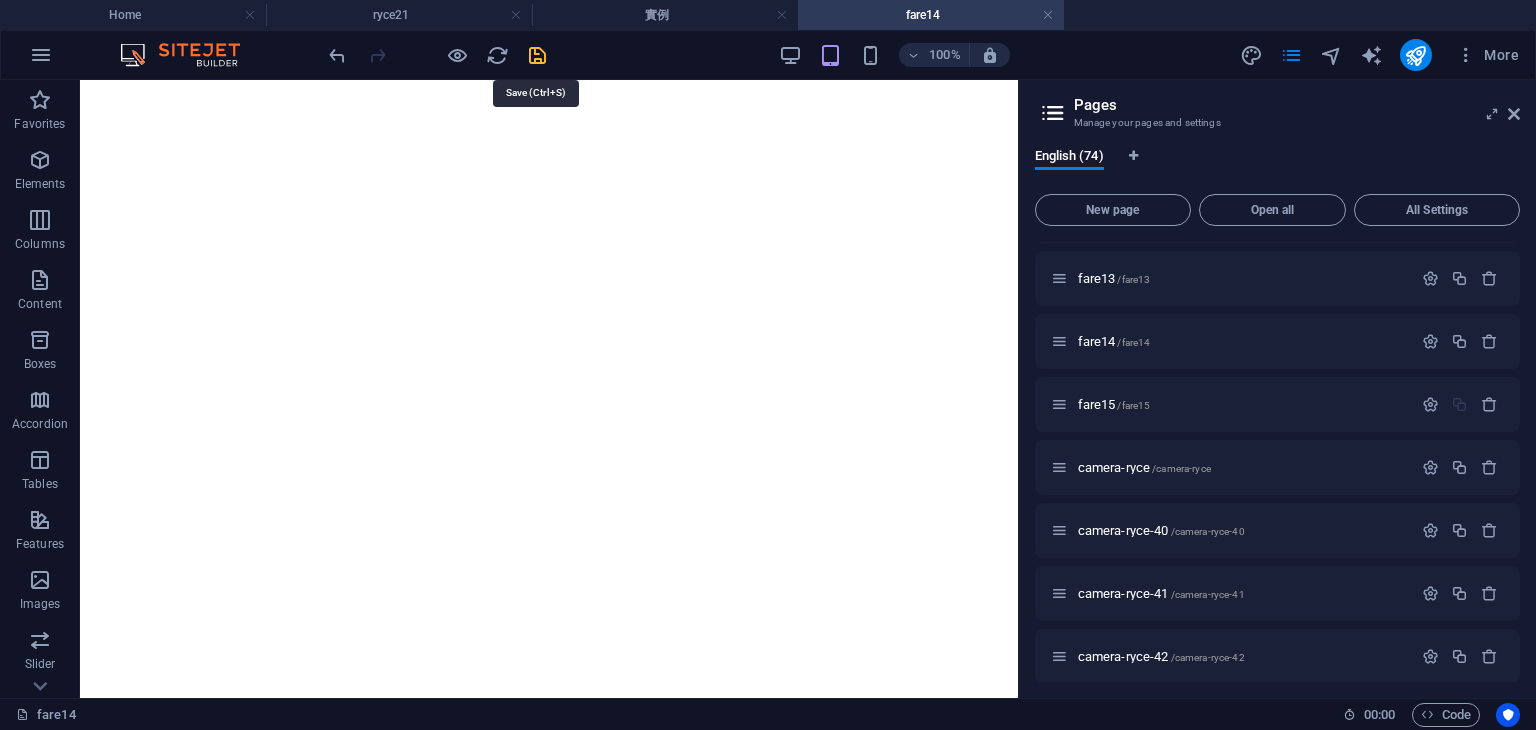 click at bounding box center [537, 55] 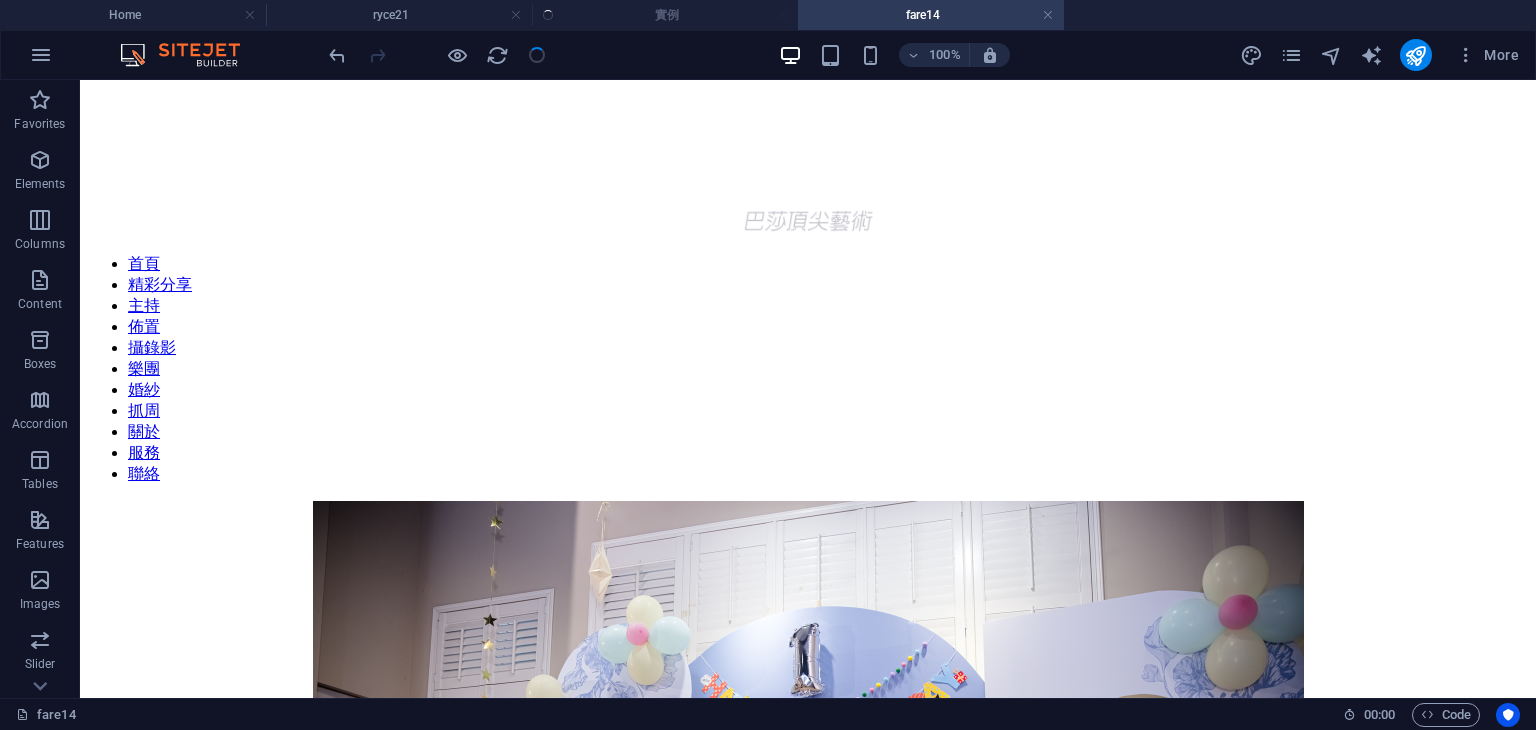 scroll, scrollTop: 985, scrollLeft: 0, axis: vertical 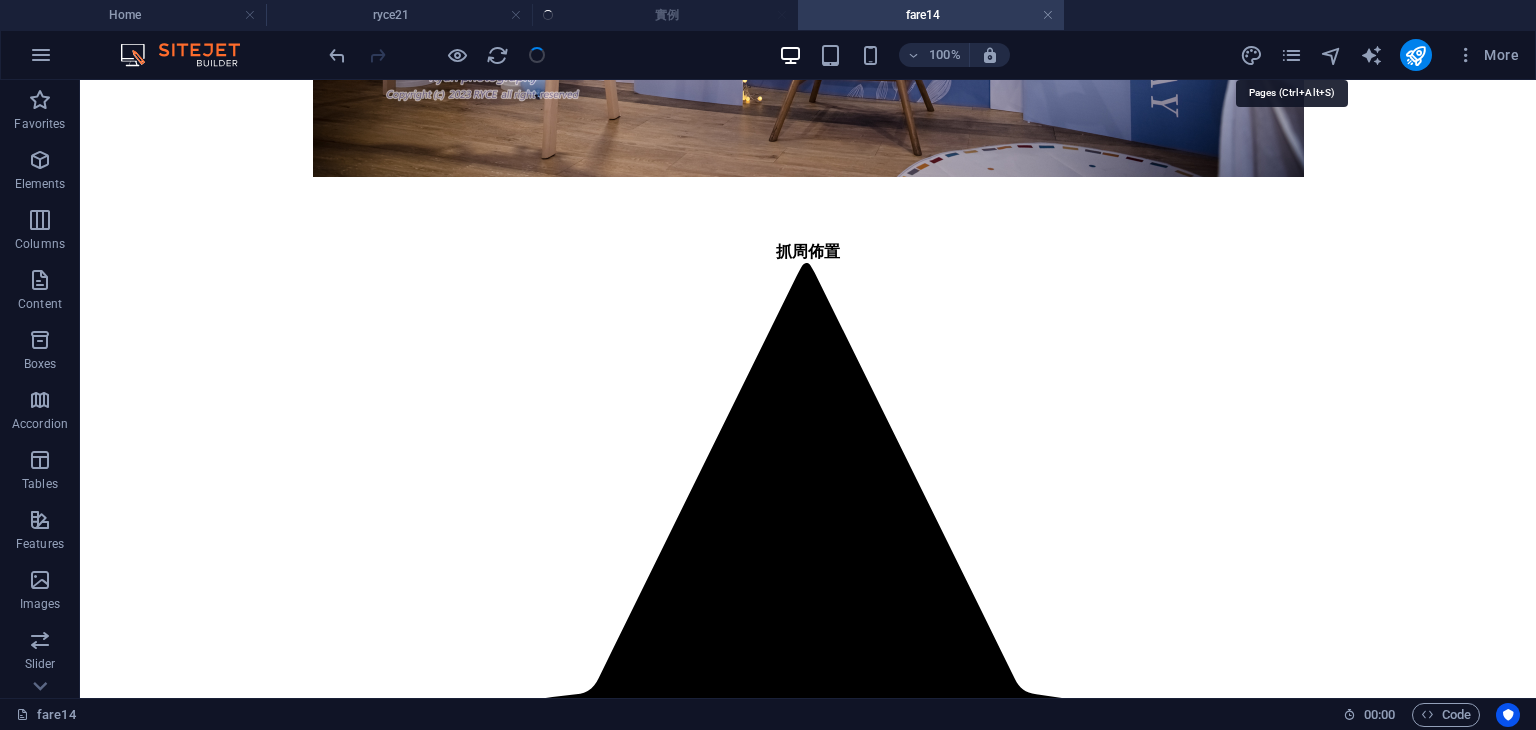 drag, startPoint x: 1286, startPoint y: 53, endPoint x: 1313, endPoint y: 64, distance: 29.15476 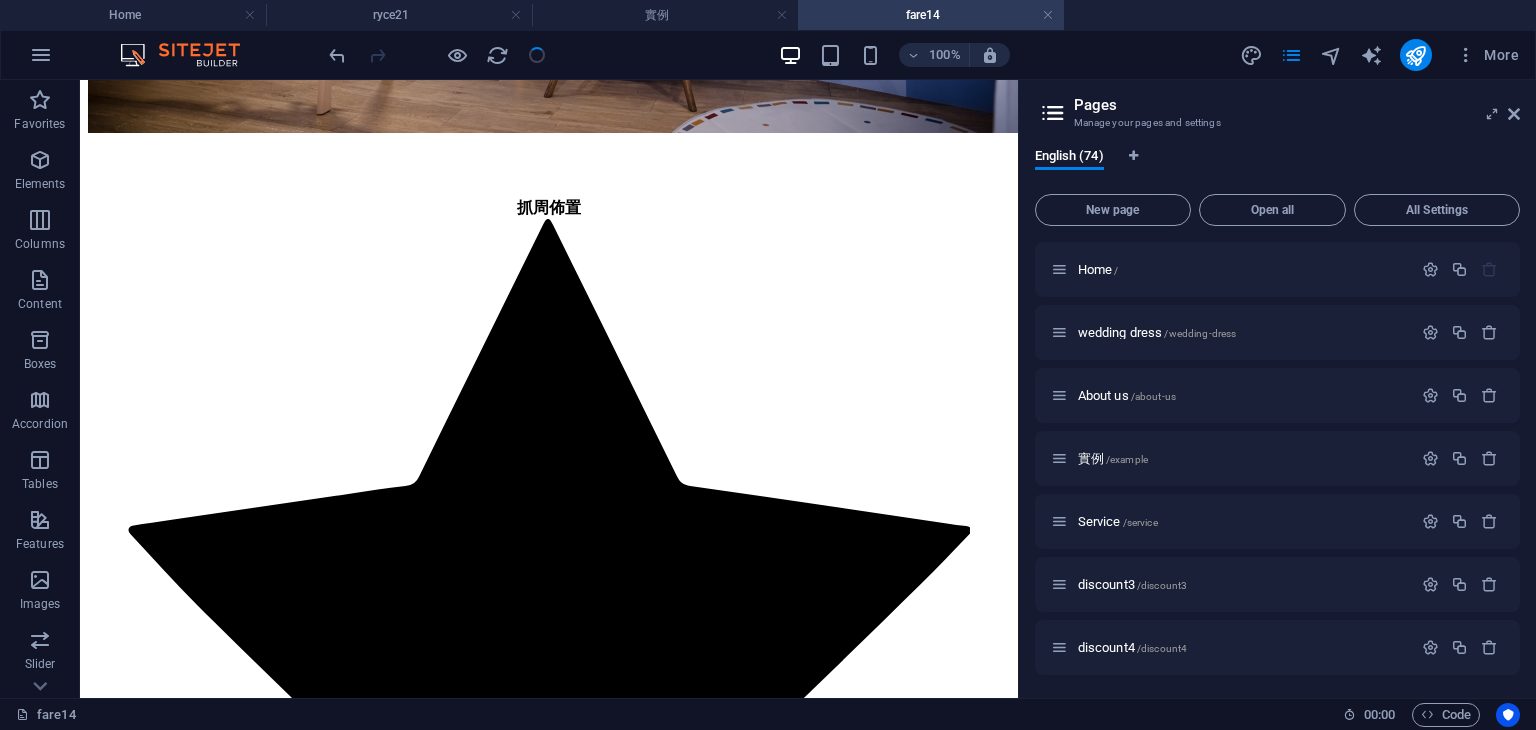 scroll, scrollTop: 951, scrollLeft: 0, axis: vertical 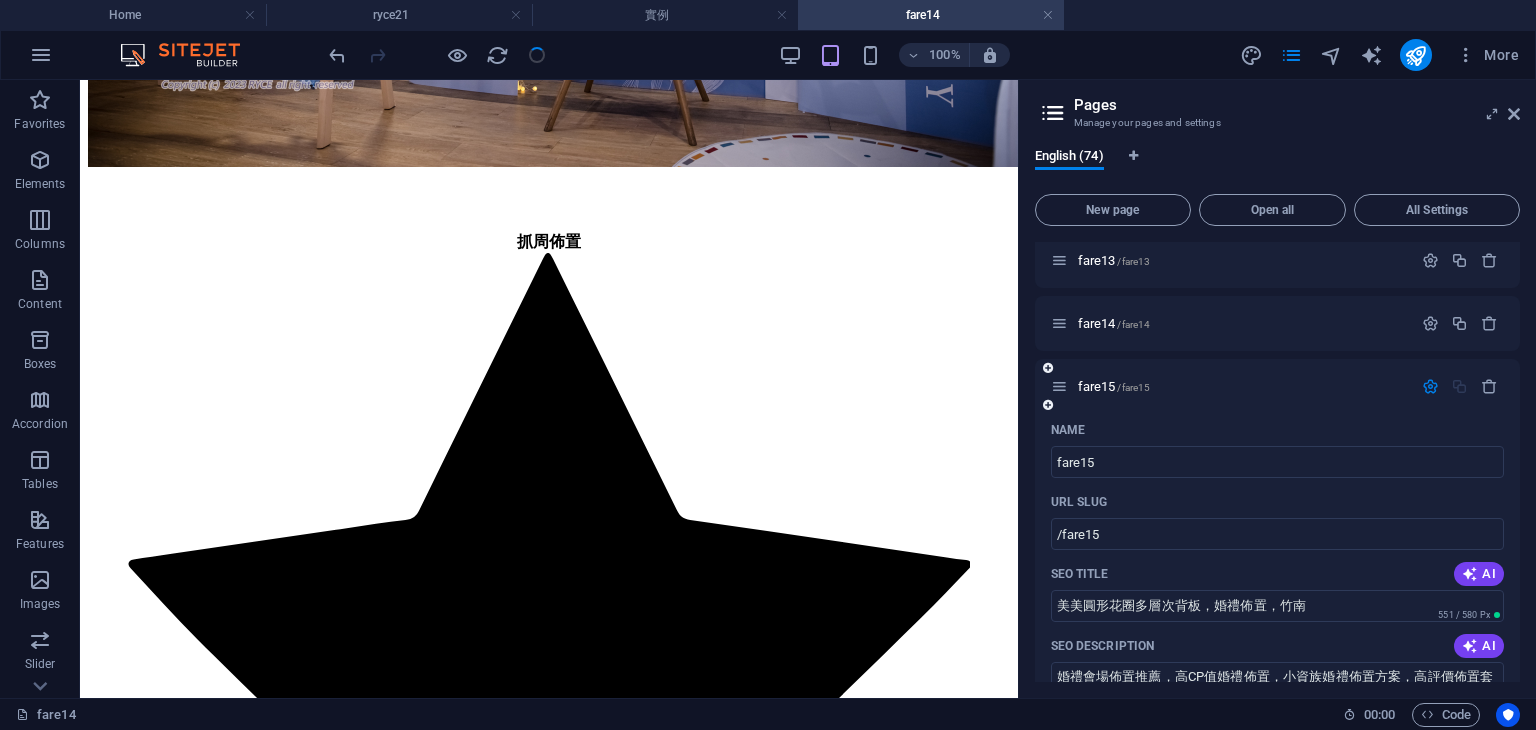 click at bounding box center (1430, 386) 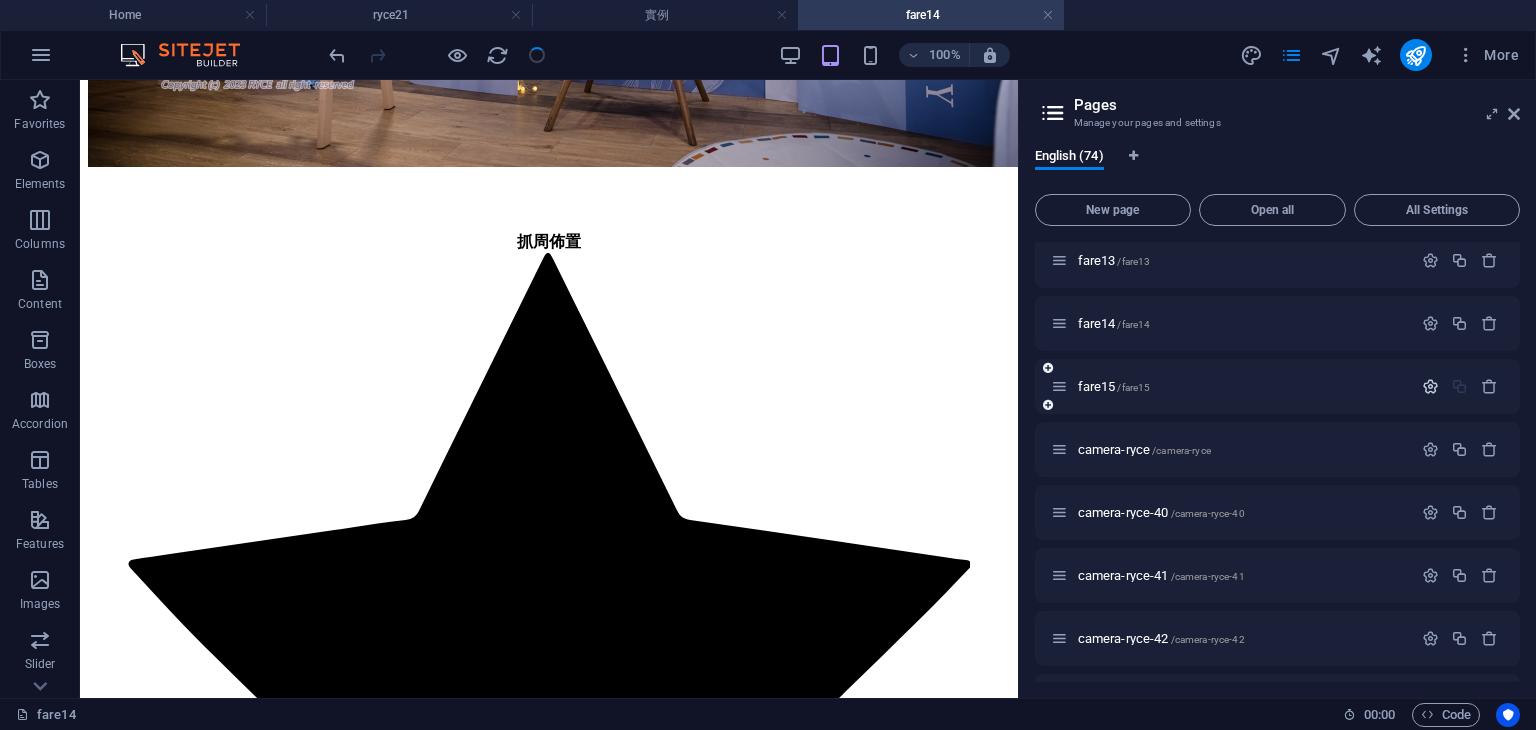 click at bounding box center (1430, 386) 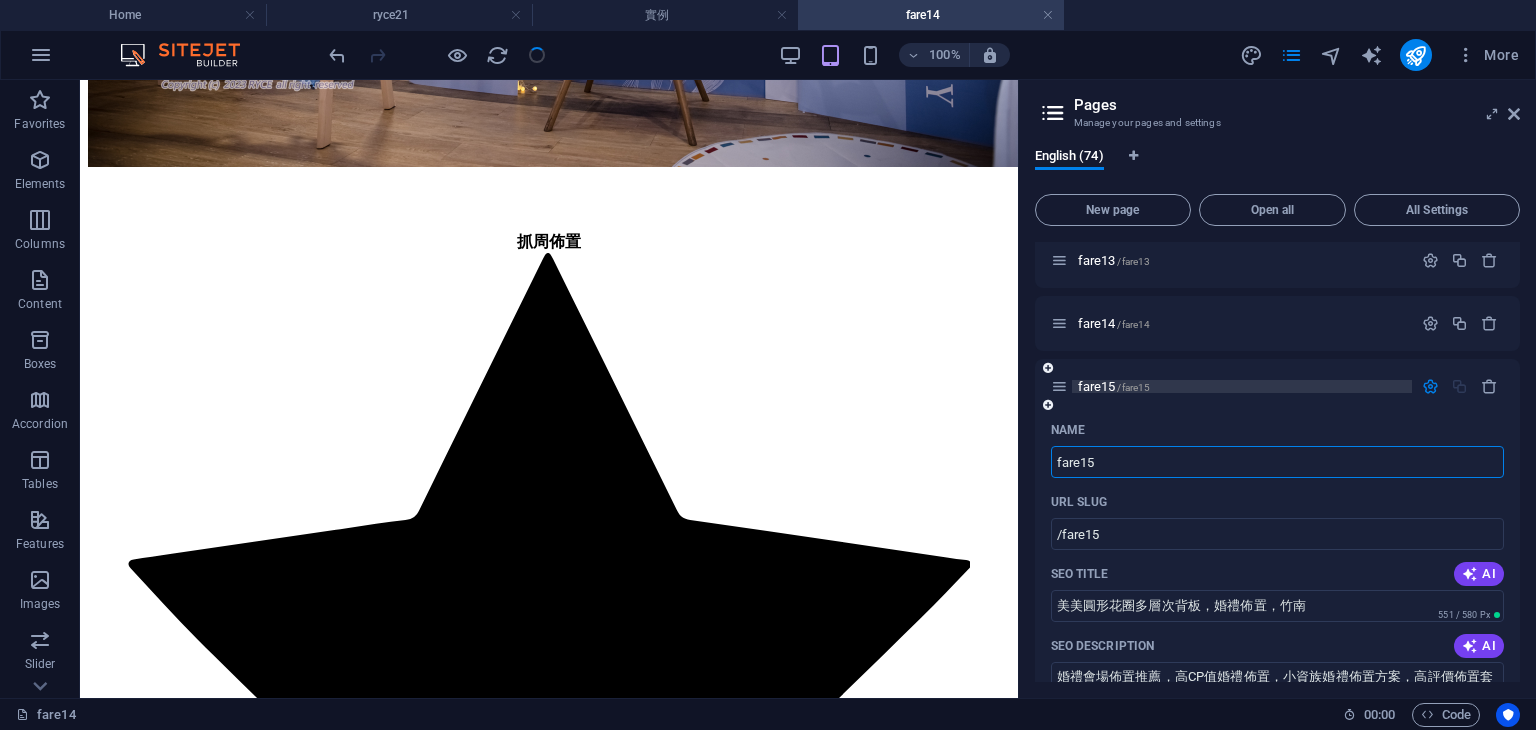 click on "fare15 /fare15" at bounding box center [1242, 386] 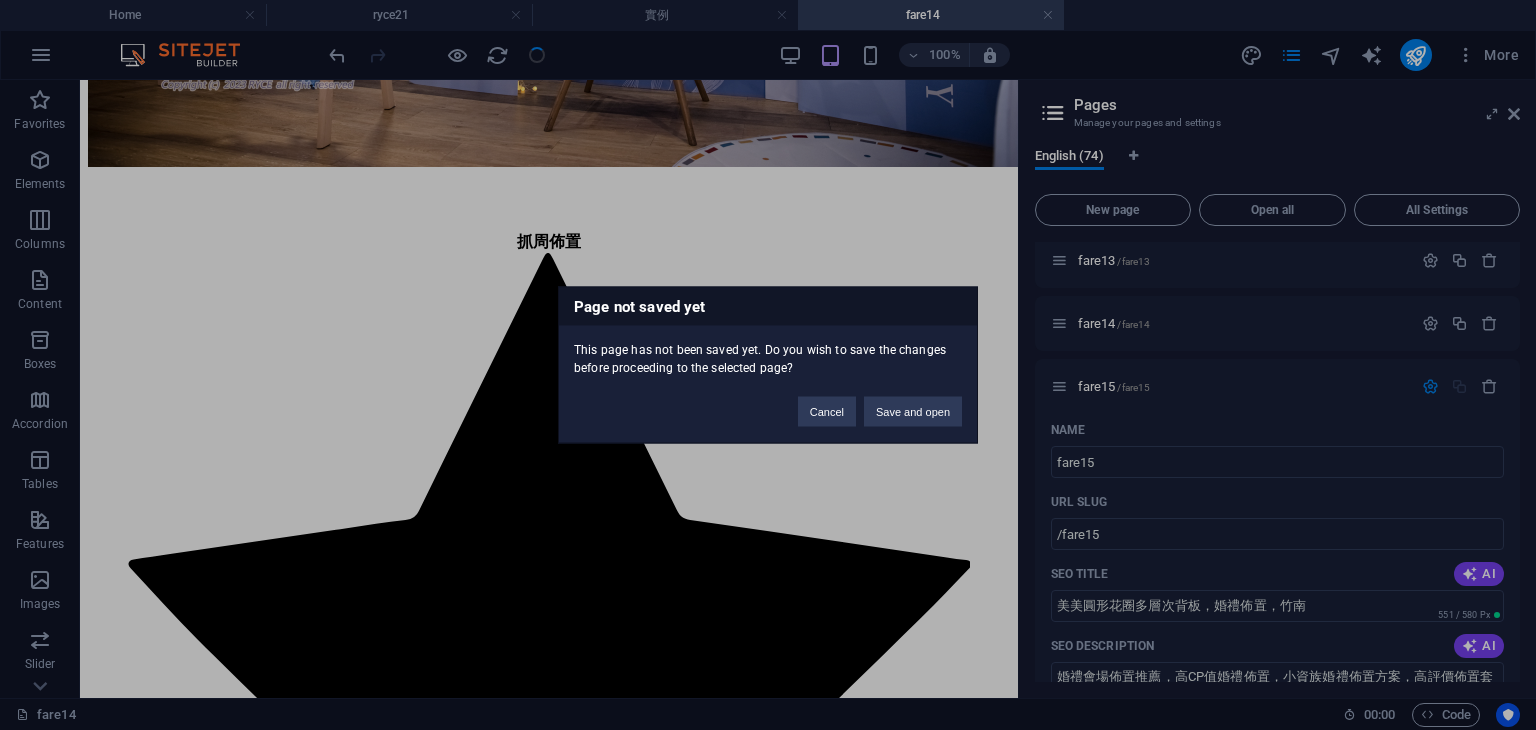drag, startPoint x: 896, startPoint y: 406, endPoint x: 1043, endPoint y: 292, distance: 186.02419 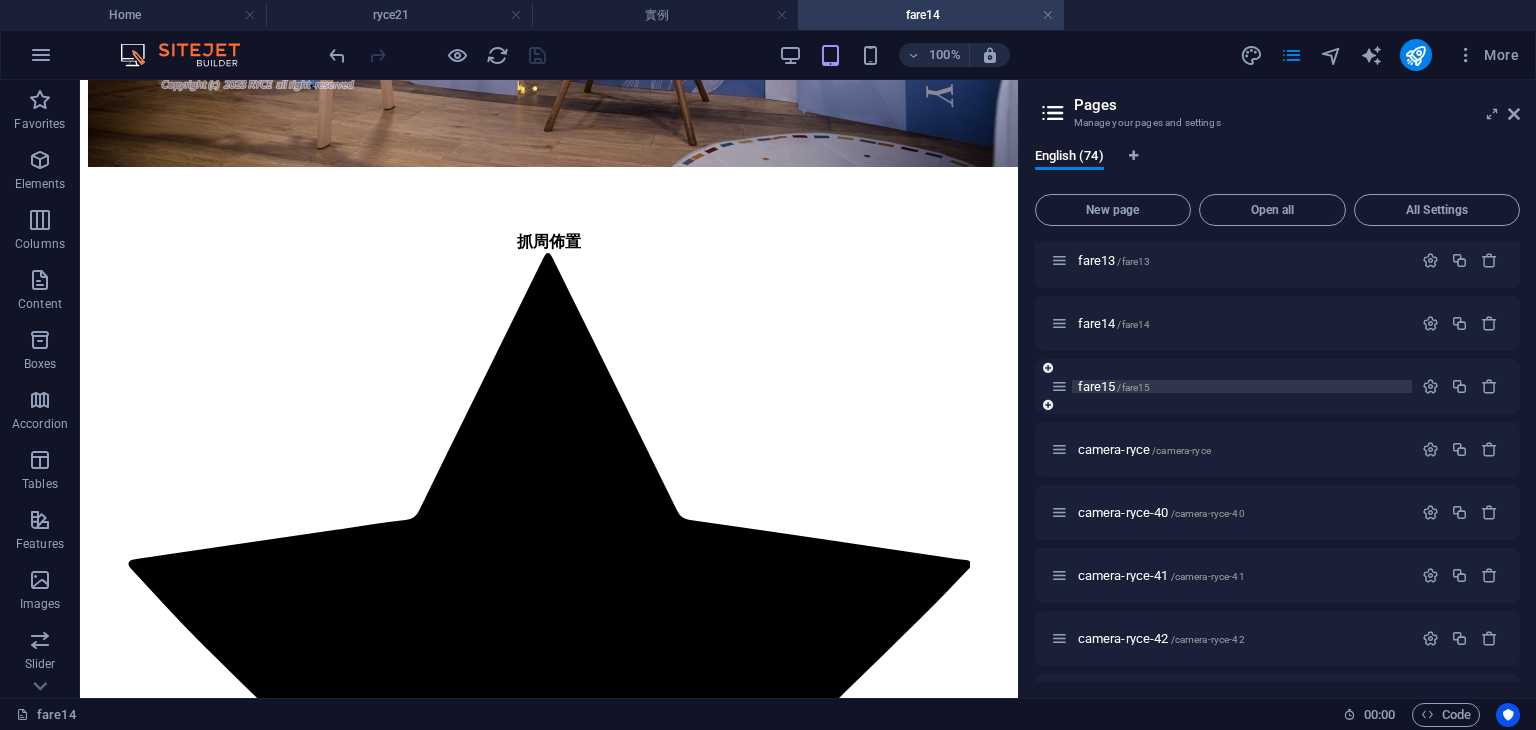 click on "fare15 /fare15" at bounding box center [1242, 386] 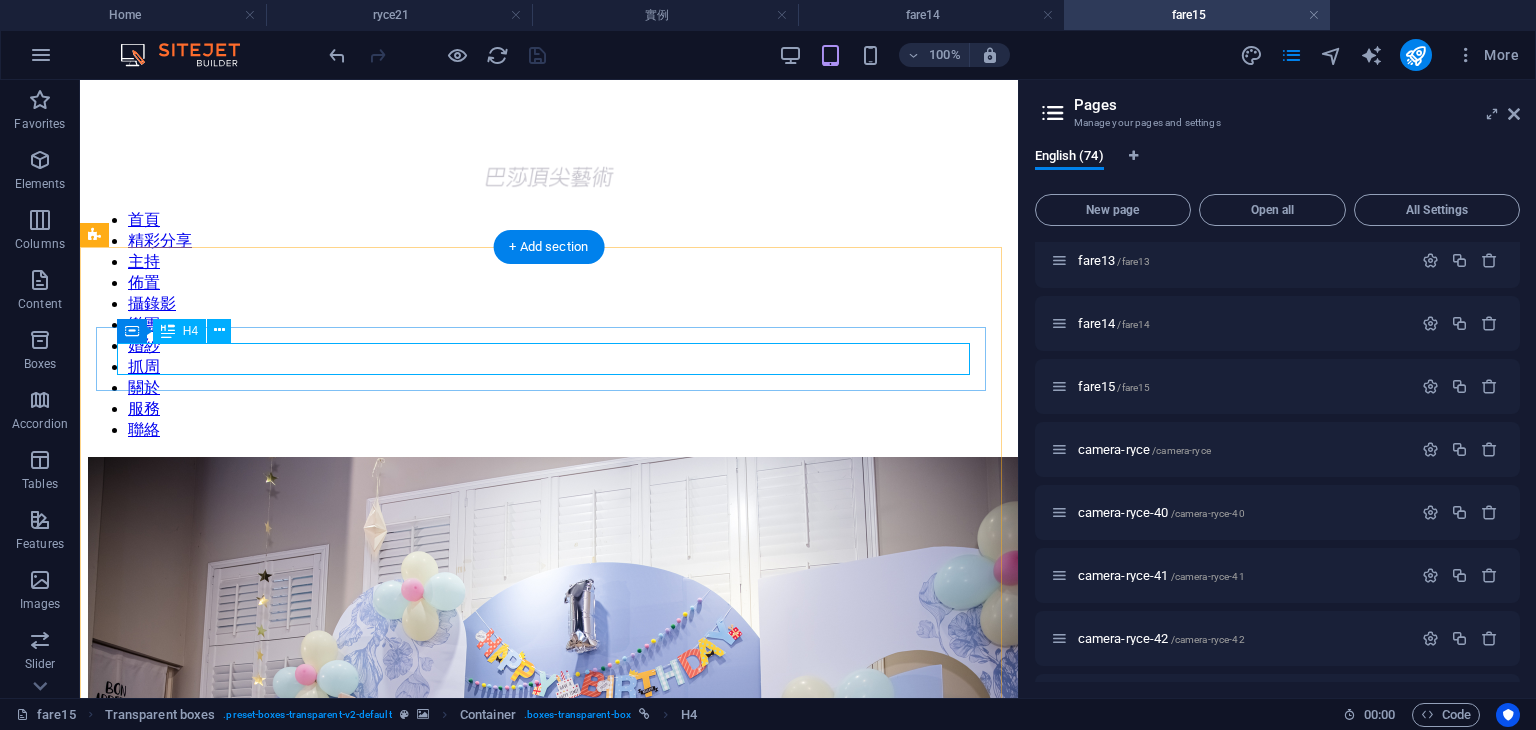 scroll, scrollTop: 2420, scrollLeft: 0, axis: vertical 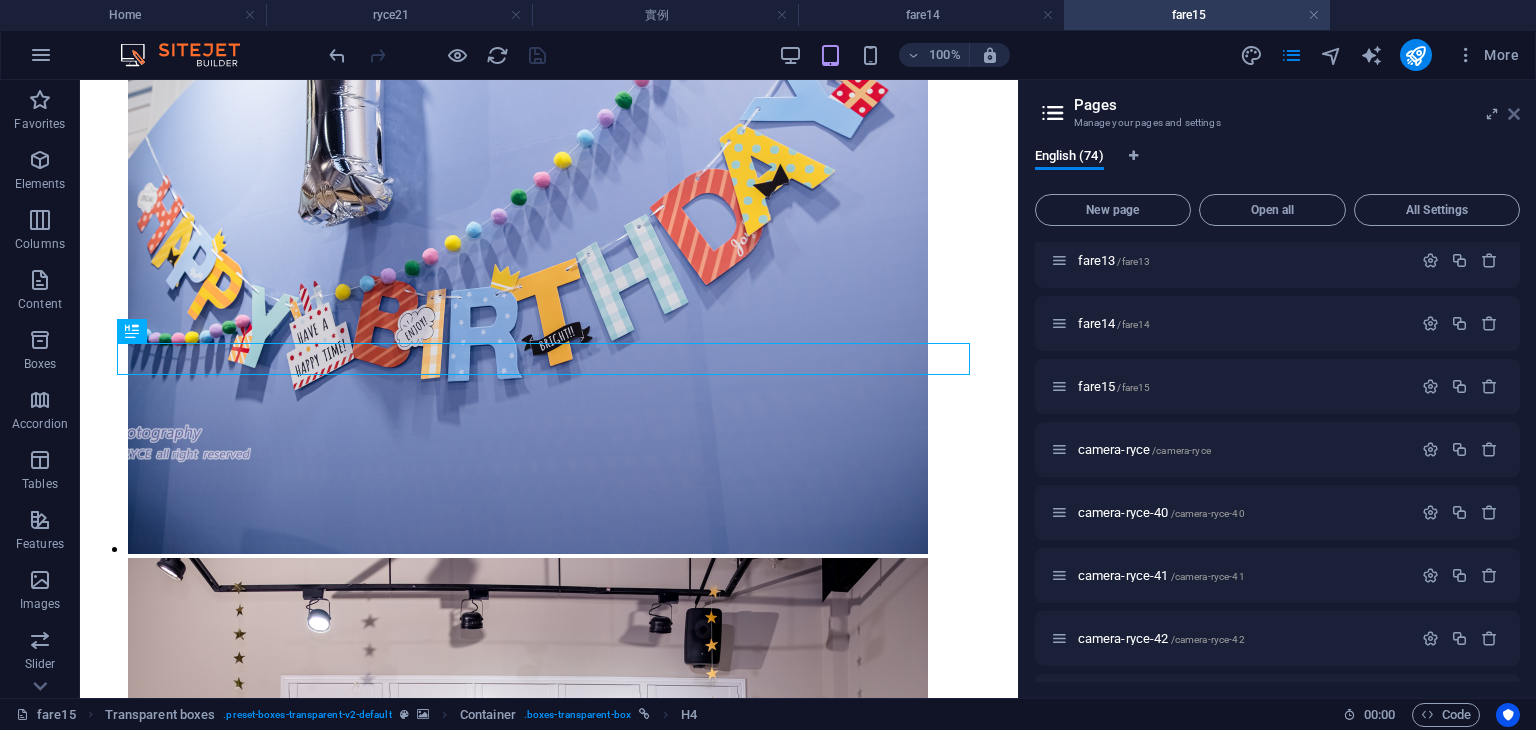 click at bounding box center (1514, 114) 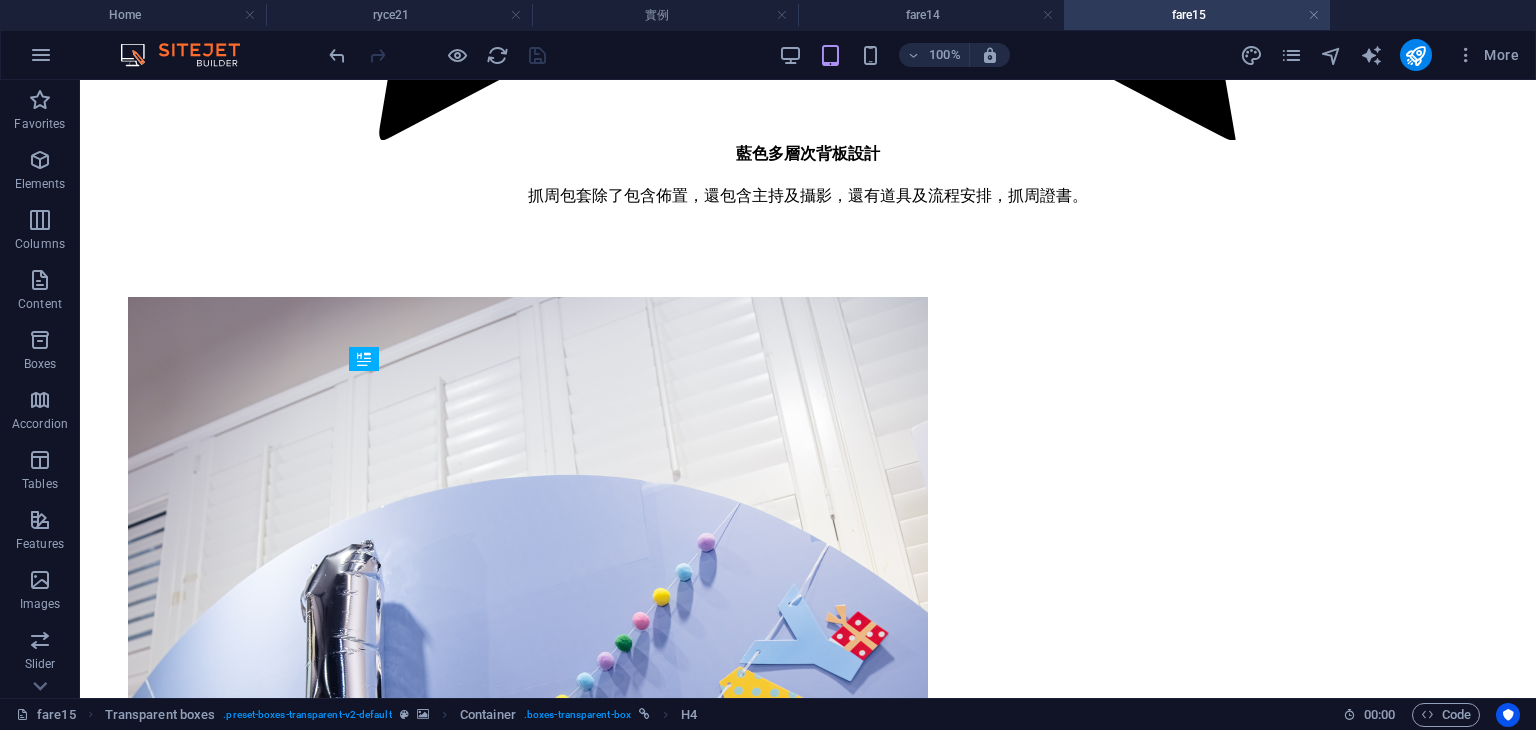 scroll, scrollTop: 3480, scrollLeft: 0, axis: vertical 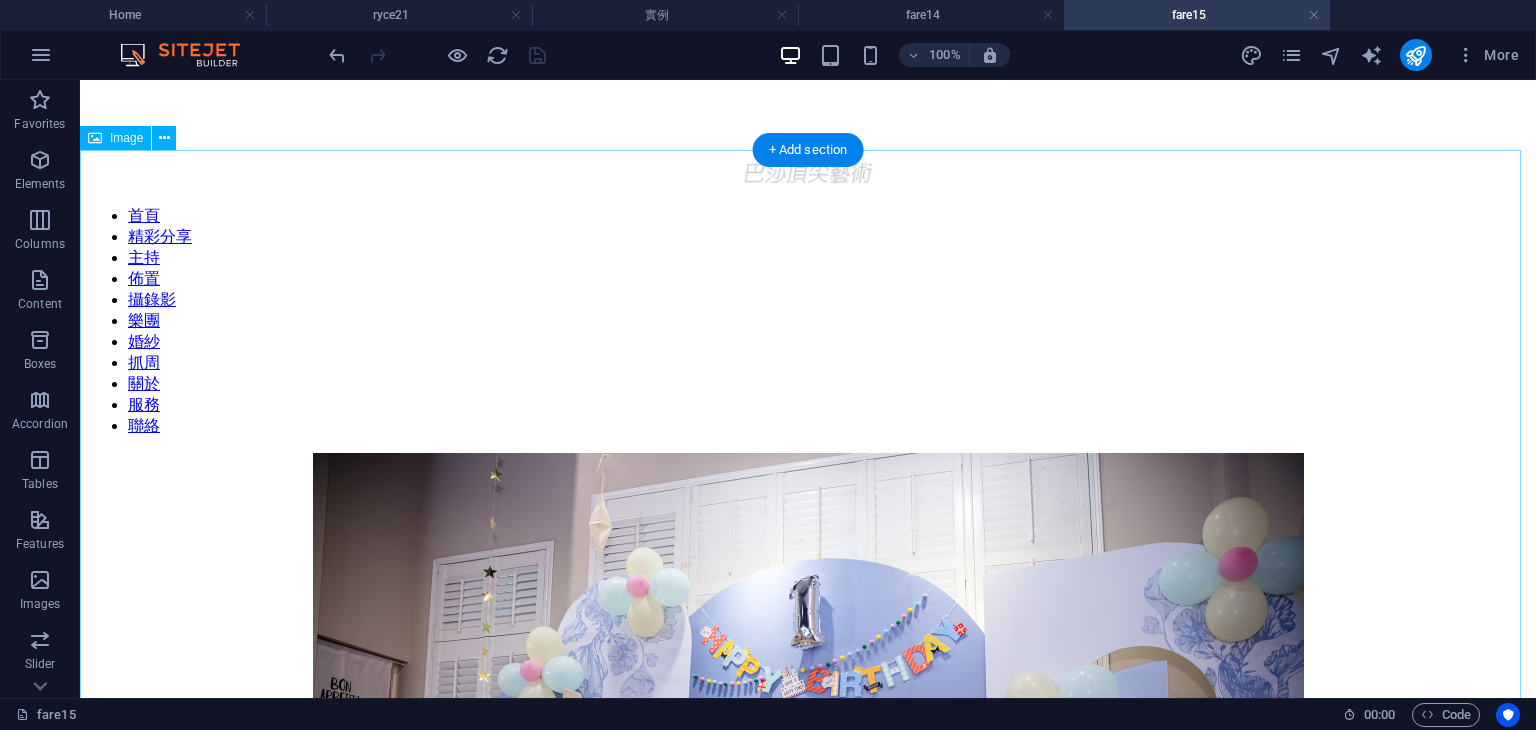 click at bounding box center [808, 785] 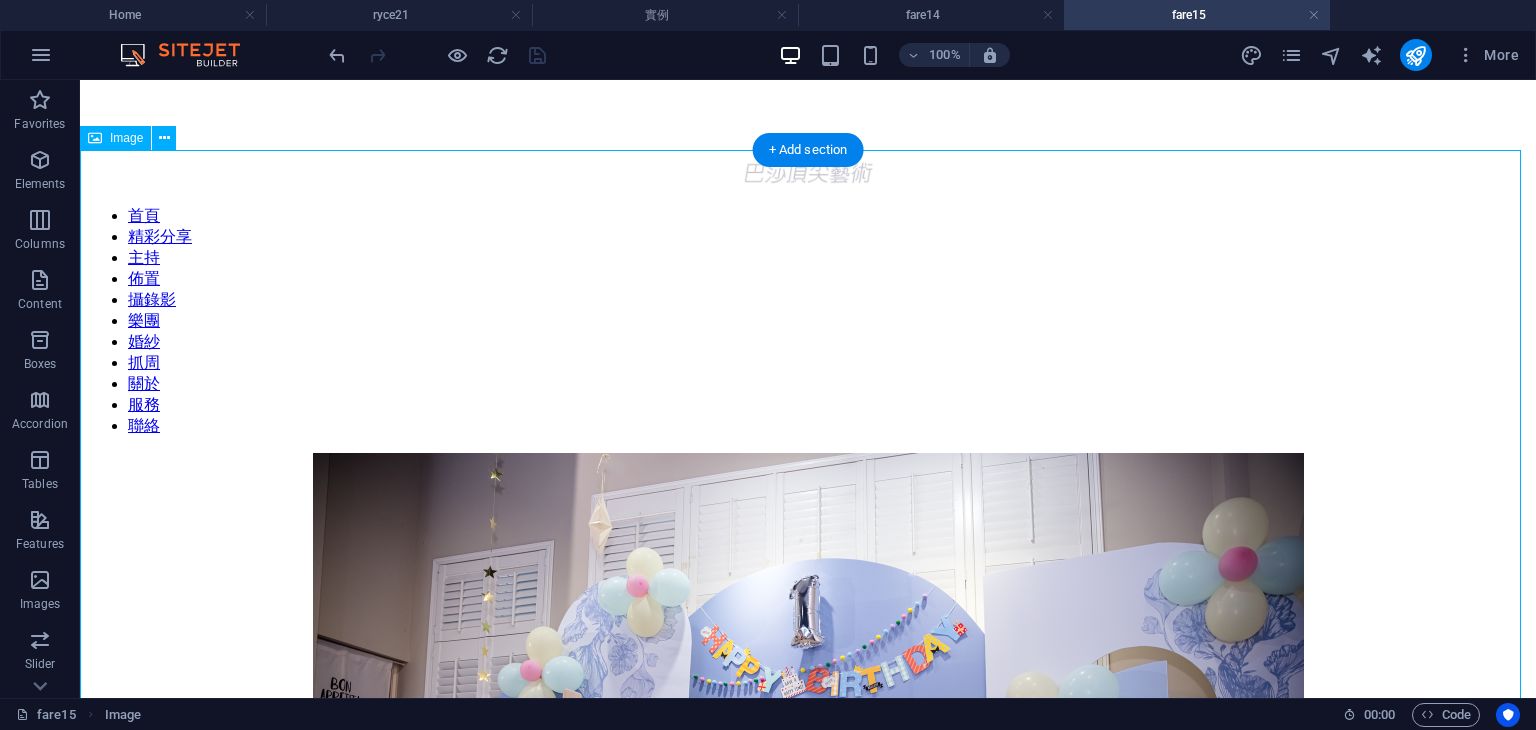 click at bounding box center [808, 785] 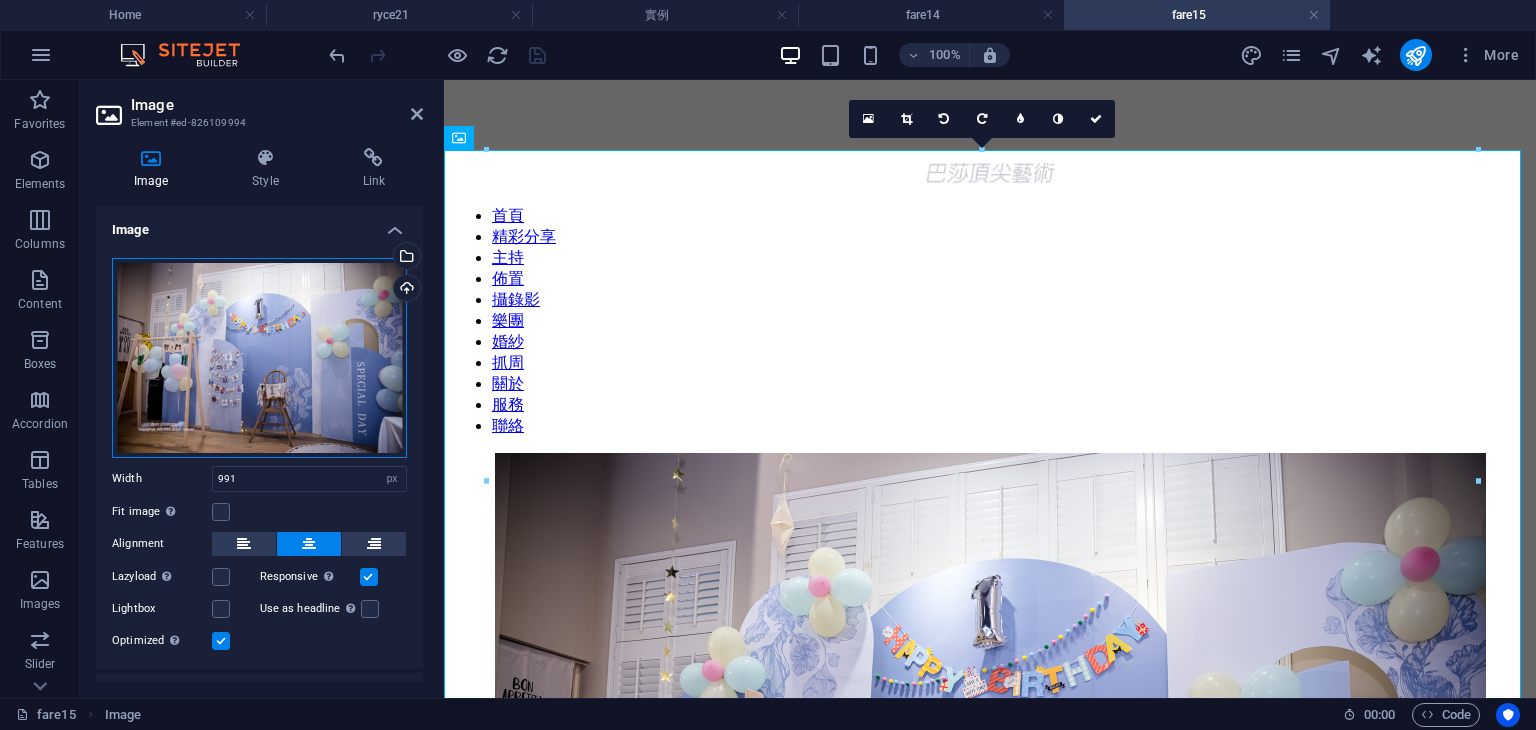 click on "Drag files here, click to choose files or select files from Files or our free stock photos & videos" at bounding box center (259, 358) 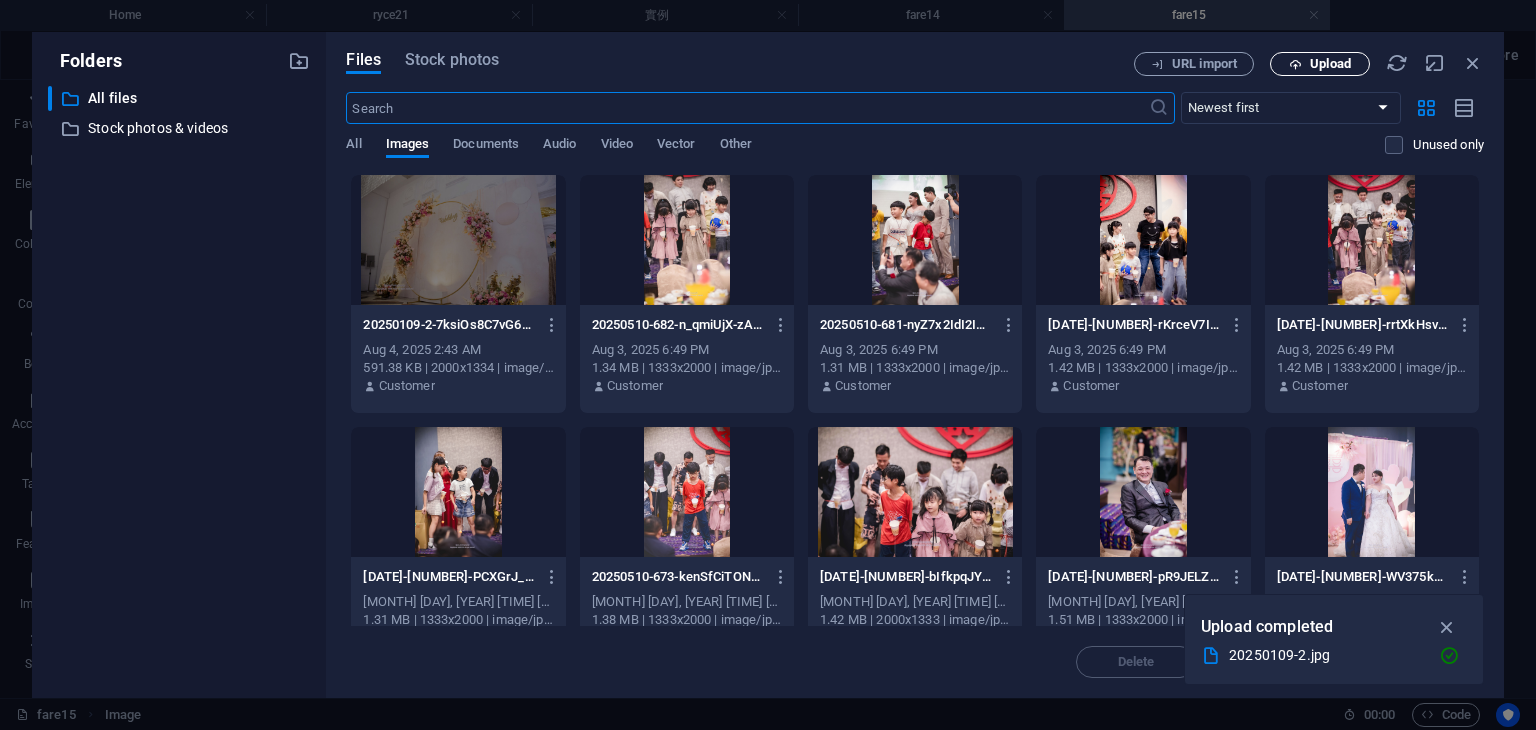 click on "Upload" at bounding box center [1330, 64] 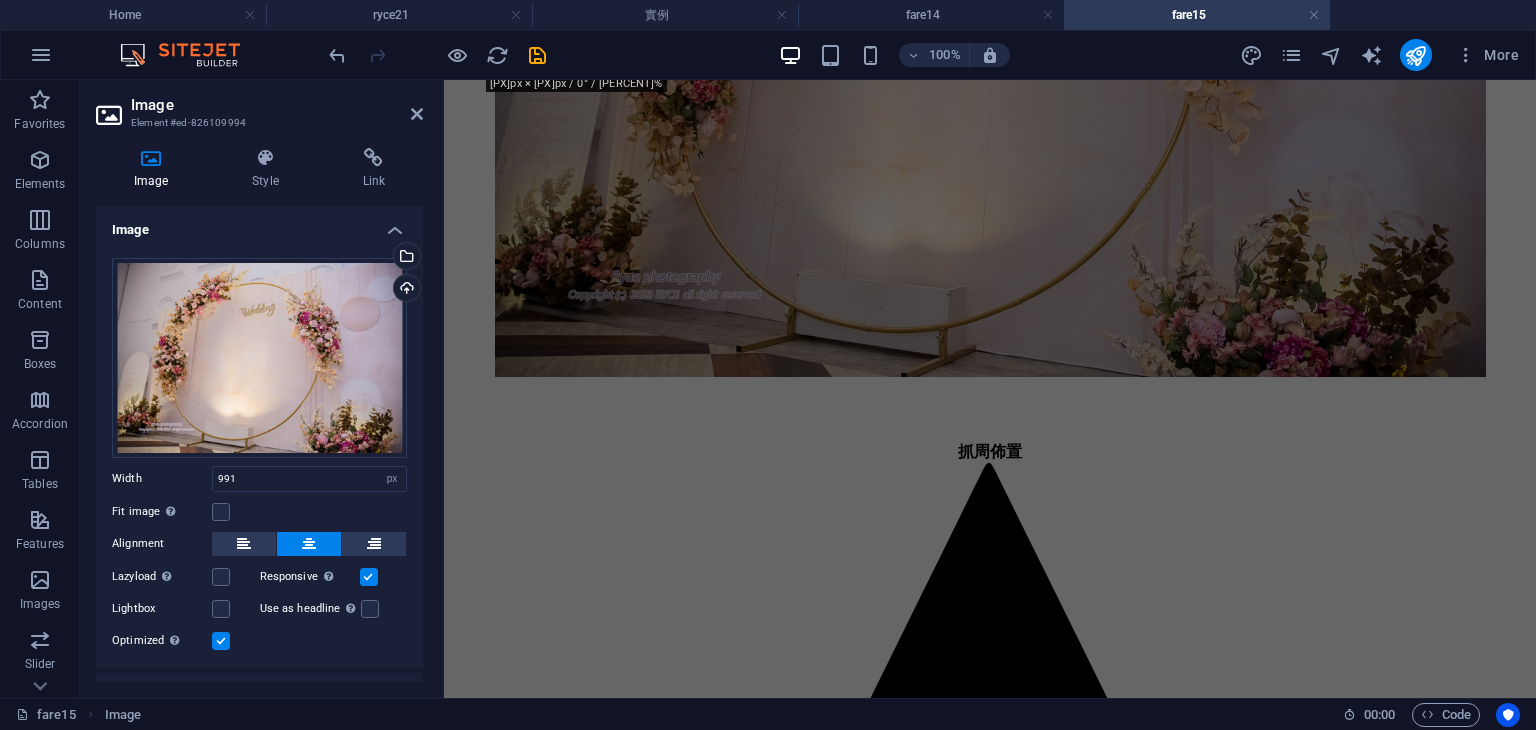 scroll, scrollTop: 742, scrollLeft: 0, axis: vertical 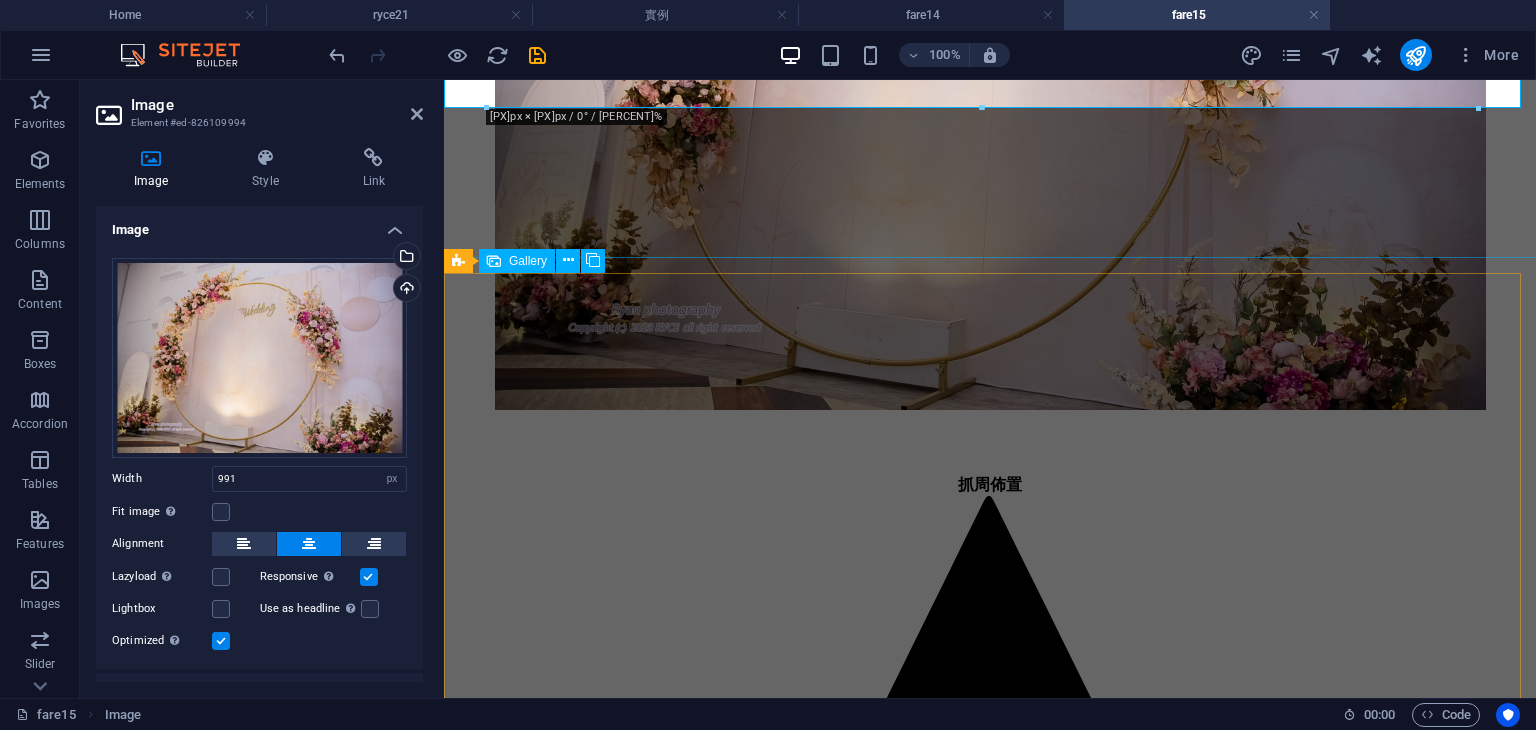 click at bounding box center [990, 6840] 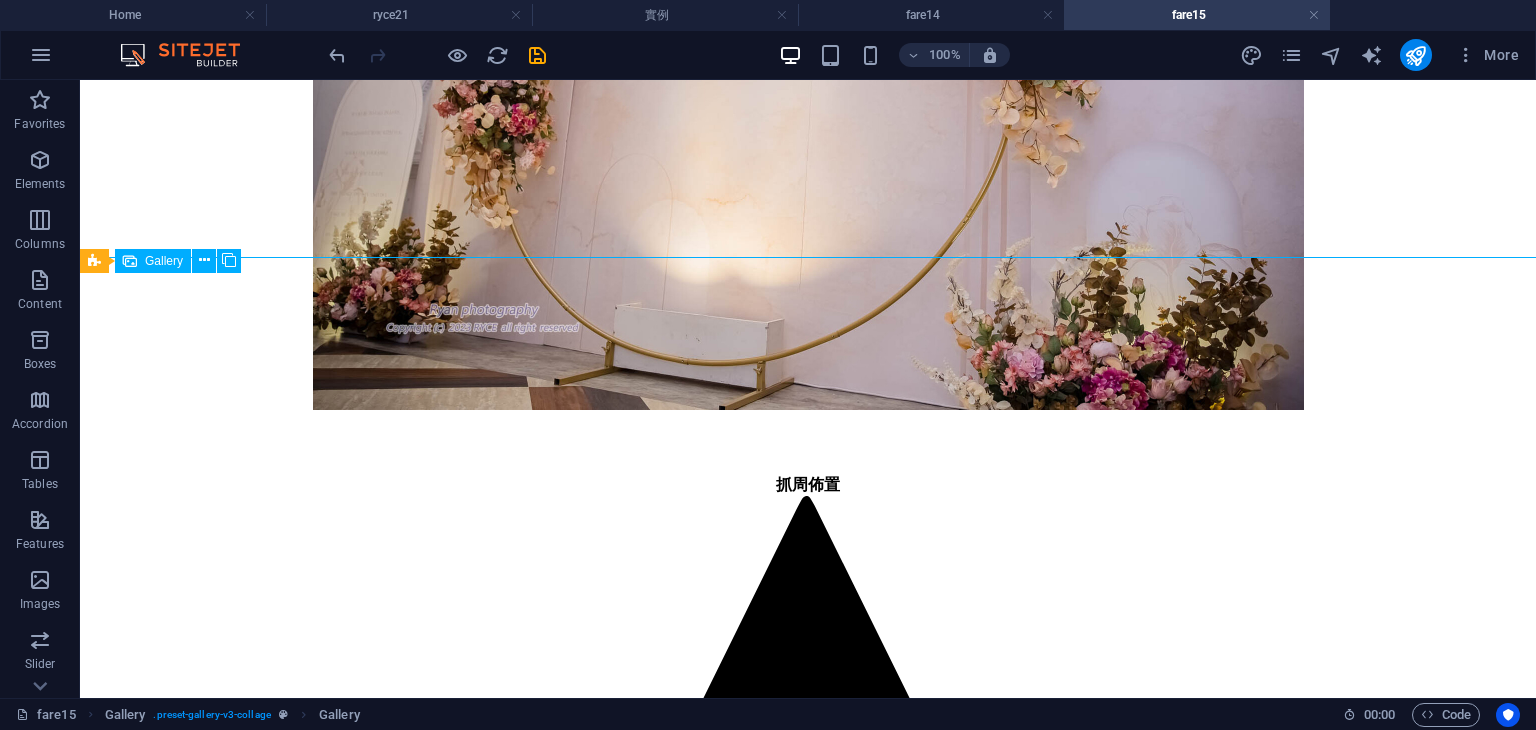 click at bounding box center (808, 7191) 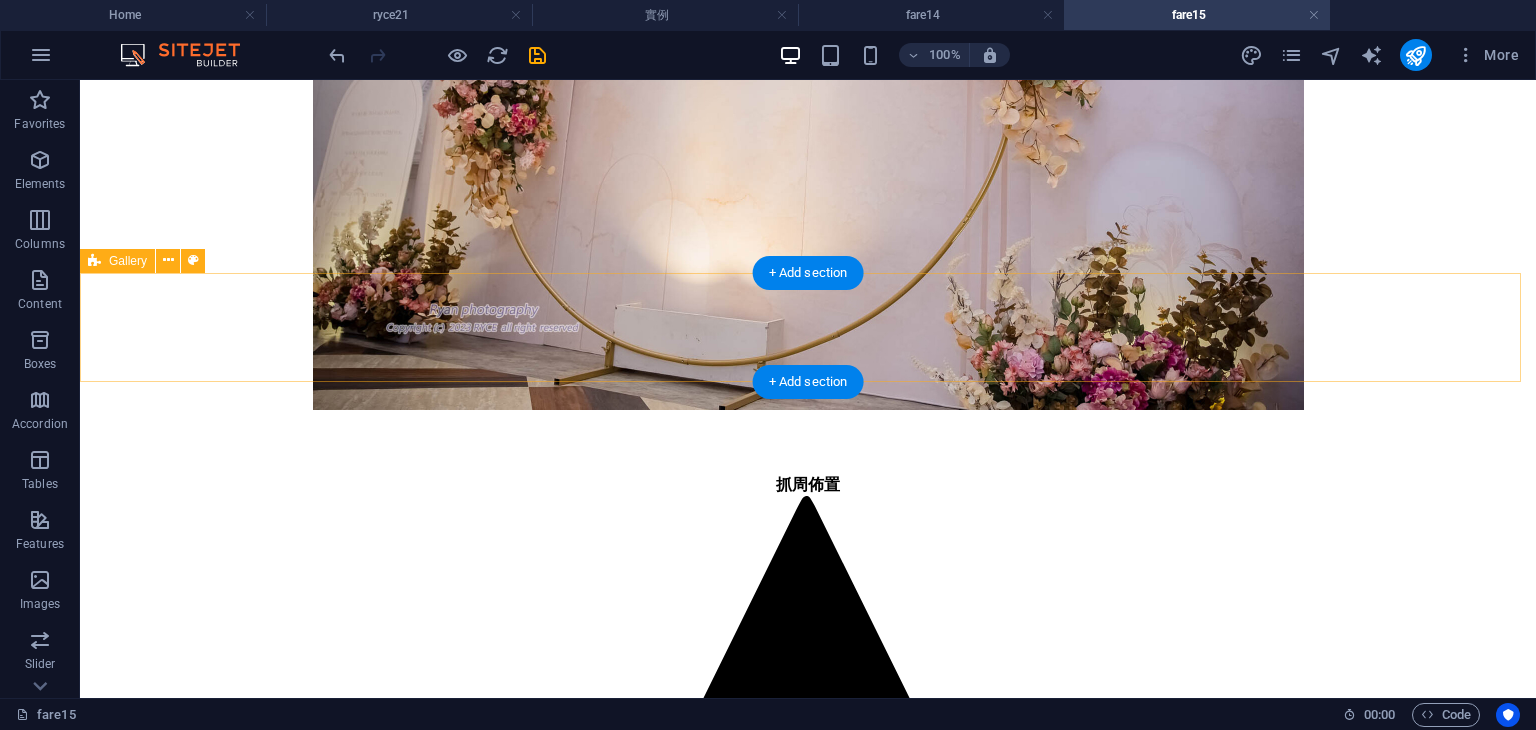 click on "Drop content here or  Add elements  Paste clipboard" at bounding box center (808, 2036) 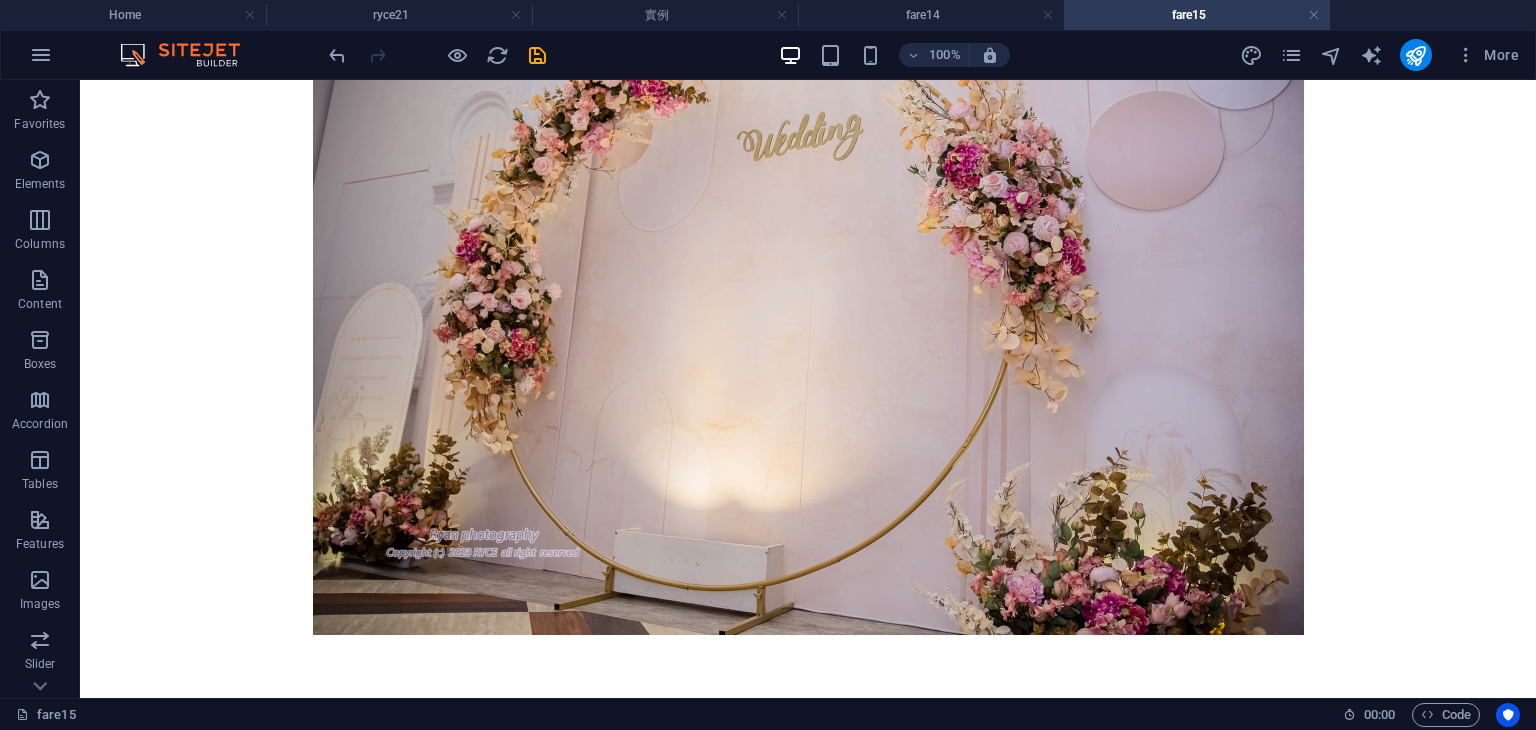 scroll, scrollTop: 512, scrollLeft: 0, axis: vertical 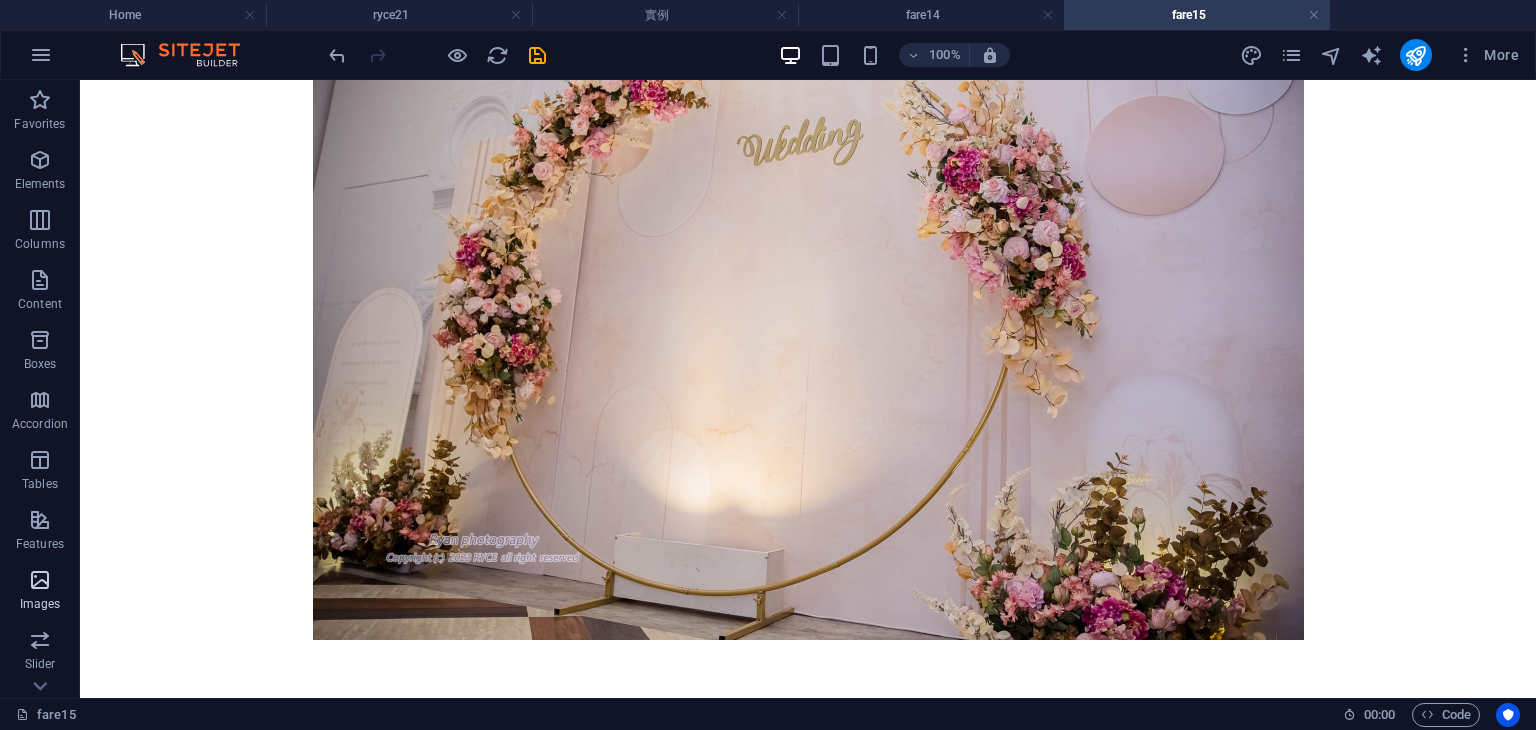 click on "Images" at bounding box center (40, 604) 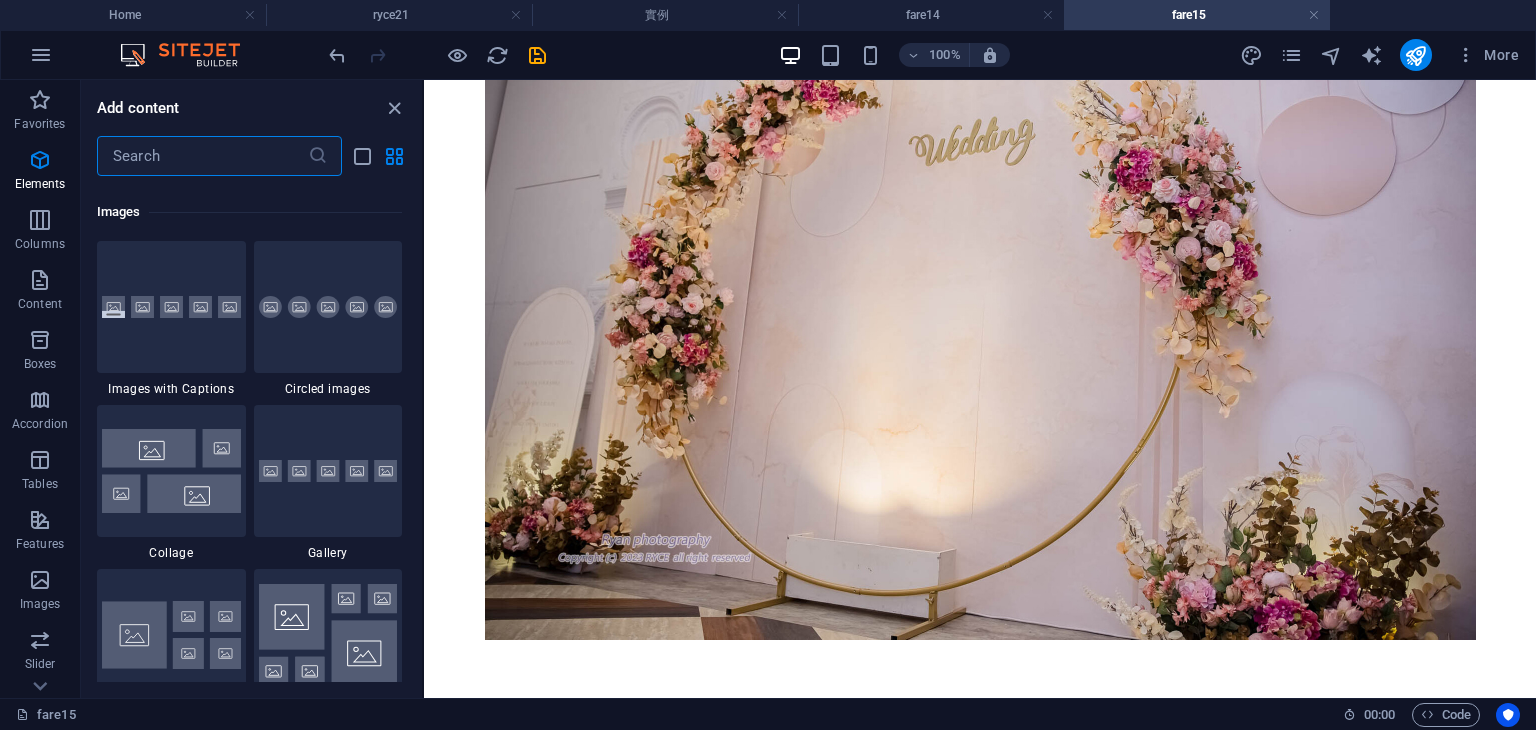 scroll, scrollTop: 10140, scrollLeft: 0, axis: vertical 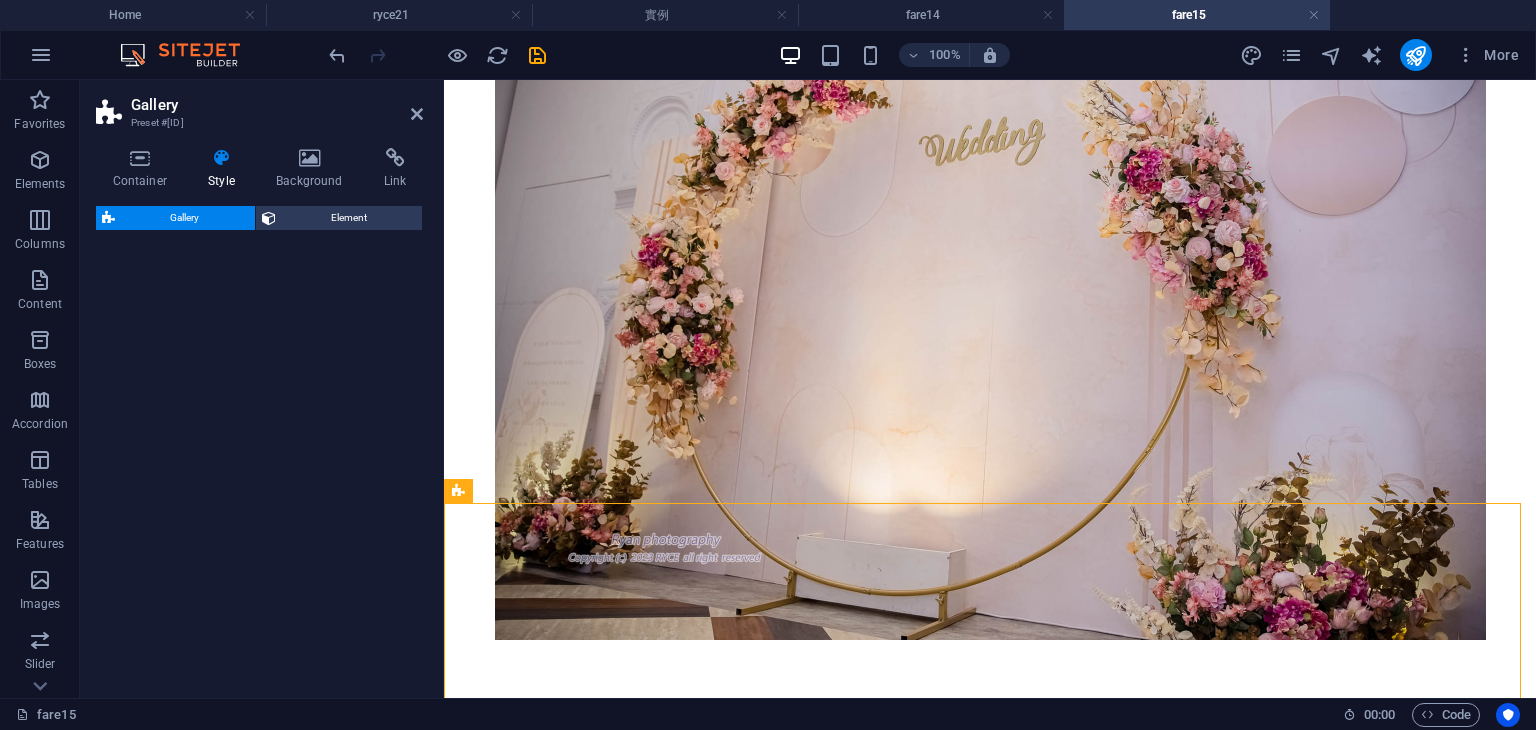 select on "rem" 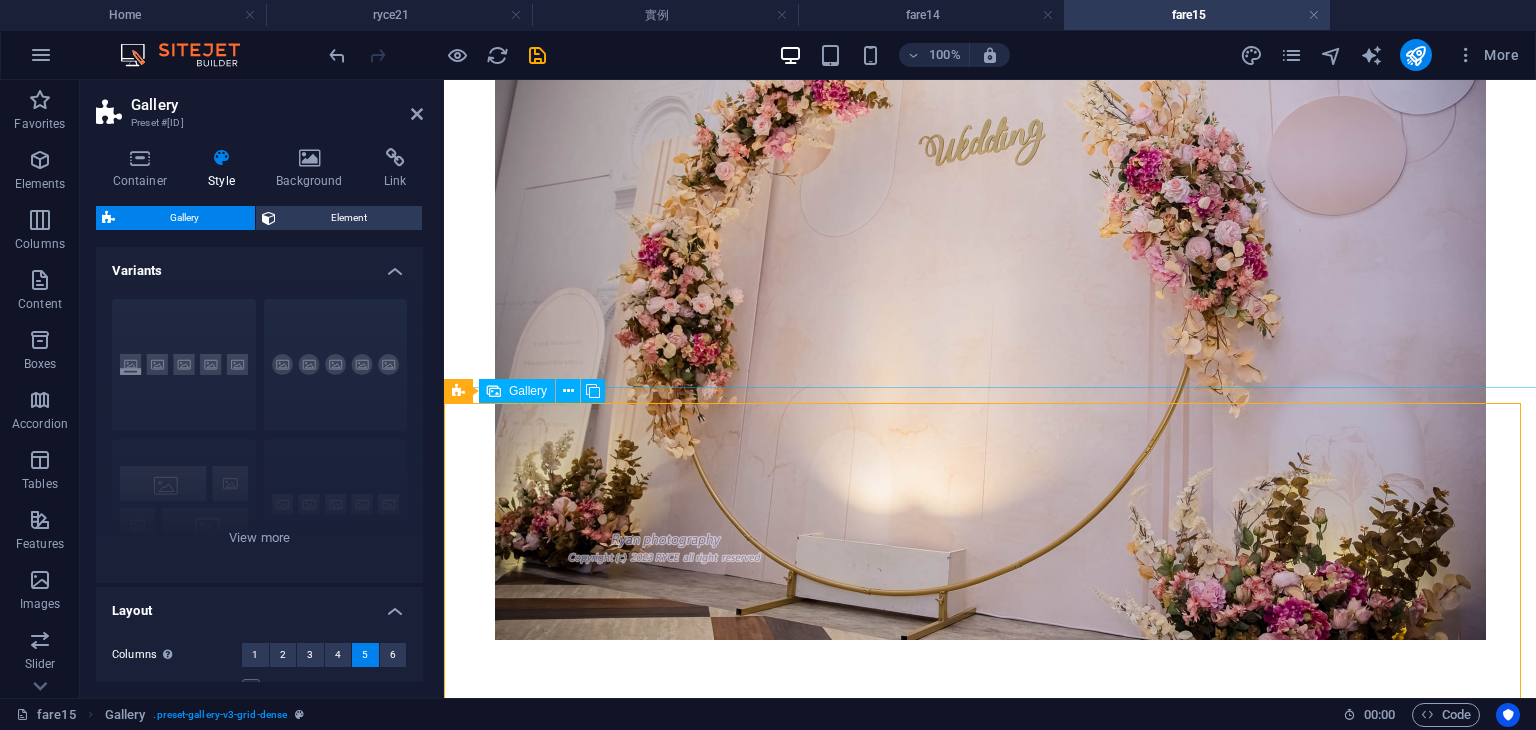 scroll, scrollTop: 612, scrollLeft: 0, axis: vertical 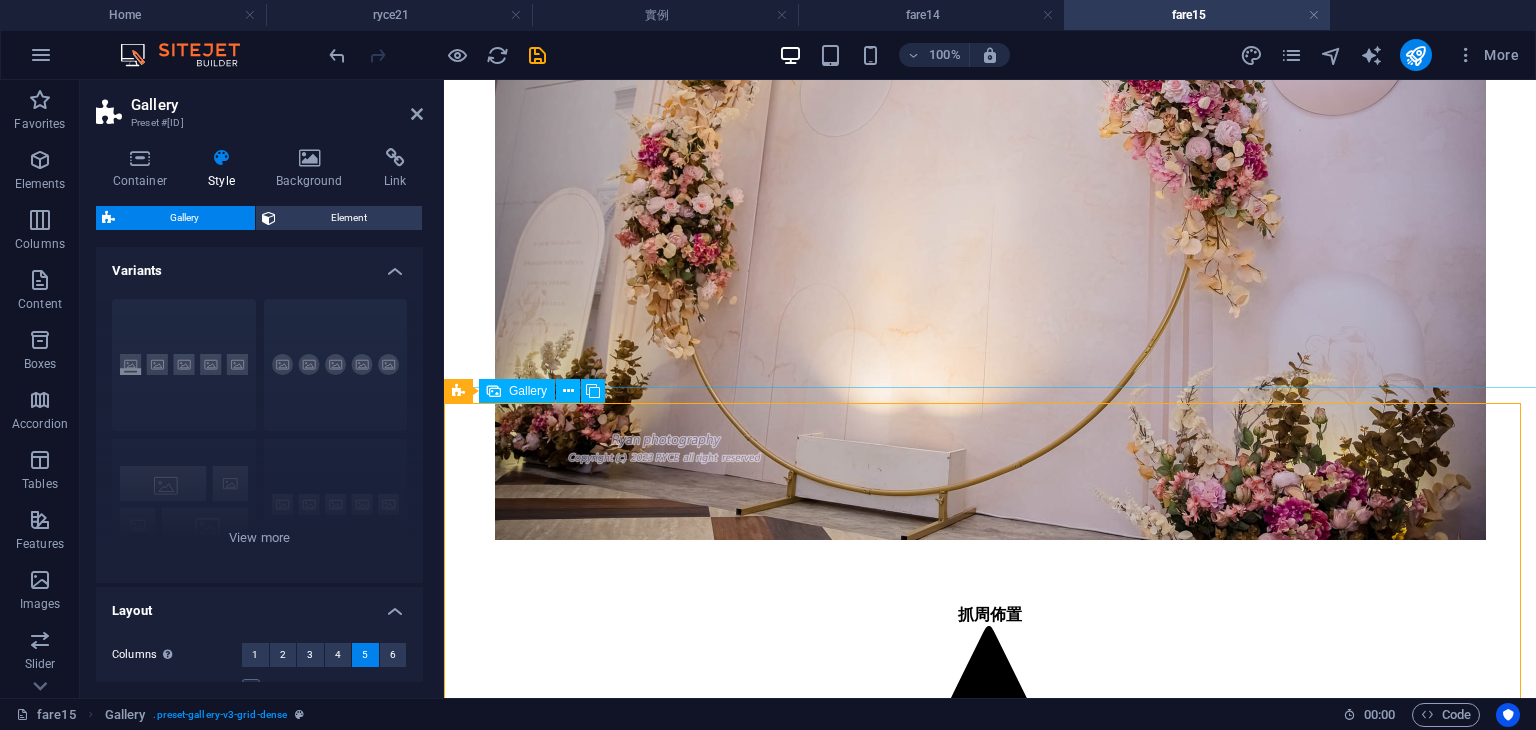 click at bounding box center (892, 2146) 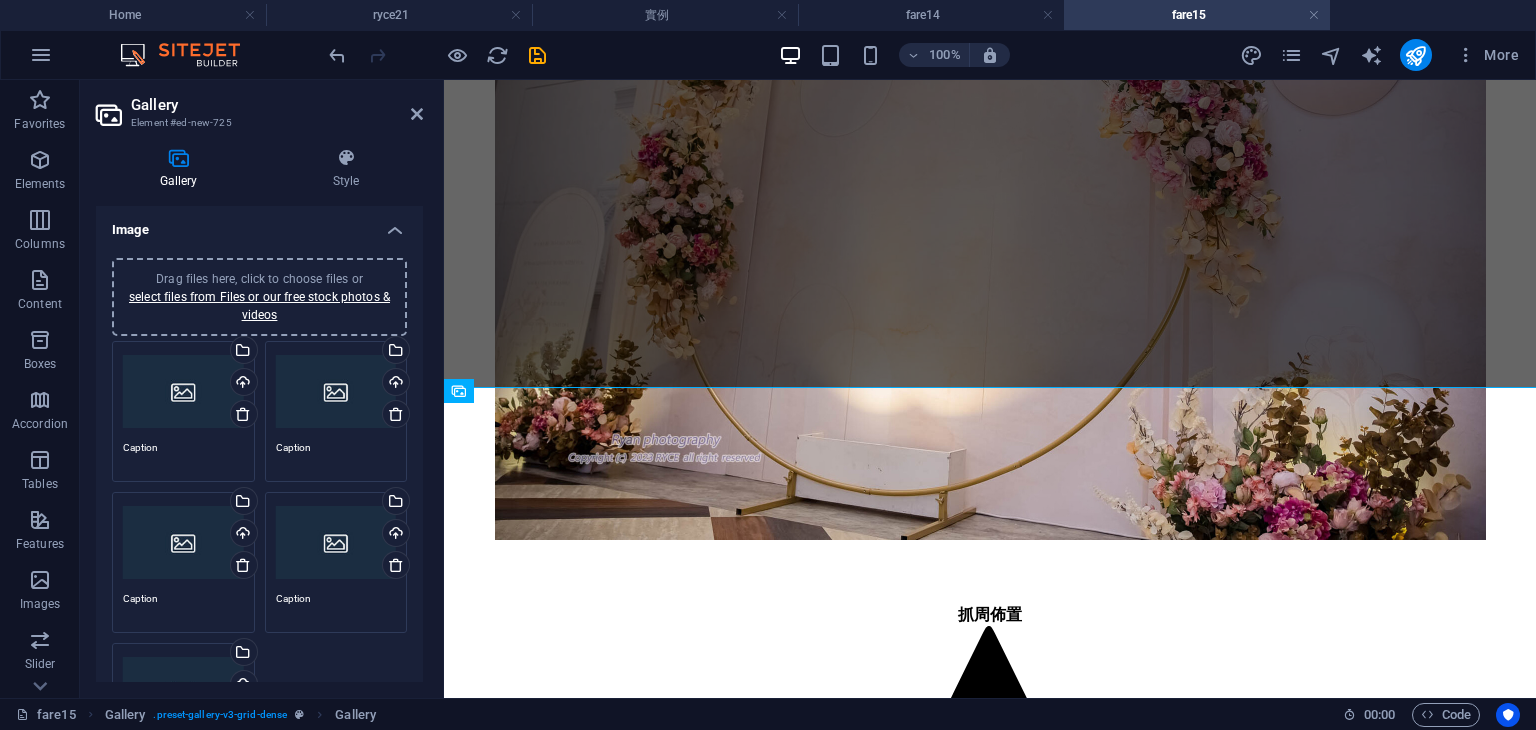 click on "Drag files here, click to choose files or select files from Files or our free stock photos & videos" at bounding box center (259, 297) 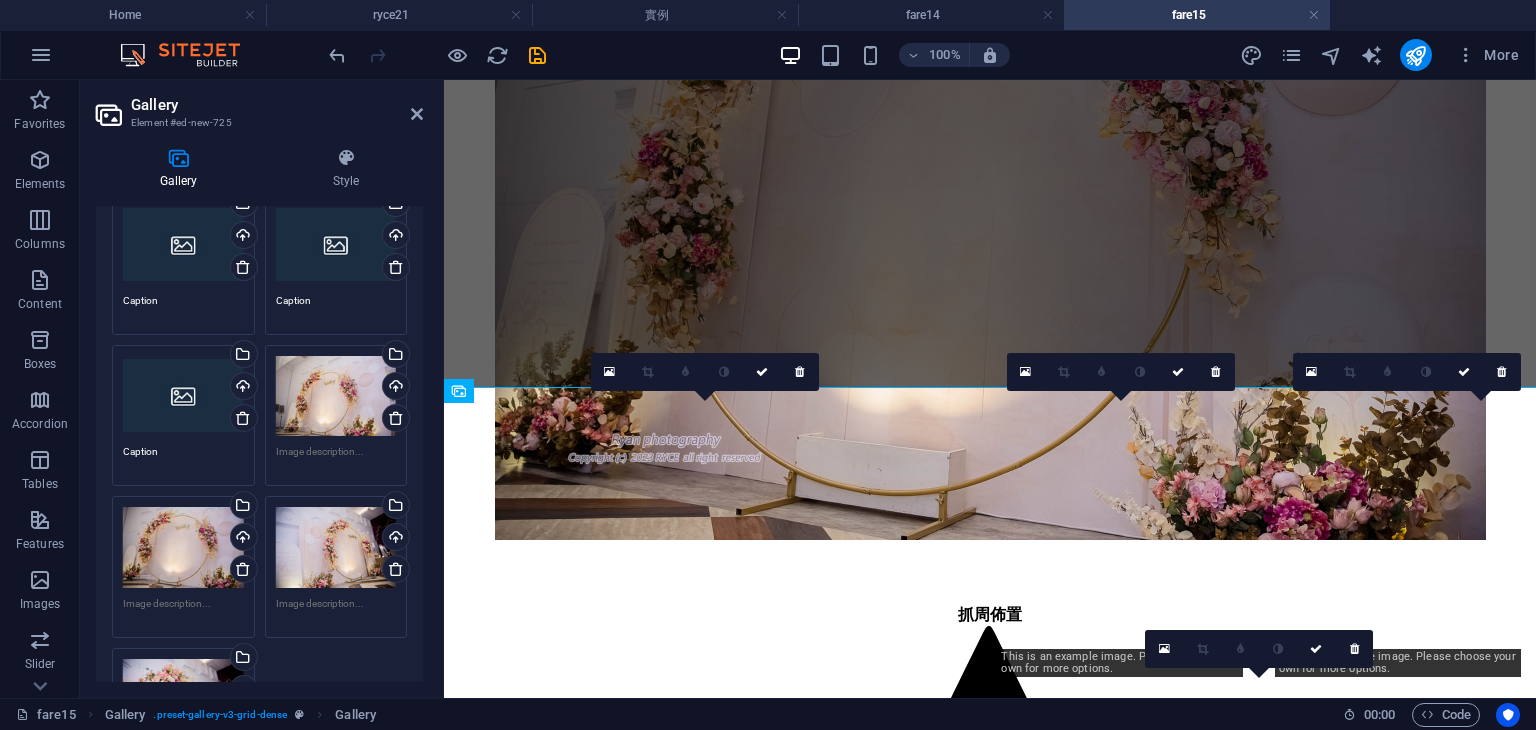 scroll, scrollTop: 0, scrollLeft: 0, axis: both 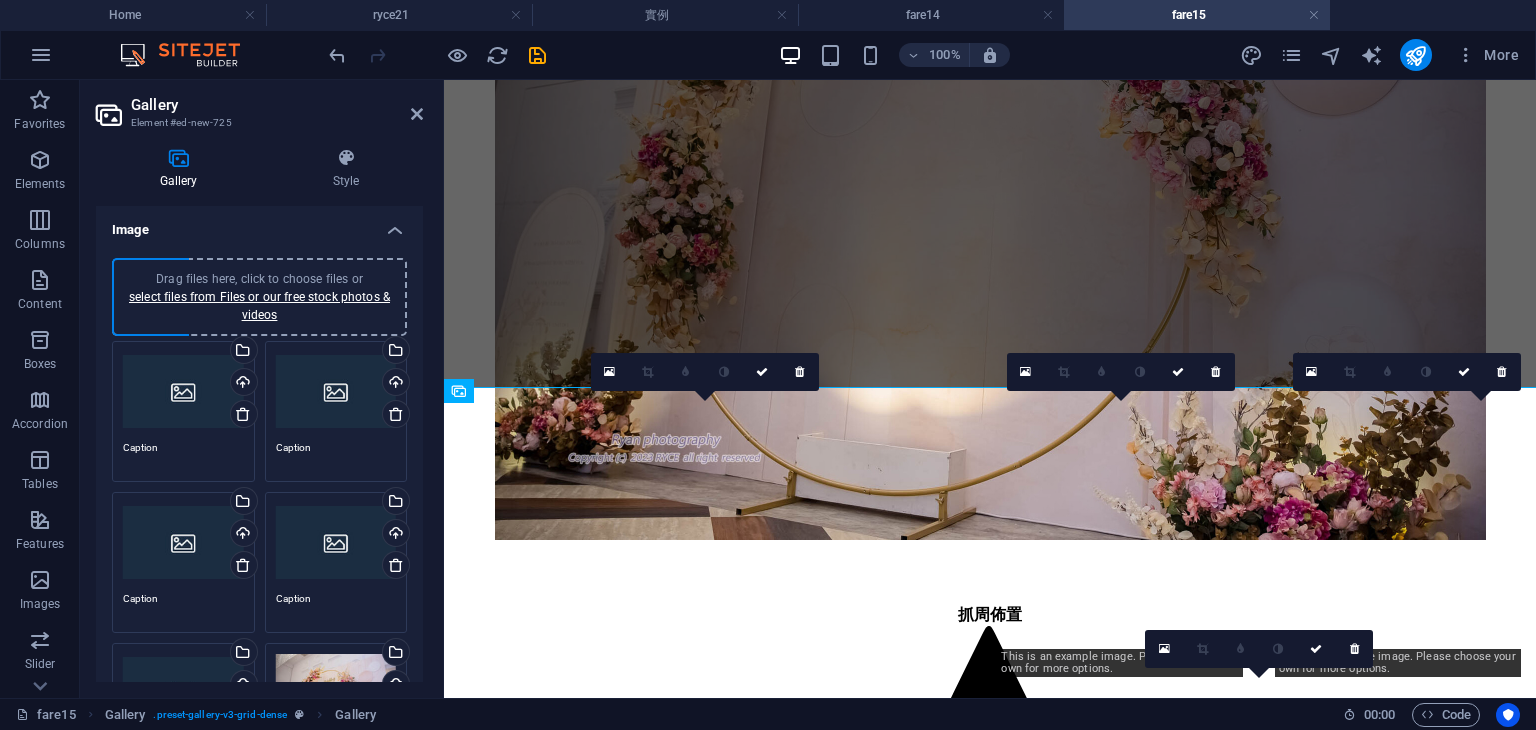 drag, startPoint x: 420, startPoint y: 373, endPoint x: 3, endPoint y: 217, distance: 445.22467 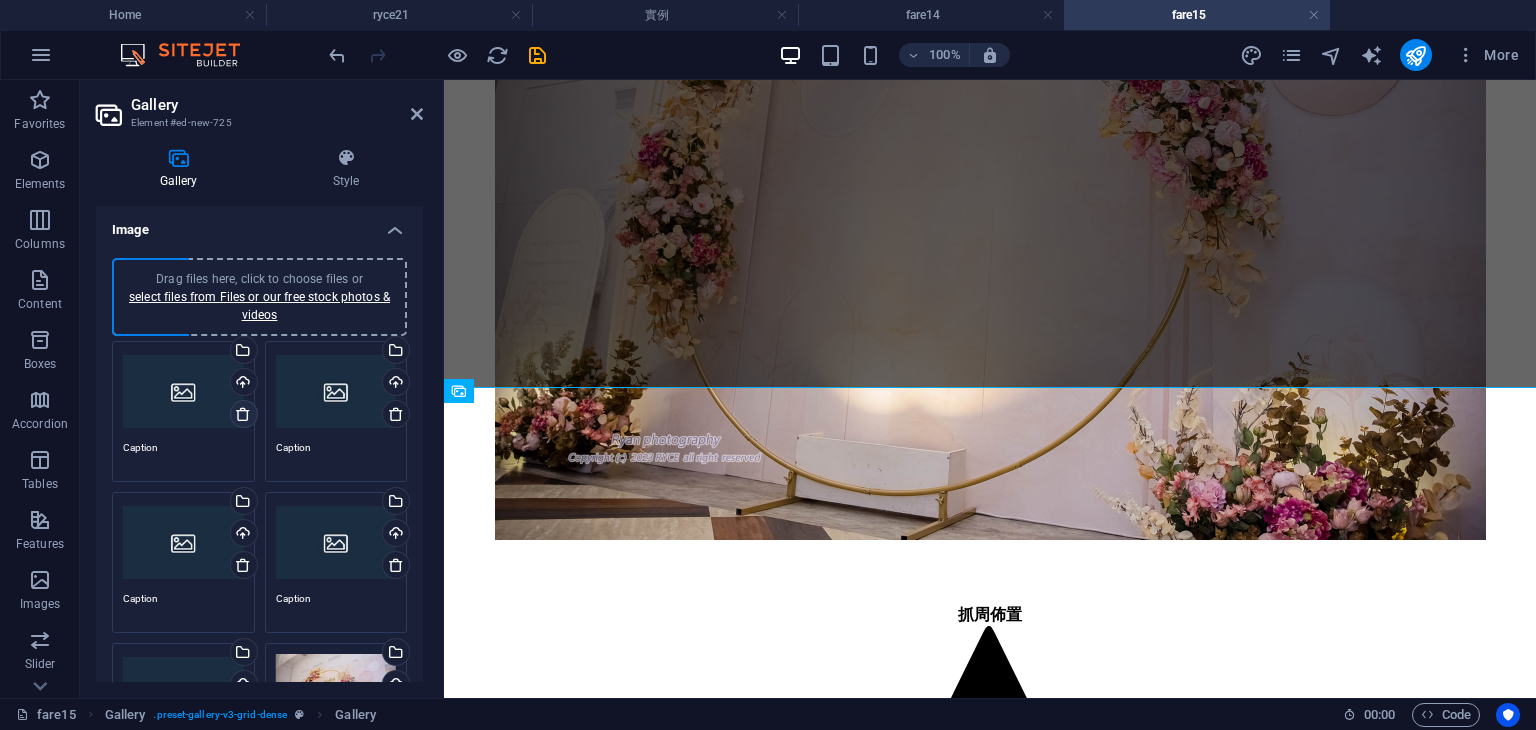 click at bounding box center [243, 414] 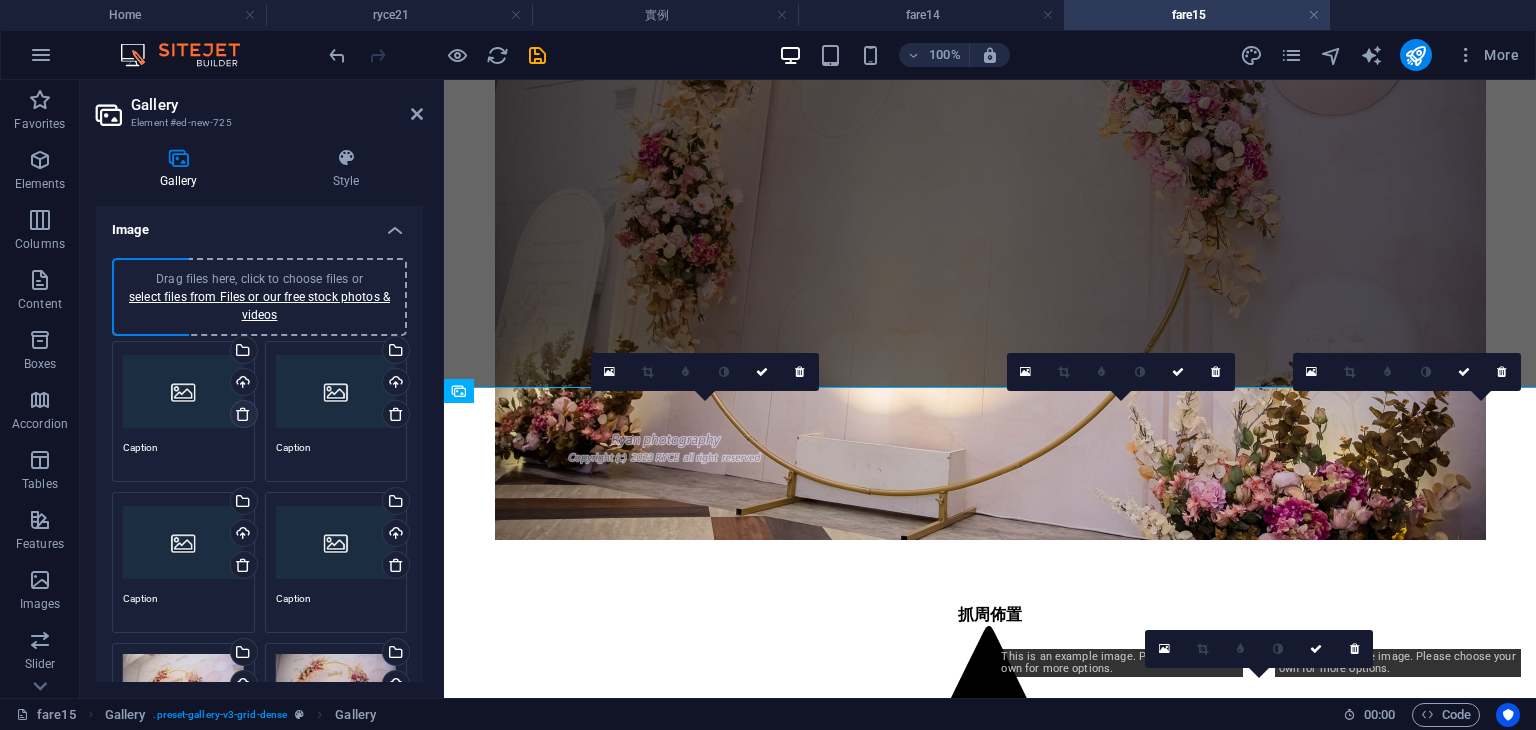 click at bounding box center [243, 414] 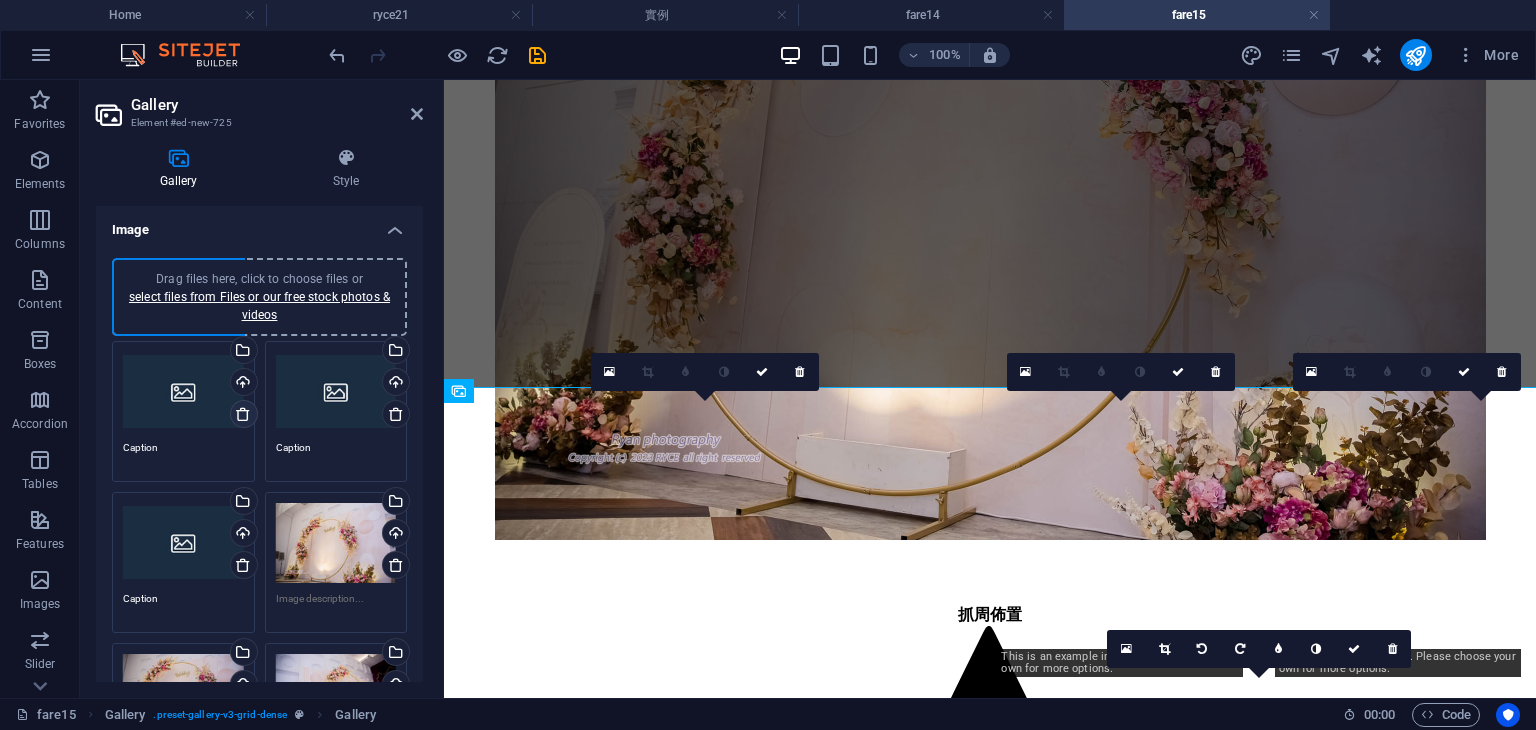 click at bounding box center (243, 414) 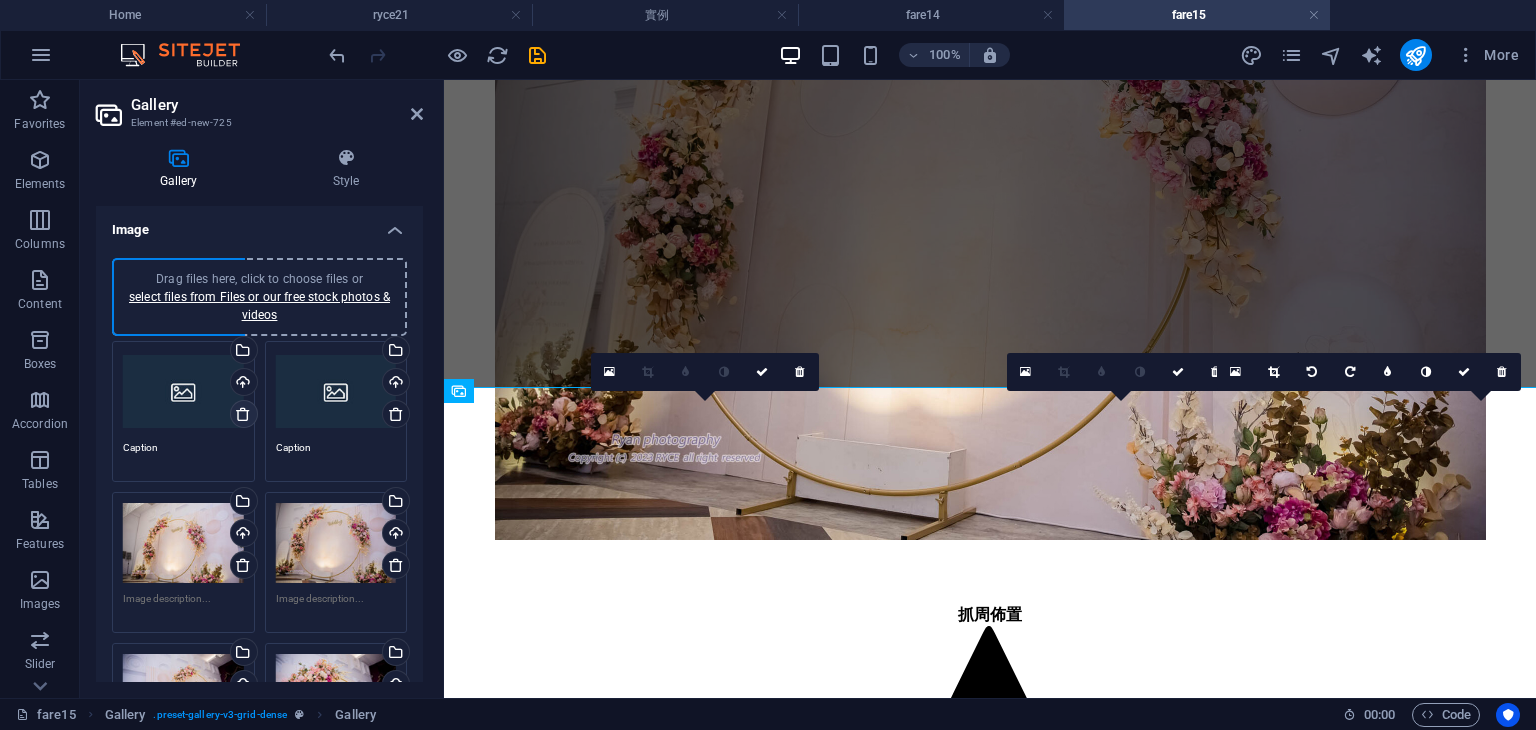click at bounding box center [243, 414] 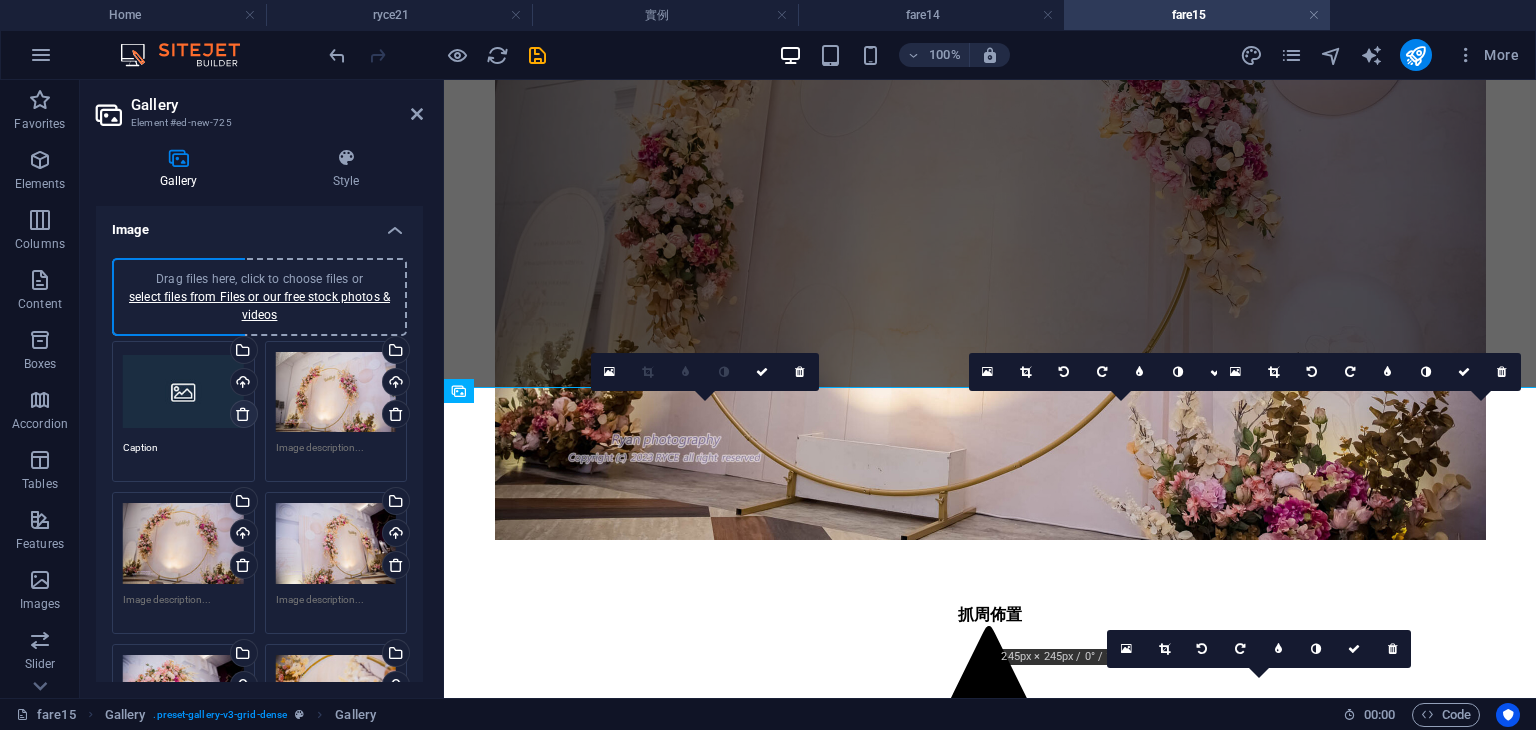 click at bounding box center (243, 414) 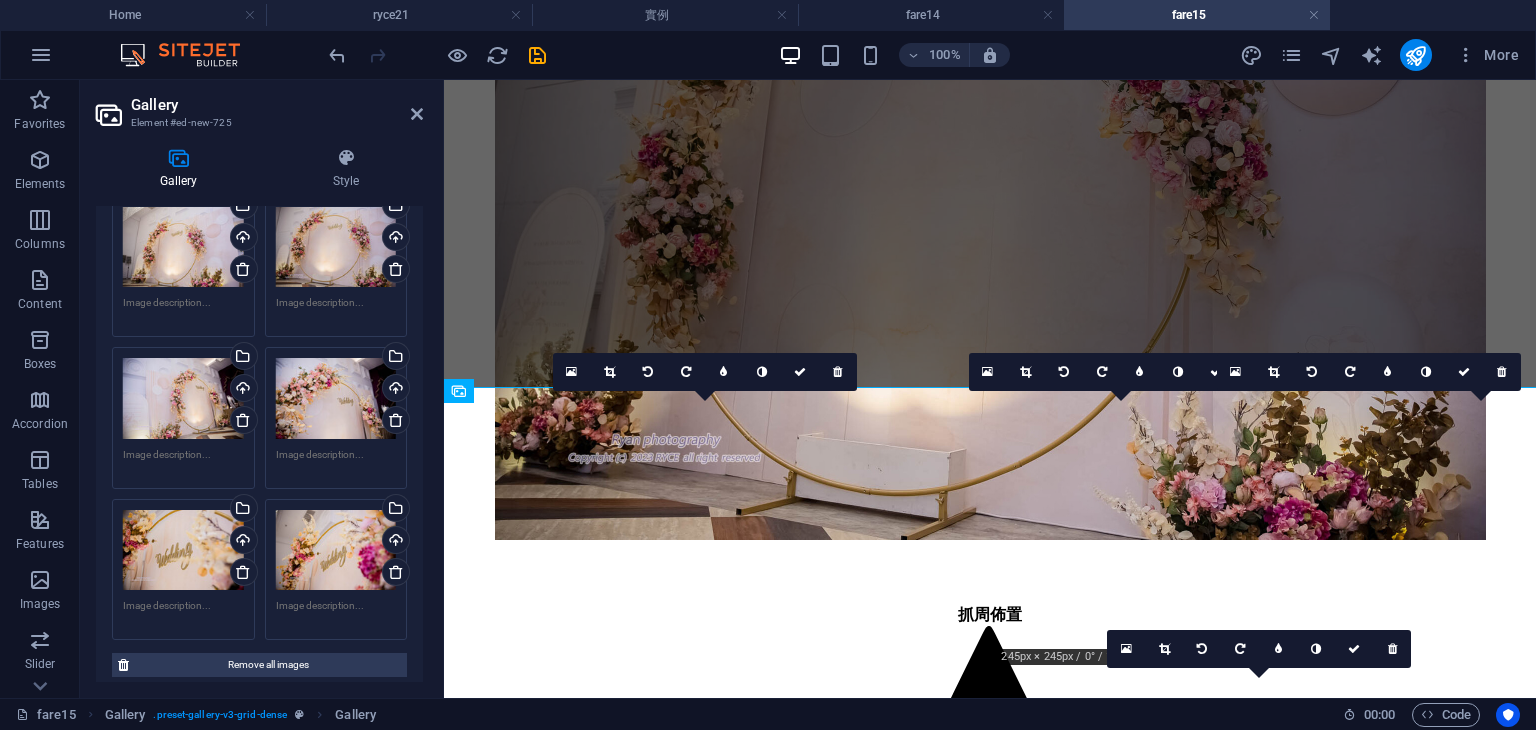 scroll, scrollTop: 146, scrollLeft: 0, axis: vertical 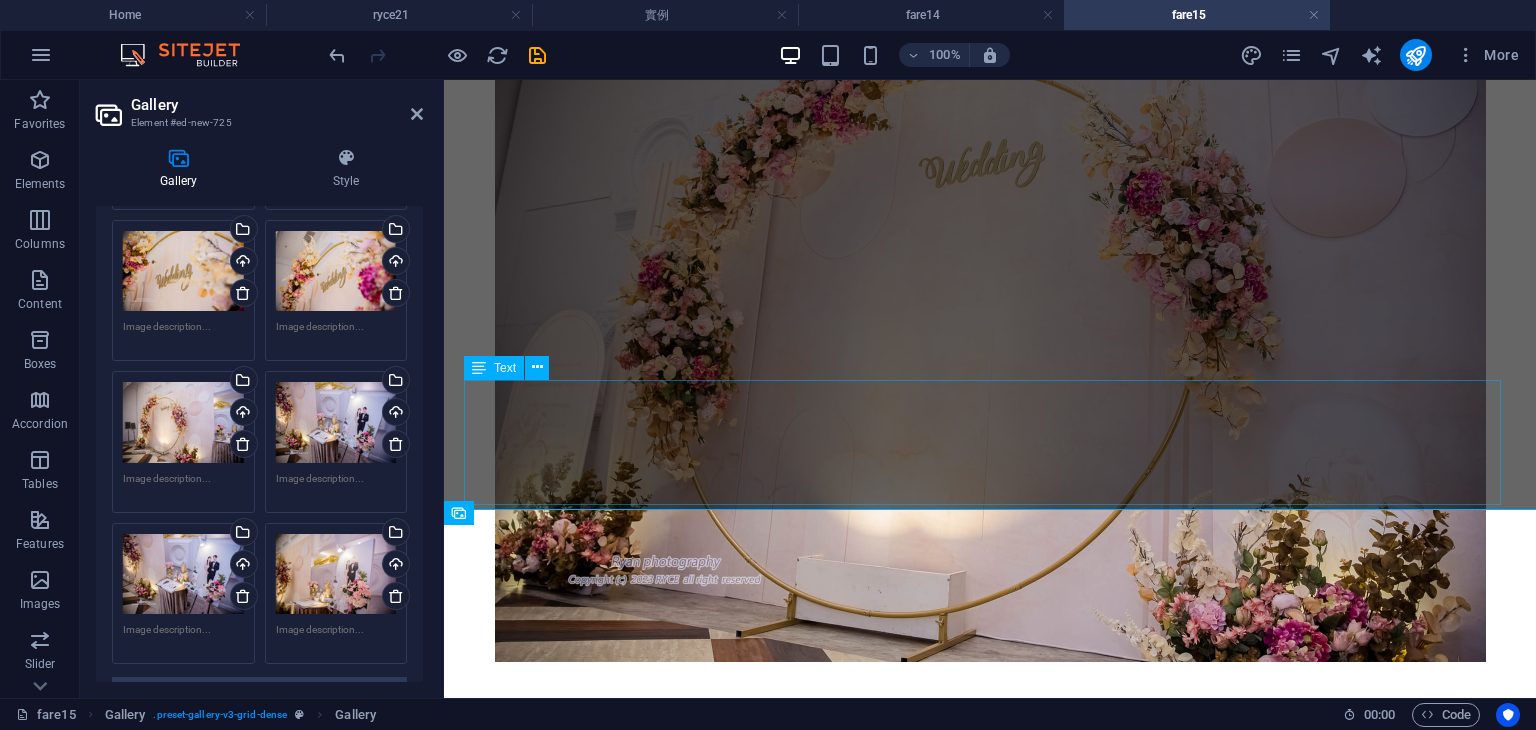 click on "抓周佈置   藍色多層次背板設計 抓周包套除了包含佈置，還包含主持及攝影，還有道具及流程安排，抓周證書。" at bounding box center (990, 1266) 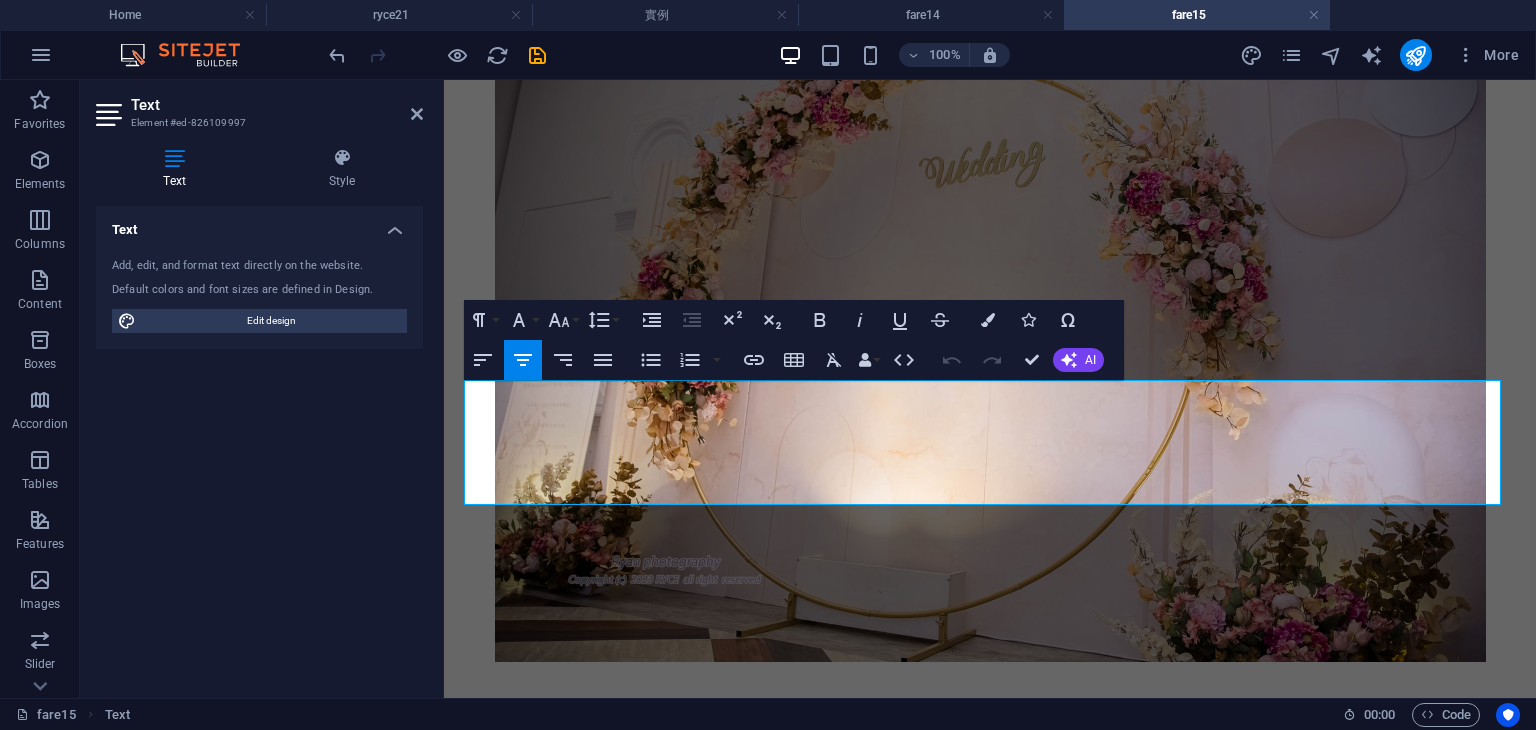 drag, startPoint x: 817, startPoint y: 420, endPoint x: 1154, endPoint y: 419, distance: 337.0015 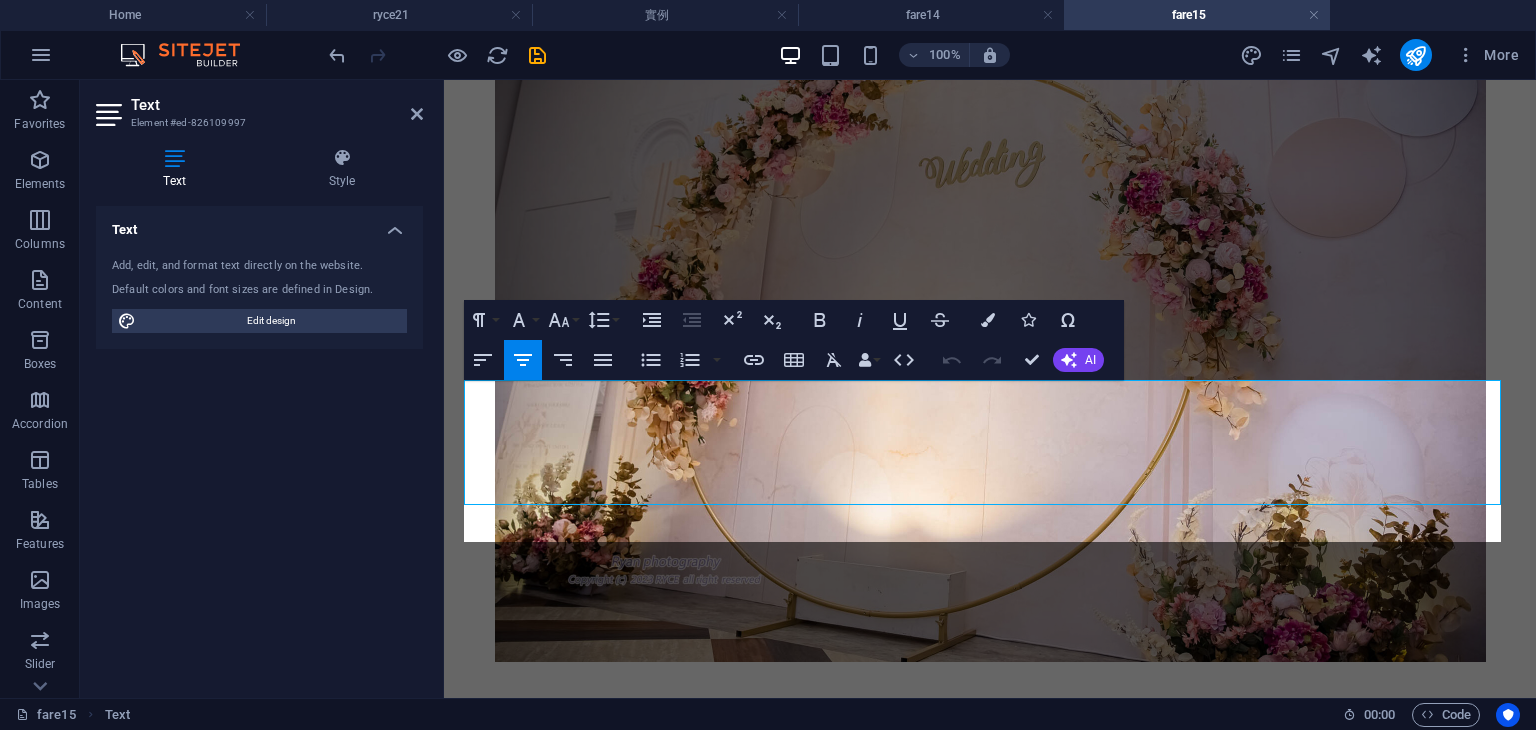scroll, scrollTop: 703, scrollLeft: 14, axis: both 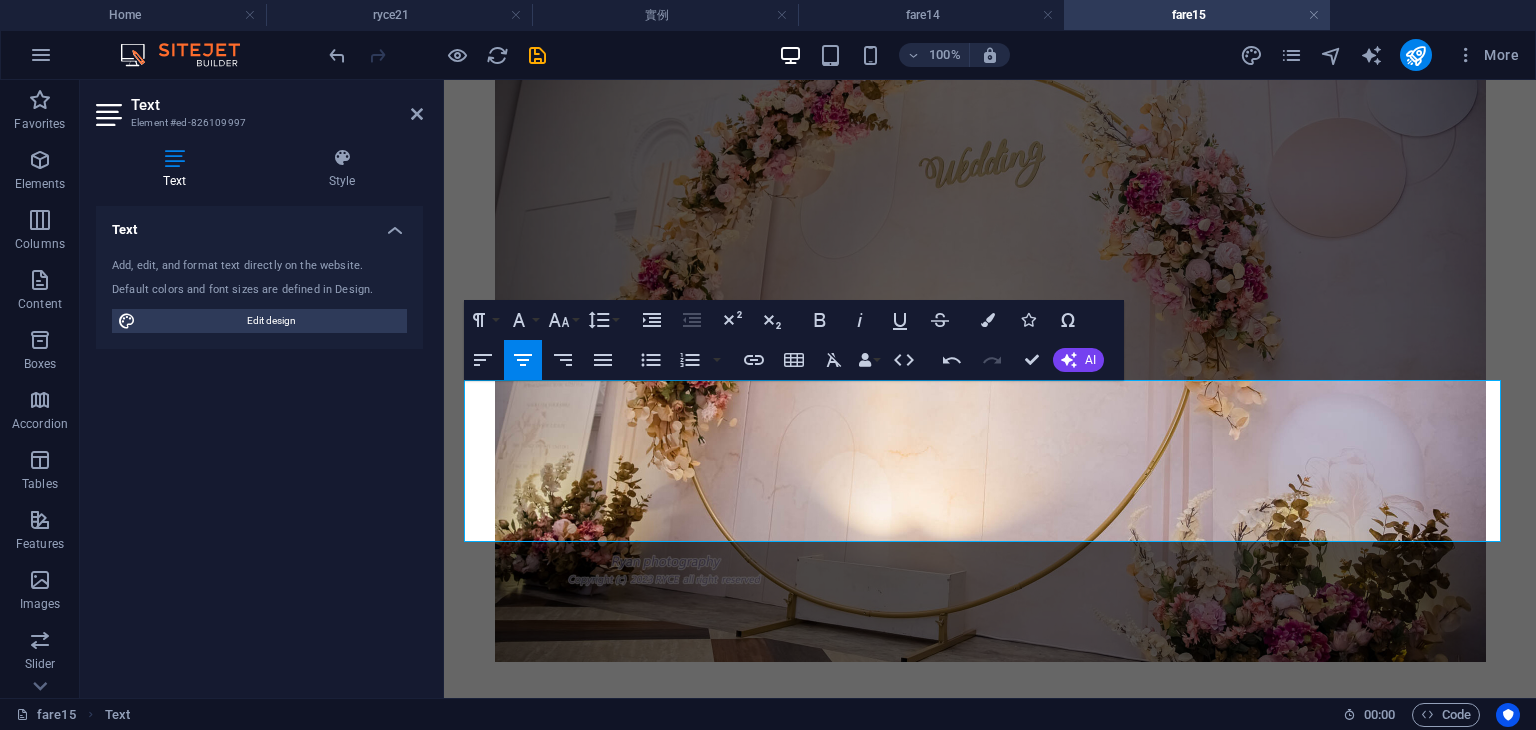 drag, startPoint x: 700, startPoint y: 478, endPoint x: 1260, endPoint y: 493, distance: 560.20087 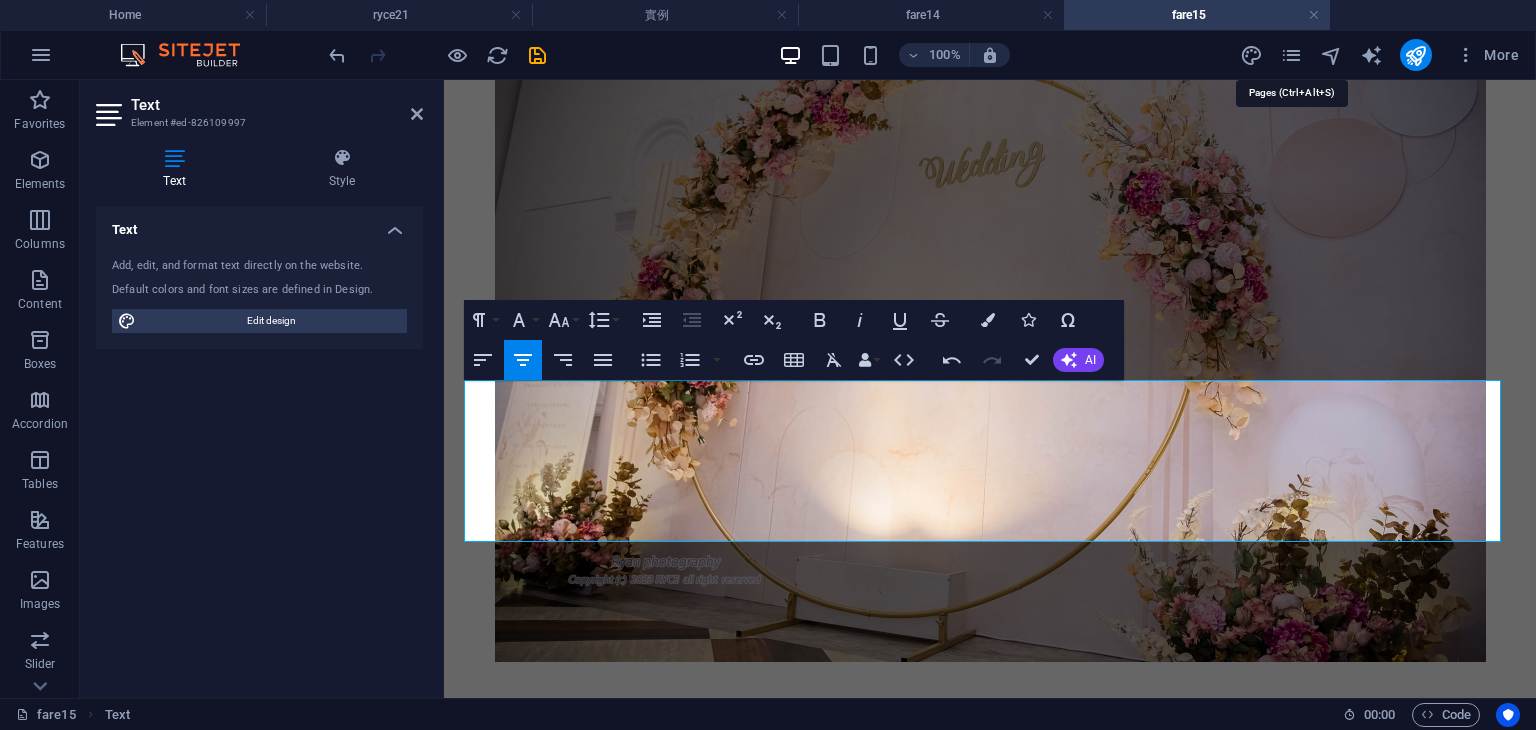 drag, startPoint x: 1296, startPoint y: 47, endPoint x: 1287, endPoint y: 27, distance: 21.931713 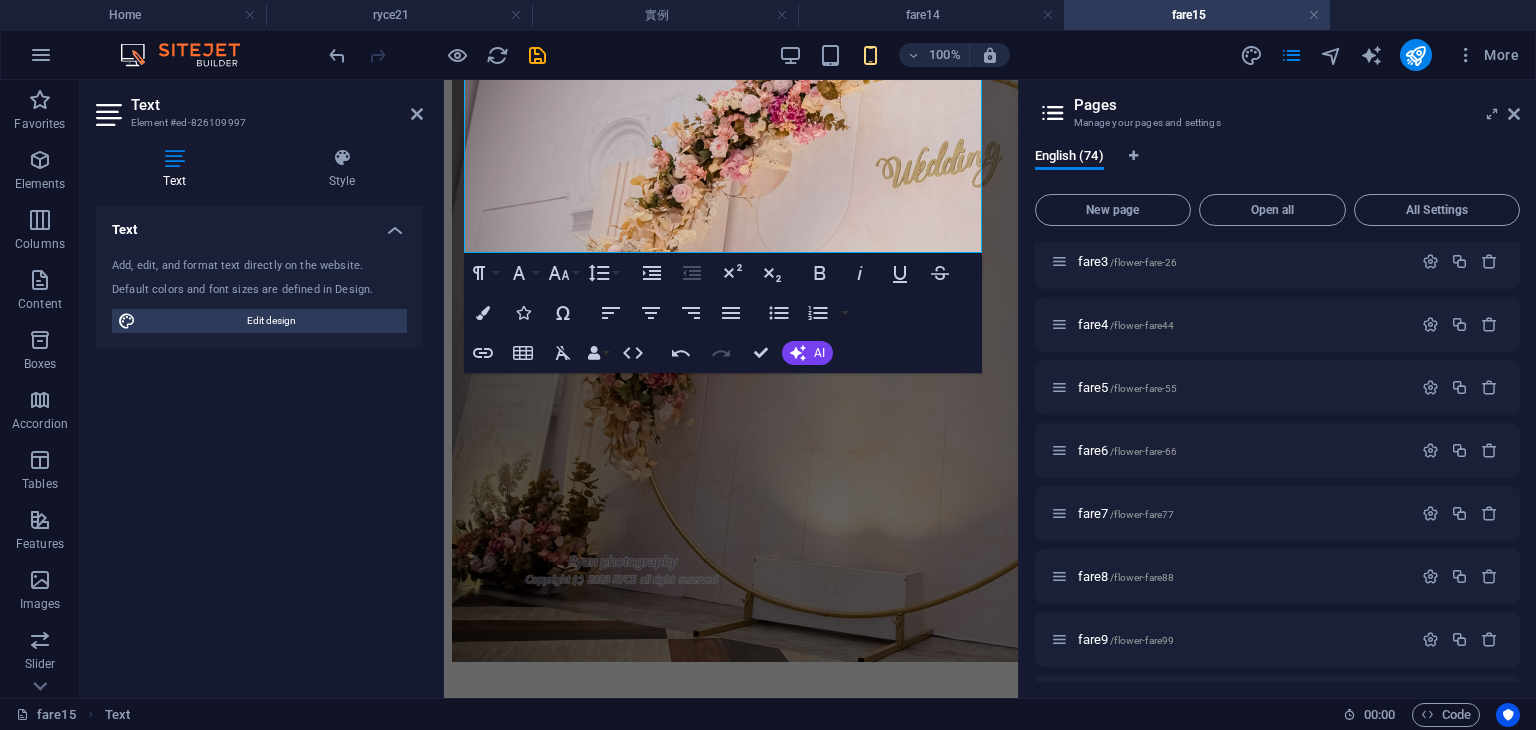 scroll, scrollTop: 2192, scrollLeft: 0, axis: vertical 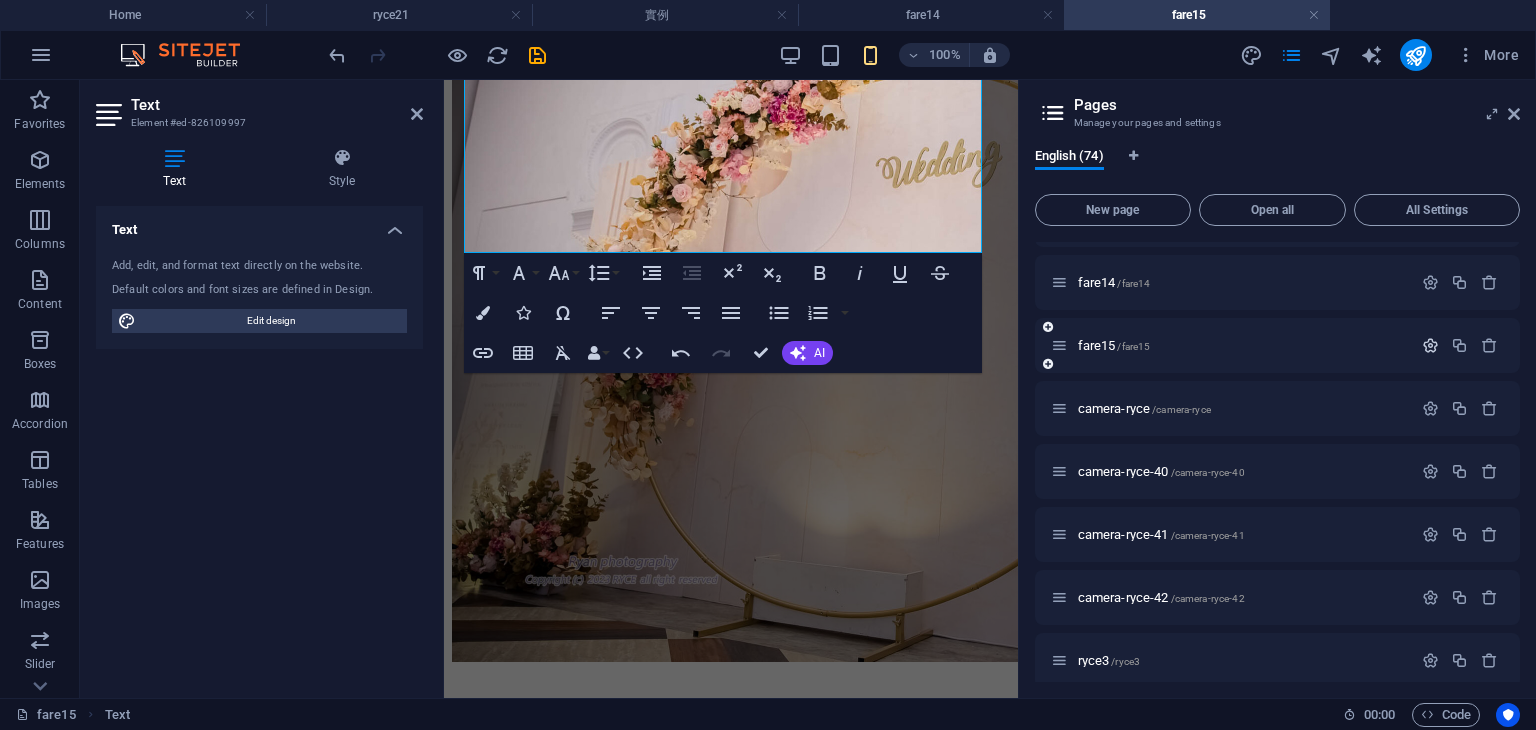 click at bounding box center [1430, 345] 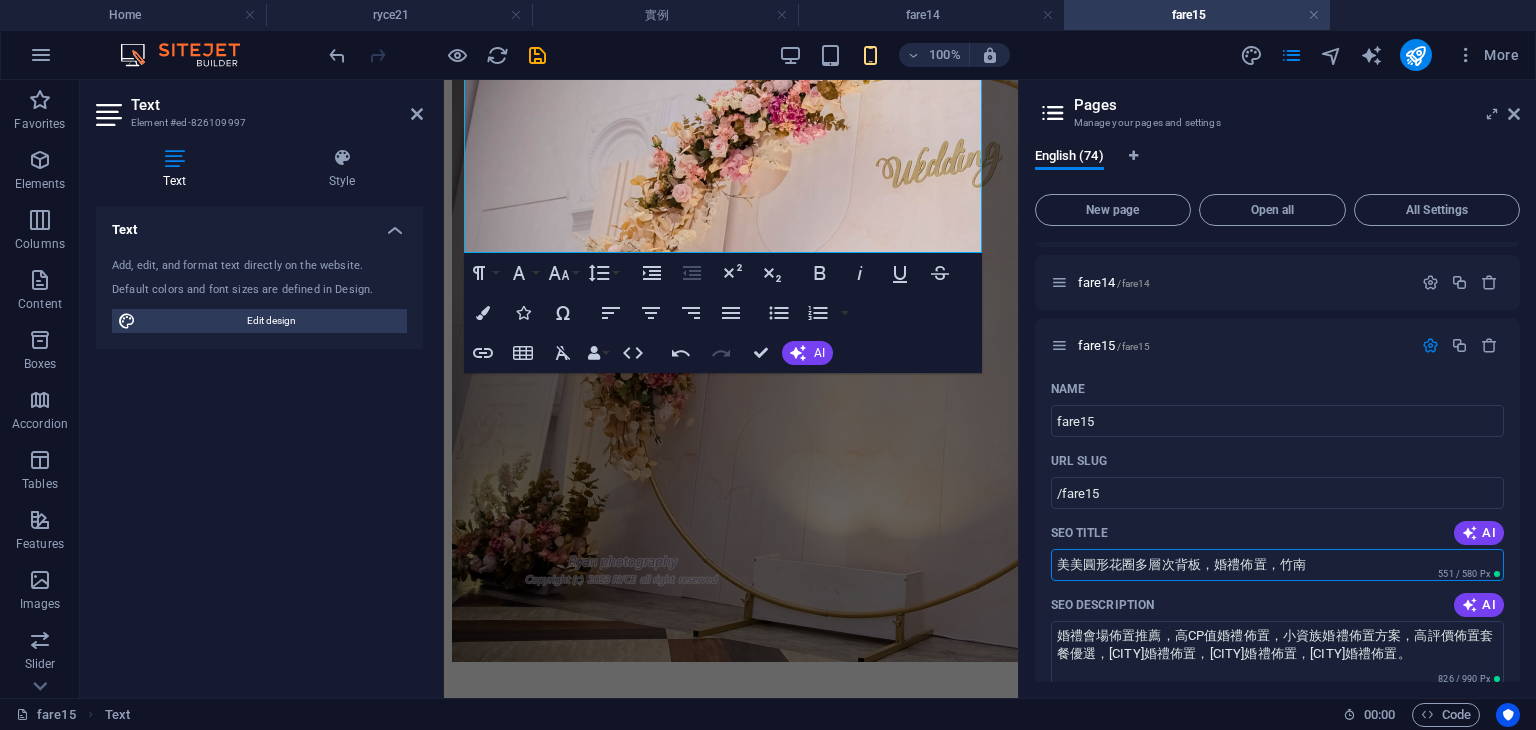 drag, startPoint x: 1319, startPoint y: 566, endPoint x: 1030, endPoint y: 551, distance: 289.389 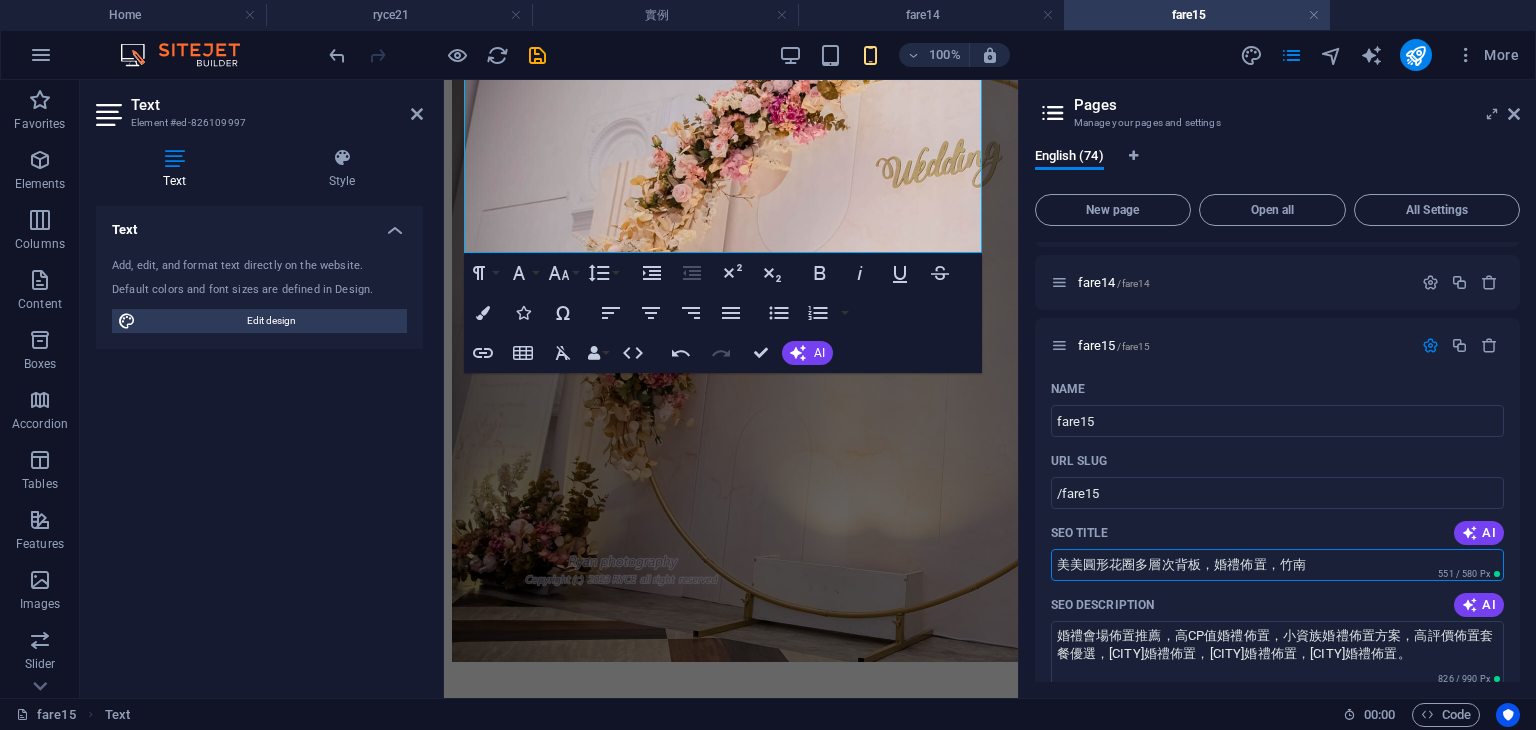 click on "English (74) New page Open all All Settings Home / wedding dress /wedding-dress About us /about-us 實例 /example Service /service discount3 /discount3 discount4 /discount4 host /host host52 /host-52 host 4 /host-21 host5 /host-22 host6 /host66 host7 /host77 host8 /host88 host9 /host9 host10 /host10 baby-party-2 /baby-party-2 flower-fare /flower-fare flower-fare-50 /flower-fare-50 flower-fare-51 /flower-fare-51 flower-fare-52 /flower-fare-52 flower-fare-53 /flower-fare-53 flower-fare-53-1 /flower-fare-53-68 flower-fare-53-2 /flower-fare-53-69 fare3 /flower-fare-26 fare4 /fare44 fare5 /fare55 fare6 /fare66 fare7 /fare77 fare8 /fare88 fare9 /fare99 fare10 /fare100 fare11 /fare11 fare12 /fare12 fare13 /fare13 fare14 /fare14 fare15 /fare15 Name fare15 ​ URL SLUG /fare15 ​ SEO Title AI 美美圓形花圈多層次背板，婚禮佈置，[CITY] ​ 551 / 580 Px SEO Description AI ​ 826 / 990 Px SEO Keywords AI ​ Settings Menu Noindex Preview Mobile Desktop" at bounding box center [1278, 415] 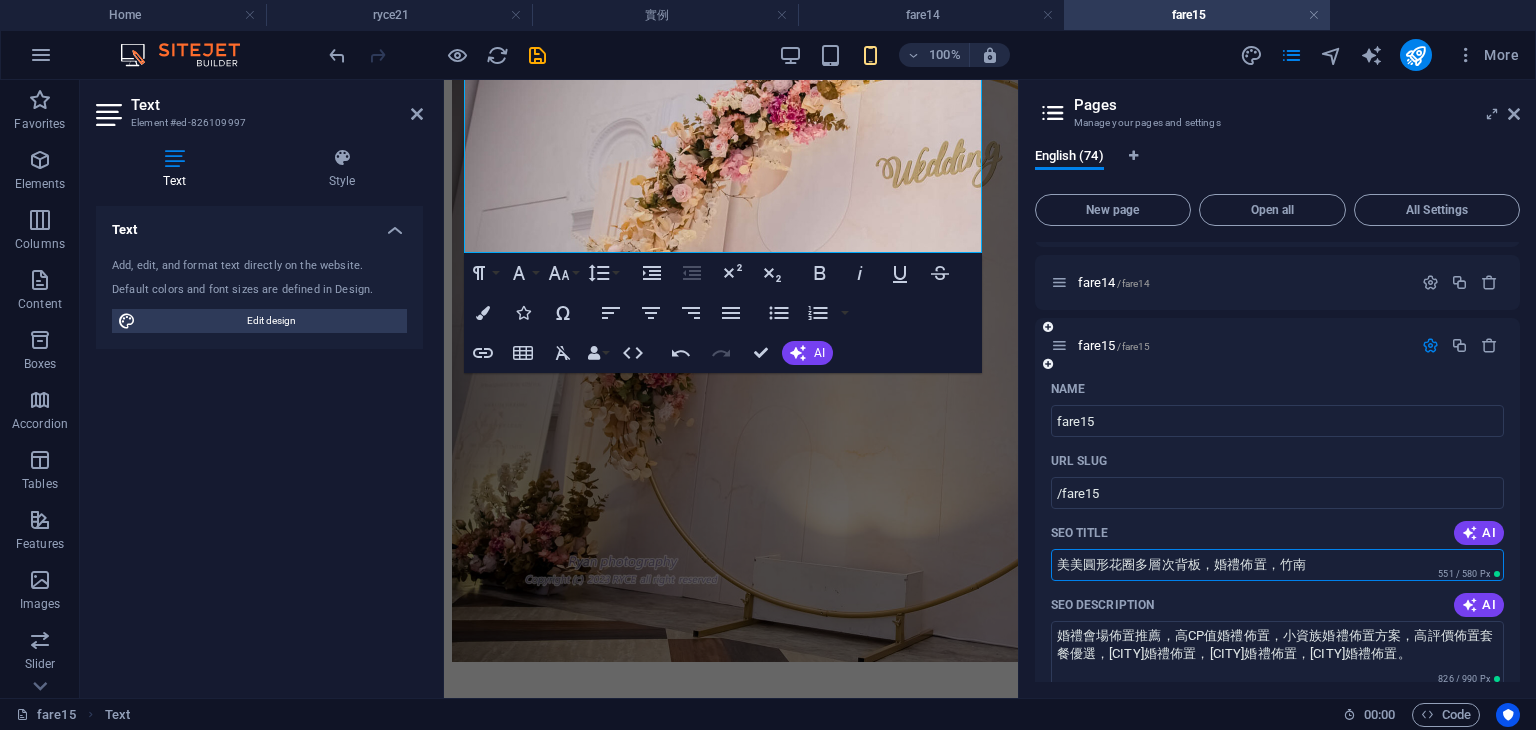 drag, startPoint x: 1424, startPoint y: 342, endPoint x: 1416, endPoint y: 325, distance: 18.788294 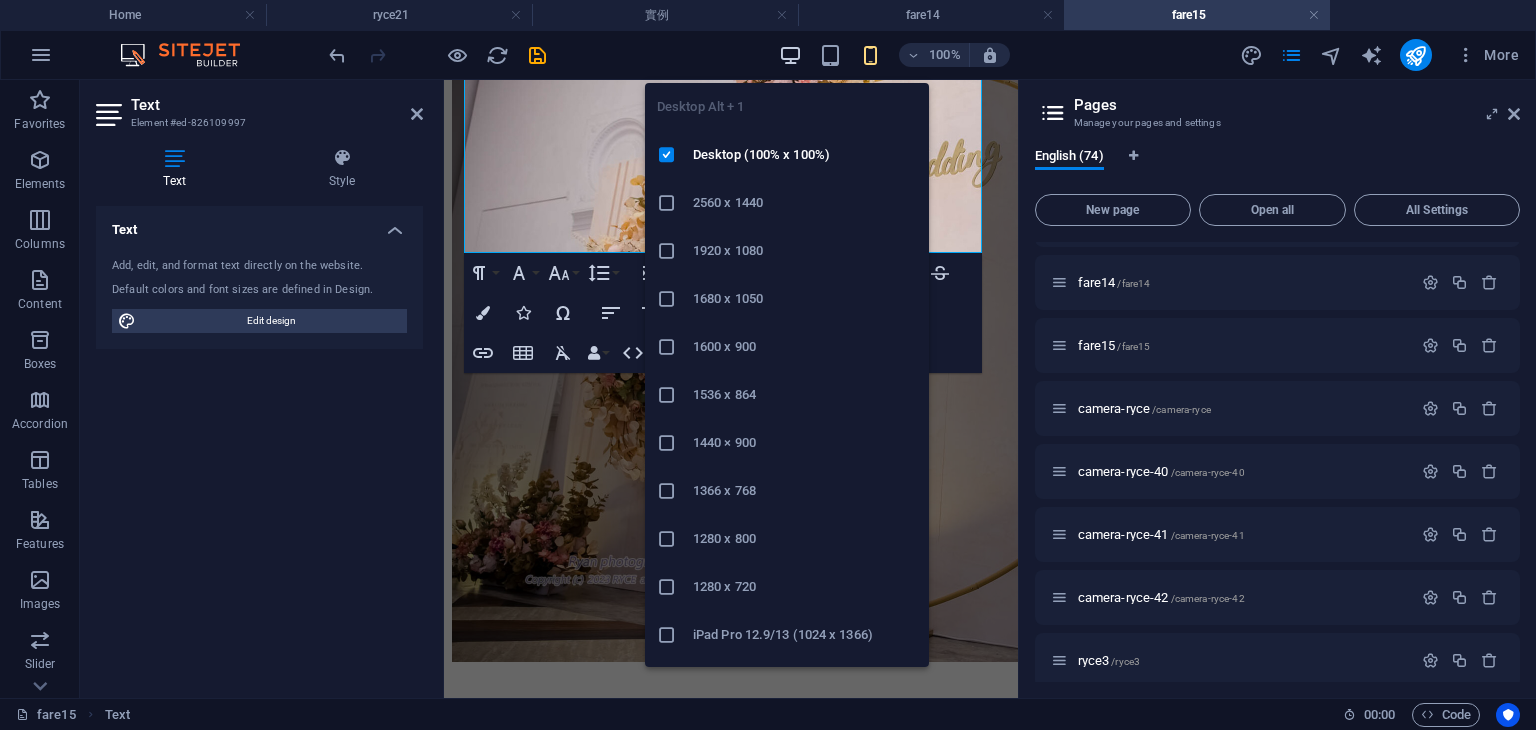 click at bounding box center [790, 55] 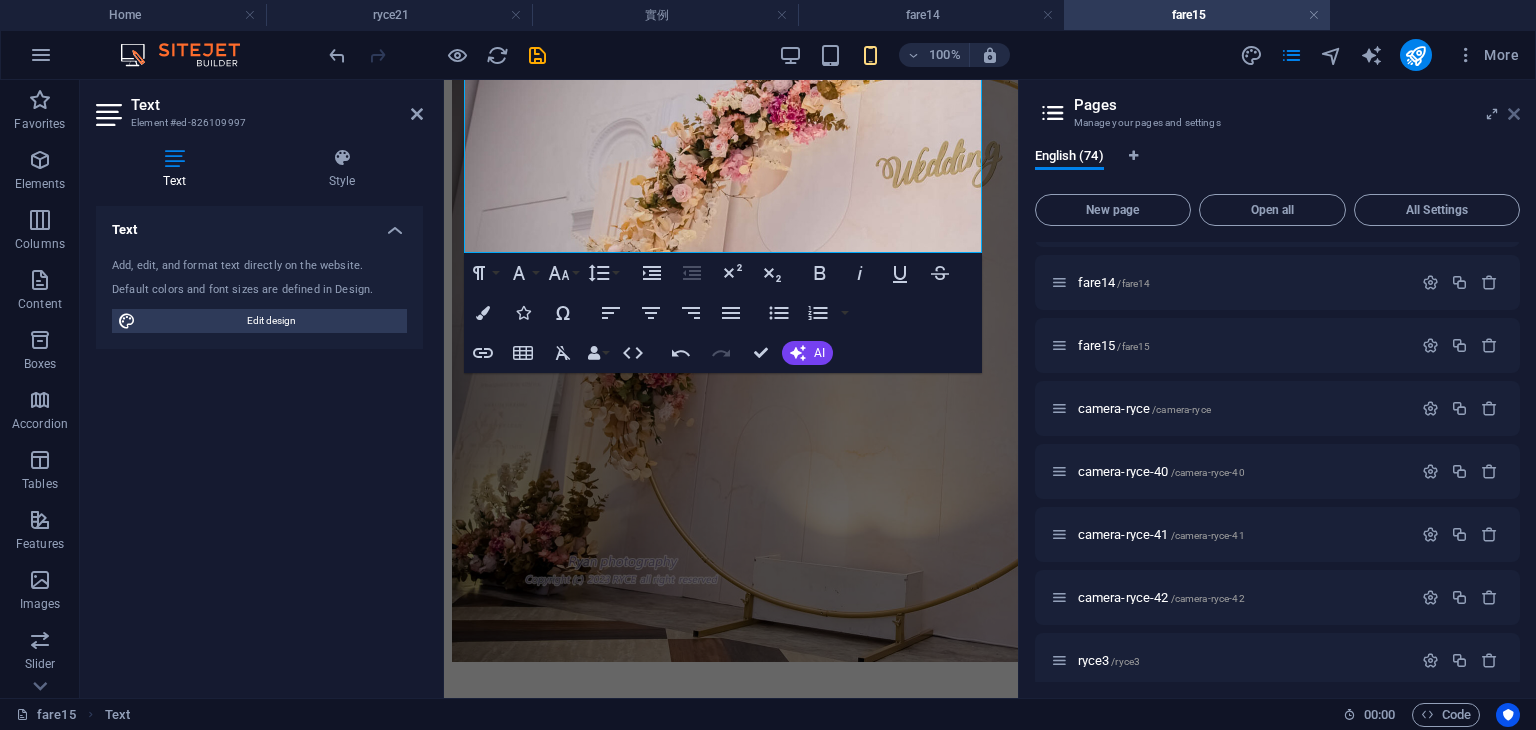 drag, startPoint x: 1515, startPoint y: 115, endPoint x: 740, endPoint y: 45, distance: 778.15485 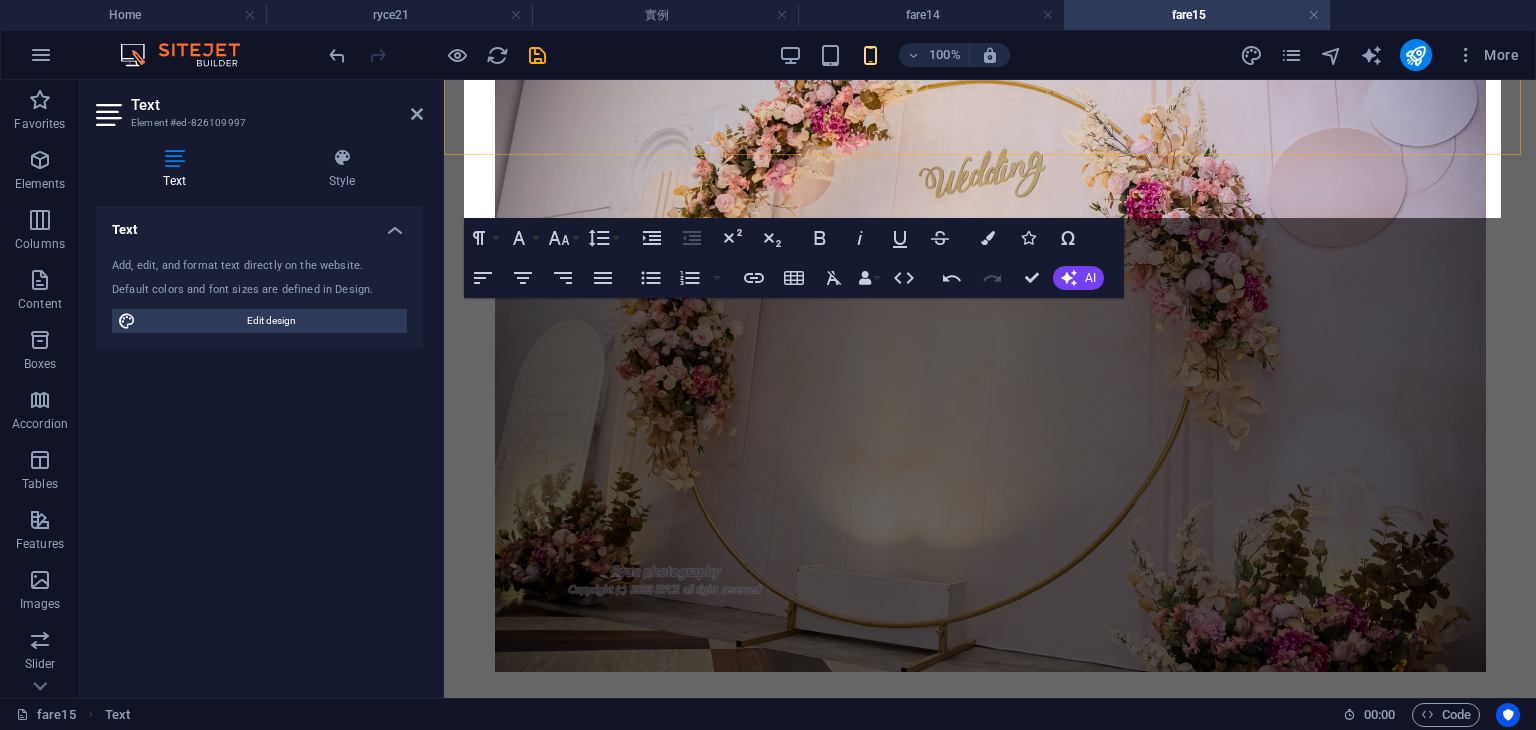 scroll, scrollTop: 814, scrollLeft: 0, axis: vertical 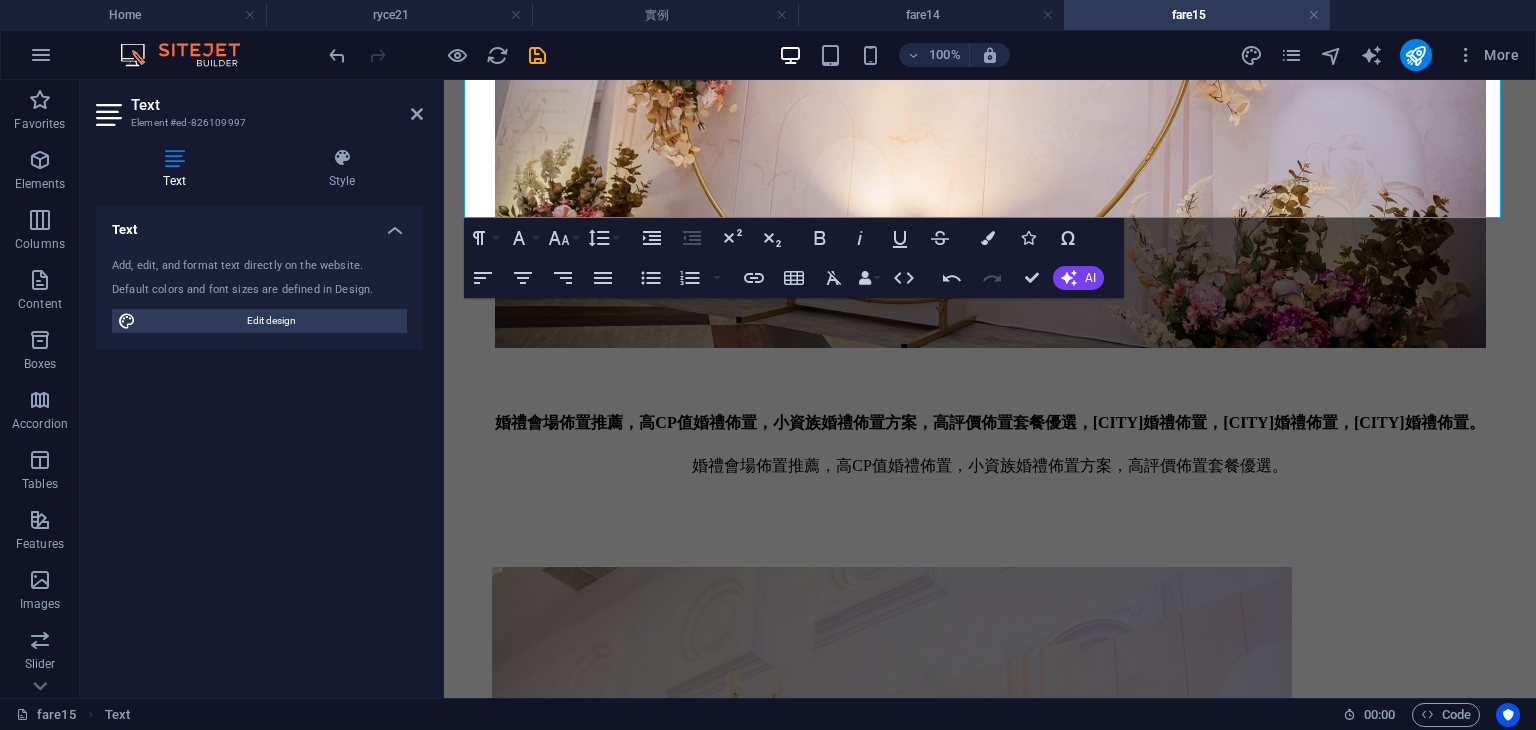 drag, startPoint x: 420, startPoint y: 112, endPoint x: 382, endPoint y: 58, distance: 66.0303 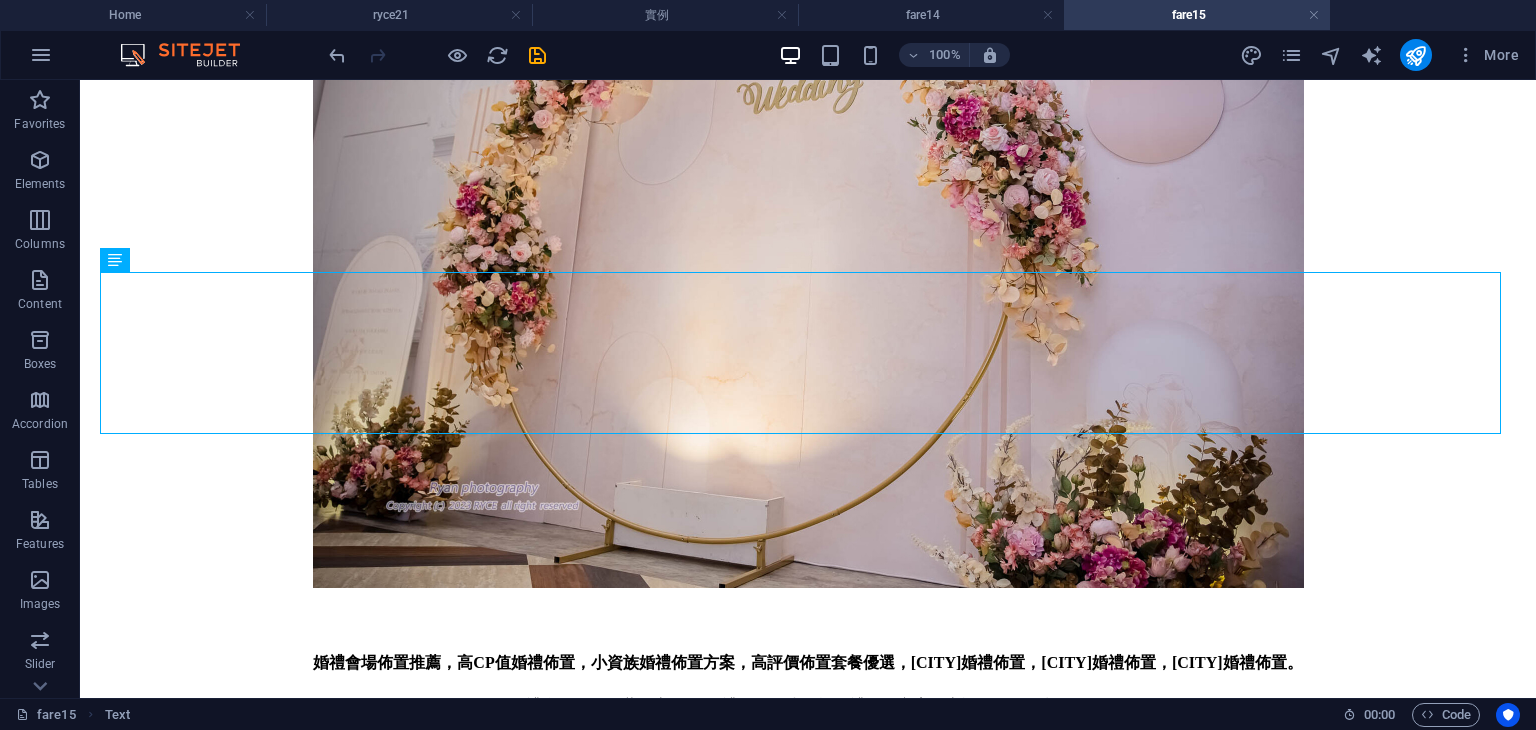 scroll, scrollTop: 558, scrollLeft: 0, axis: vertical 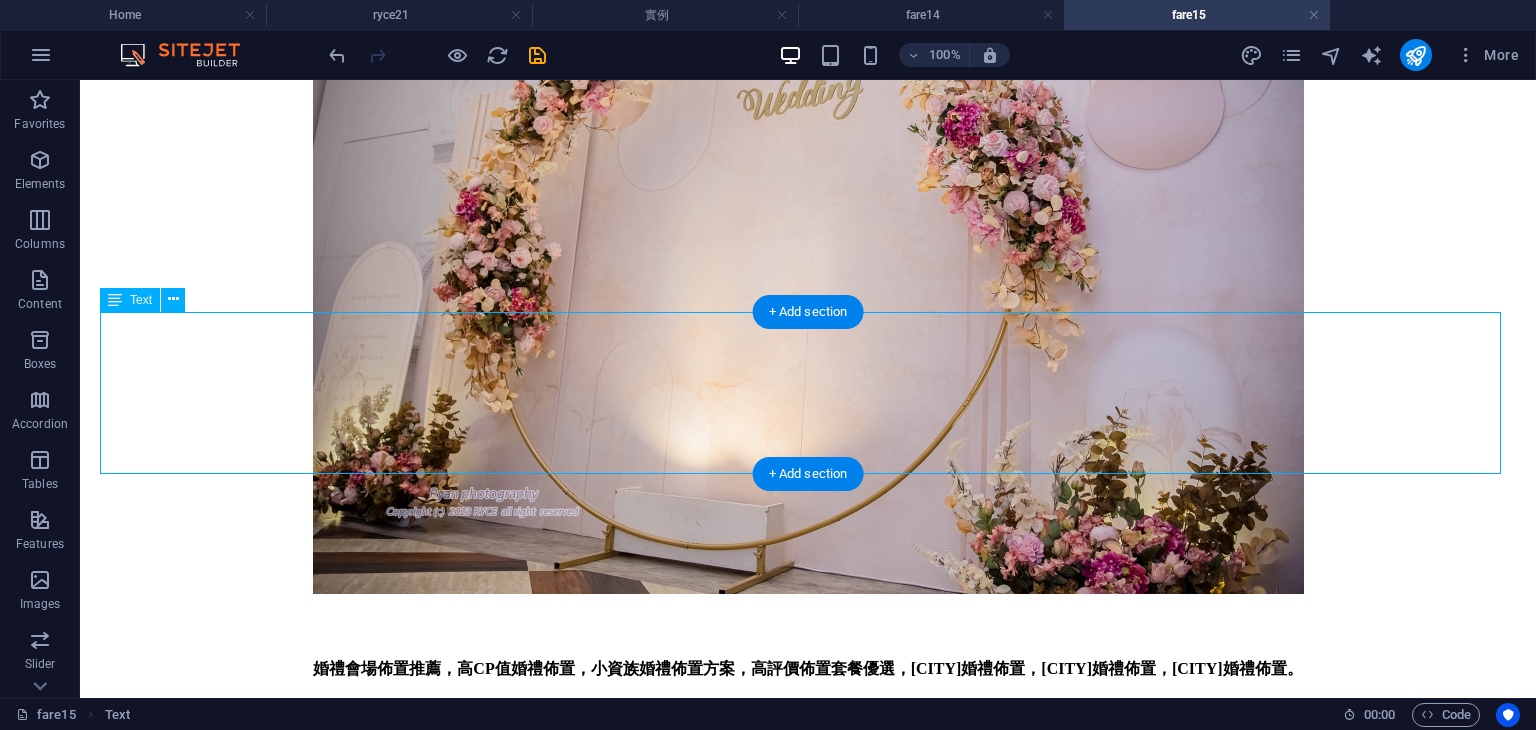 click on "婚禮會場佈置推薦，高CP值婚禮佈置，小資族婚禮佈置方案，高評價佈置套餐優選，[CITY]婚禮佈置，[CITY]婚禮佈置，[CITY]婚禮佈置。 婚禮會場佈置推薦，高CP值婚禮佈置，小資族婚禮佈置方案，高評價佈置套餐優選。" at bounding box center (808, 705) 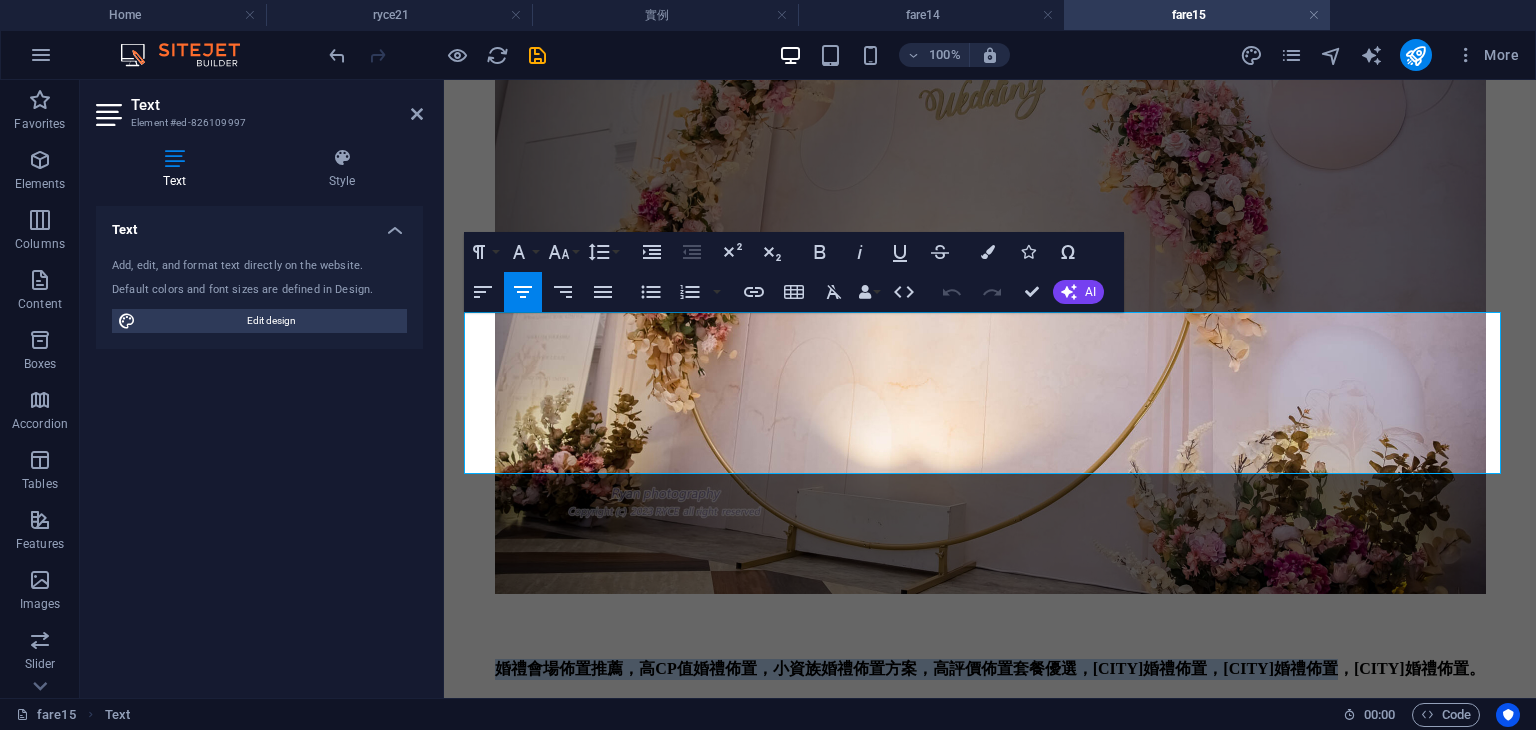 drag, startPoint x: 1180, startPoint y: 387, endPoint x: 477, endPoint y: 339, distance: 704.6368 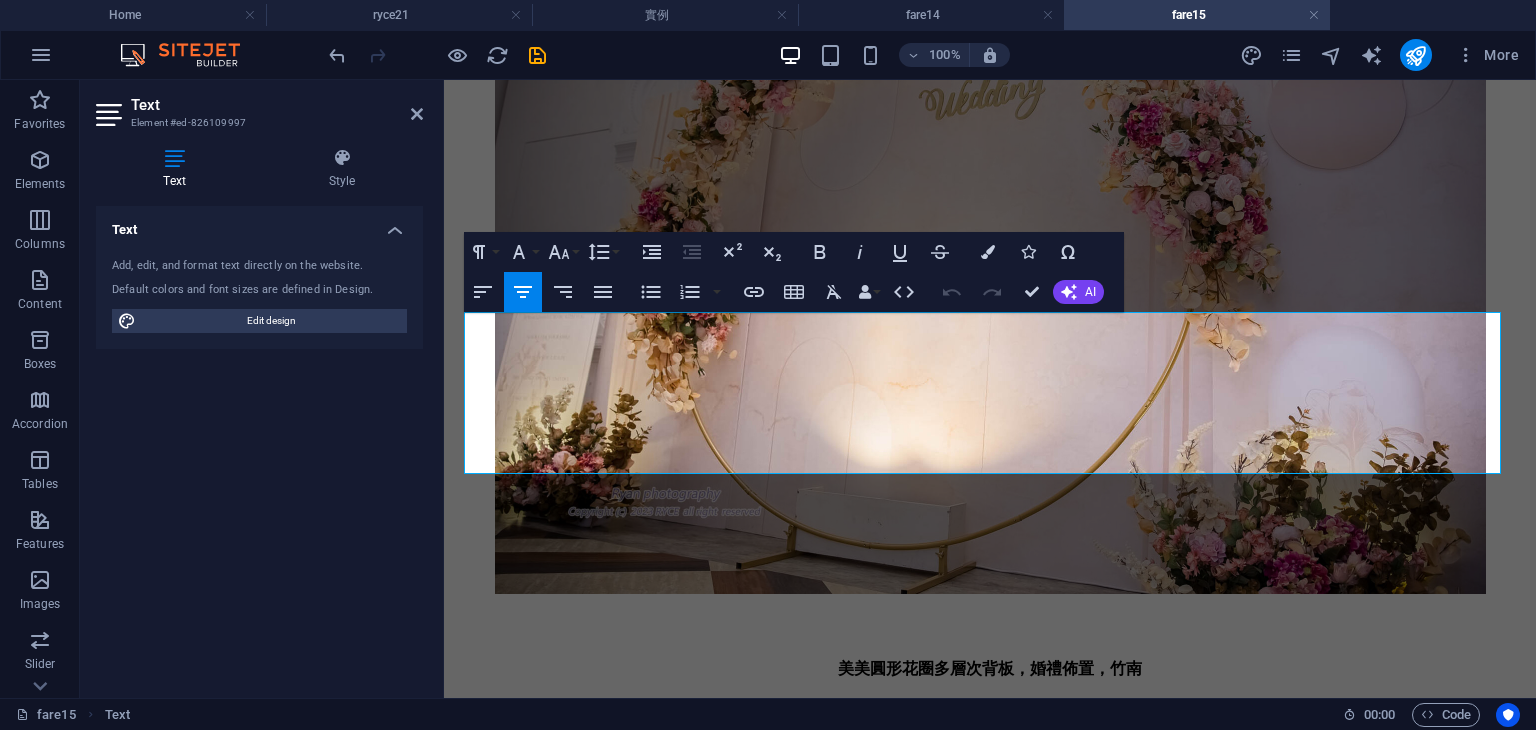 scroll, scrollTop: 0, scrollLeft: 14, axis: horizontal 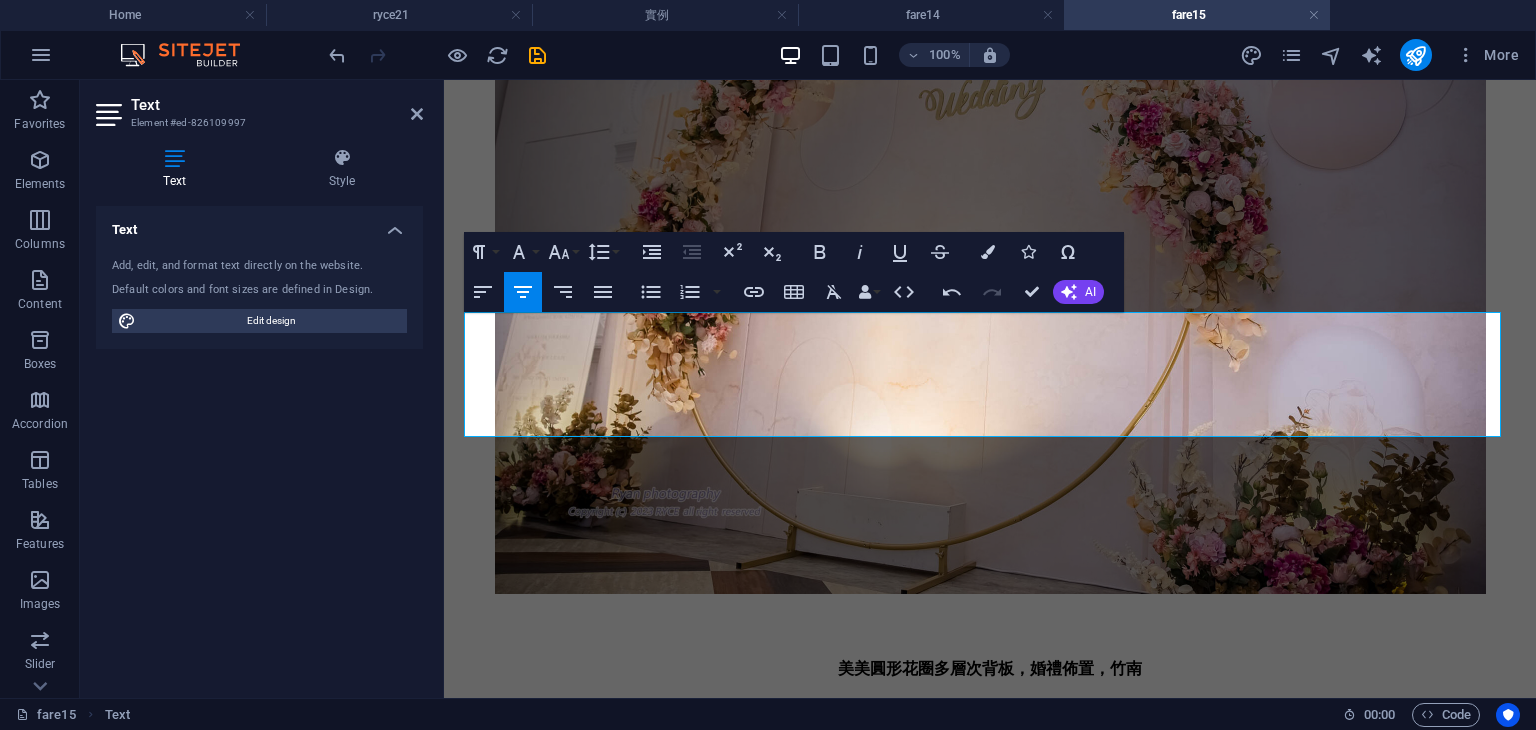 drag, startPoint x: 1140, startPoint y: 348, endPoint x: 1166, endPoint y: 345, distance: 26.172504 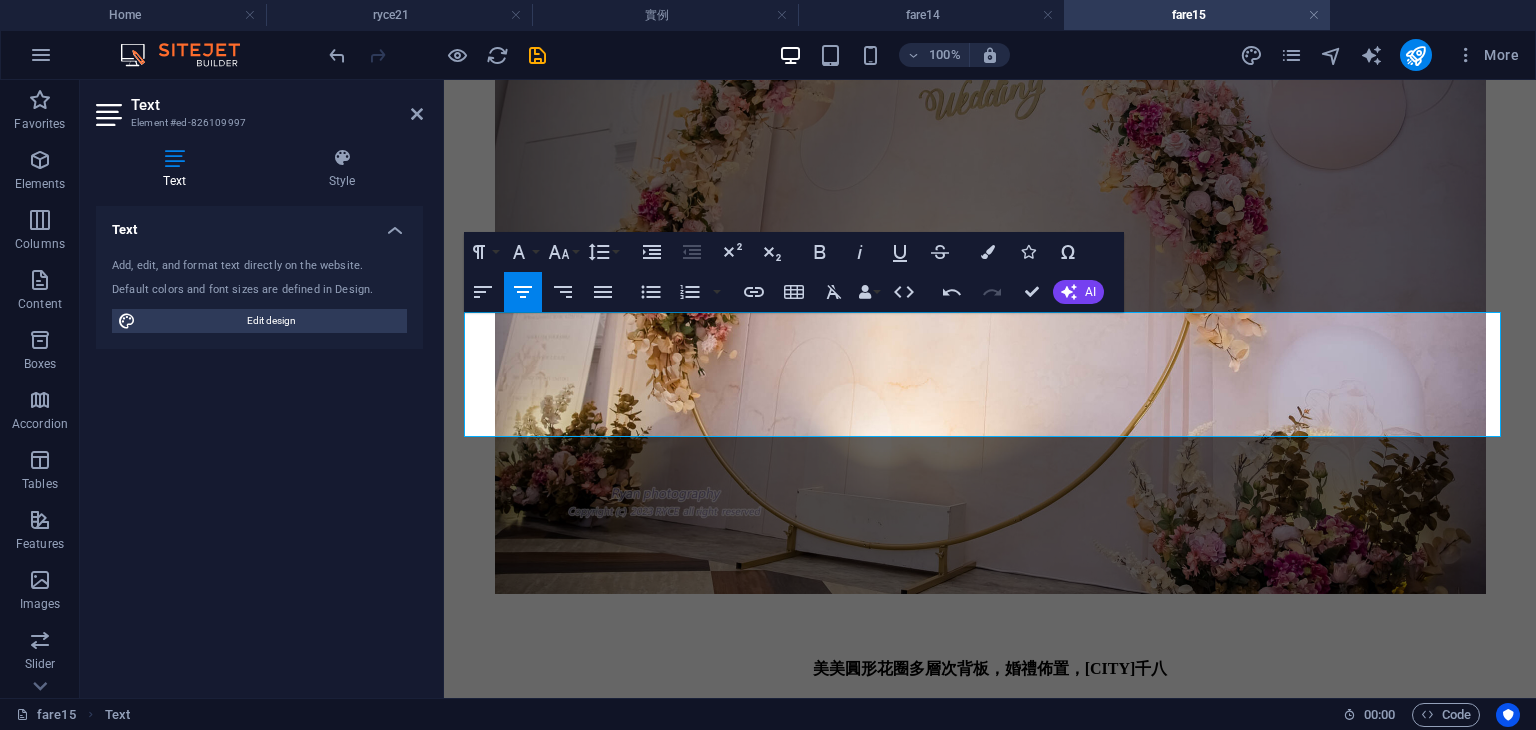 click on "美美圓形花圈多層次背板，婚禮佈置，[CITY]千八" at bounding box center [990, 669] 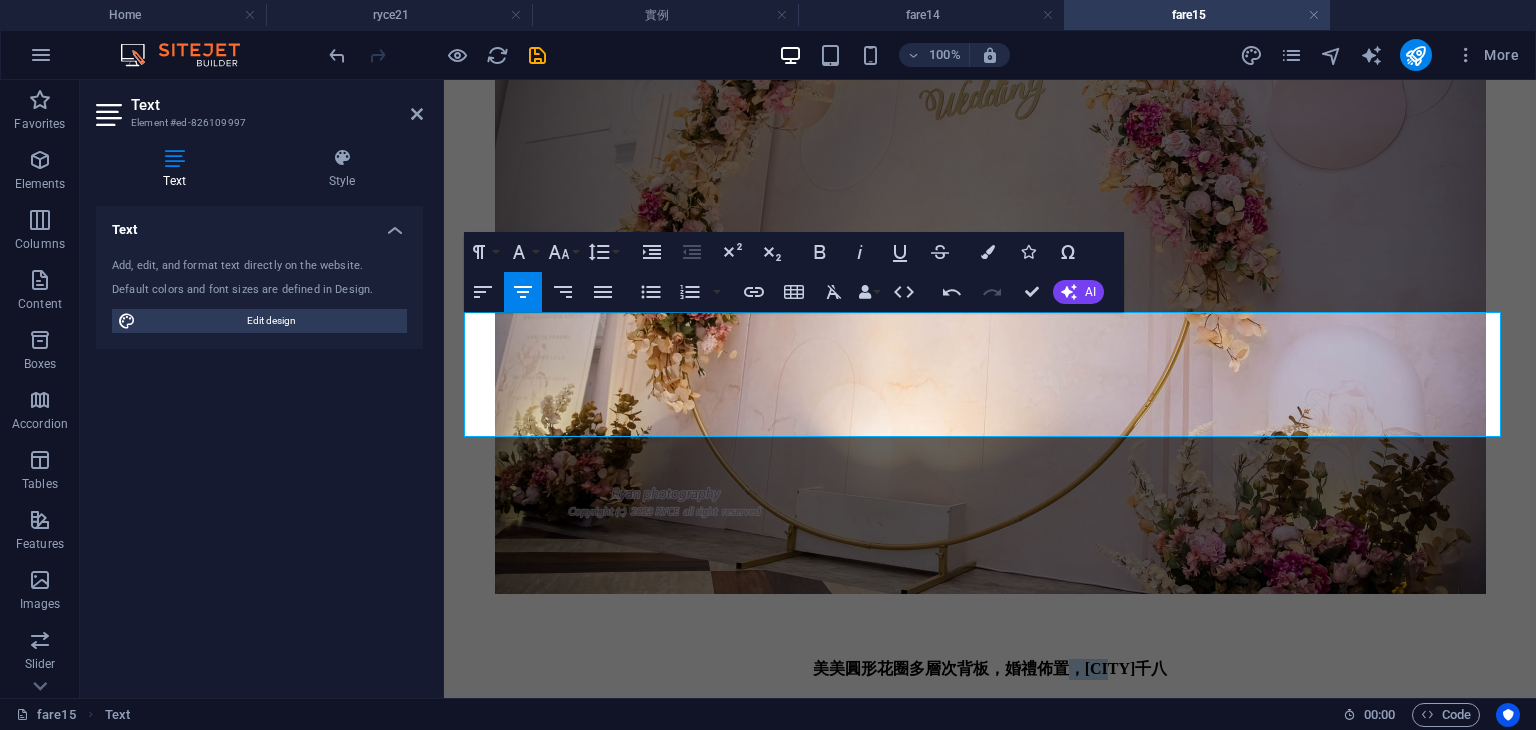 drag, startPoint x: 1125, startPoint y: 353, endPoint x: 1164, endPoint y: 343, distance: 40.261642 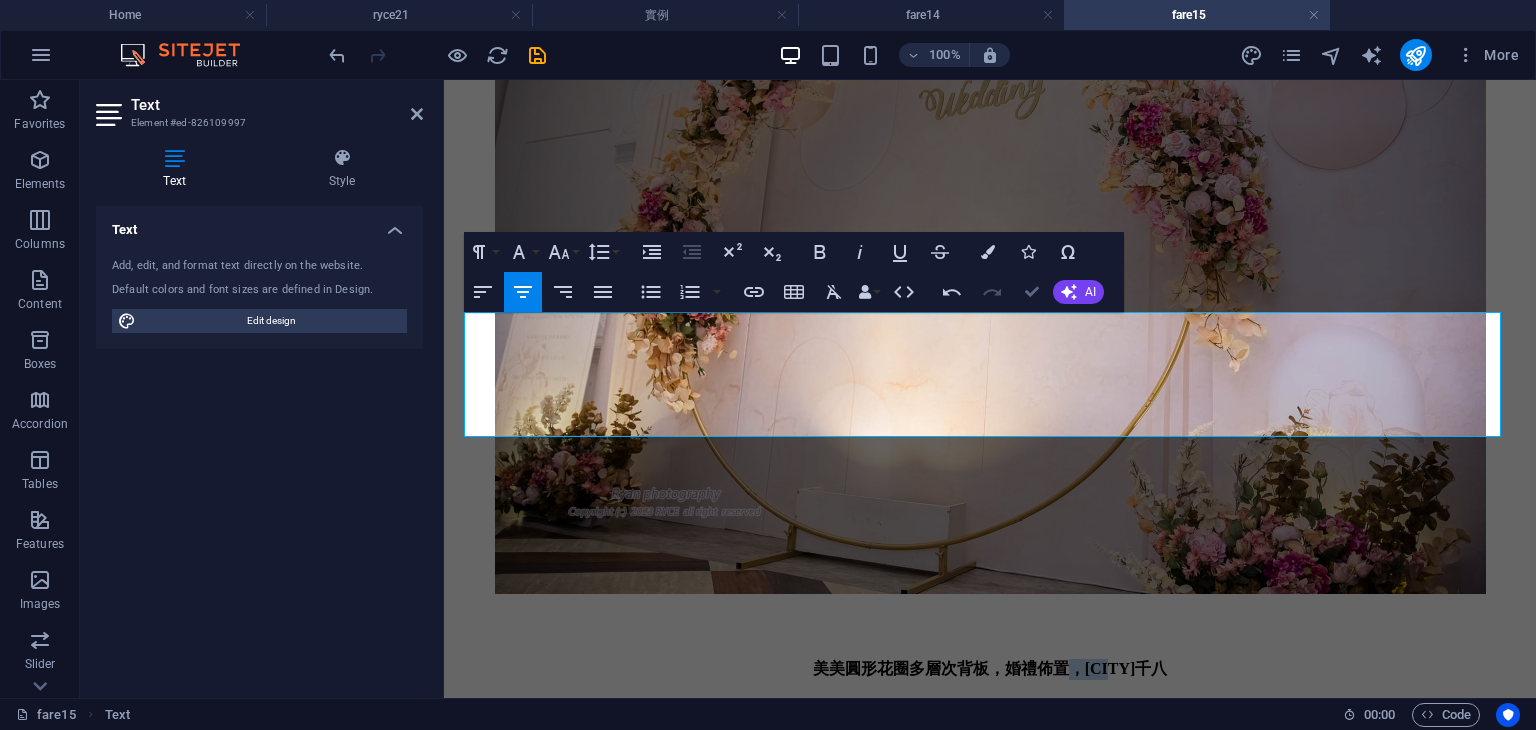 drag, startPoint x: 1030, startPoint y: 294, endPoint x: 984, endPoint y: 223, distance: 84.59905 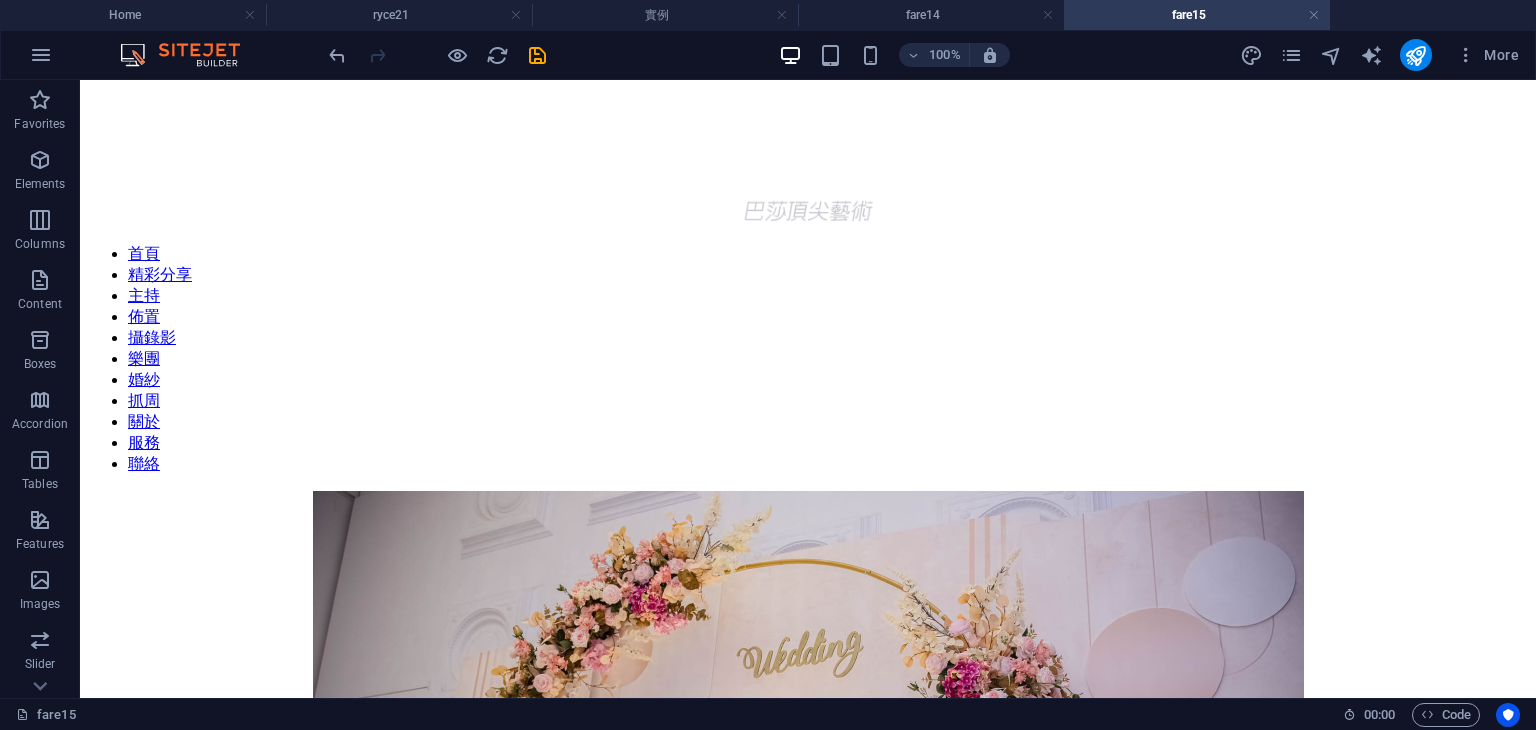 scroll, scrollTop: 200, scrollLeft: 0, axis: vertical 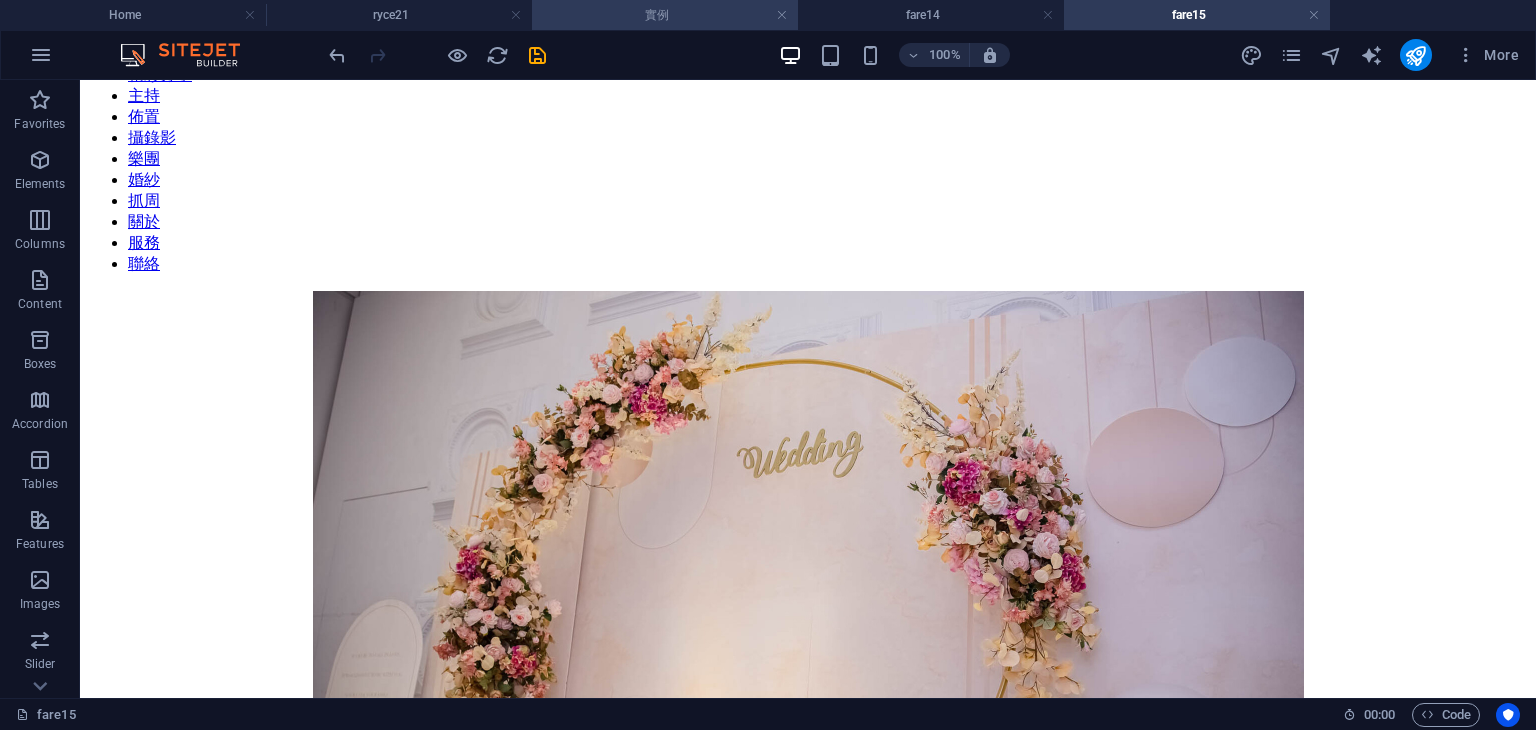 click on "實例" at bounding box center (665, 15) 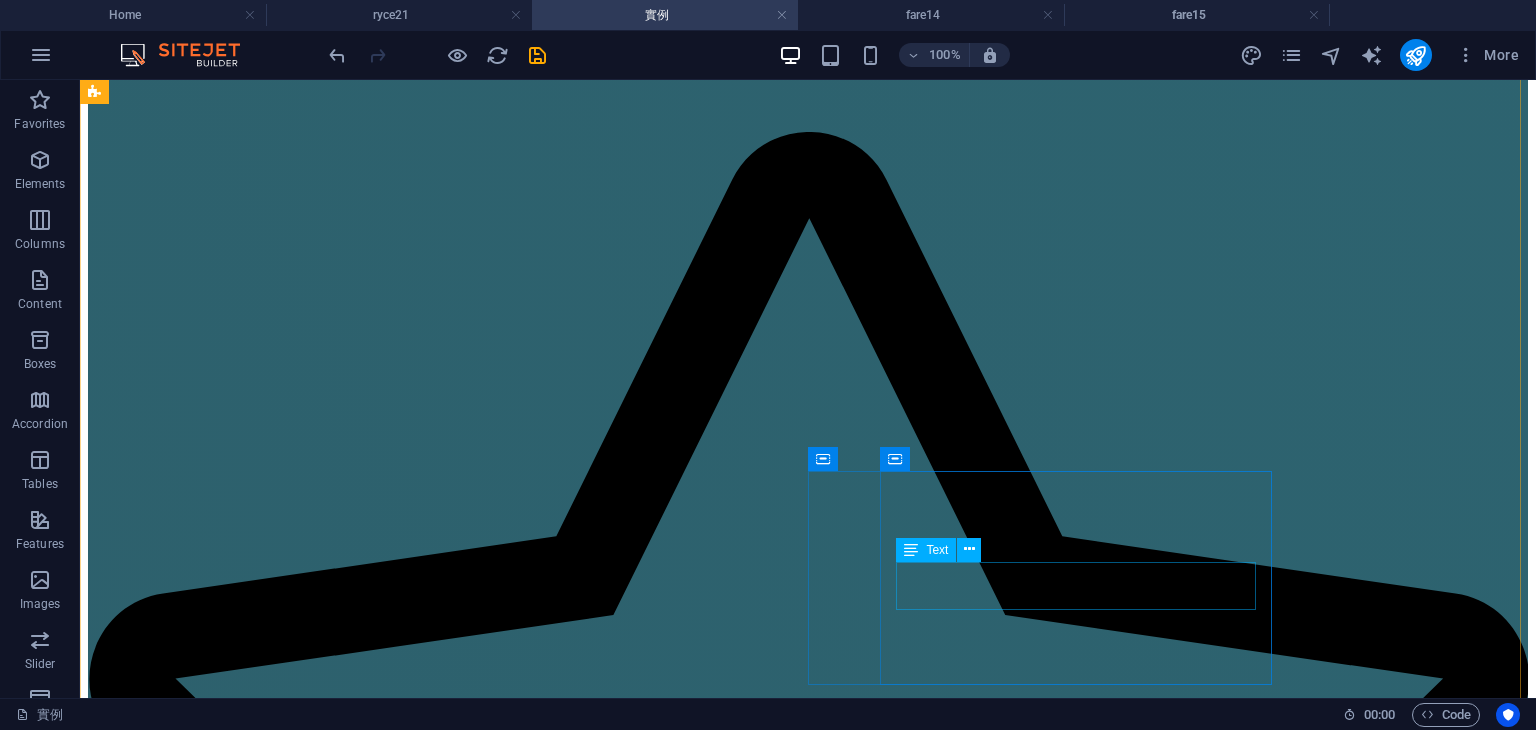 click on "主題區，收禮桌，獨立桌框相本謝卡桌，燈光，架設及撤場" at bounding box center [808, 38044] 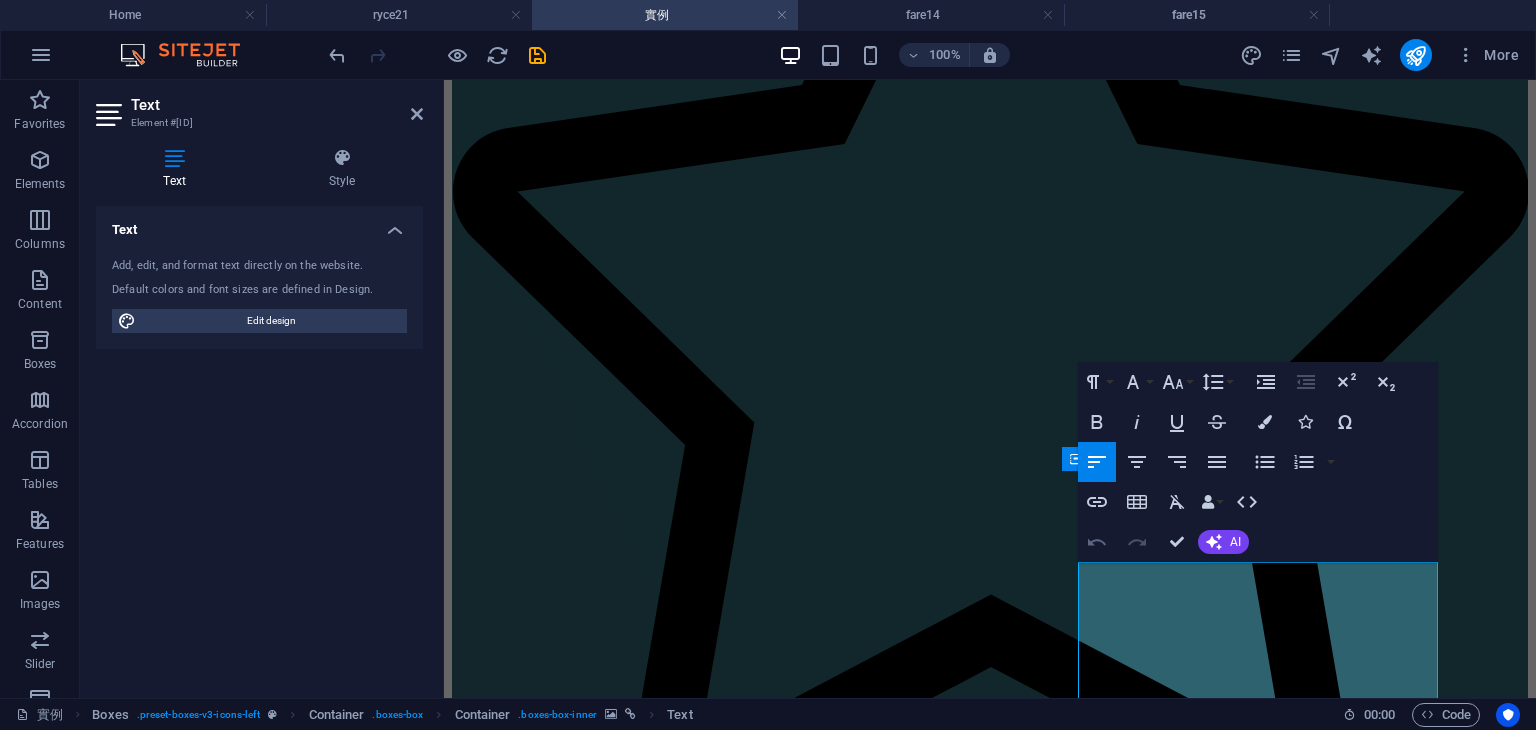 click 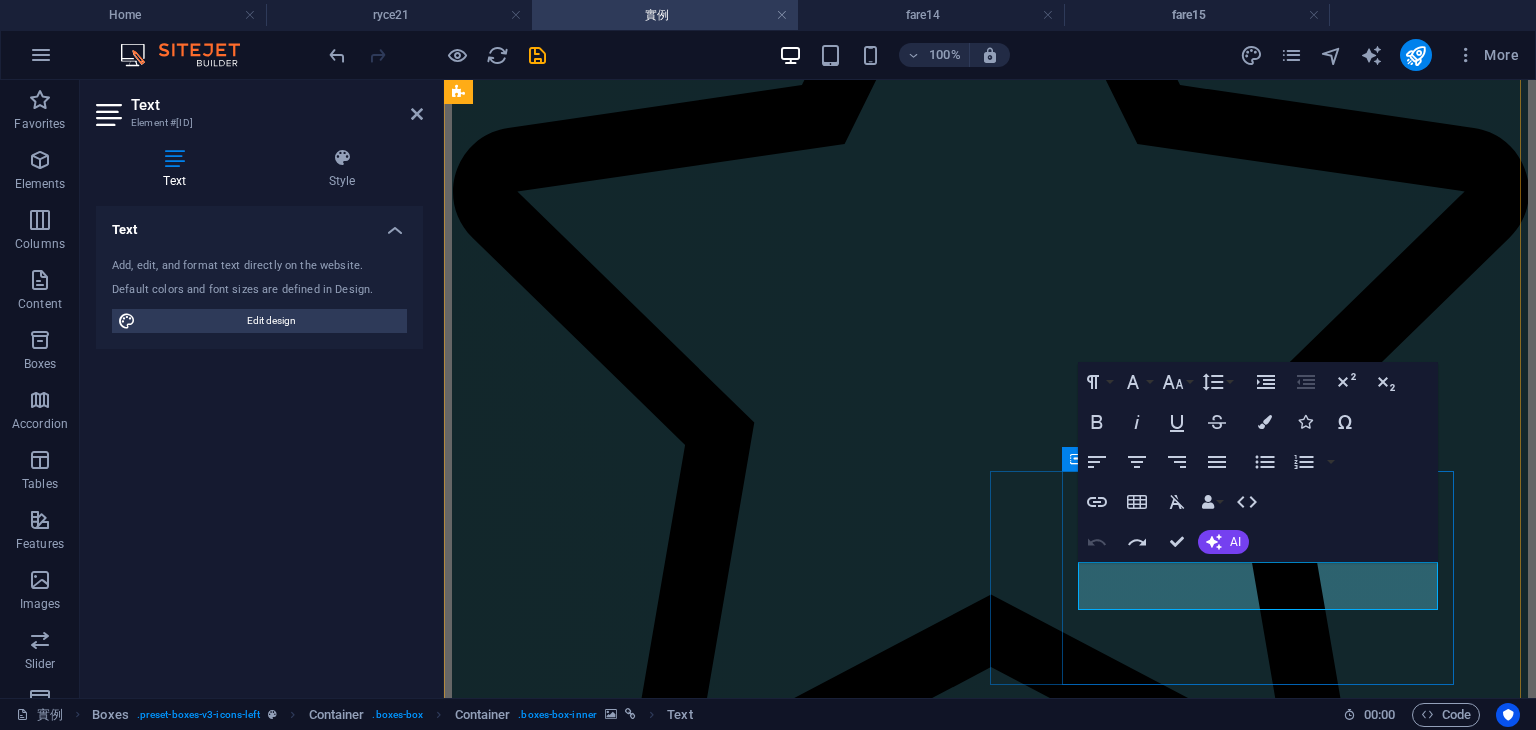 drag, startPoint x: 1082, startPoint y: 574, endPoint x: 1142, endPoint y: 600, distance: 65.39113 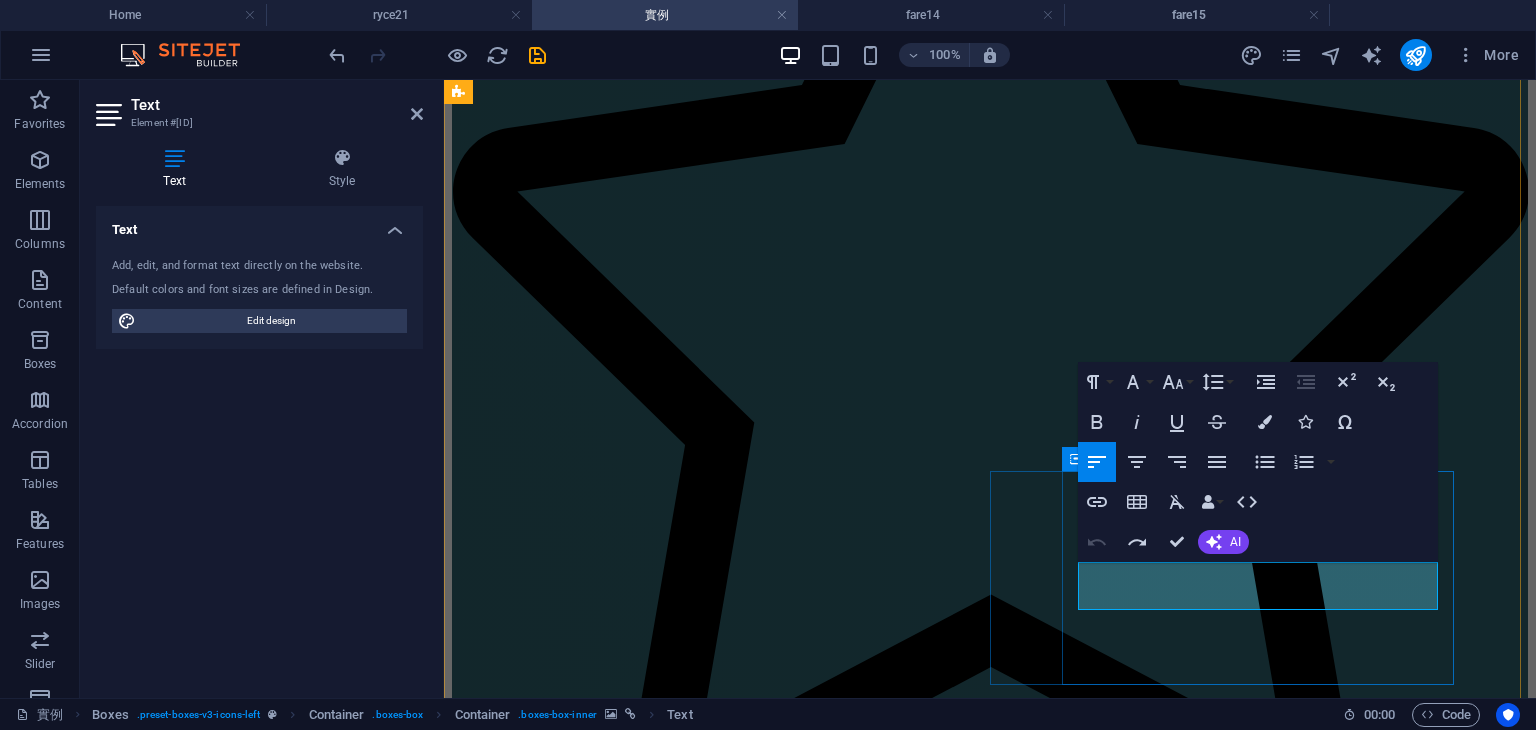 copy on "主題區，收禮桌，獨立桌框相本謝卡桌，燈光，架設及撤場" 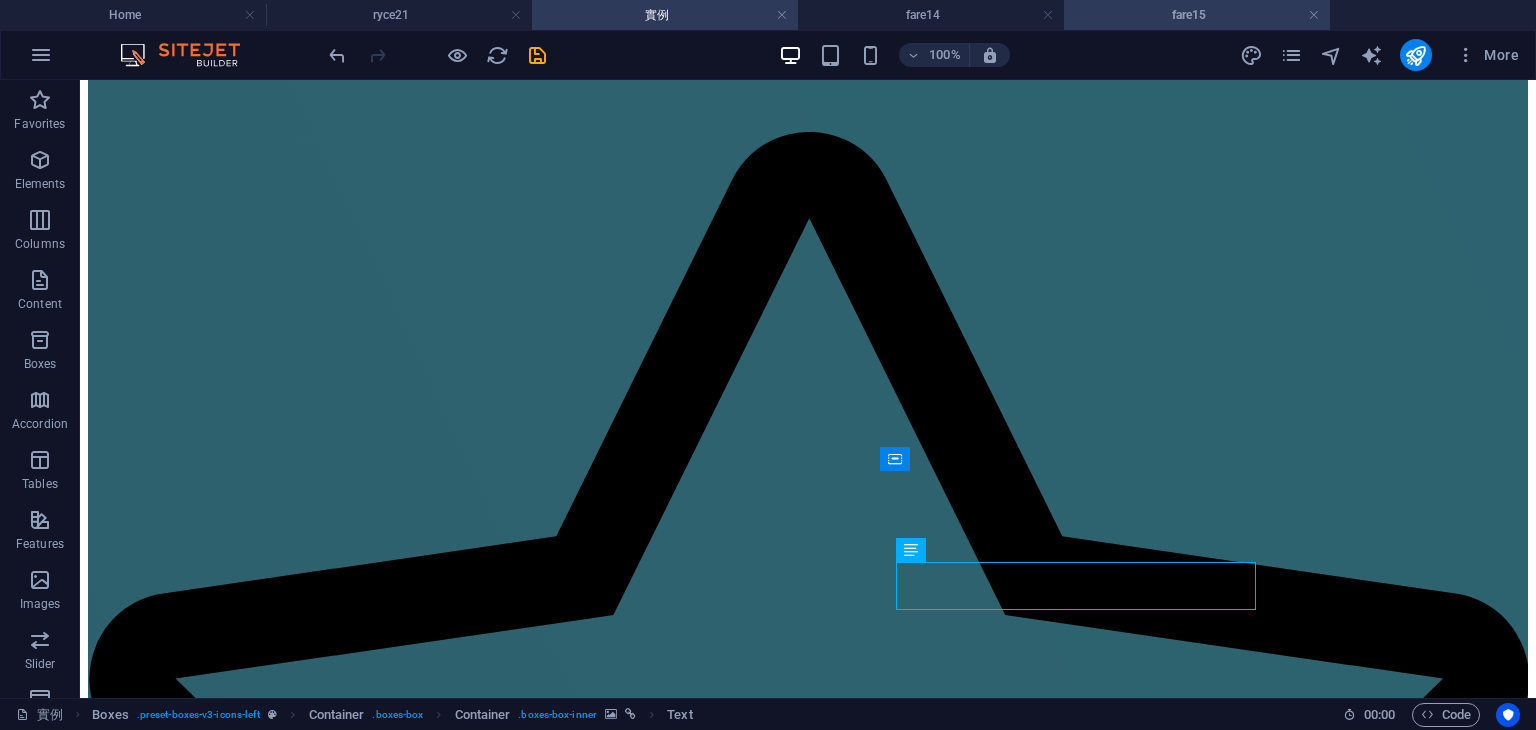 click on "fare15" at bounding box center [1197, 15] 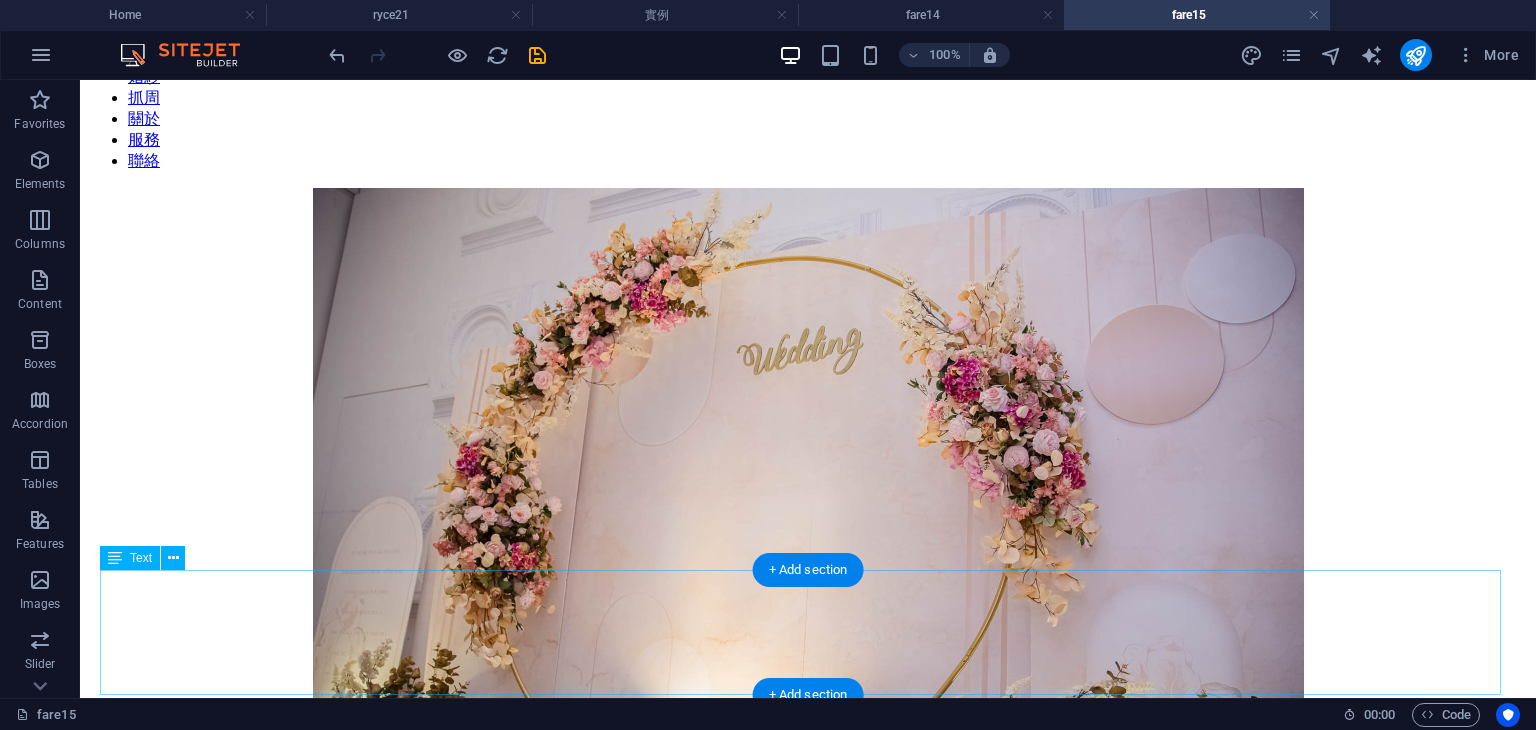 scroll, scrollTop: 300, scrollLeft: 0, axis: vertical 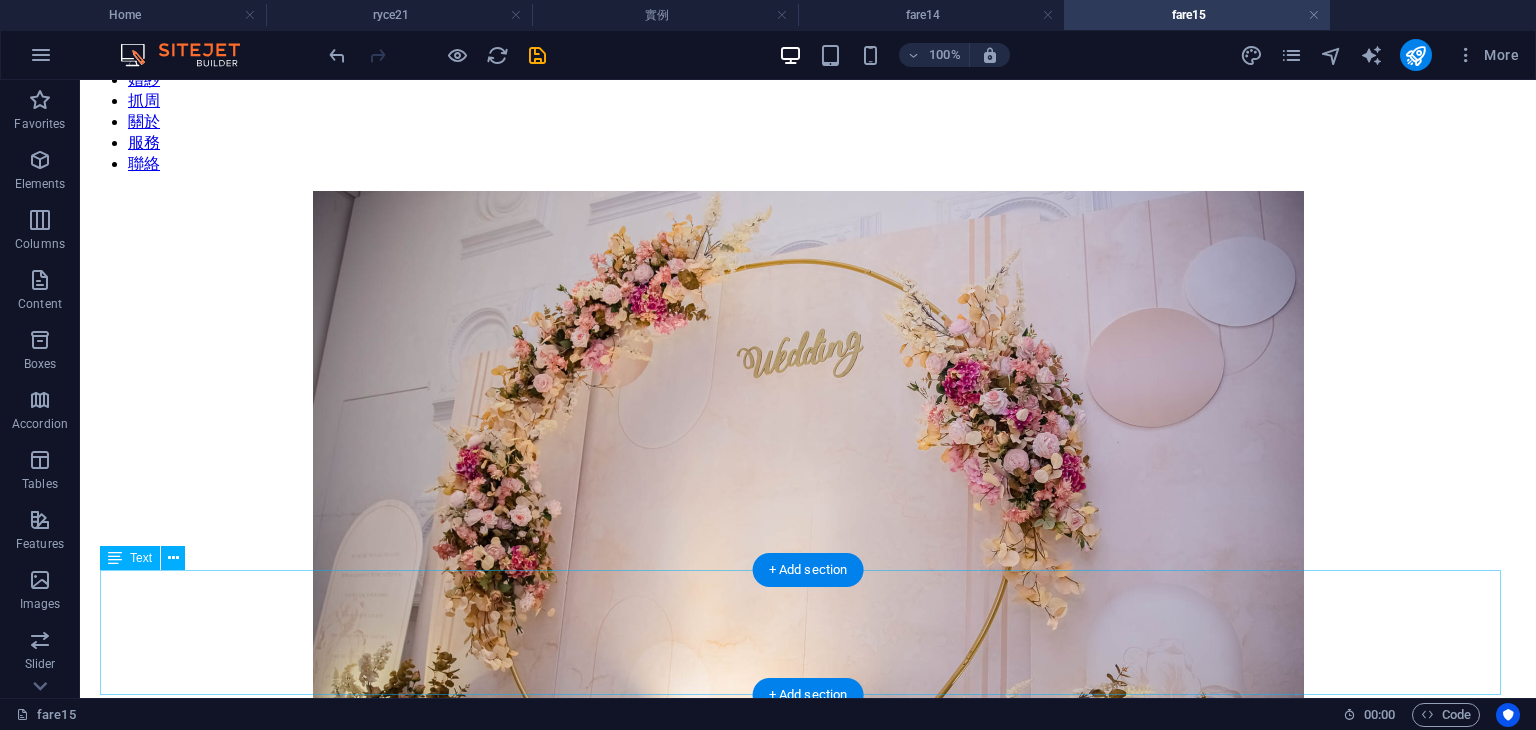 click on "美美圓形花圈多層次背板，婚禮佈置，[CITY][CITY] 婚禮會場佈置推薦，高CP值婚禮佈置，小資族婚禮佈置方案，高評價佈置套餐優選。" at bounding box center (808, 963) 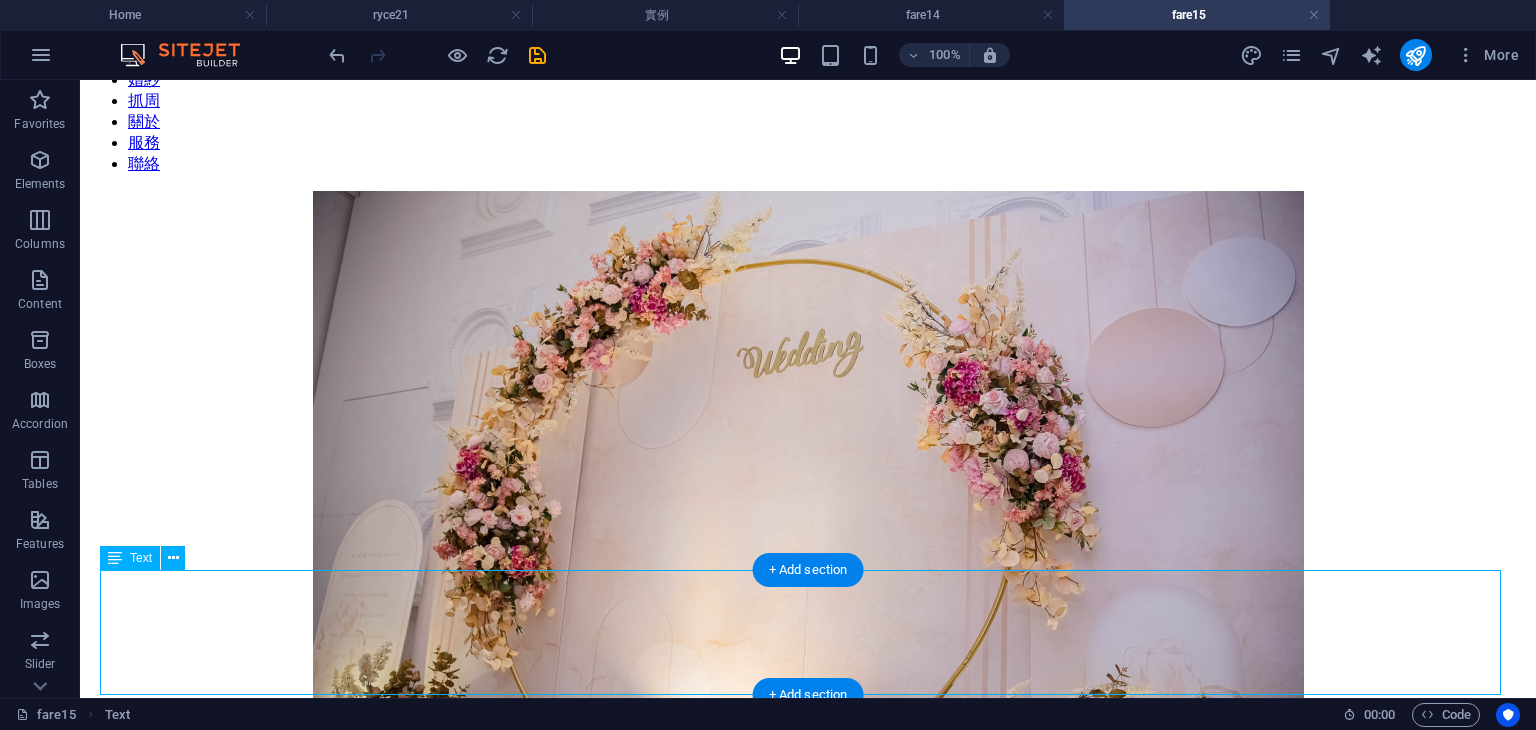click on "美美圓形花圈多層次背板，婚禮佈置，[CITY][CITY] 婚禮會場佈置推薦，高CP值婚禮佈置，小資族婚禮佈置方案，高評價佈置套餐優選。" at bounding box center [808, 963] 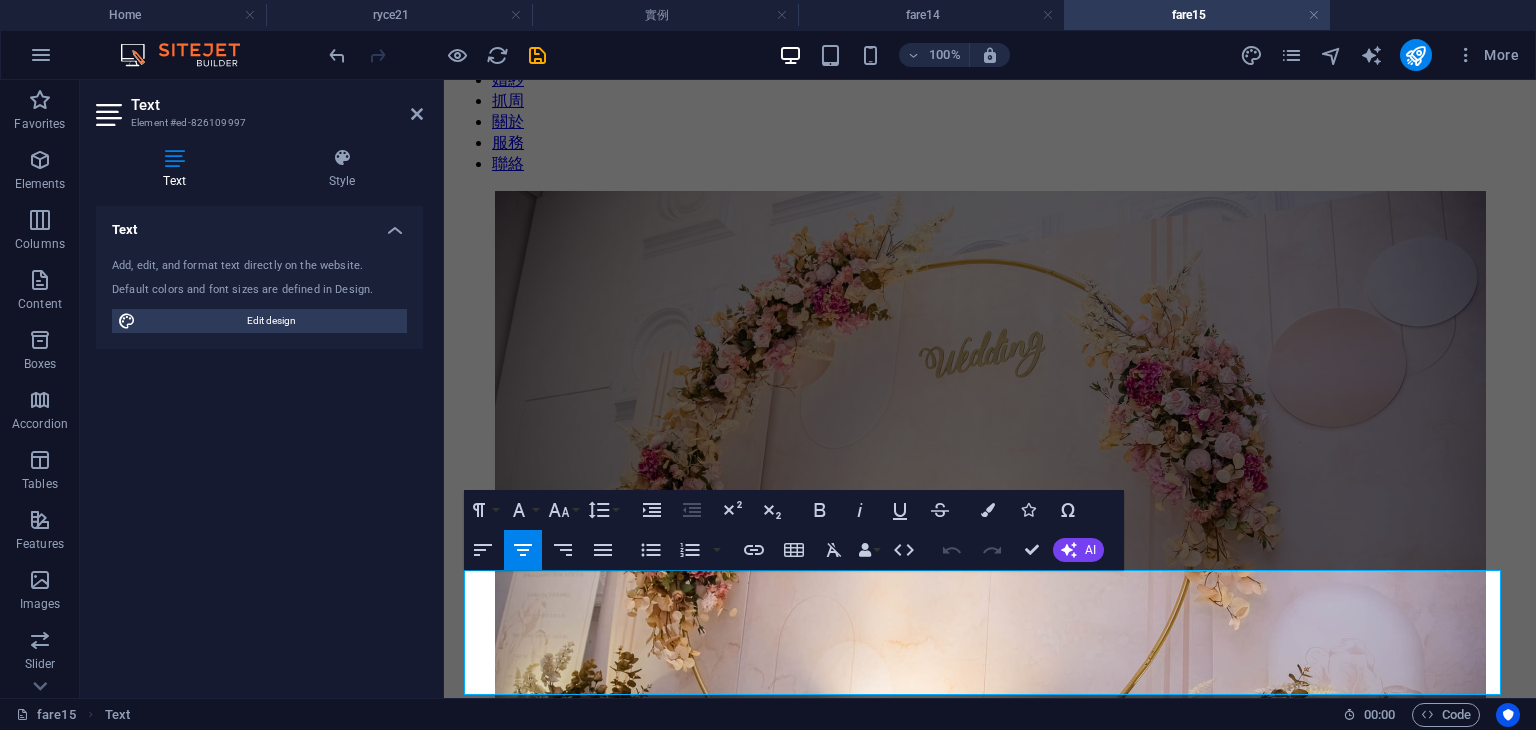 click on "婚禮會場佈置推薦，高CP值婚禮佈置，小資族婚禮佈置方案，高評價佈置套餐優選。" at bounding box center [990, 970] 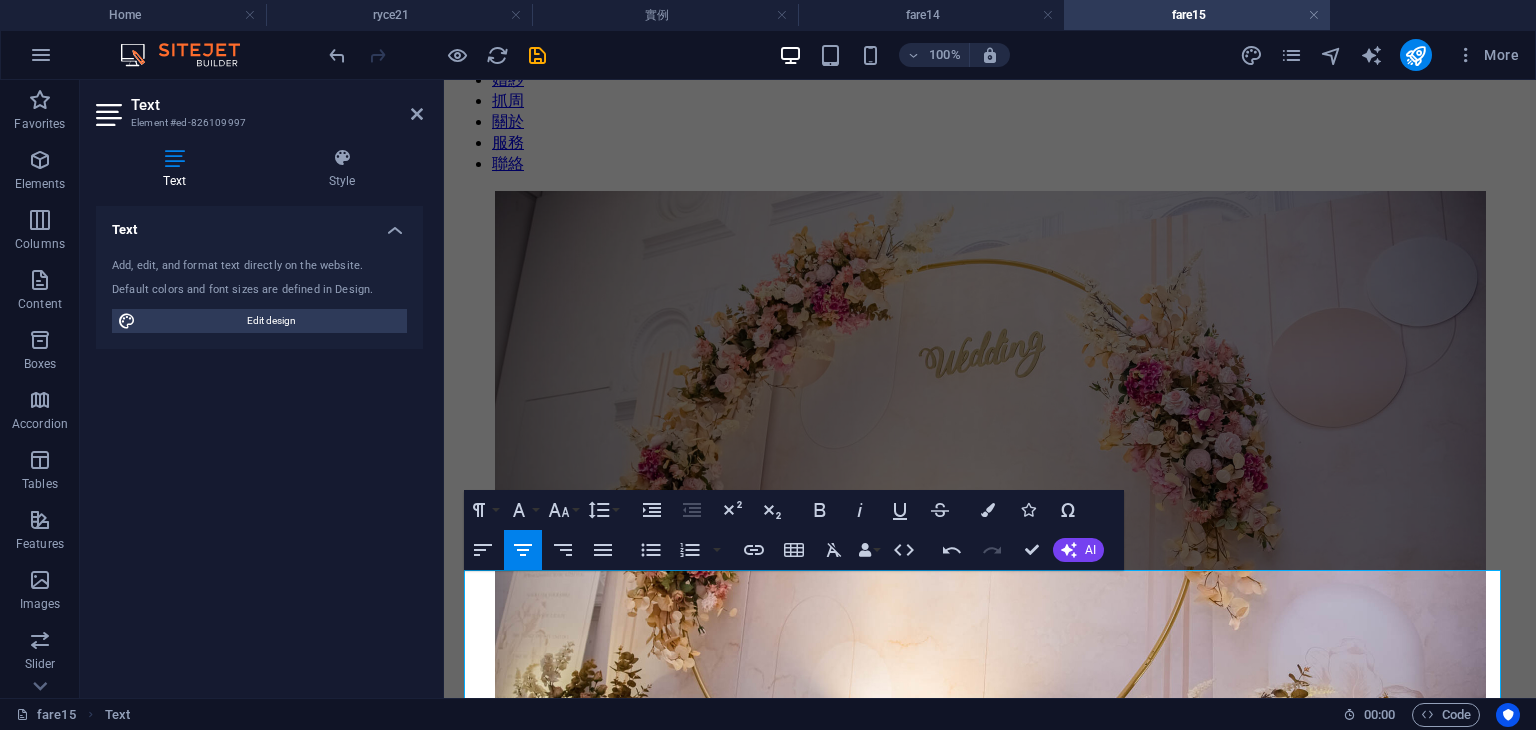 click on "主題區，收禮桌，獨立桌框相本謝卡桌，燈光，架設及撤場" at bounding box center [990, 1041] 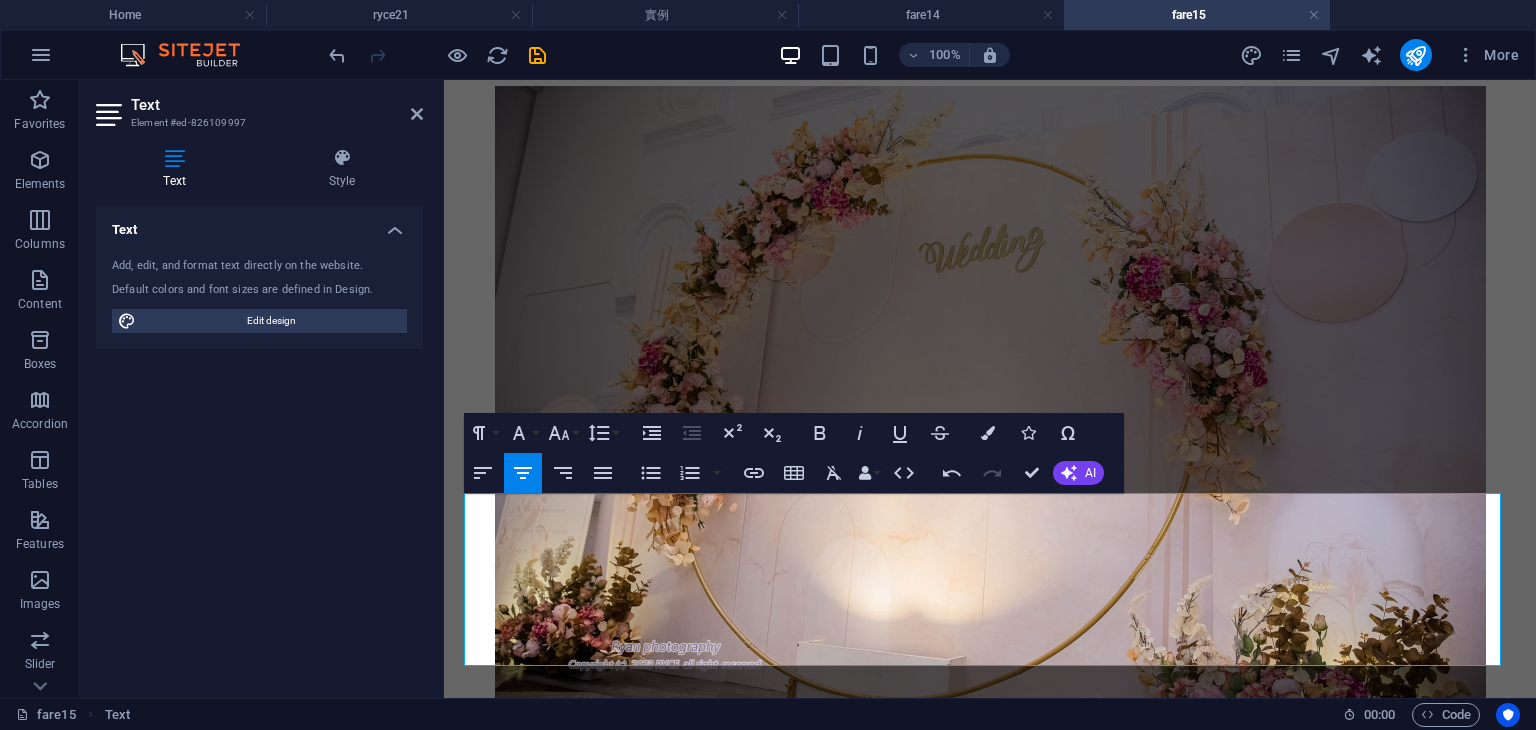 scroll, scrollTop: 417, scrollLeft: 0, axis: vertical 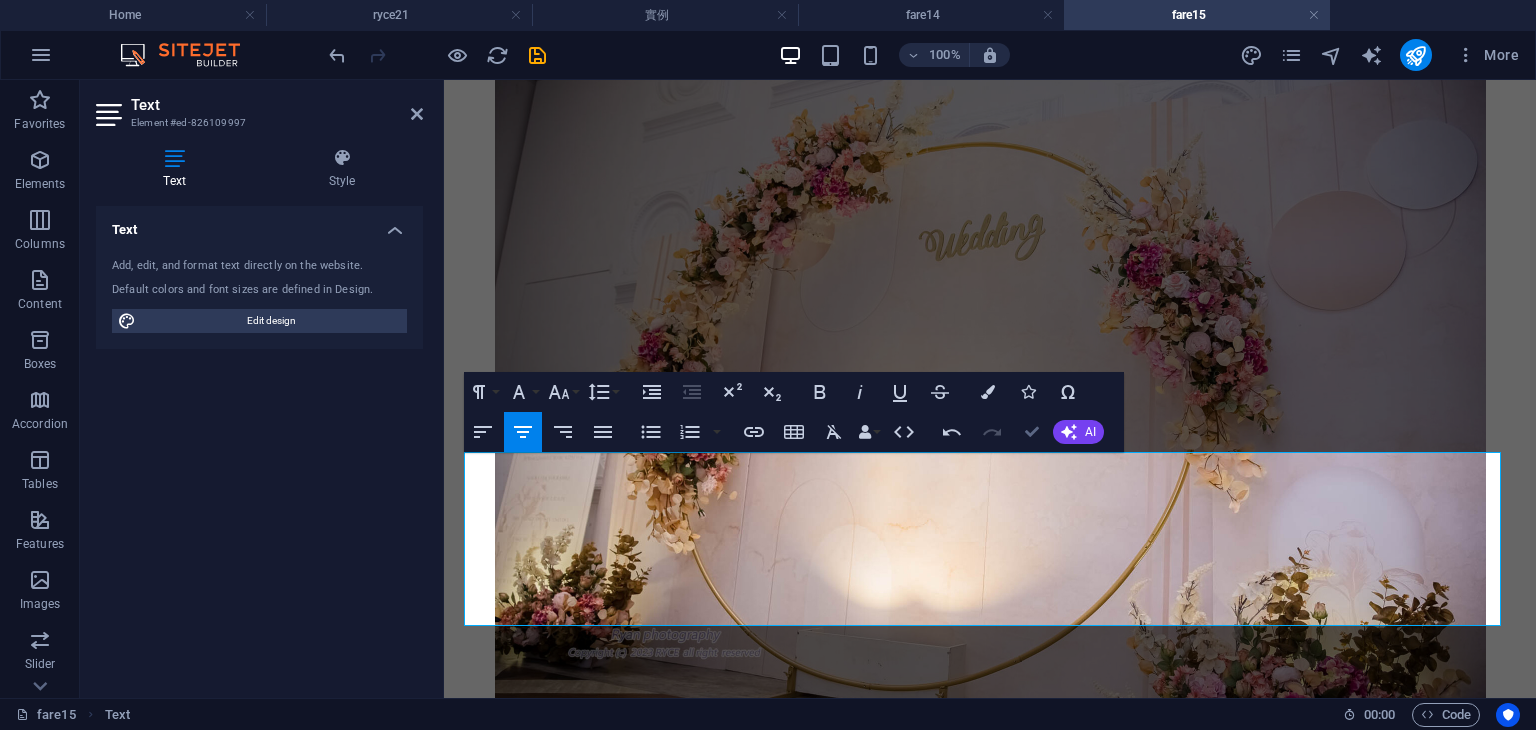 drag, startPoint x: 1024, startPoint y: 432, endPoint x: 958, endPoint y: 373, distance: 88.52683 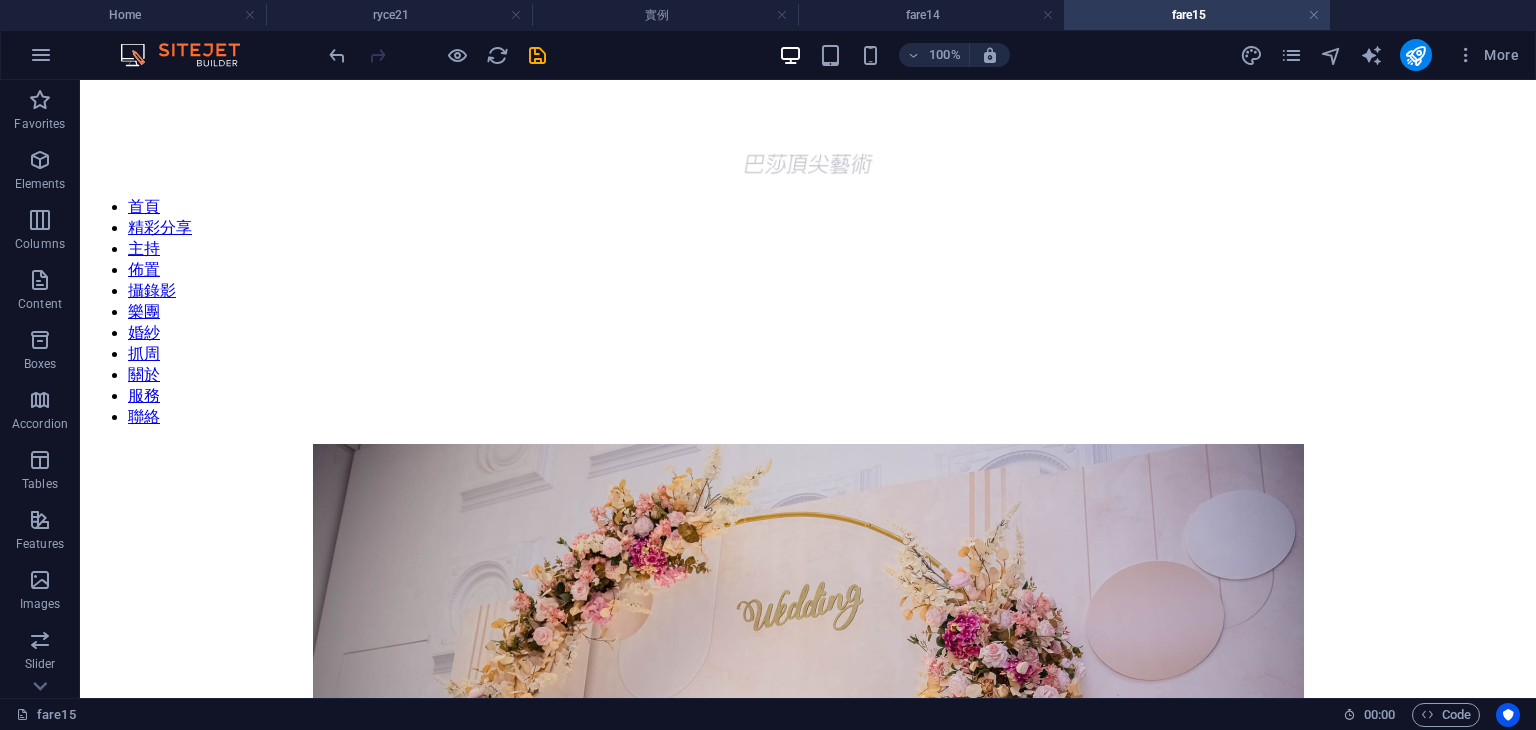 scroll, scrollTop: 0, scrollLeft: 0, axis: both 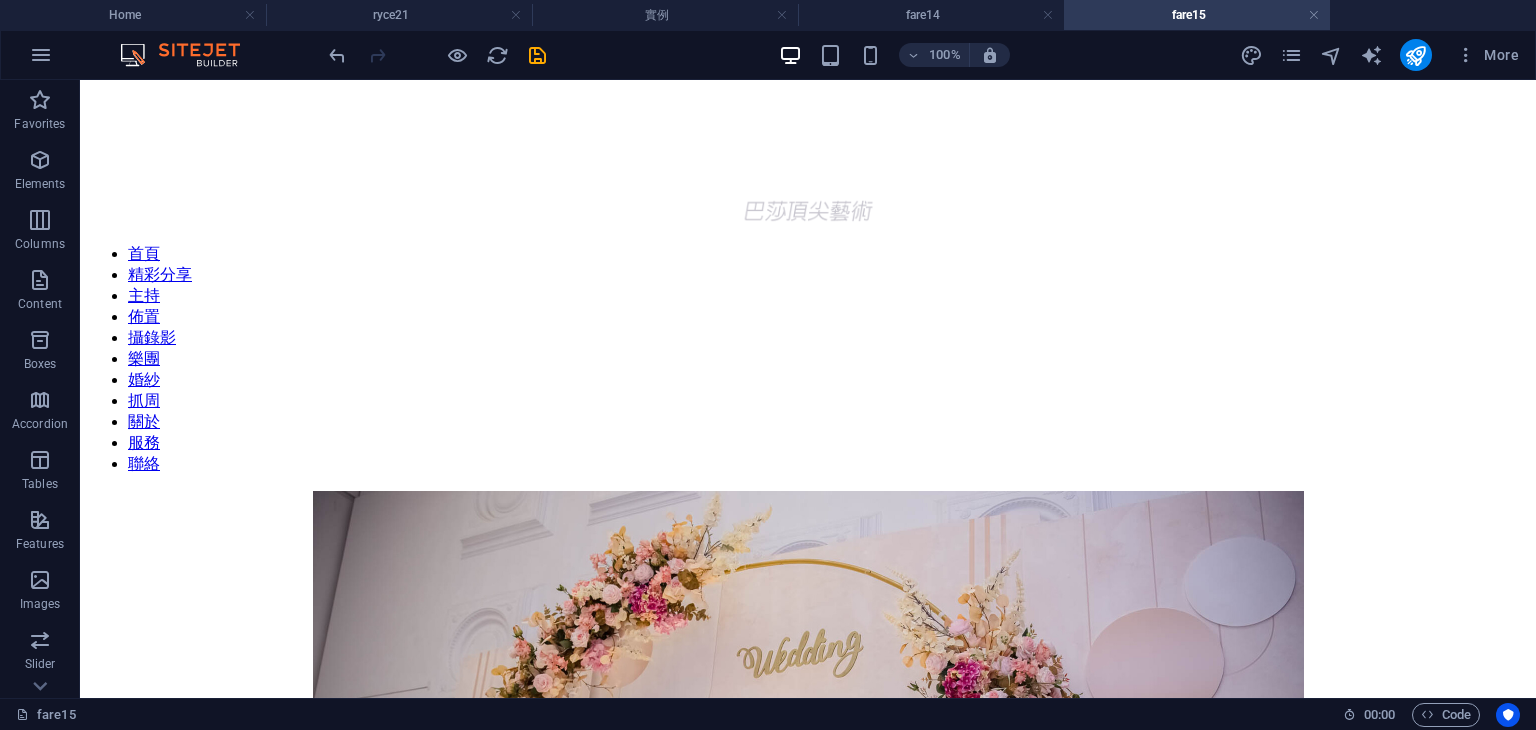 drag, startPoint x: 1530, startPoint y: 178, endPoint x: 1614, endPoint y: 81, distance: 128.31601 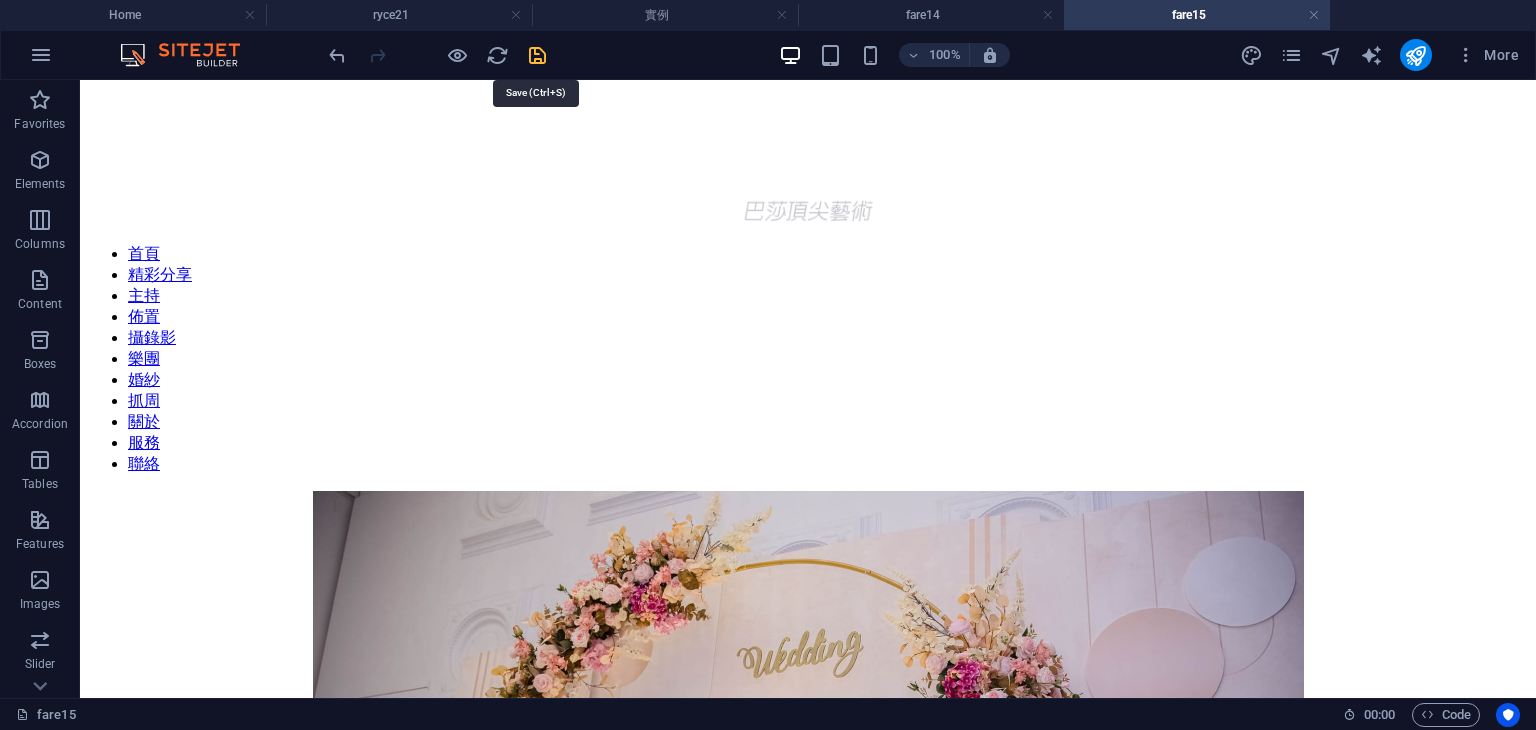 drag, startPoint x: 530, startPoint y: 53, endPoint x: 945, endPoint y: 42, distance: 415.14575 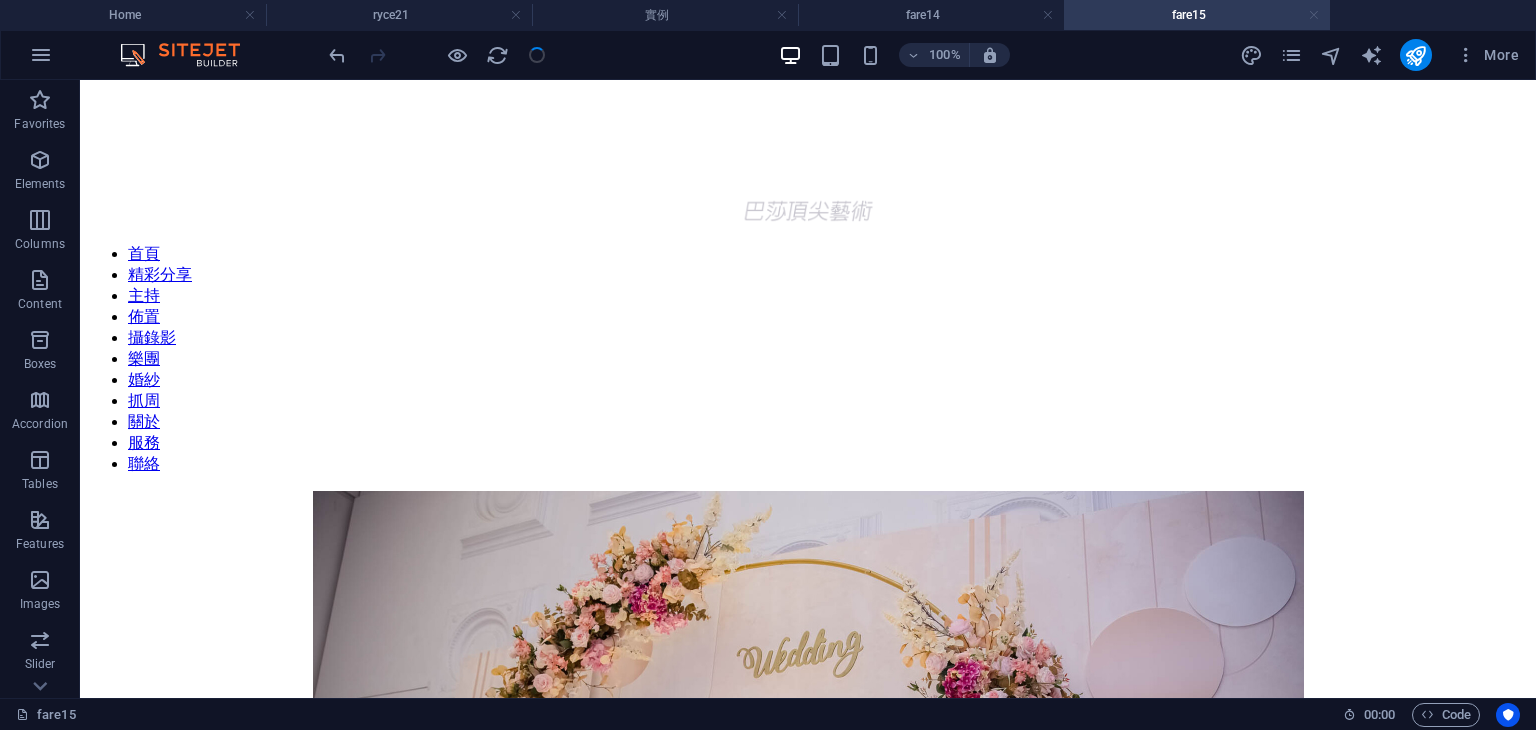 click at bounding box center [1314, 15] 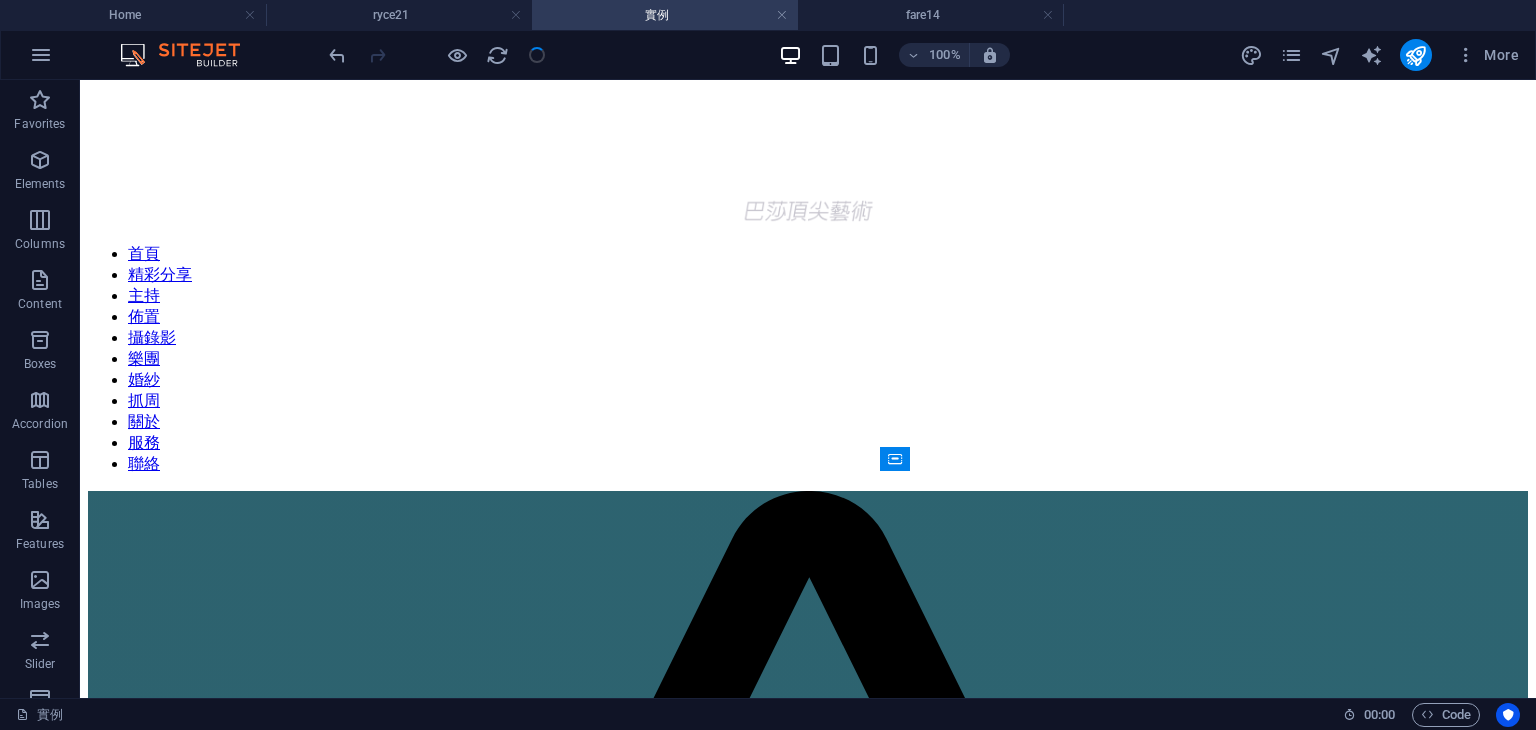 scroll, scrollTop: 2228, scrollLeft: 0, axis: vertical 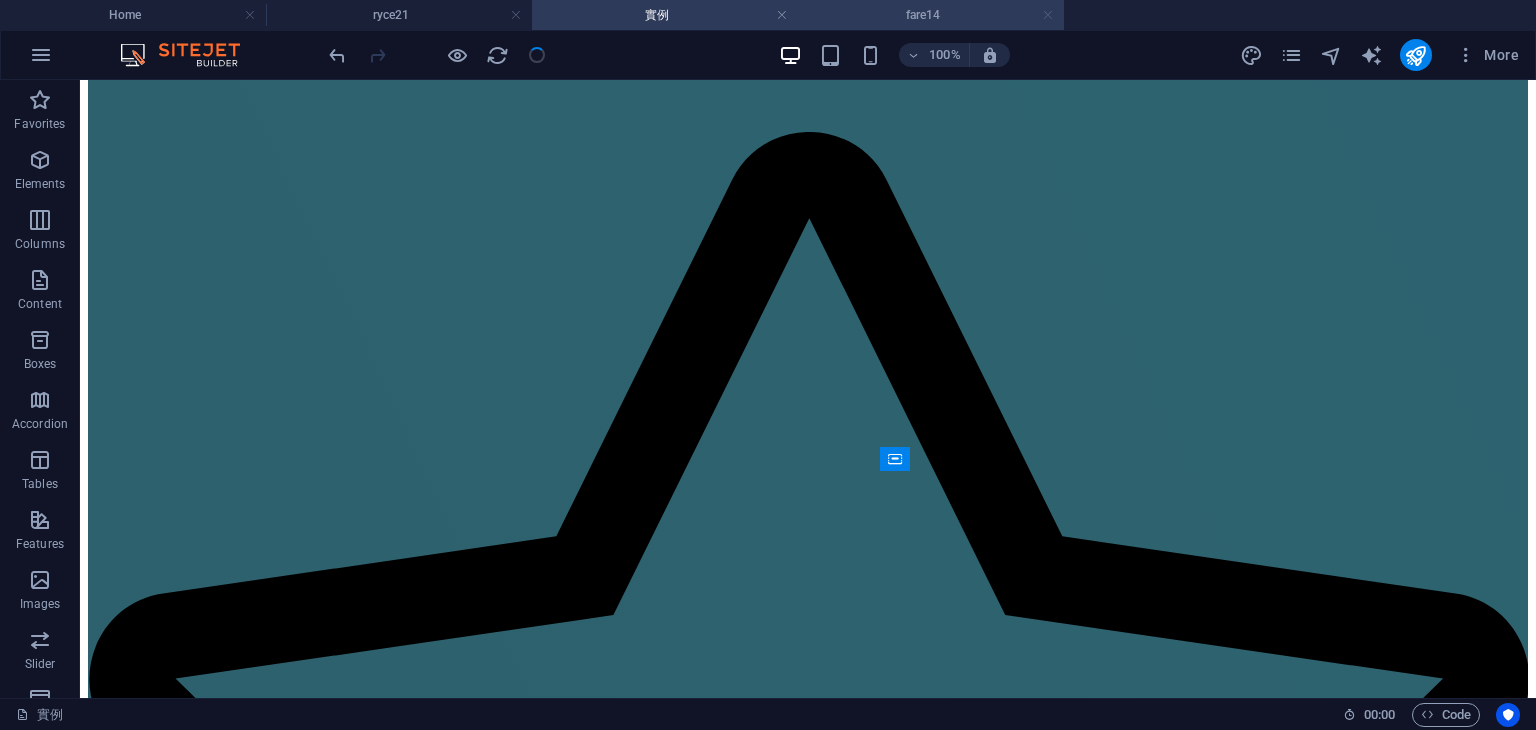 click at bounding box center (1048, 15) 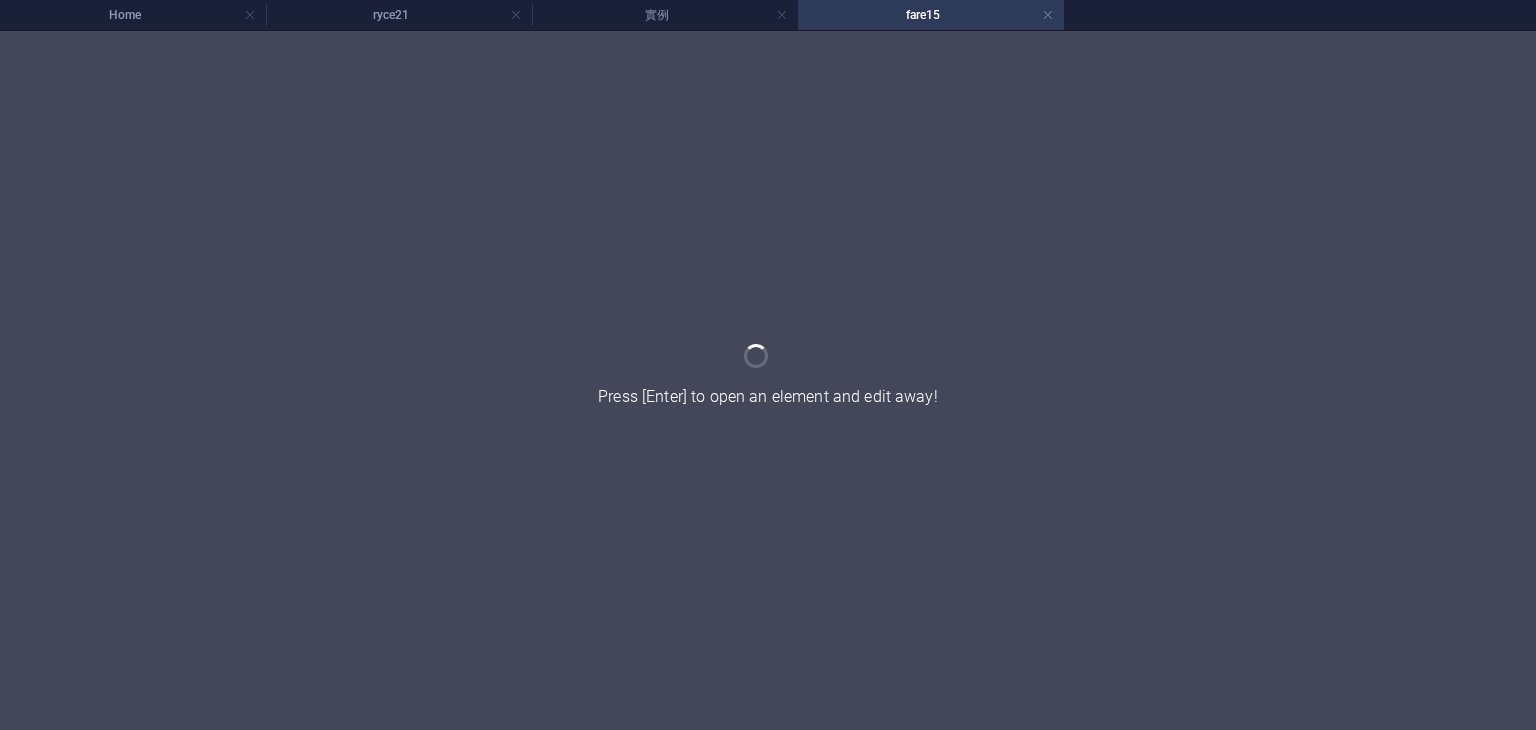 scroll, scrollTop: 0, scrollLeft: 0, axis: both 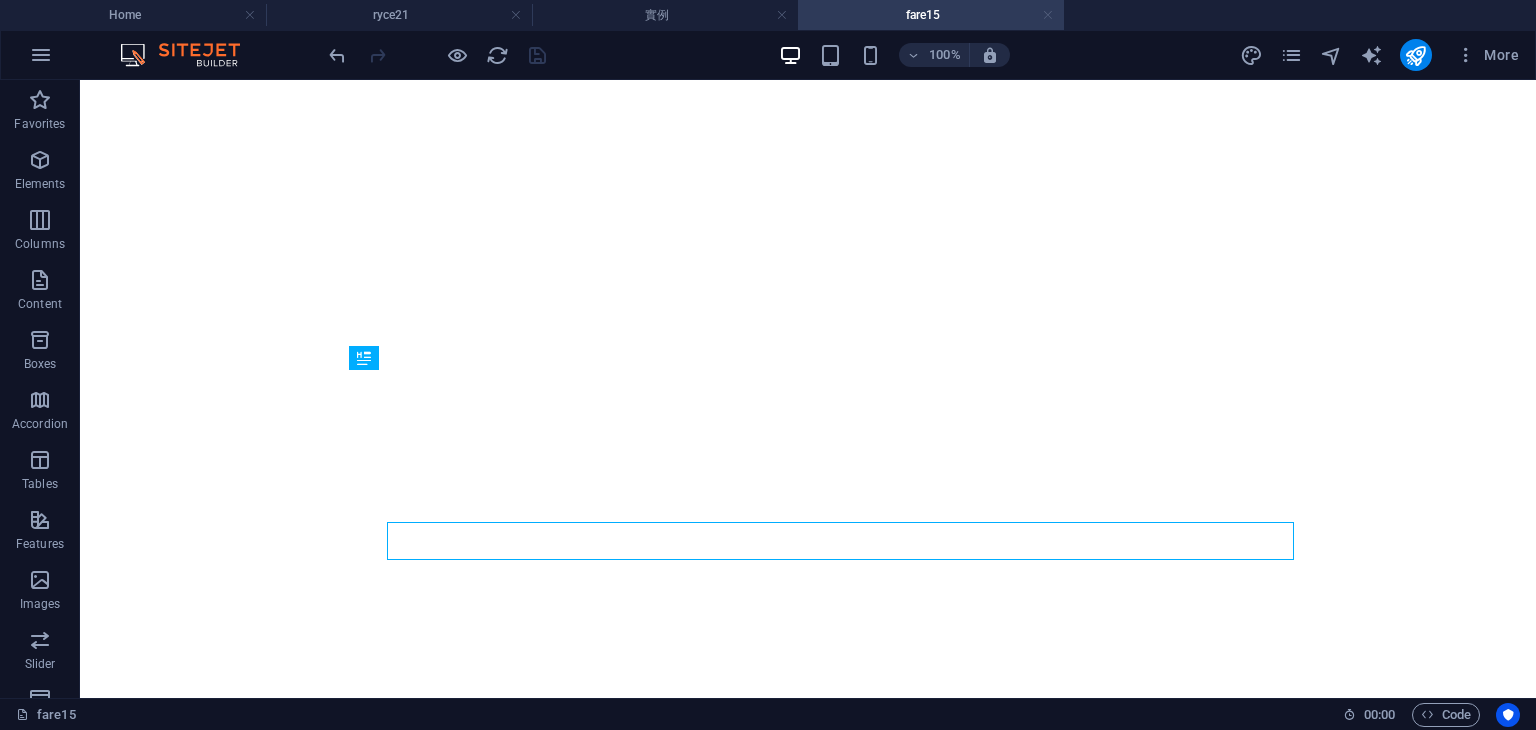 click at bounding box center [1048, 15] 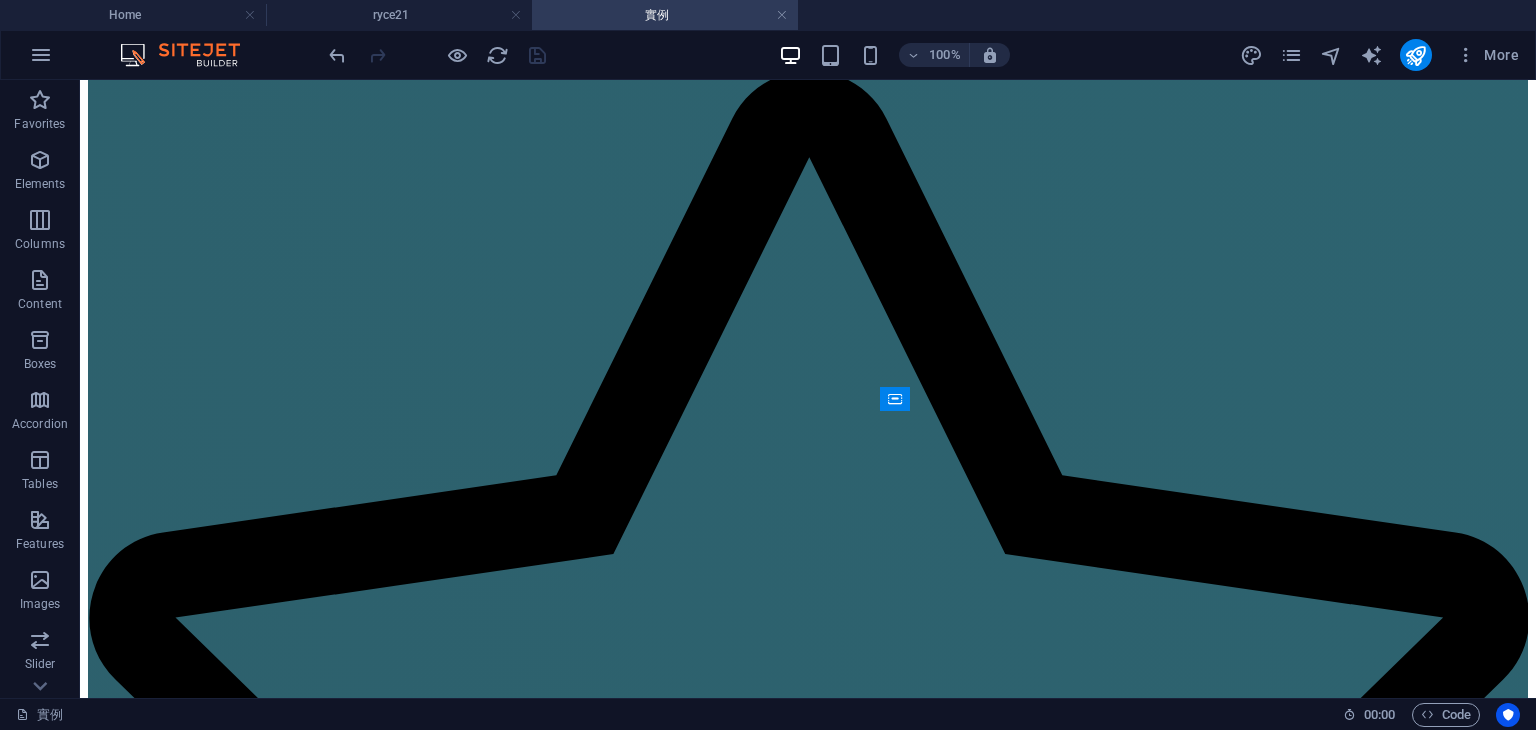 scroll, scrollTop: 2301, scrollLeft: 0, axis: vertical 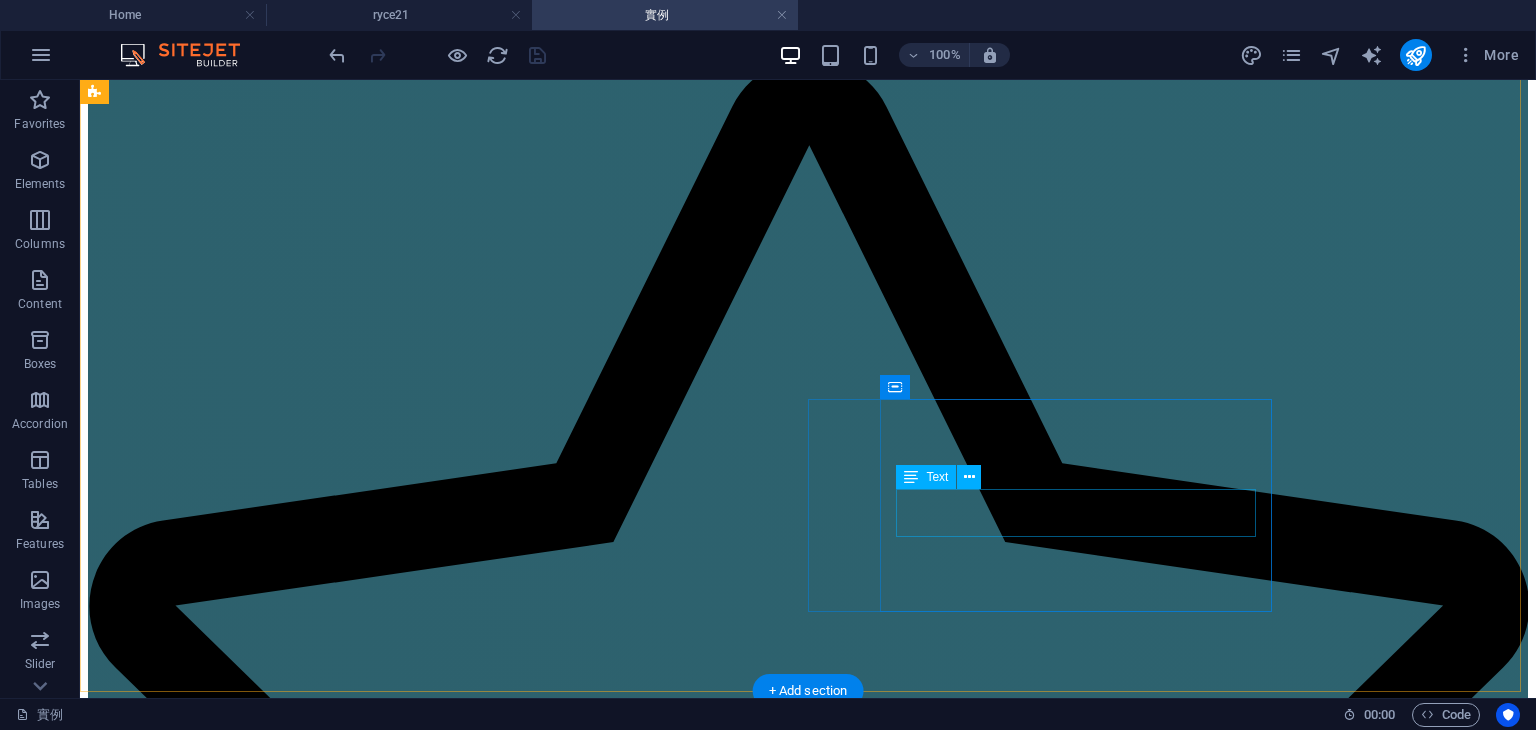 click on "主題區，收禮桌，獨立桌框相本謝卡桌，燈光，架設及撤場" at bounding box center [808, 37971] 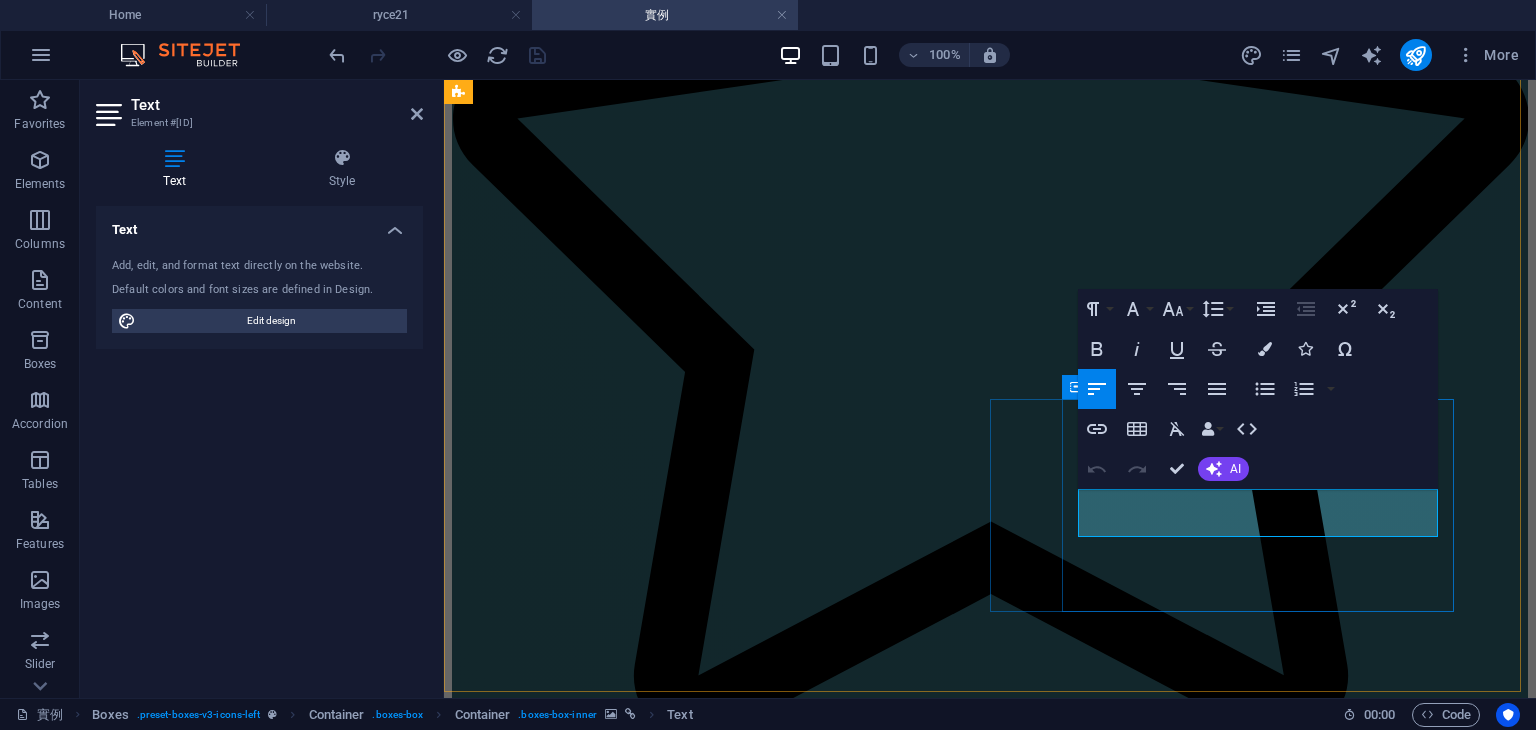 click on "主題區，收禮桌，獨立桌框相本謝卡桌，燈光，架設及撤場" at bounding box center (990, 30308) 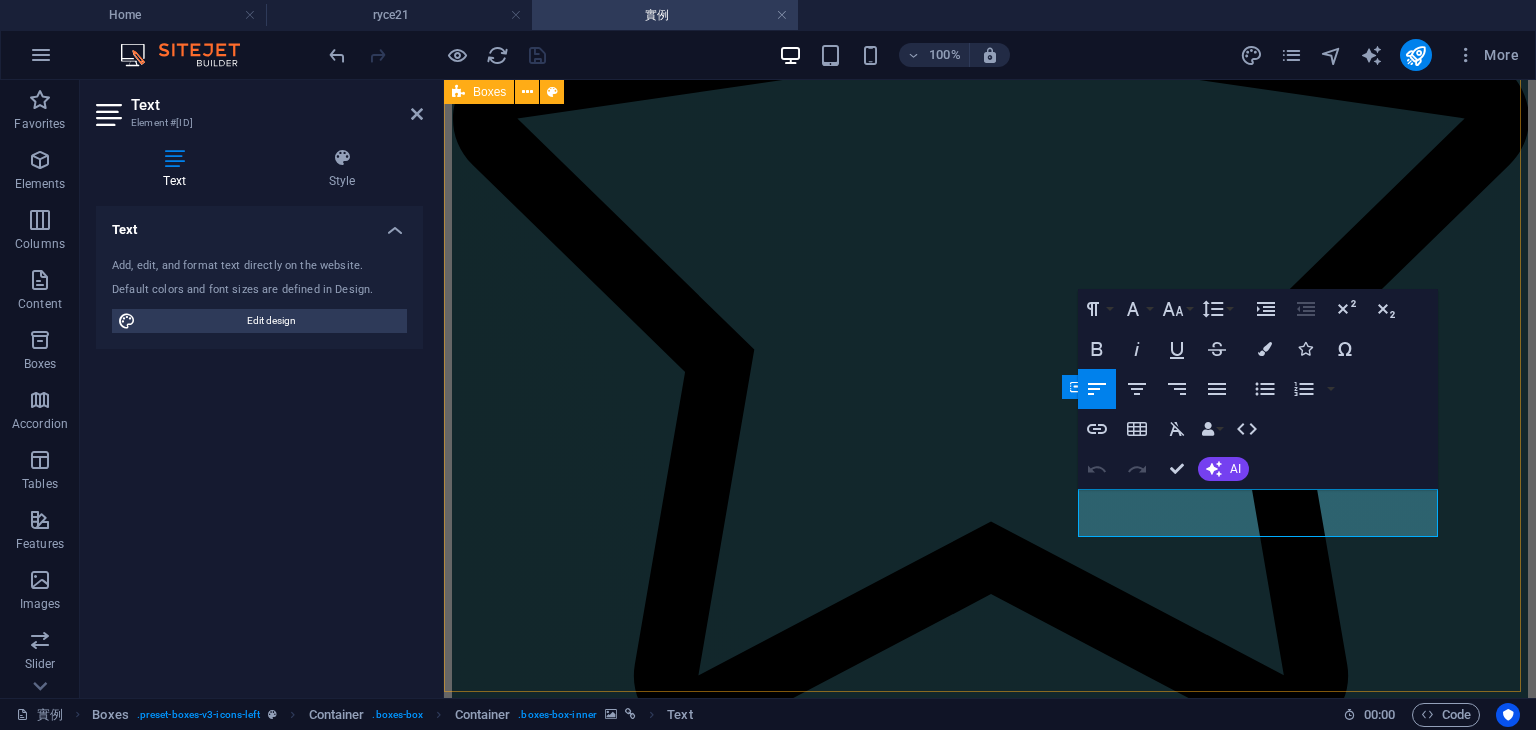 type 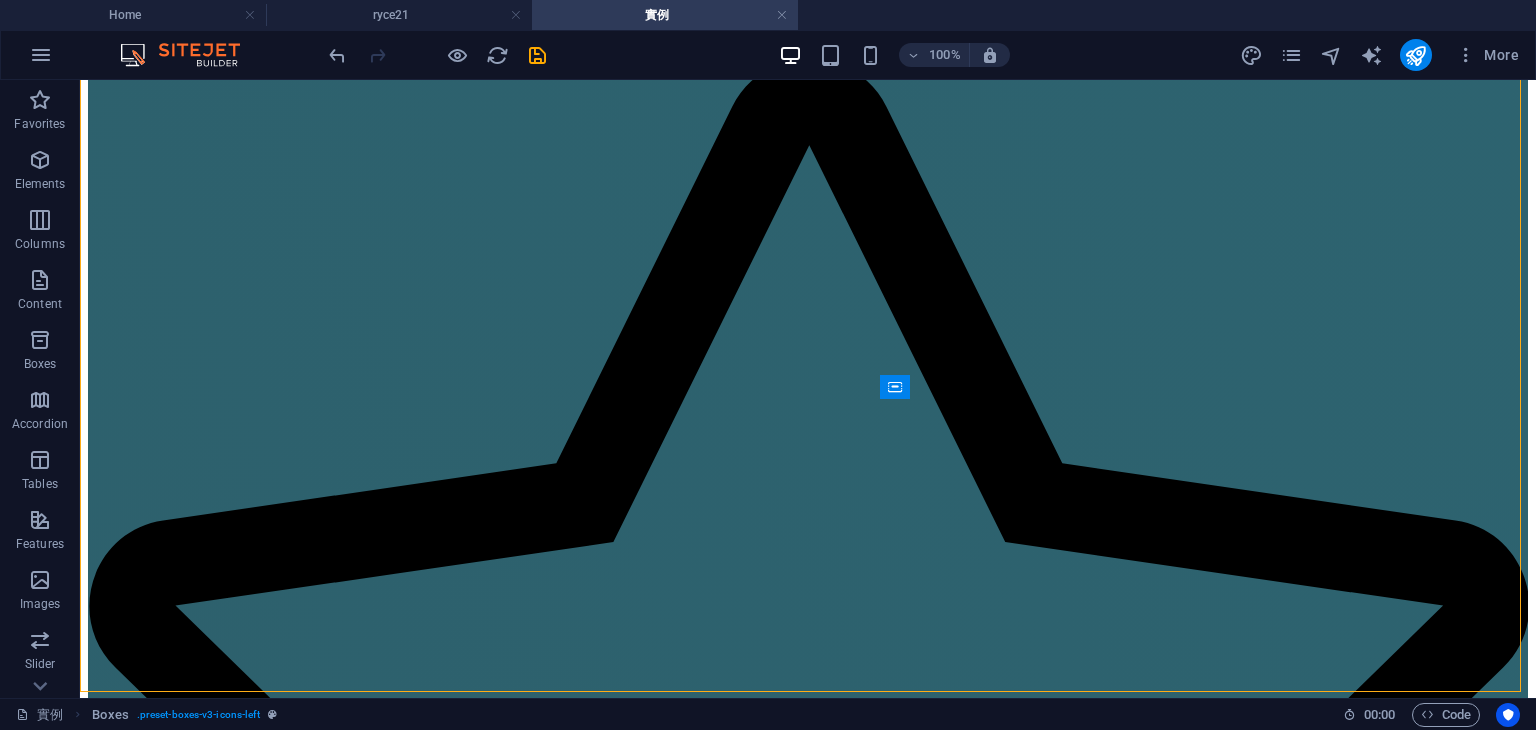drag, startPoint x: 1520, startPoint y: 434, endPoint x: 1535, endPoint y: 460, distance: 30.016663 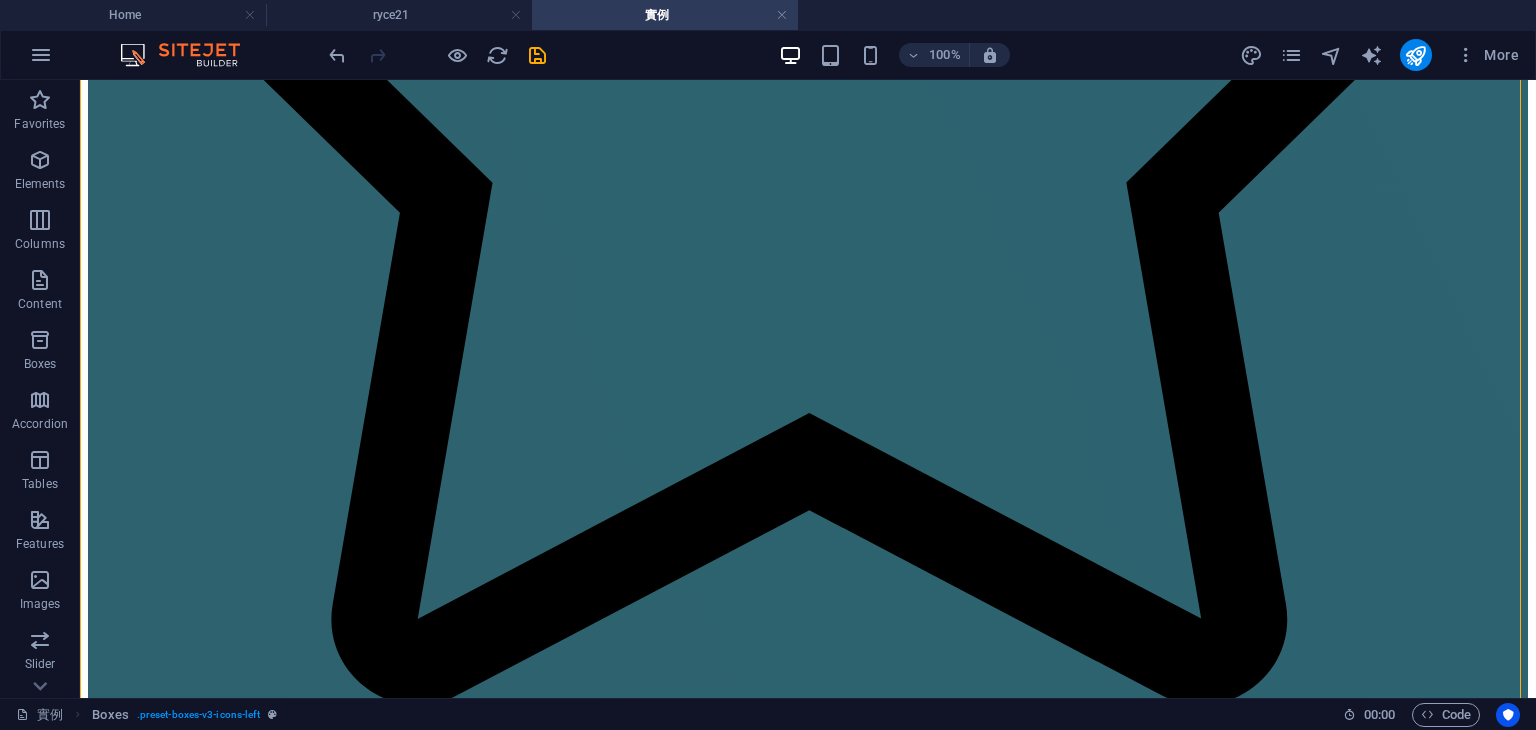 scroll, scrollTop: 0, scrollLeft: 0, axis: both 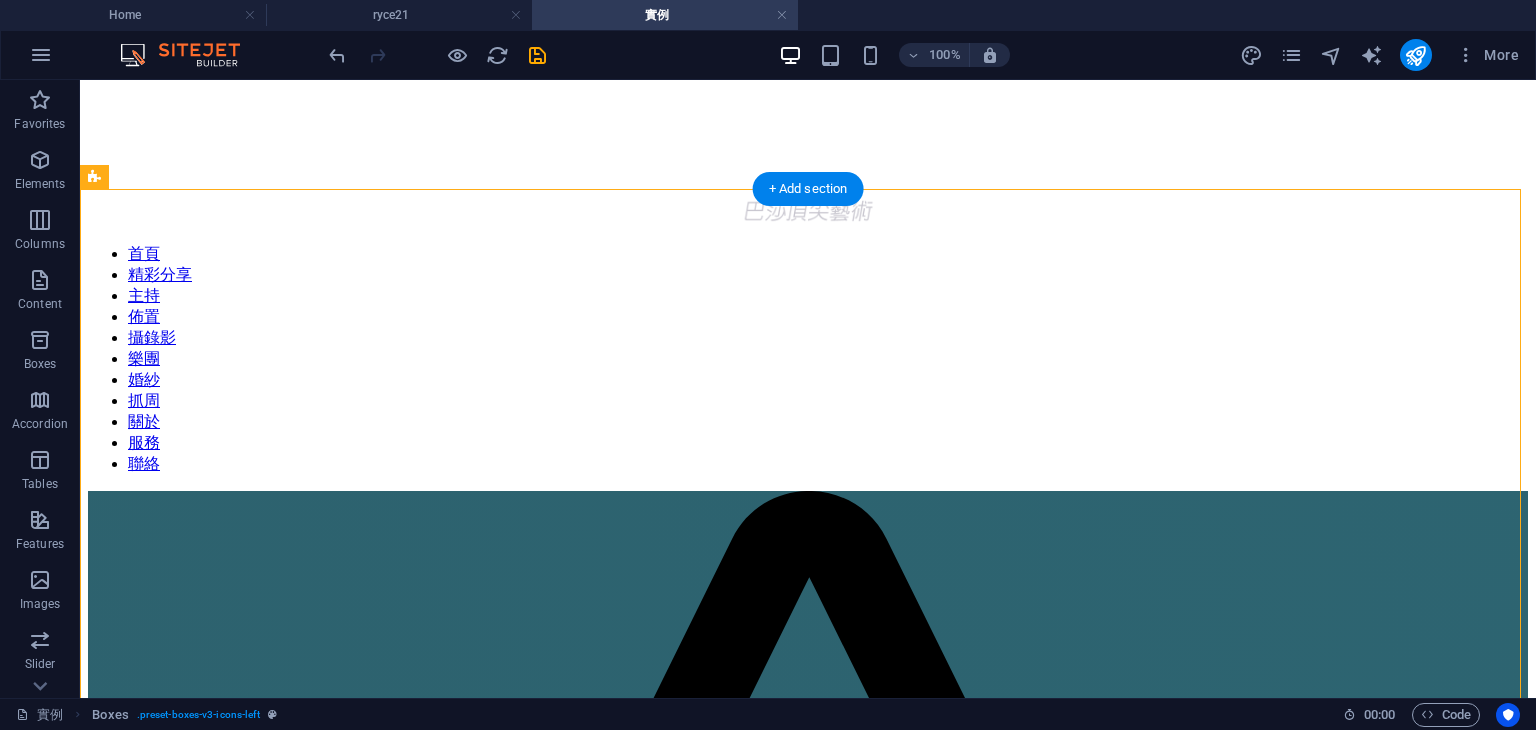 click on "絕美大型多層次背板，鏡面走道，星光球球走道柱 一場婚禮佈置做了五個小時，現場賓客讚不絕口，是怎樣的佈置，又包含什麼內容? 超美圓形花門+多層次背板 網美級很好拍的背景，淡色系多層次背板，含收禮桌及獨立相本小物桌。 畢業典禮全包設計 畢業照，主持，舞台主視覺，全場佈置，平面攝影，動態錄影，音響架設，畢業MV 鎮陽＆曉萱，婚禮全包套 主持，多層次佈置，平面攝影，動態錄影，SDE，儀式帶領，音響，MV 宇彤＆名柔，婚禮包套服務 主持，平面攝影，動態錄影，SDE，音響 專業婚禮包套服務 主持，佈置，平面攝影，動態錄影，音響 多層次背板，星光走道，猜性別道具 超美多層次背板，絕對是你要找的婚禮主題背板，包含球球光佈走道，猜性別道具，捧花製作。 抓周佈置 藍色多層次背板設計 家林＆翊均，婚禮包套服務，新竹煙波飯店" at bounding box center (808, 20395) 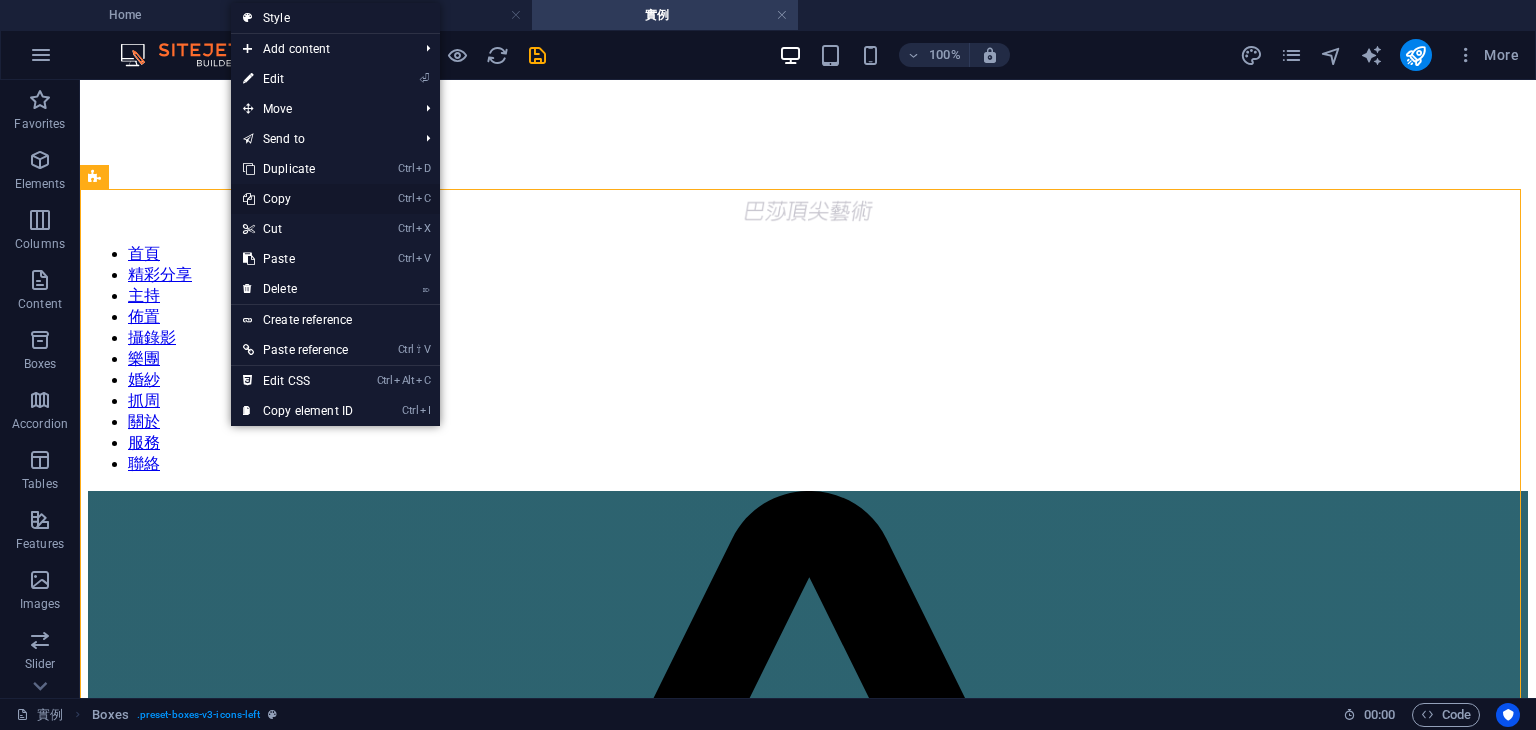 click on "Ctrl C  Copy" at bounding box center (298, 199) 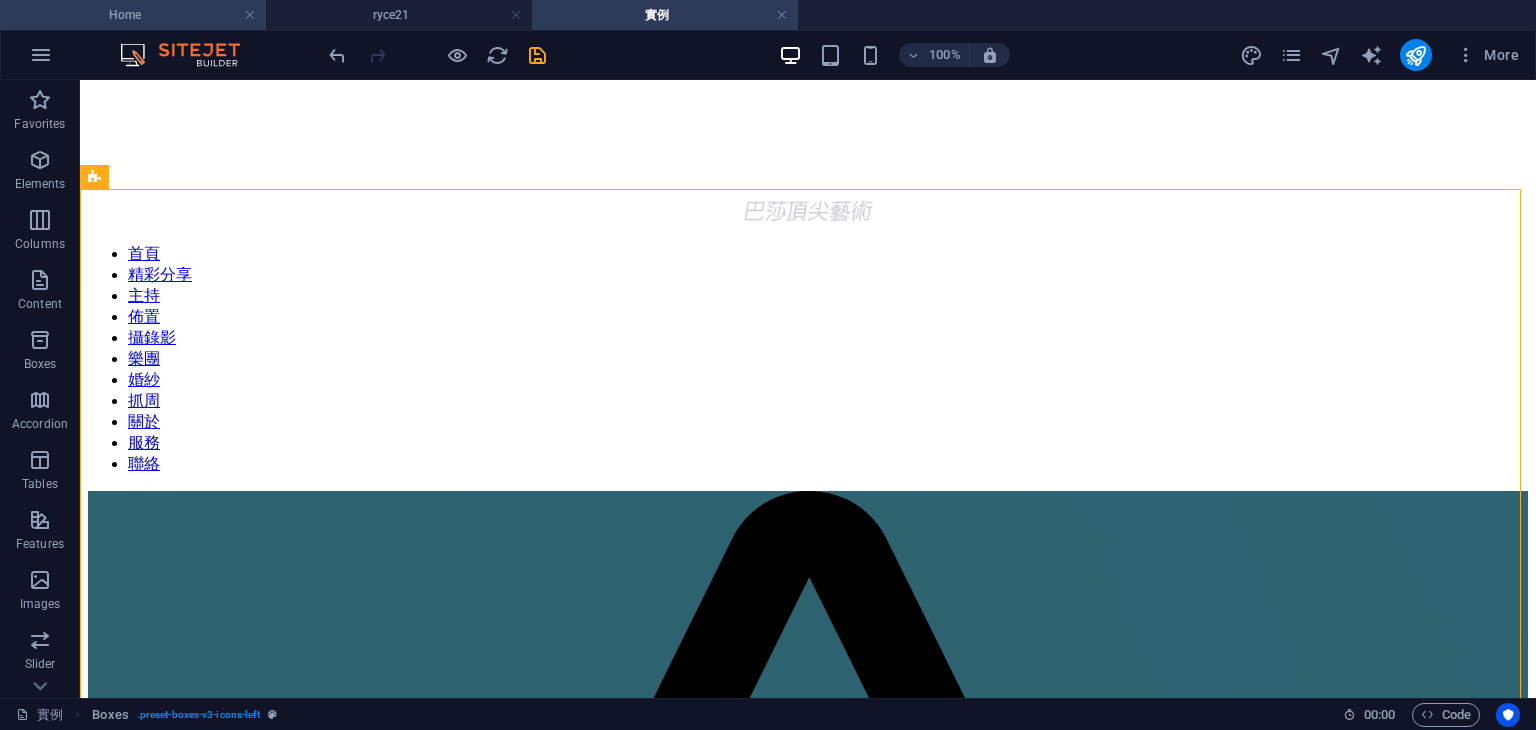 click on "Home" at bounding box center (133, 15) 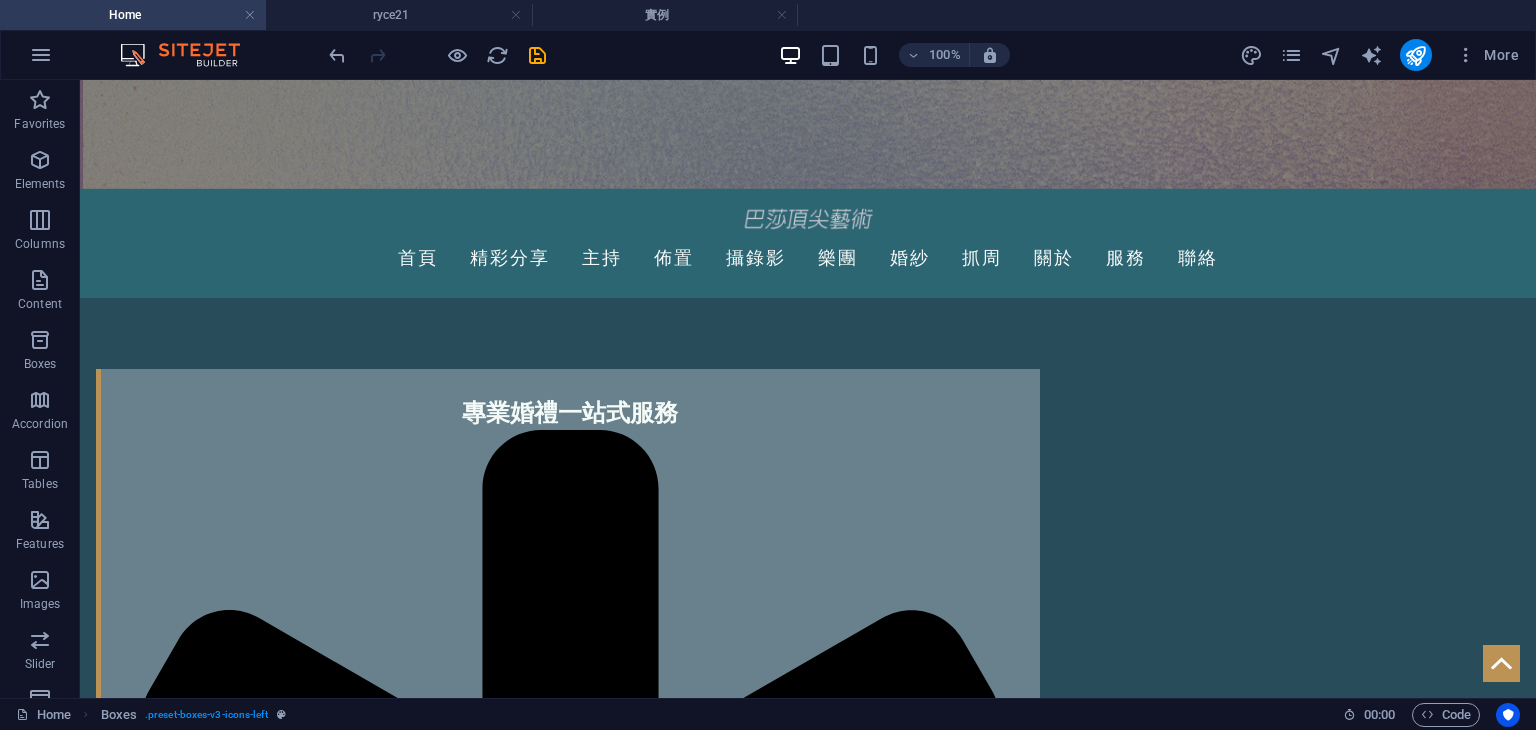 scroll, scrollTop: 556, scrollLeft: 0, axis: vertical 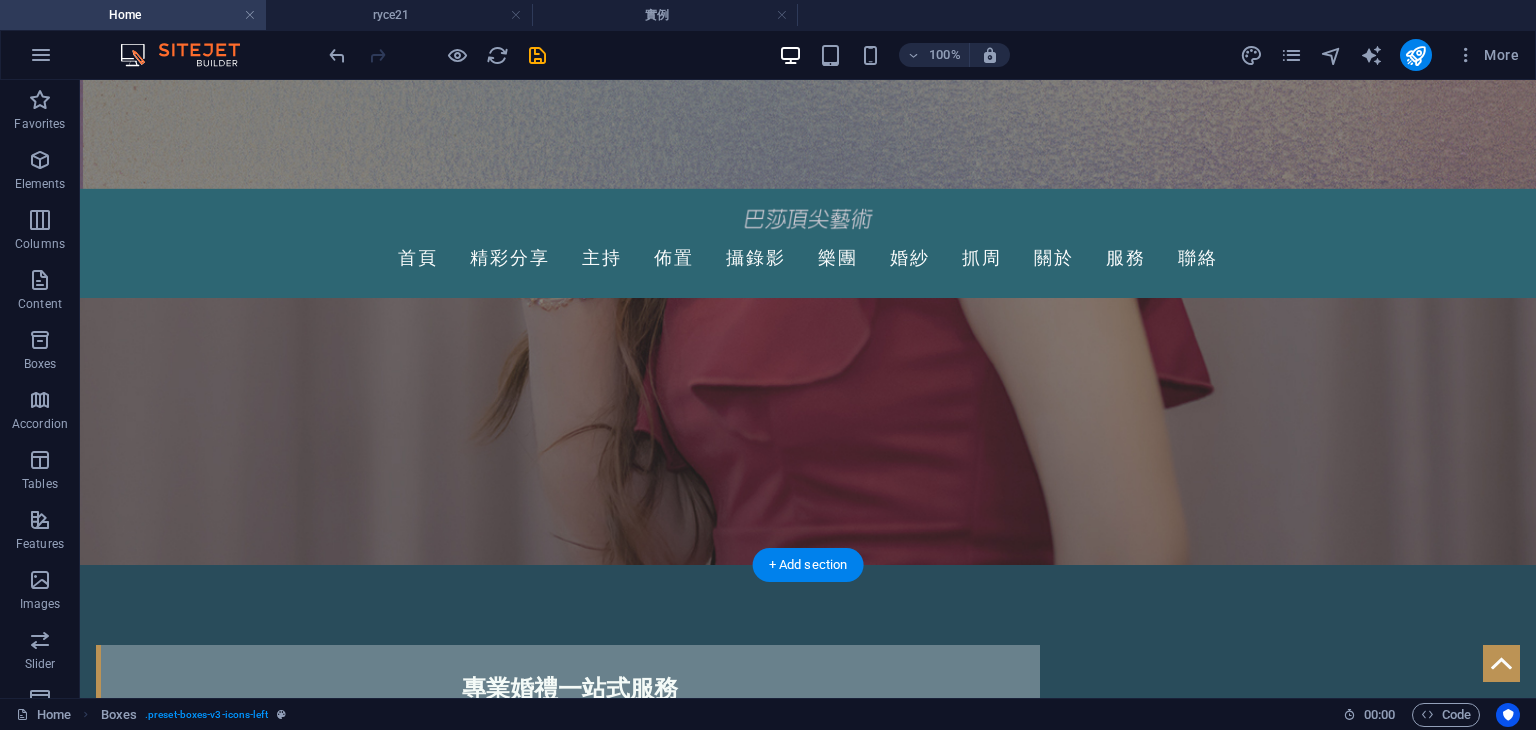 click at bounding box center [808, 29772] 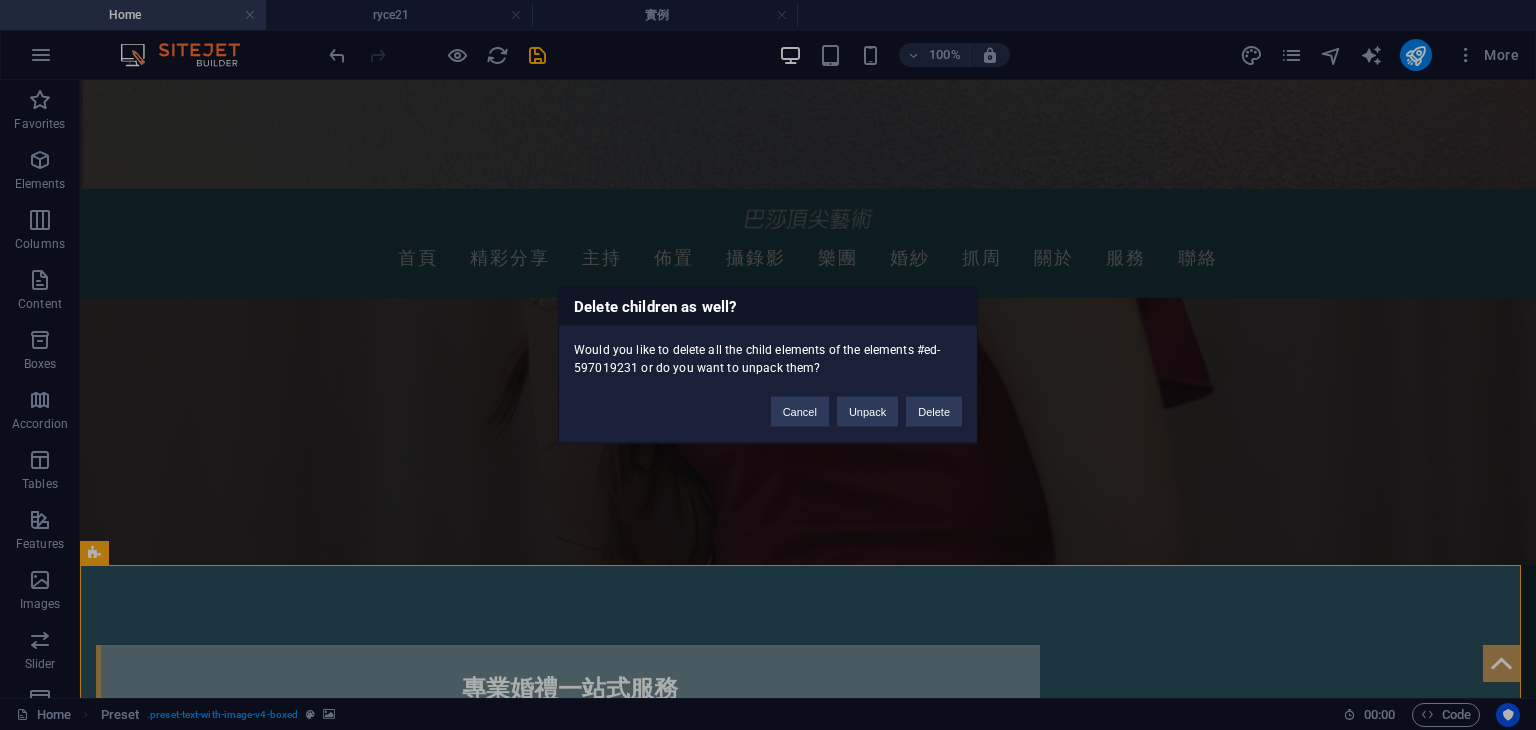 type 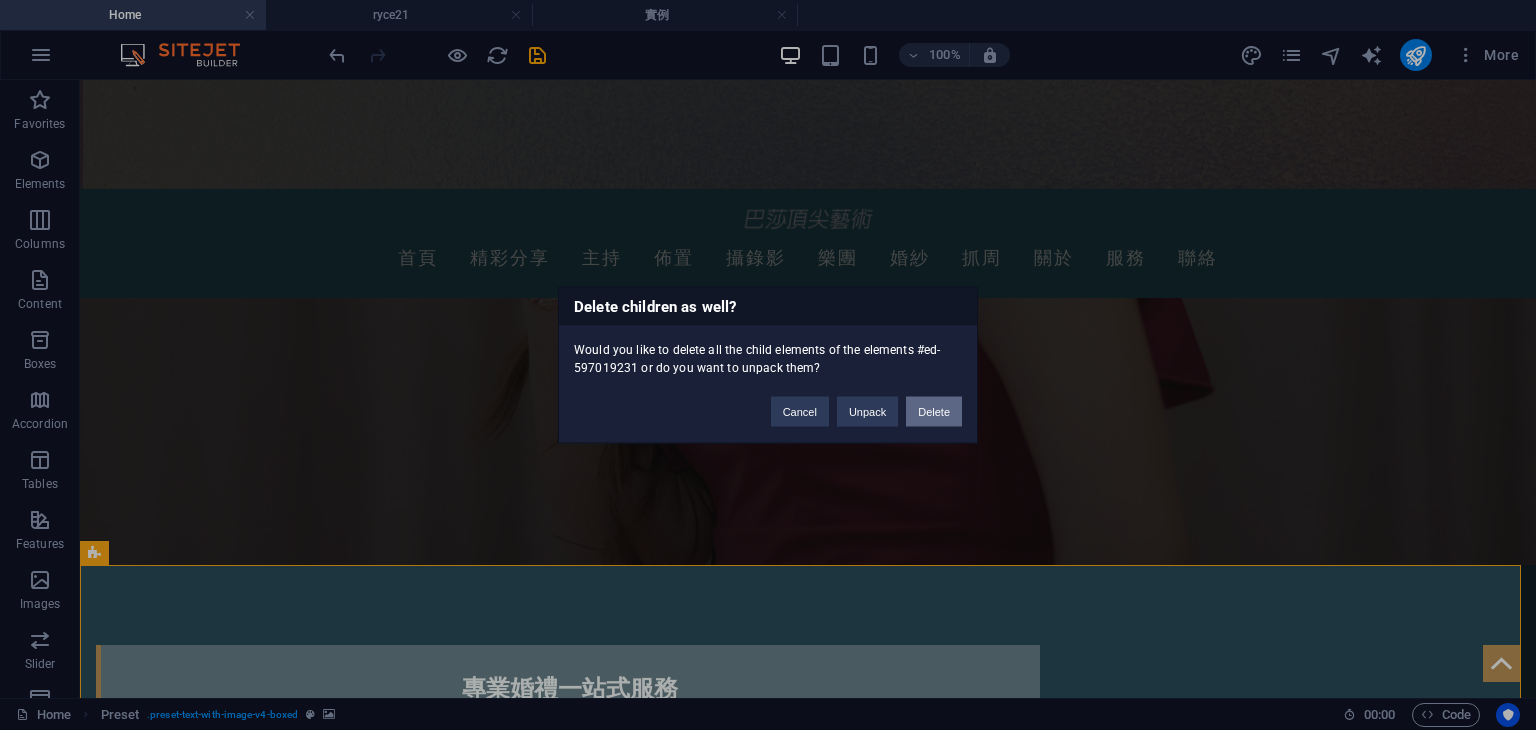 click on "Delete" at bounding box center (934, 412) 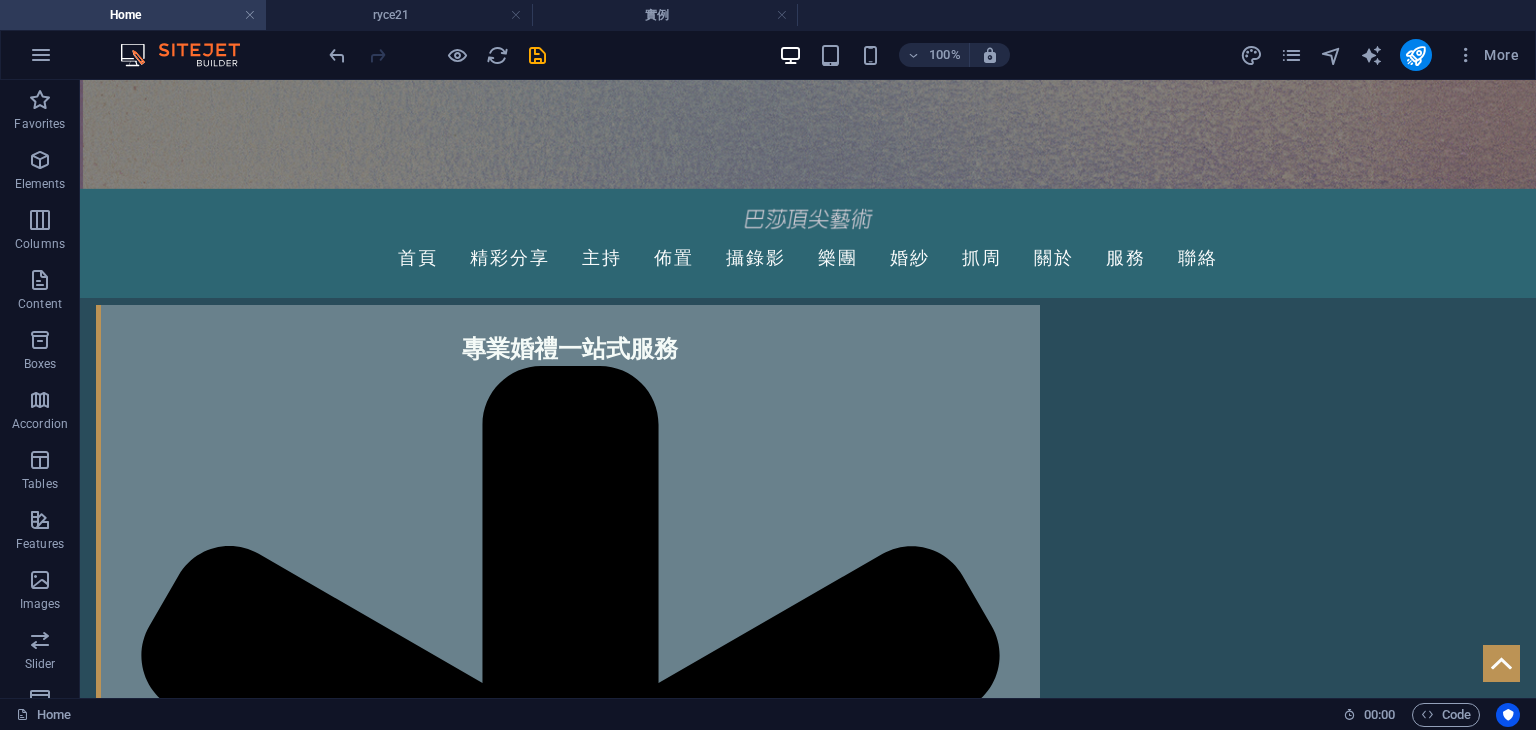 scroll, scrollTop: 884, scrollLeft: 0, axis: vertical 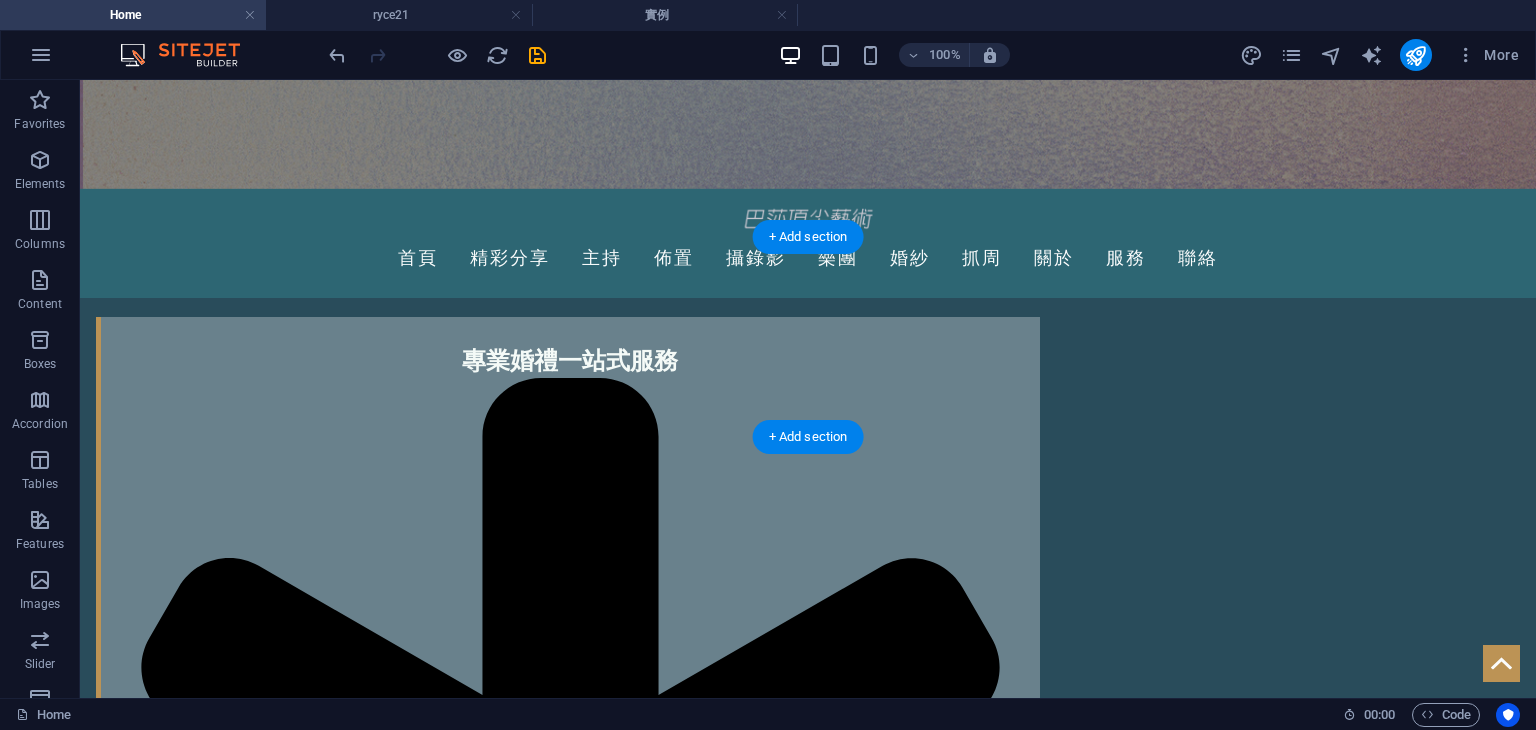 click at bounding box center [808, 29444] 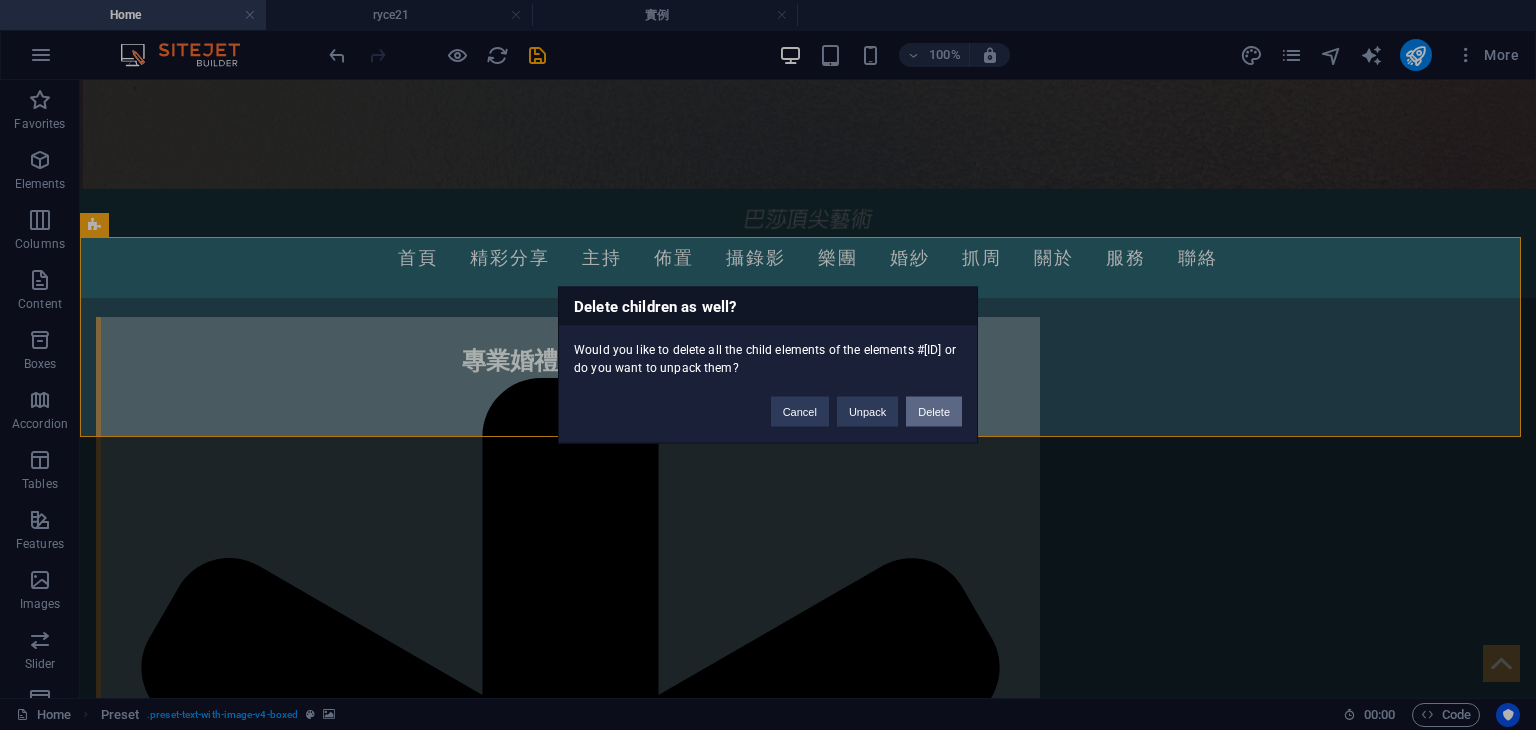 click on "Delete" at bounding box center (934, 412) 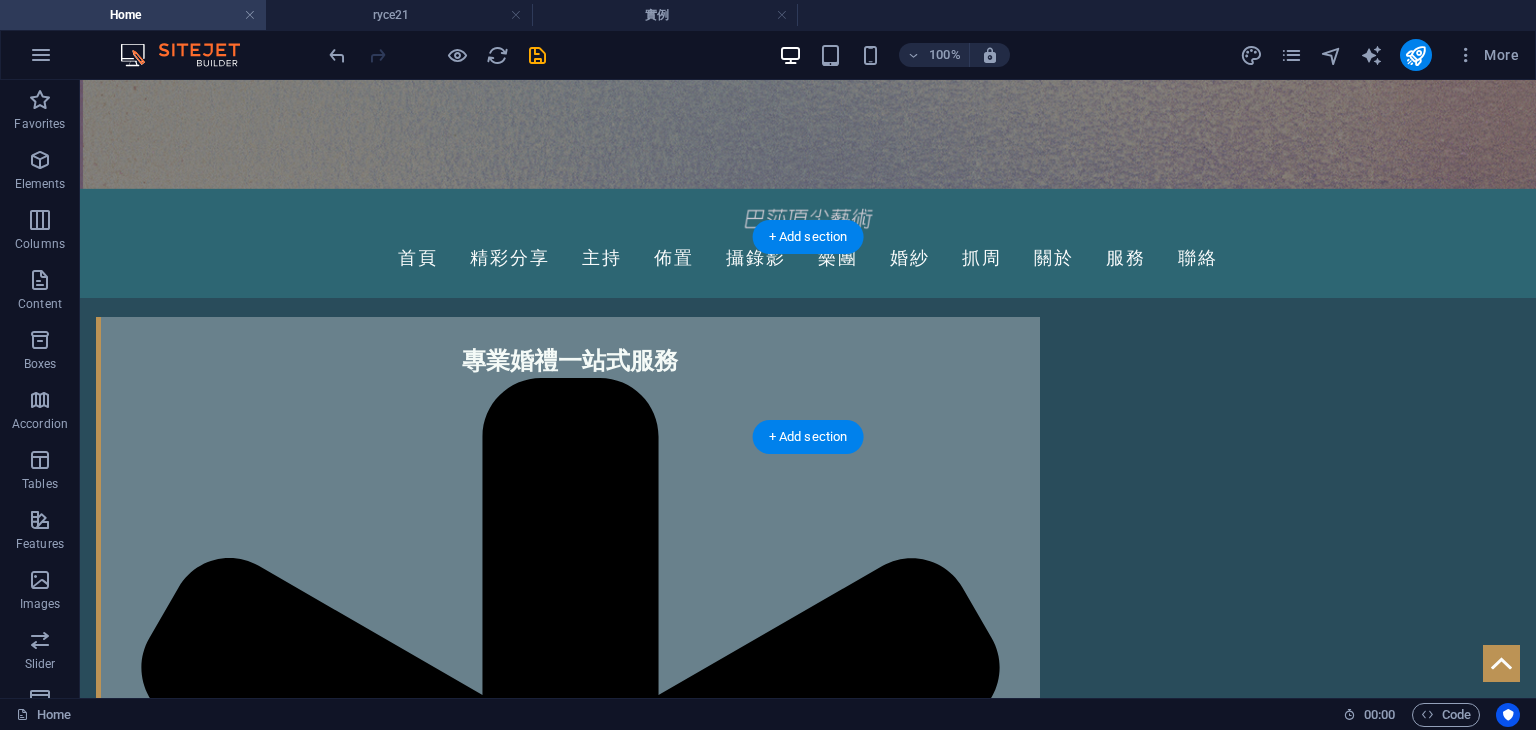 click at bounding box center (808, 29444) 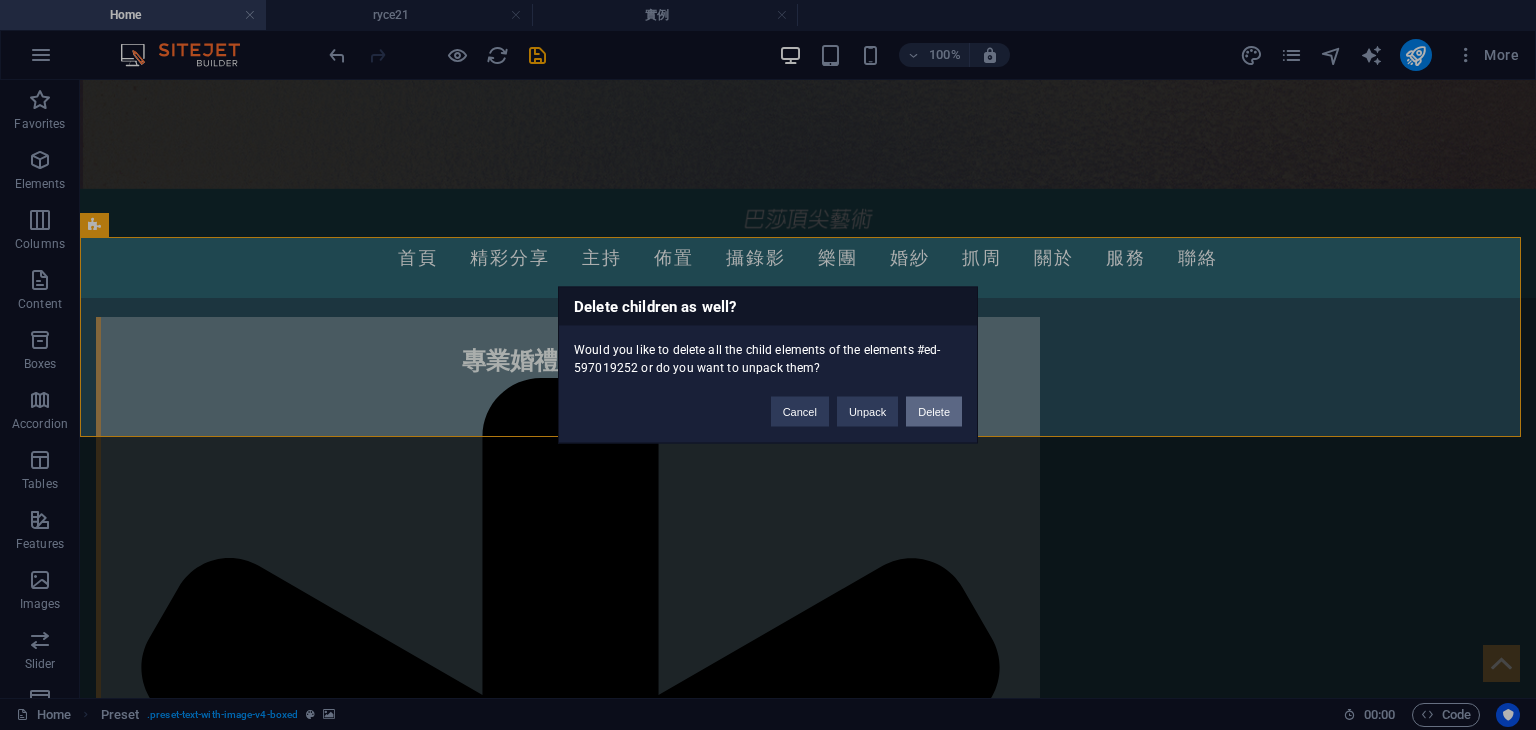 click on "Delete" at bounding box center (934, 412) 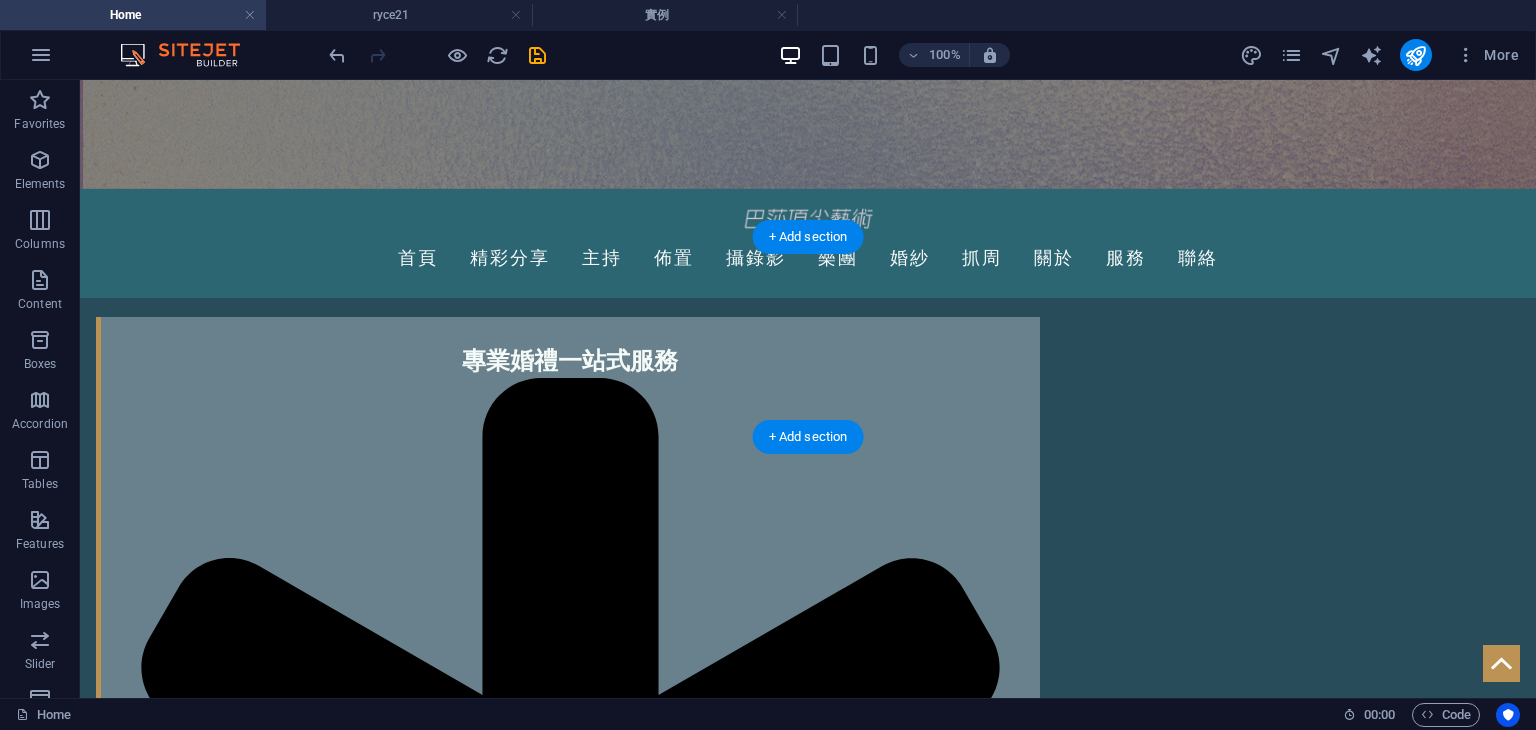 click at bounding box center (808, 29444) 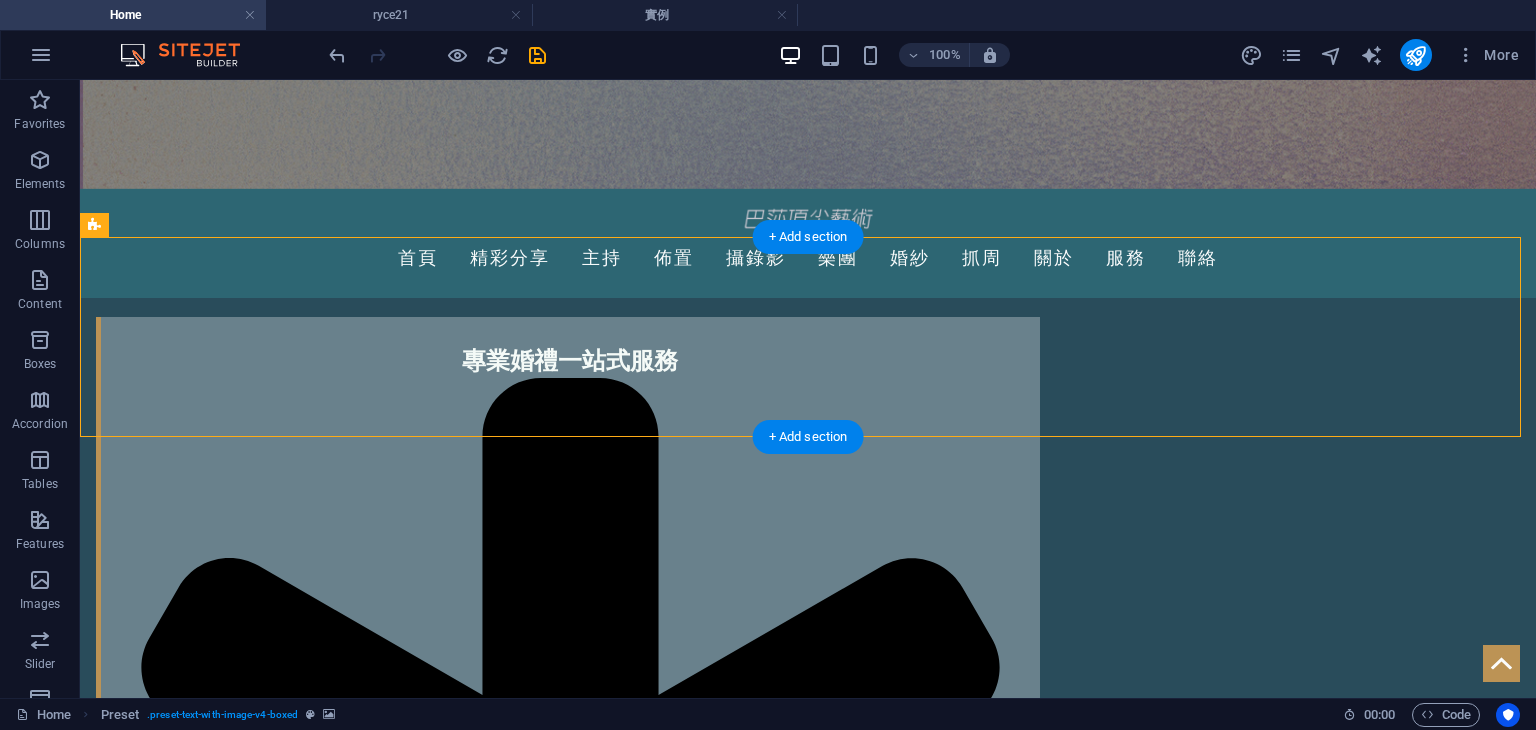 click at bounding box center (808, 29444) 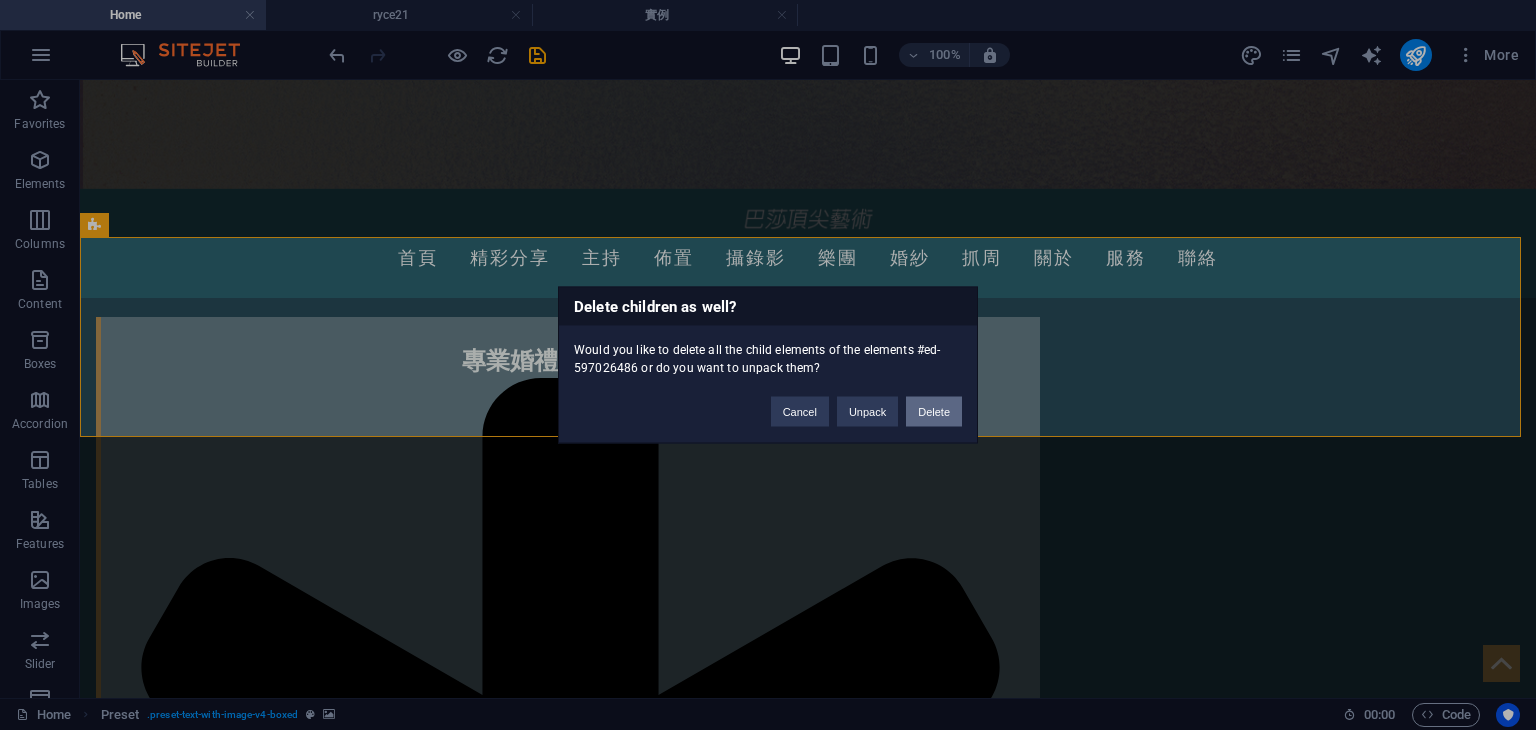 drag, startPoint x: 928, startPoint y: 420, endPoint x: 1268, endPoint y: 349, distance: 347.33414 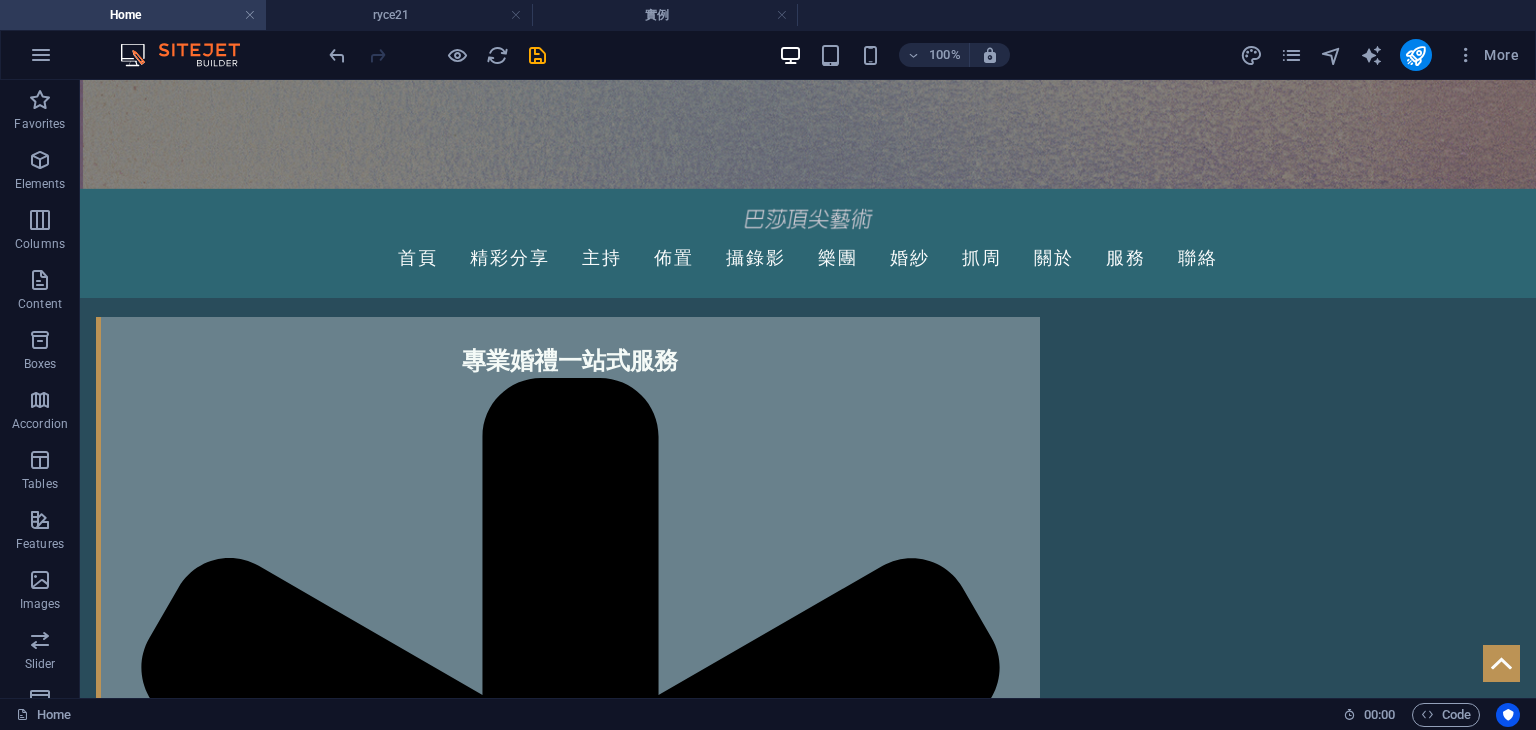 click at bounding box center [808, 29444] 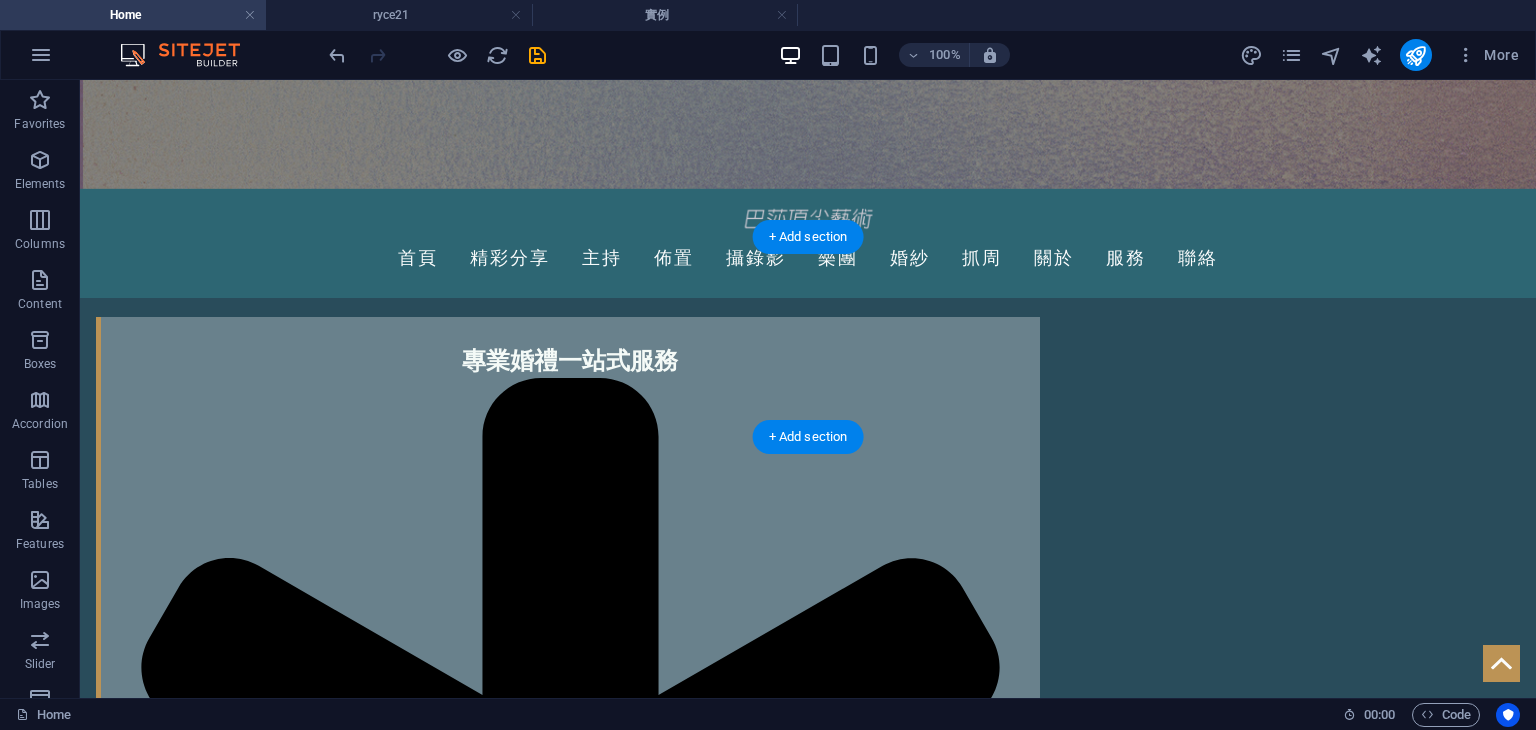 click at bounding box center (808, 29444) 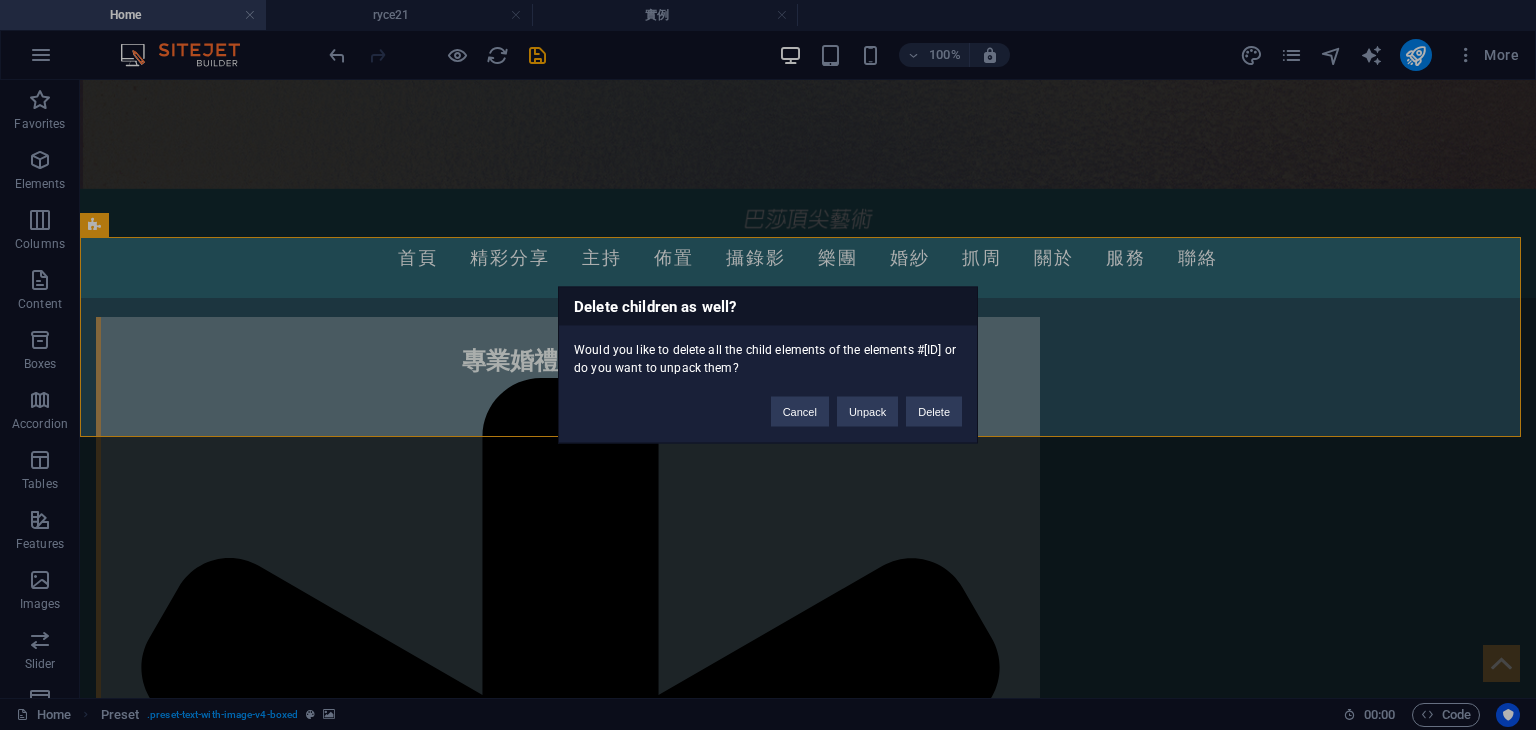 type 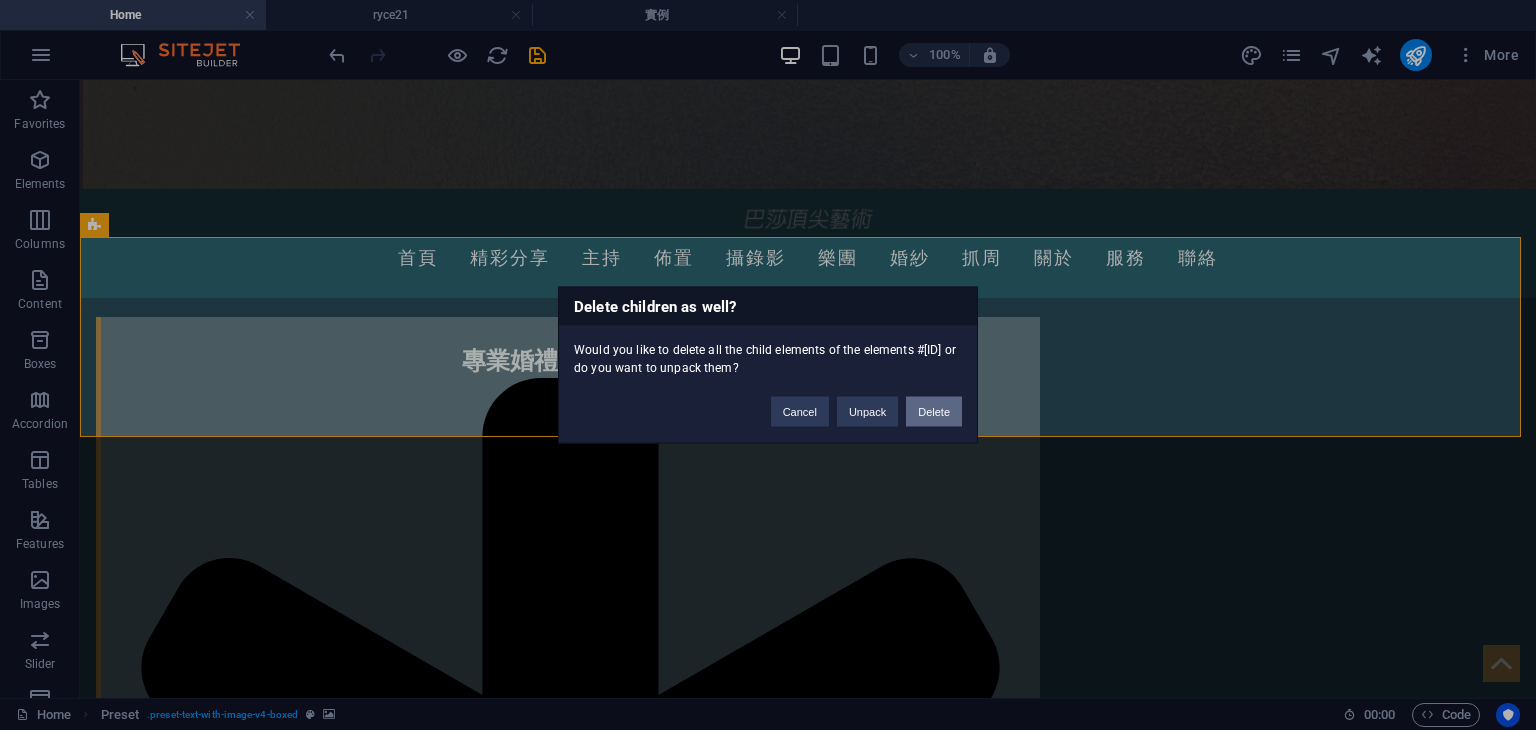 click on "Delete" at bounding box center (934, 412) 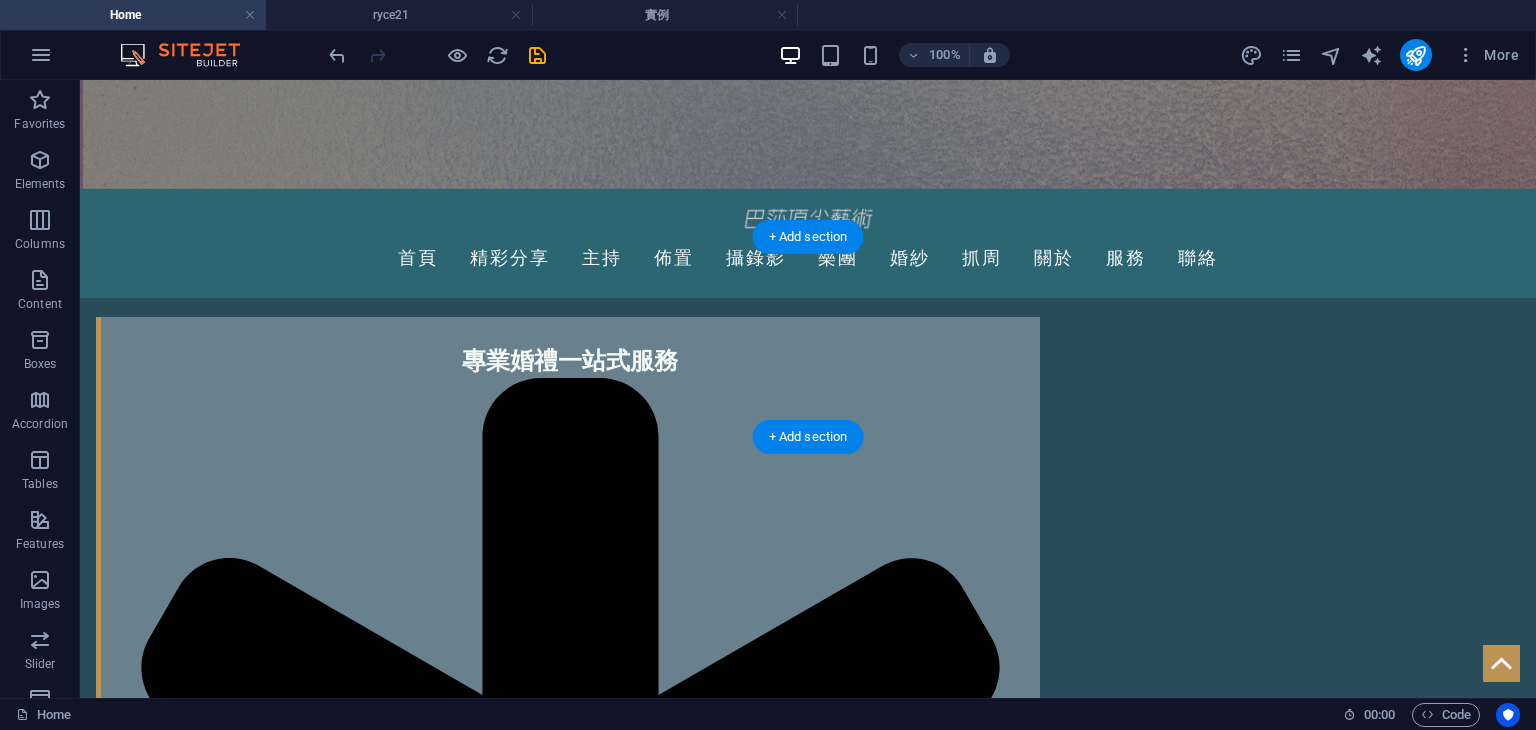 click at bounding box center [808, 29444] 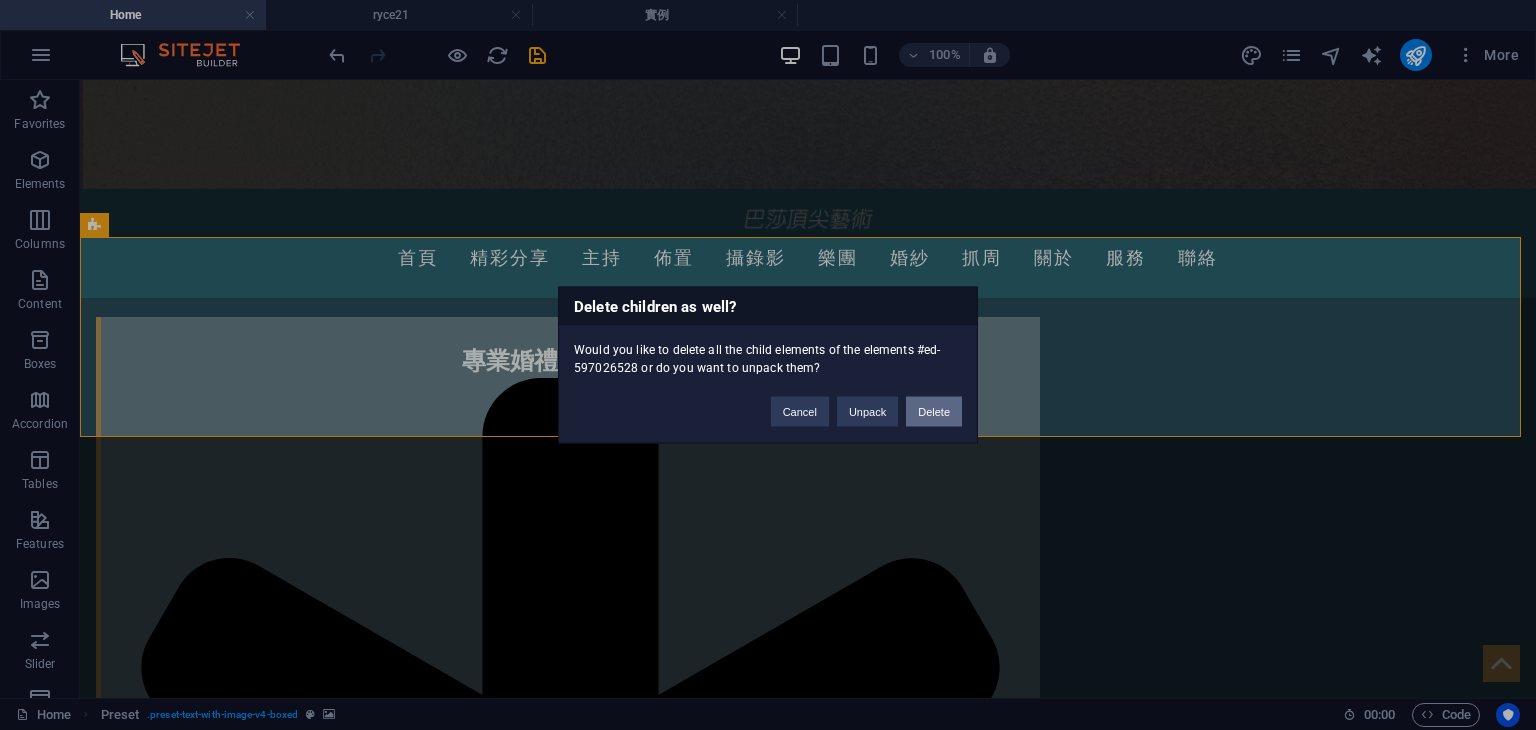 type 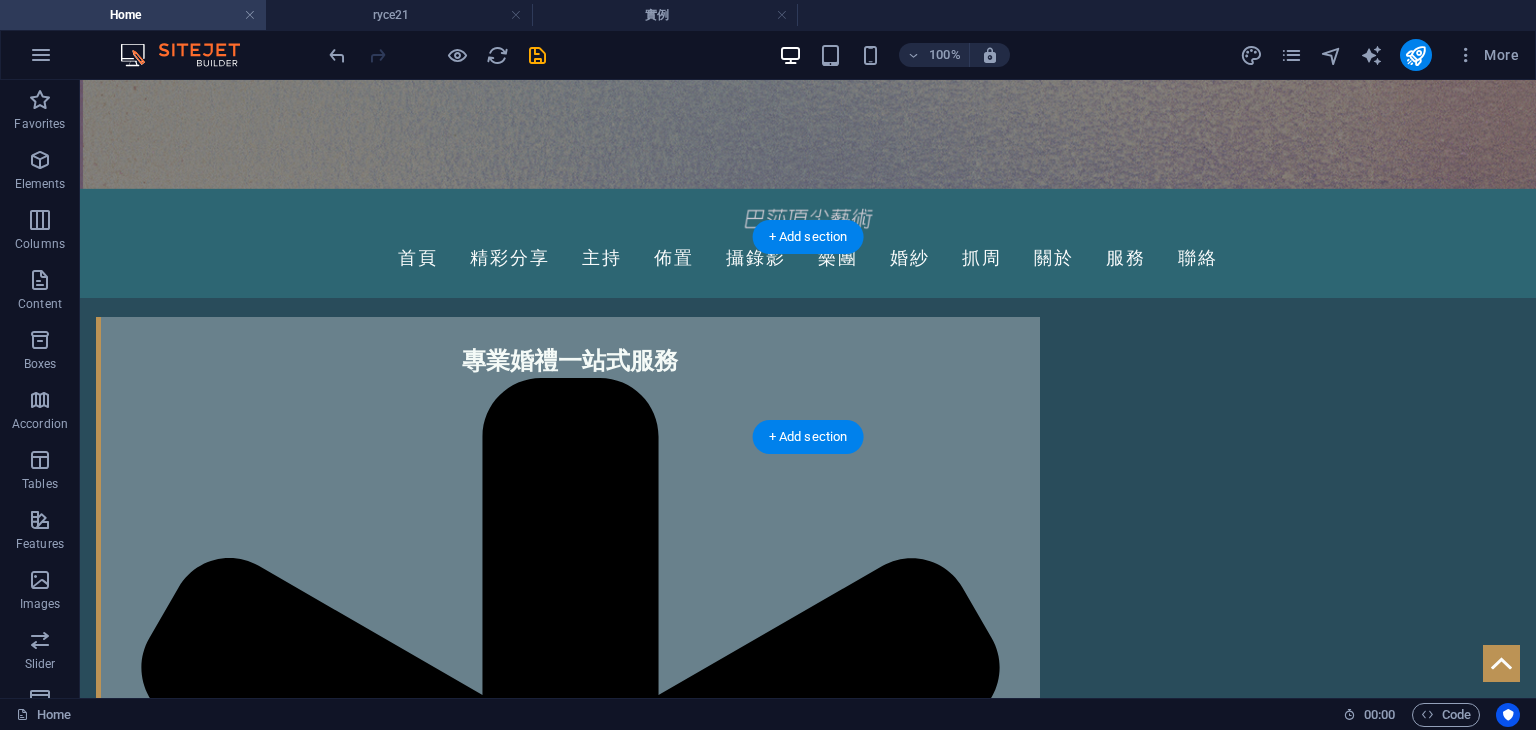 click at bounding box center (808, 29444) 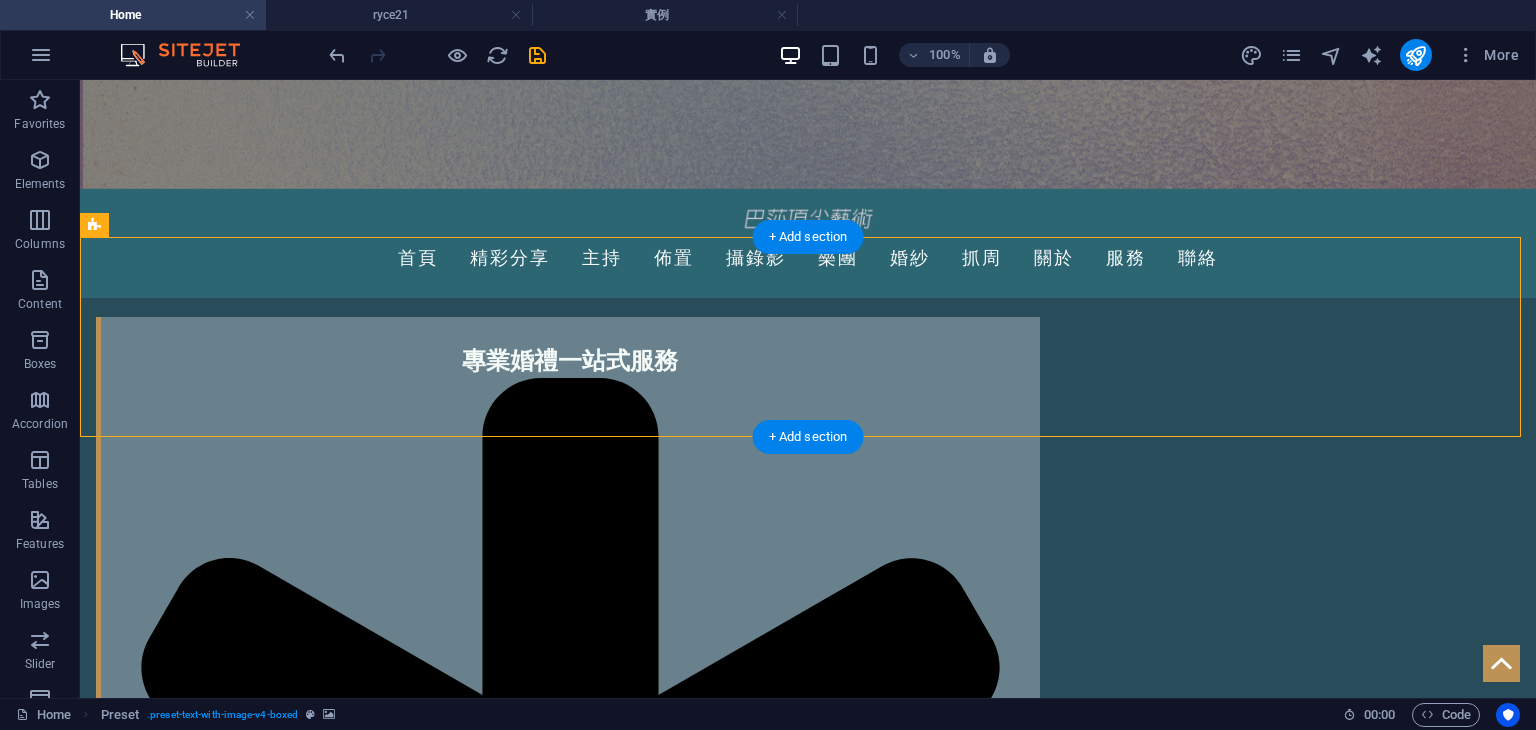drag, startPoint x: 1390, startPoint y: 280, endPoint x: 1037, endPoint y: 296, distance: 353.36243 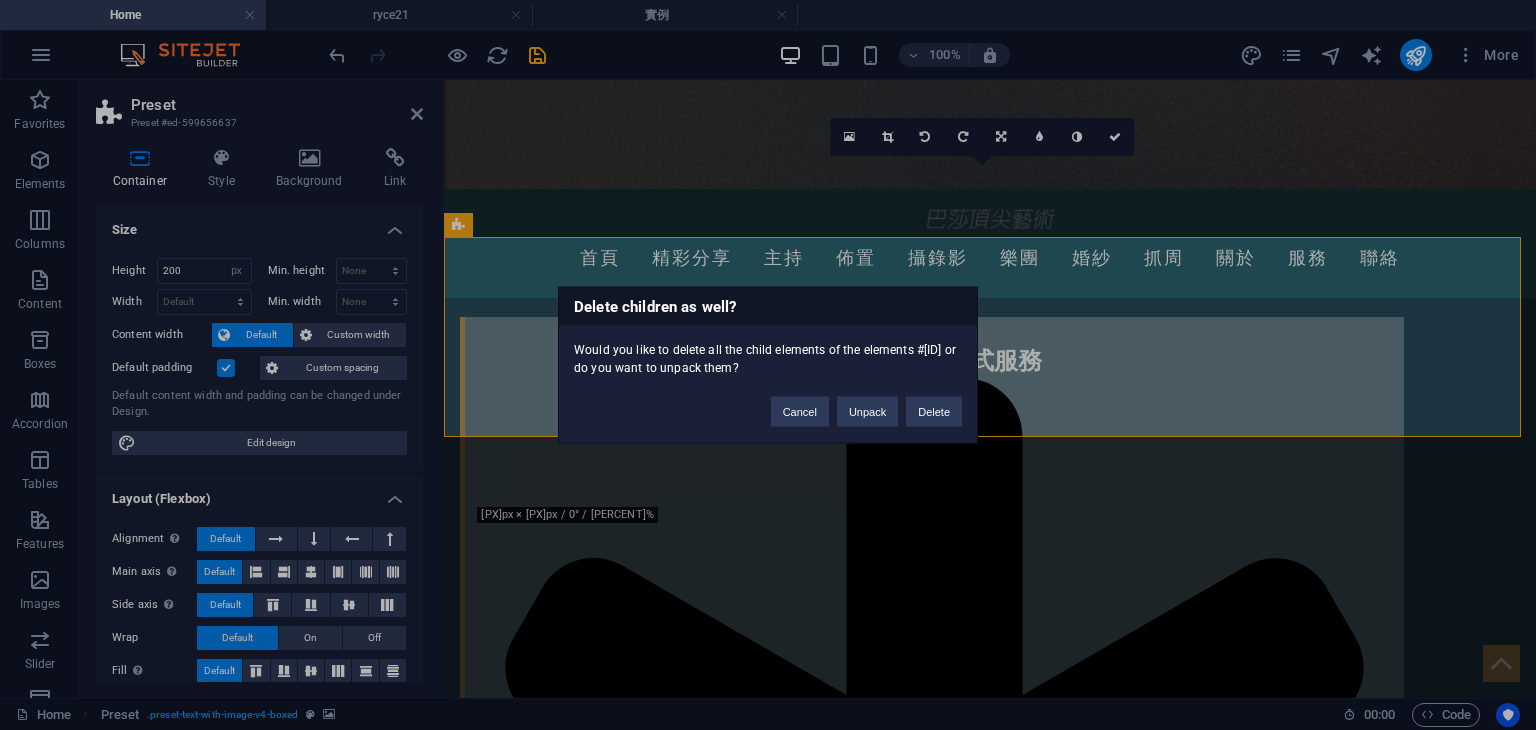 type 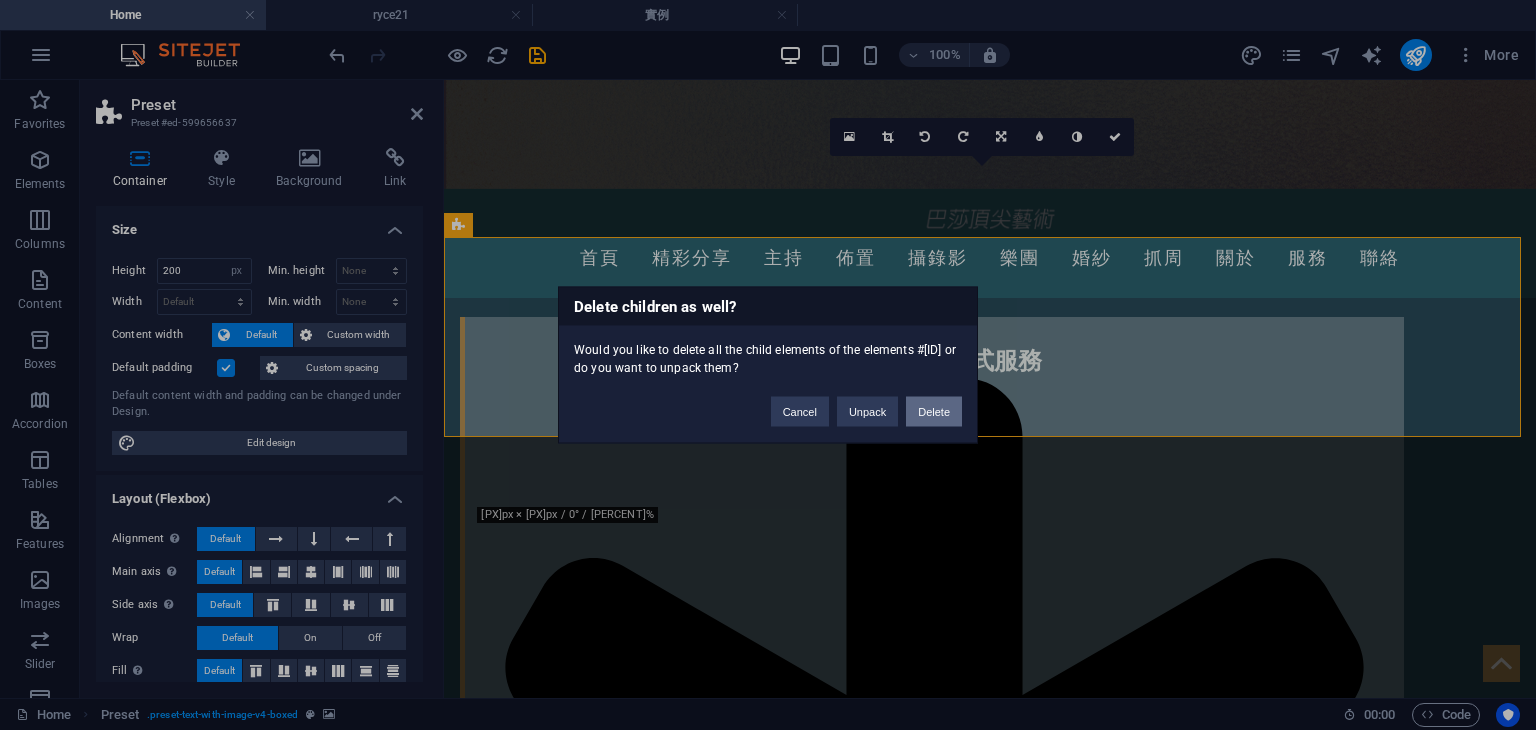 click on "Delete" at bounding box center [934, 412] 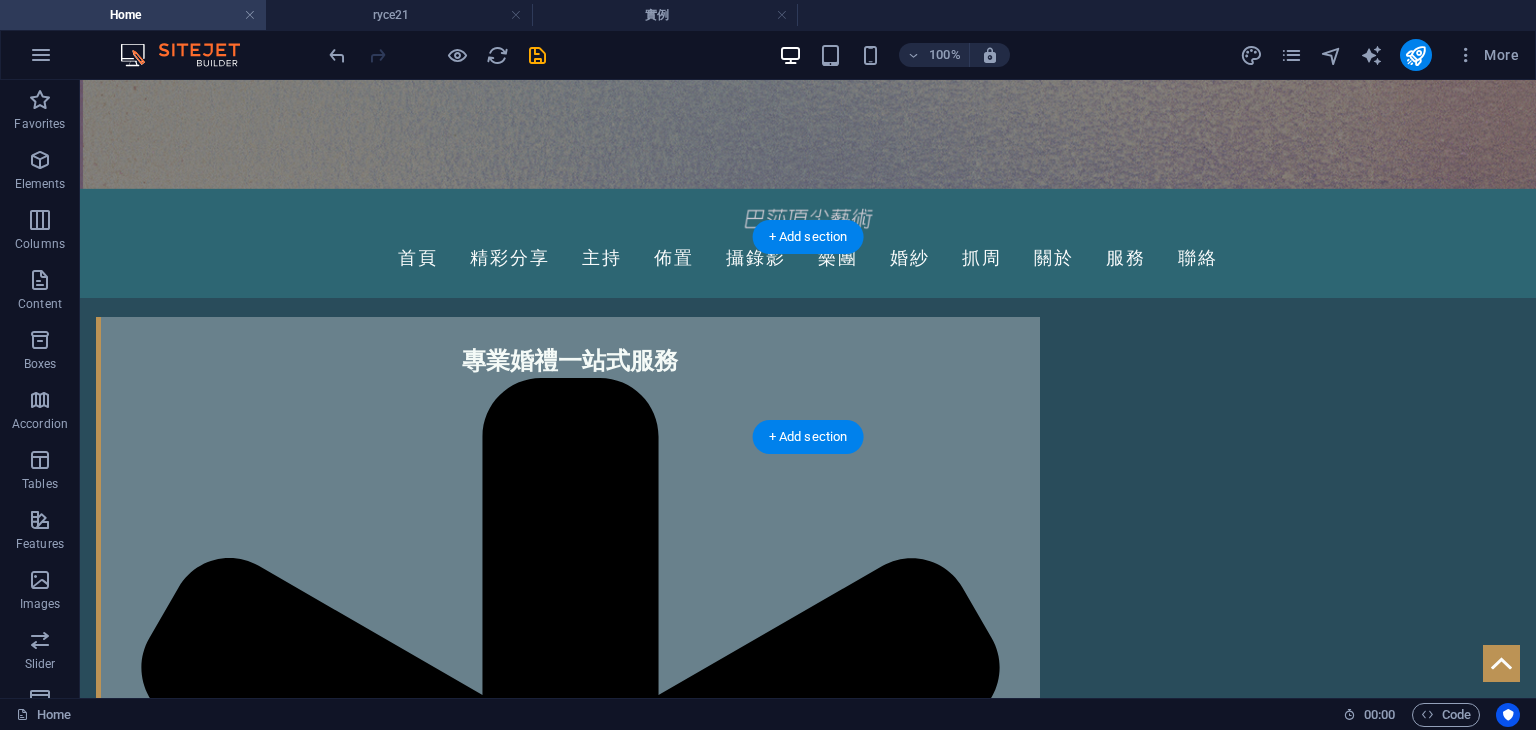 click at bounding box center (808, 29444) 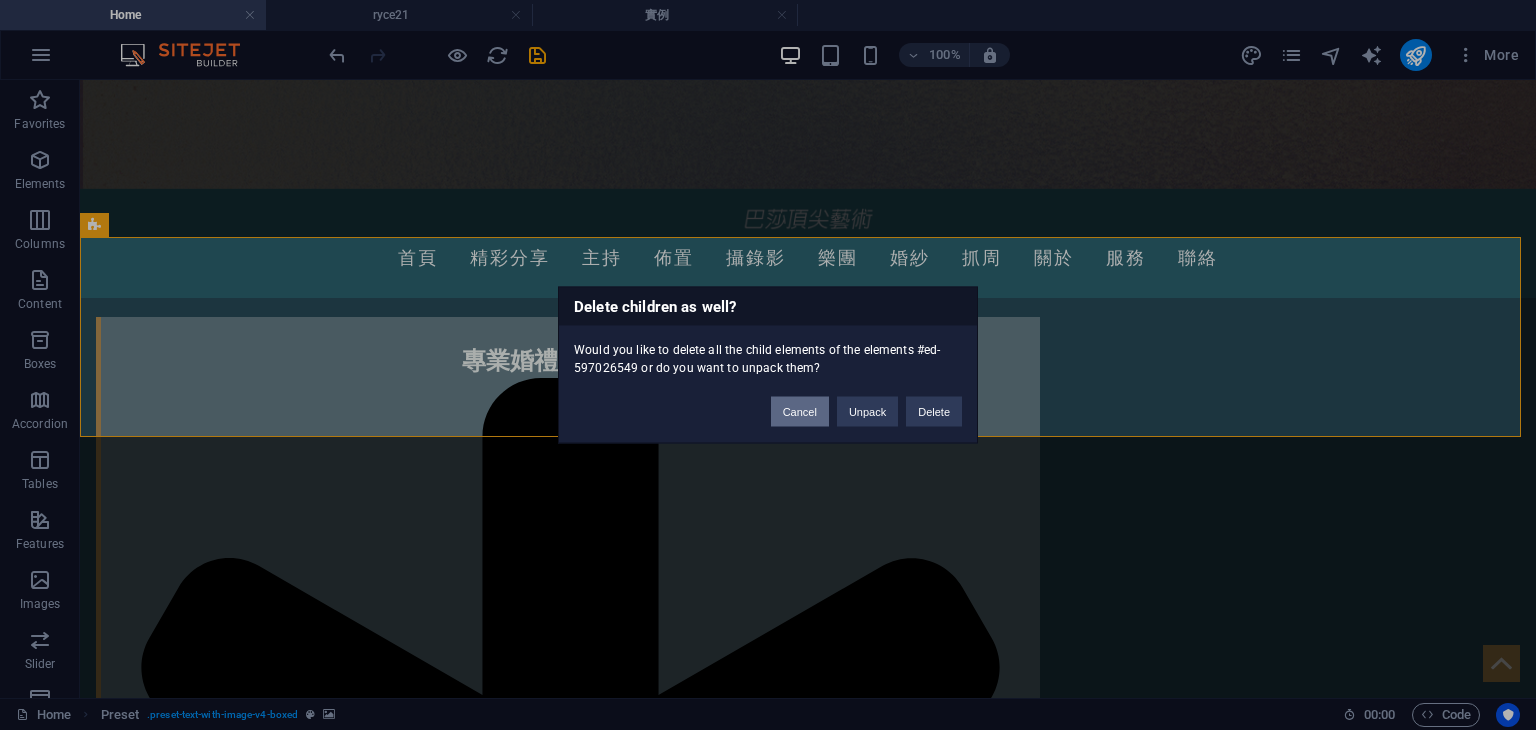 type 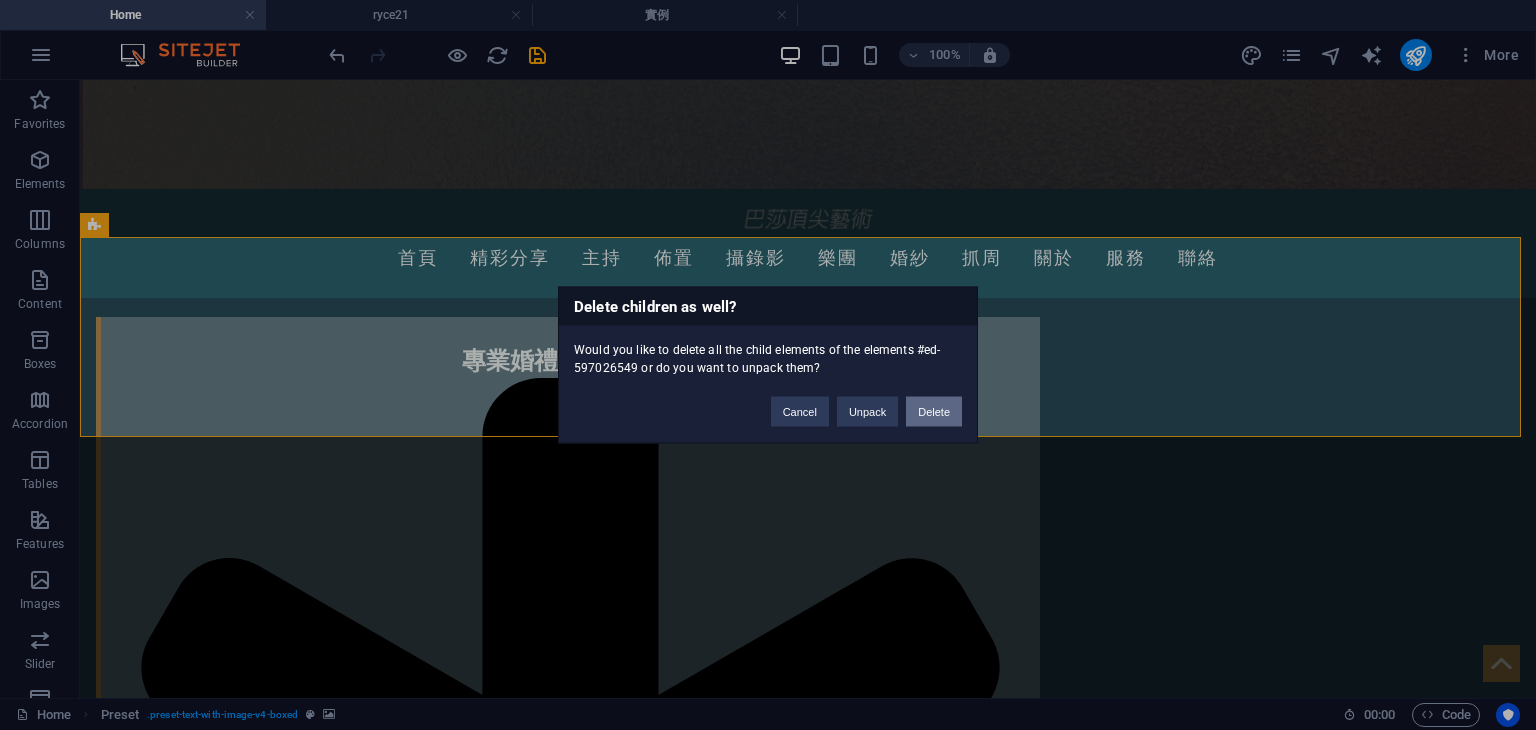 click on "Delete" at bounding box center (934, 412) 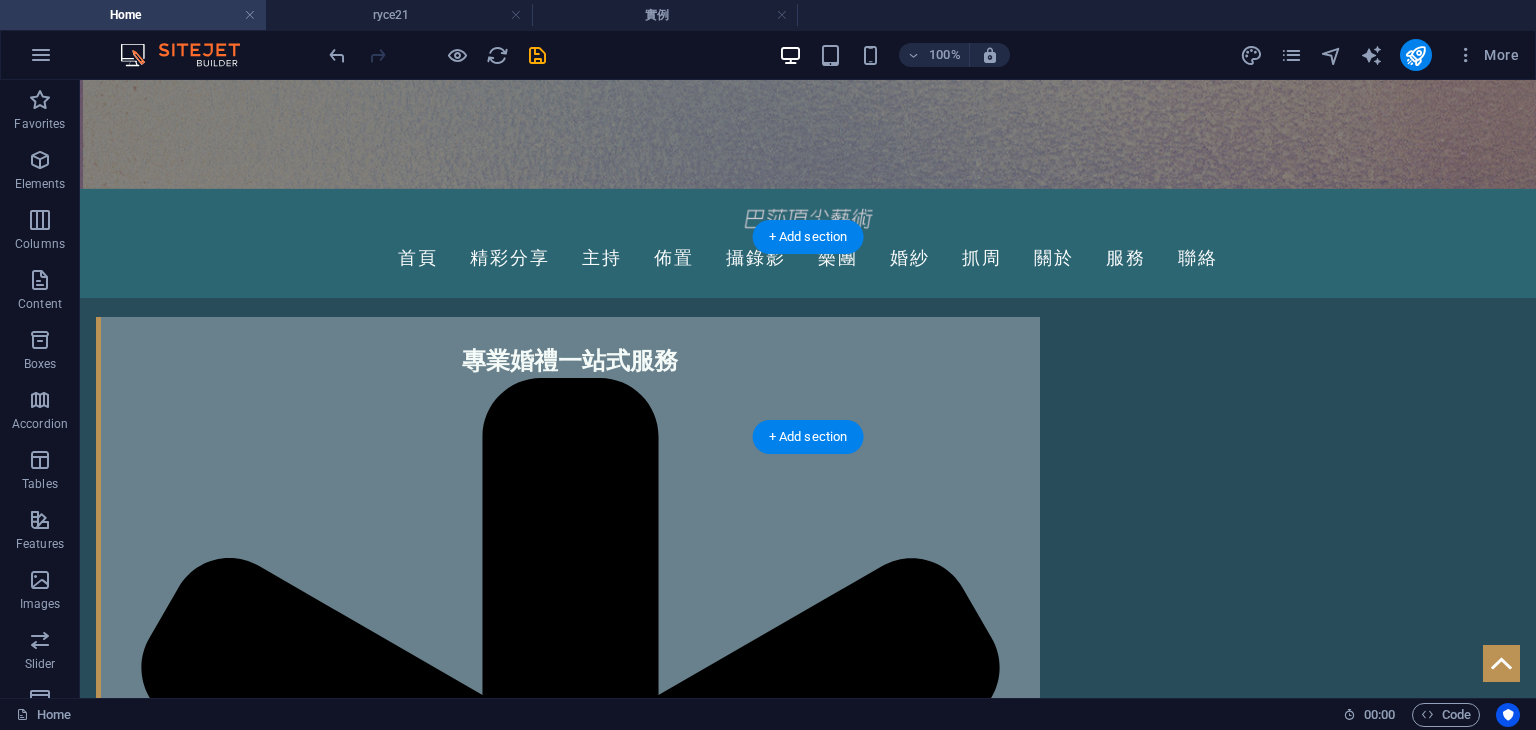 click at bounding box center (808, 29444) 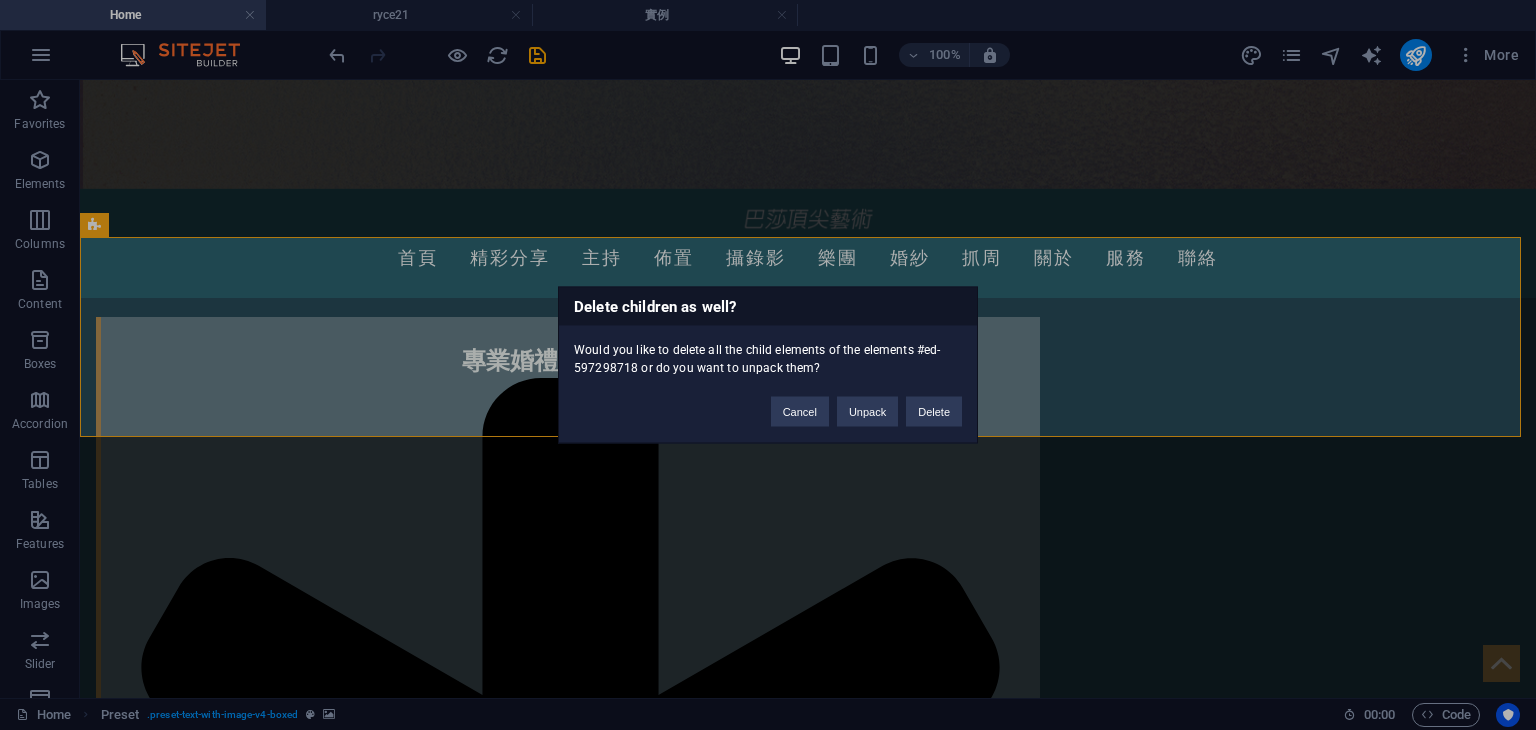 type 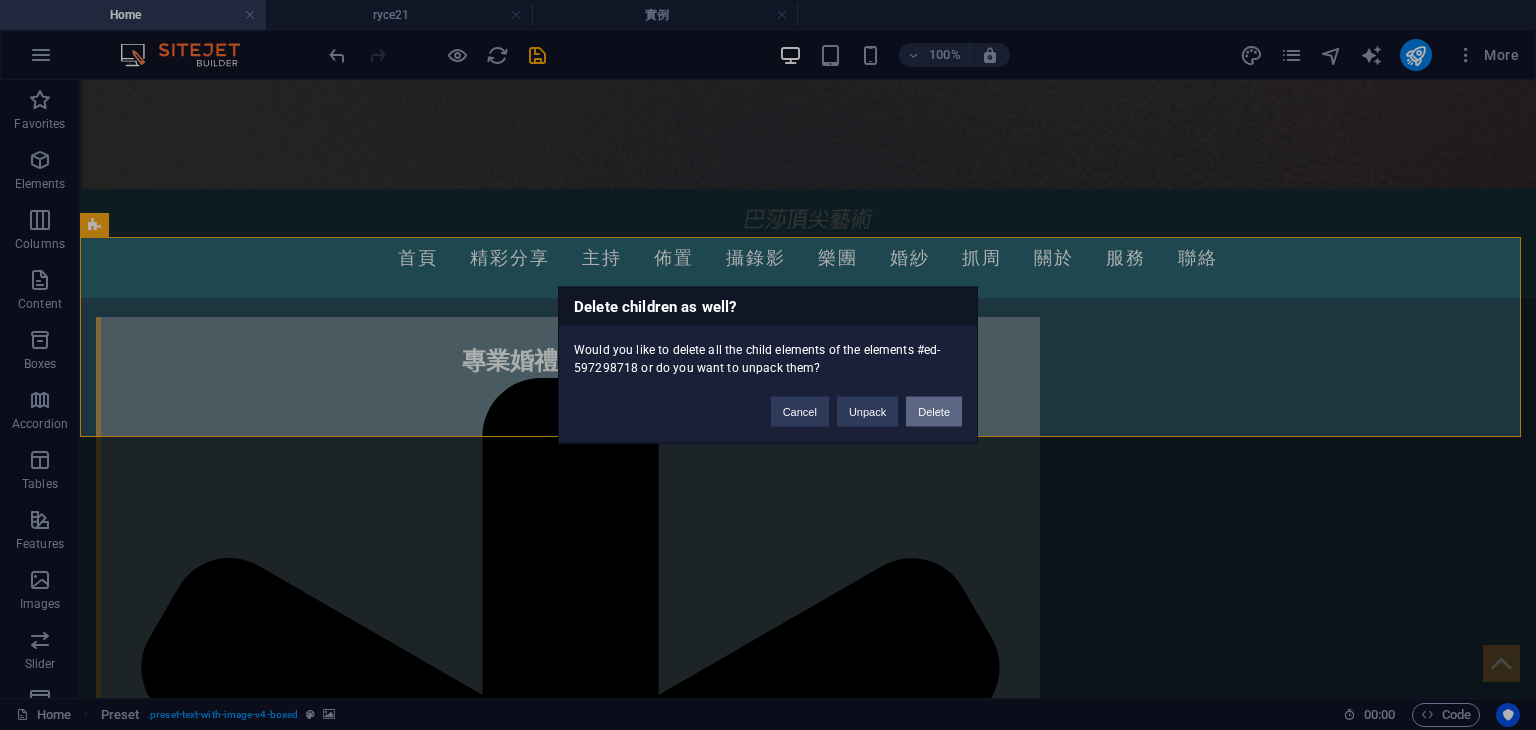 click on "Delete" at bounding box center (934, 412) 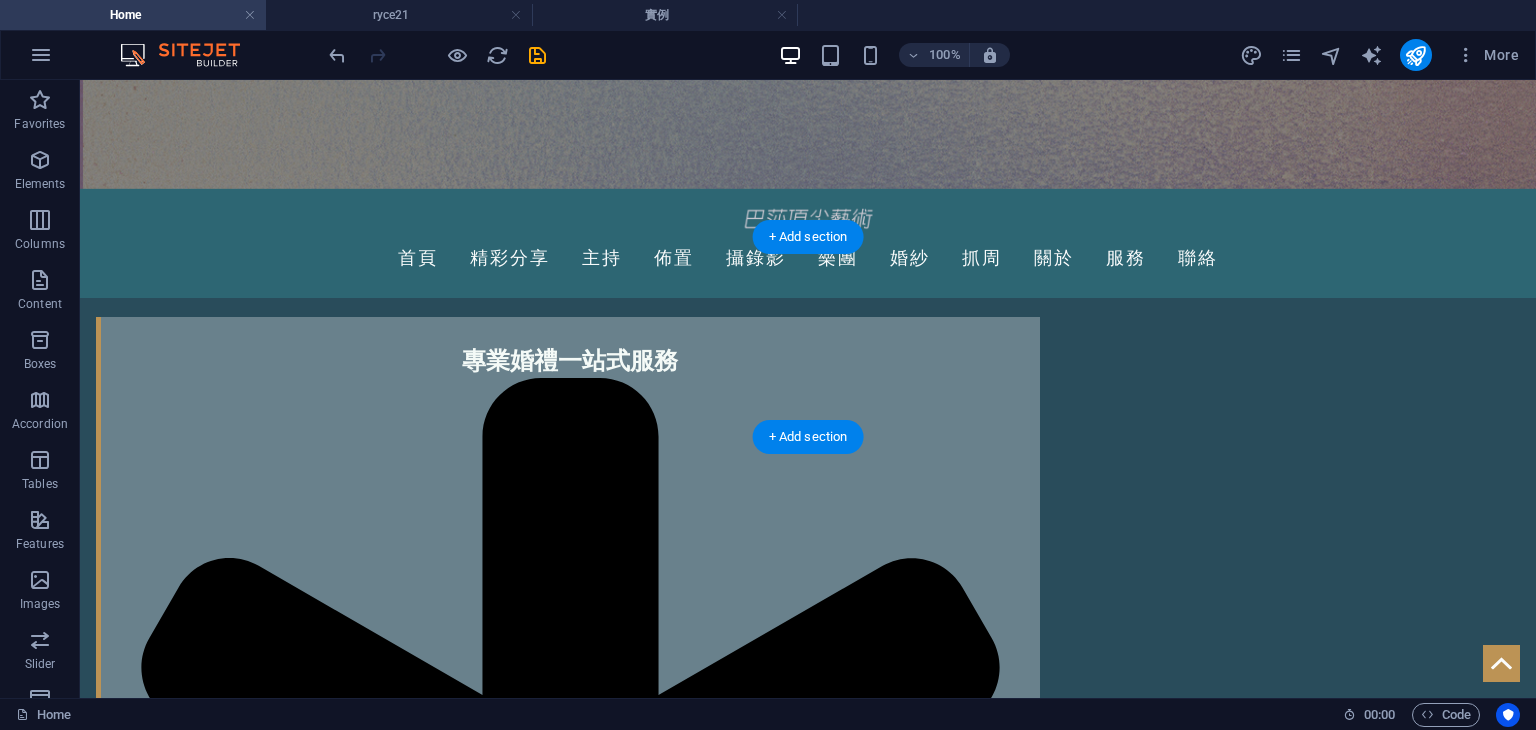 click at bounding box center [808, 29444] 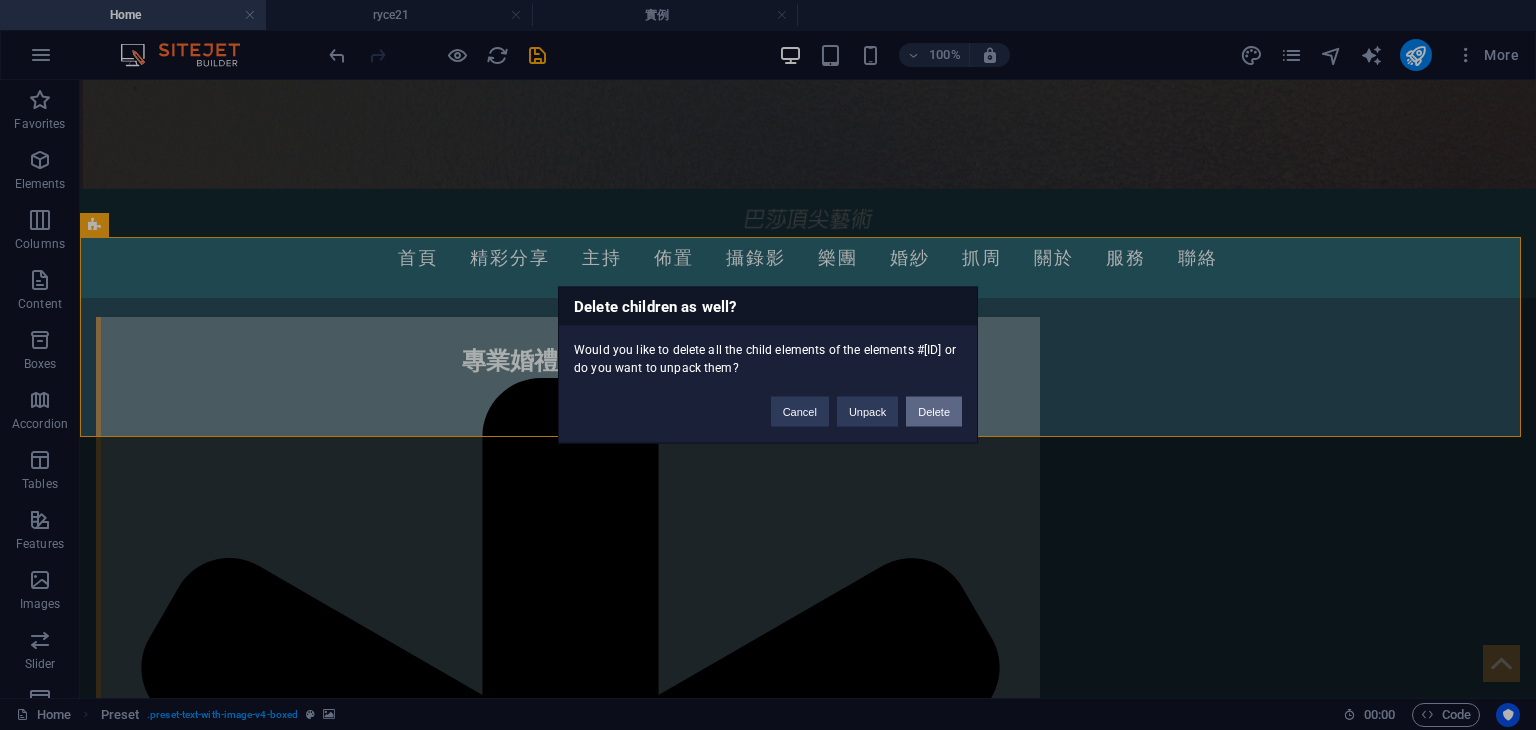 click on "Delete" at bounding box center (934, 412) 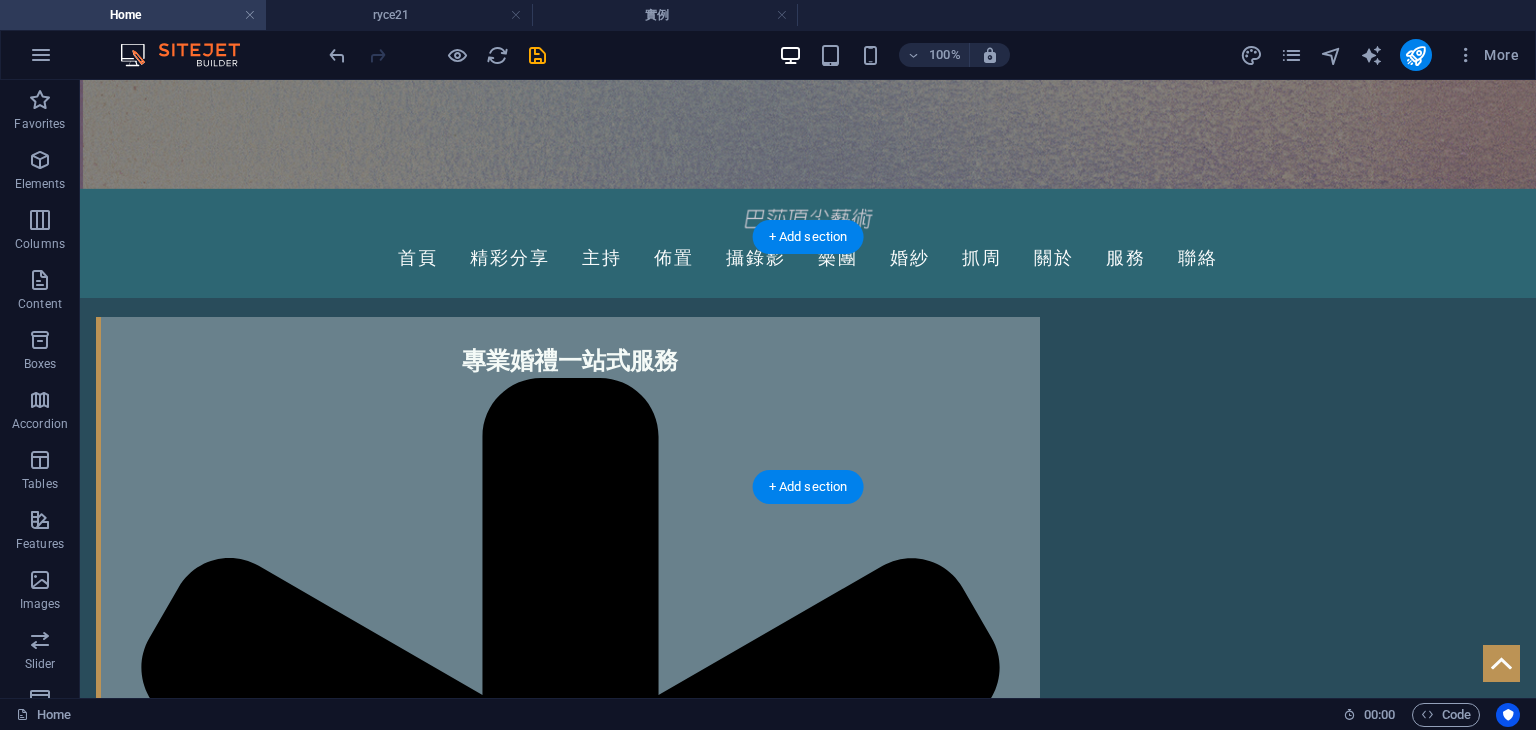 click at bounding box center (808, 29469) 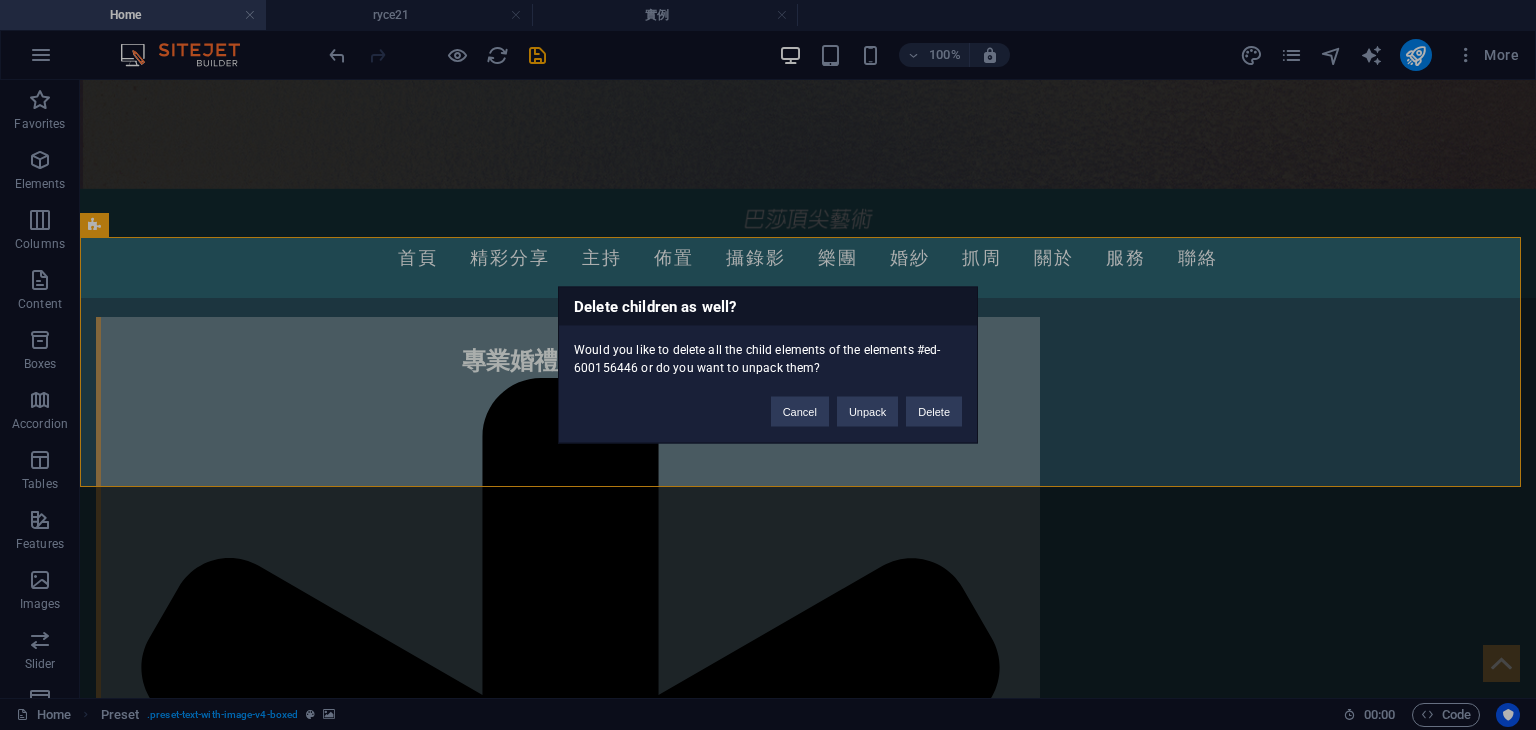 type 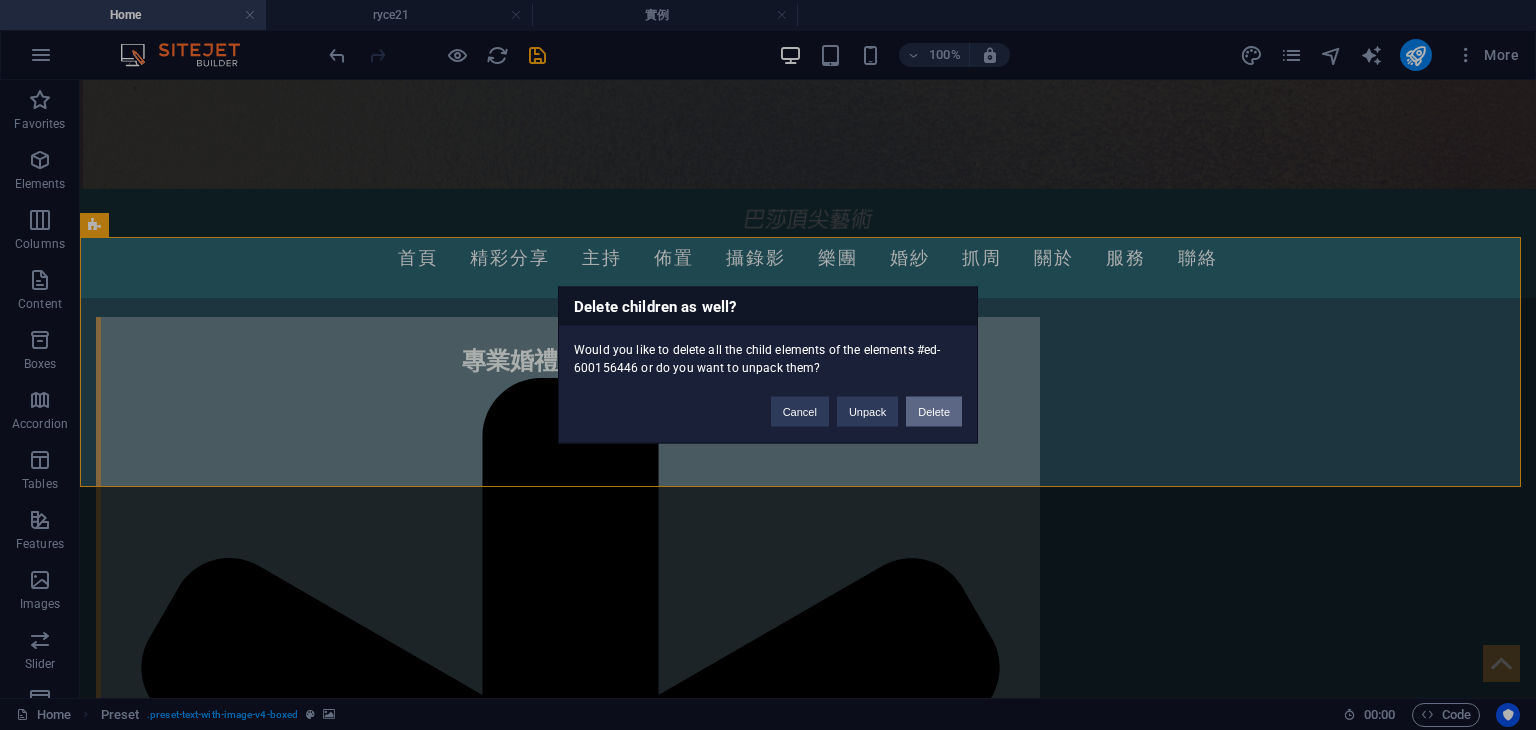 click on "Delete" at bounding box center [934, 412] 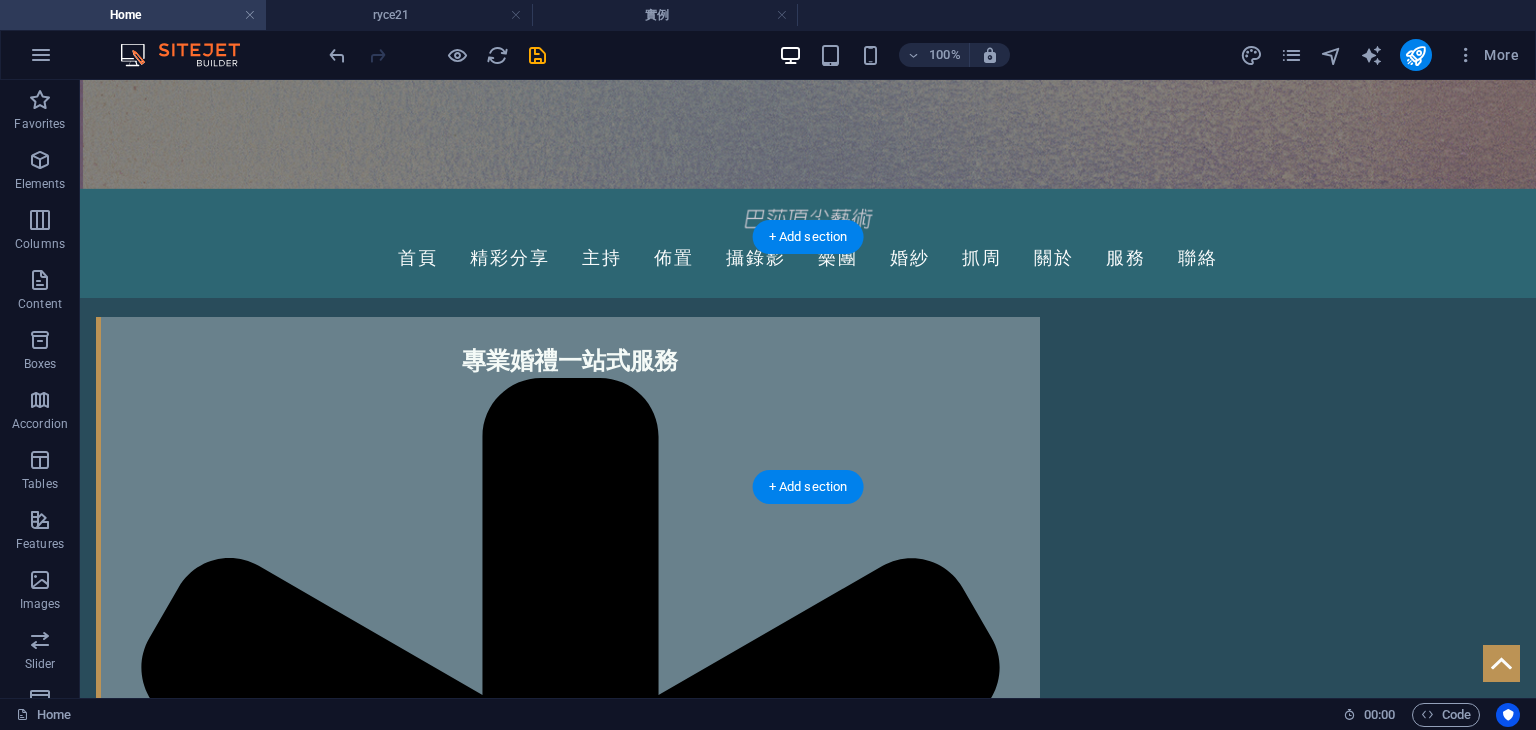 click at bounding box center (808, 29469) 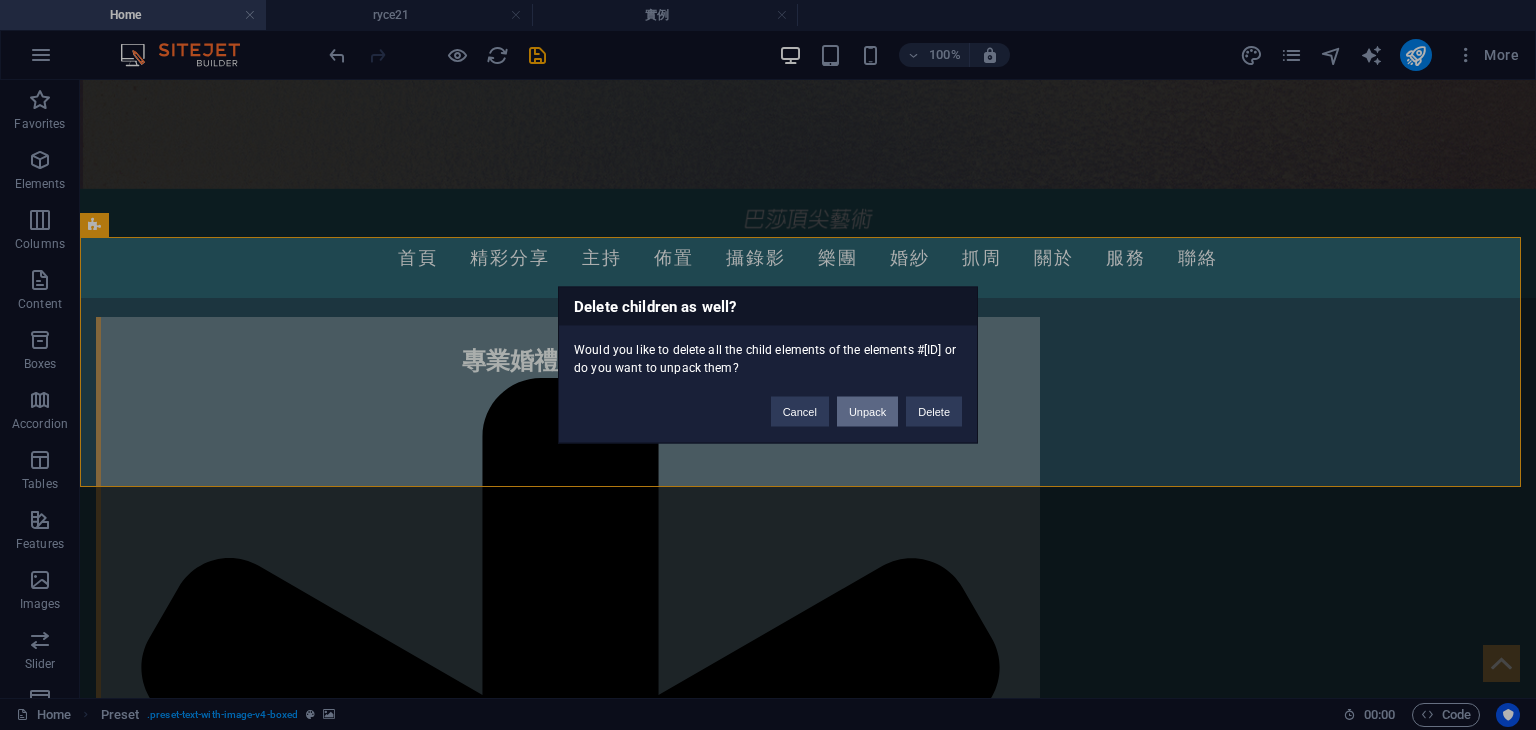 type 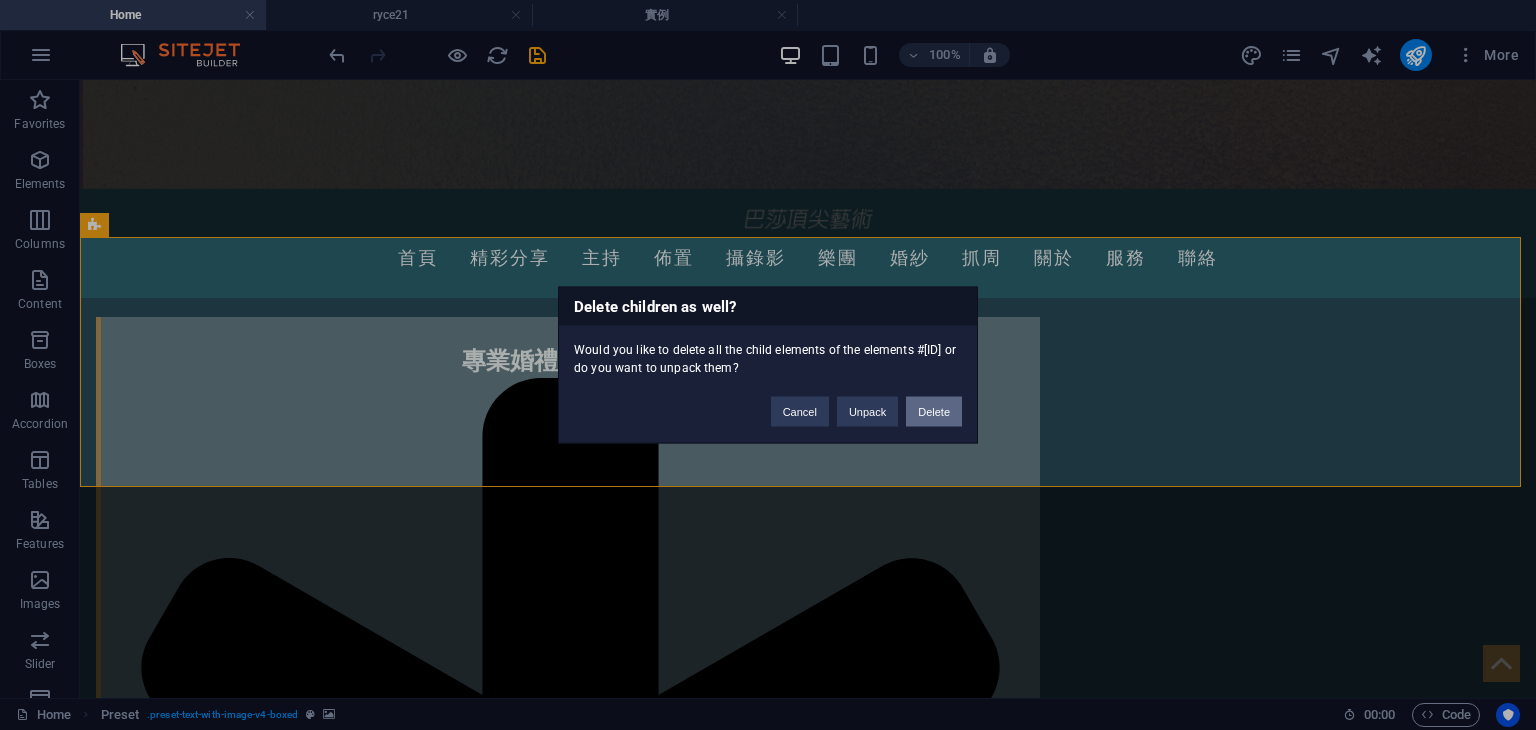 click on "Delete" at bounding box center (934, 412) 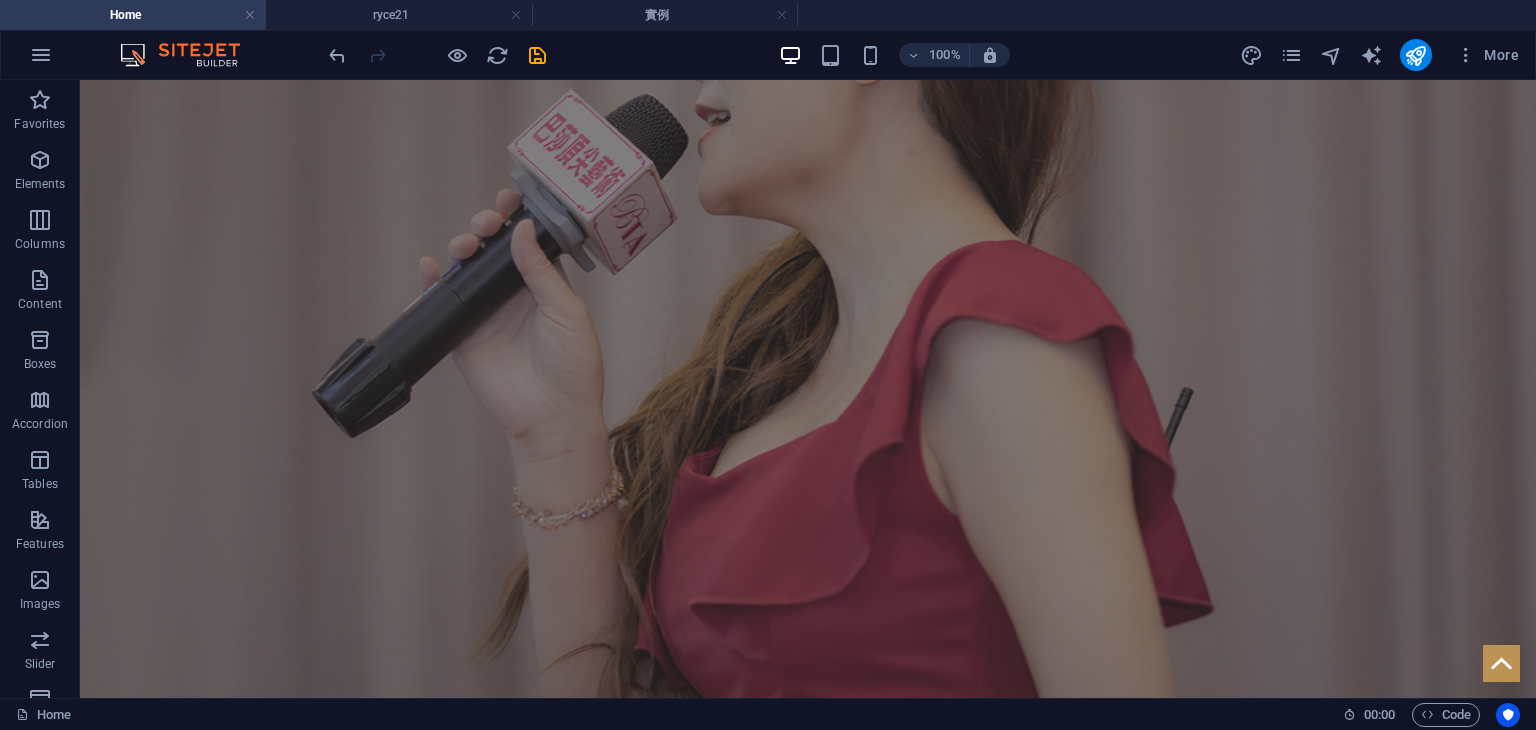 scroll, scrollTop: 0, scrollLeft: 0, axis: both 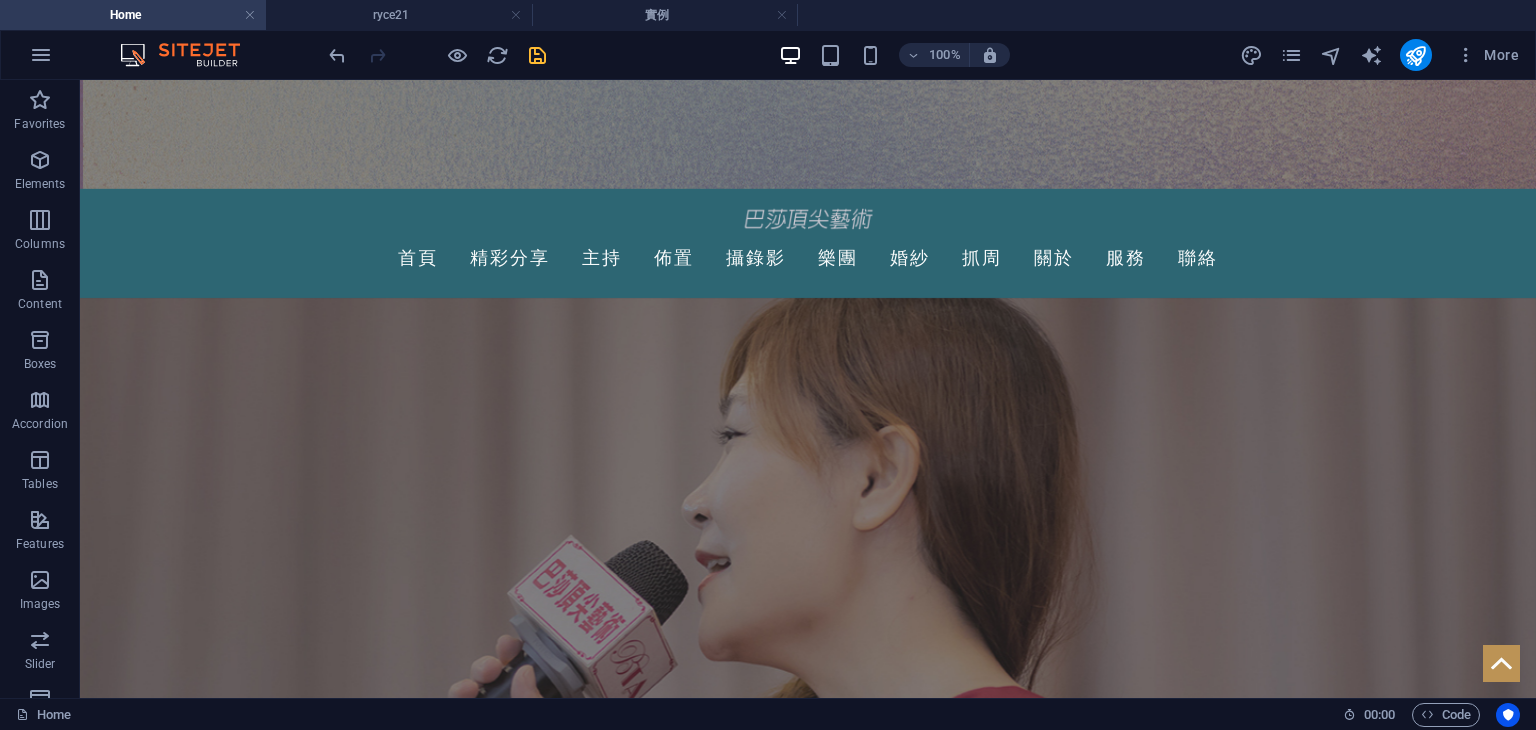 click at bounding box center (537, 55) 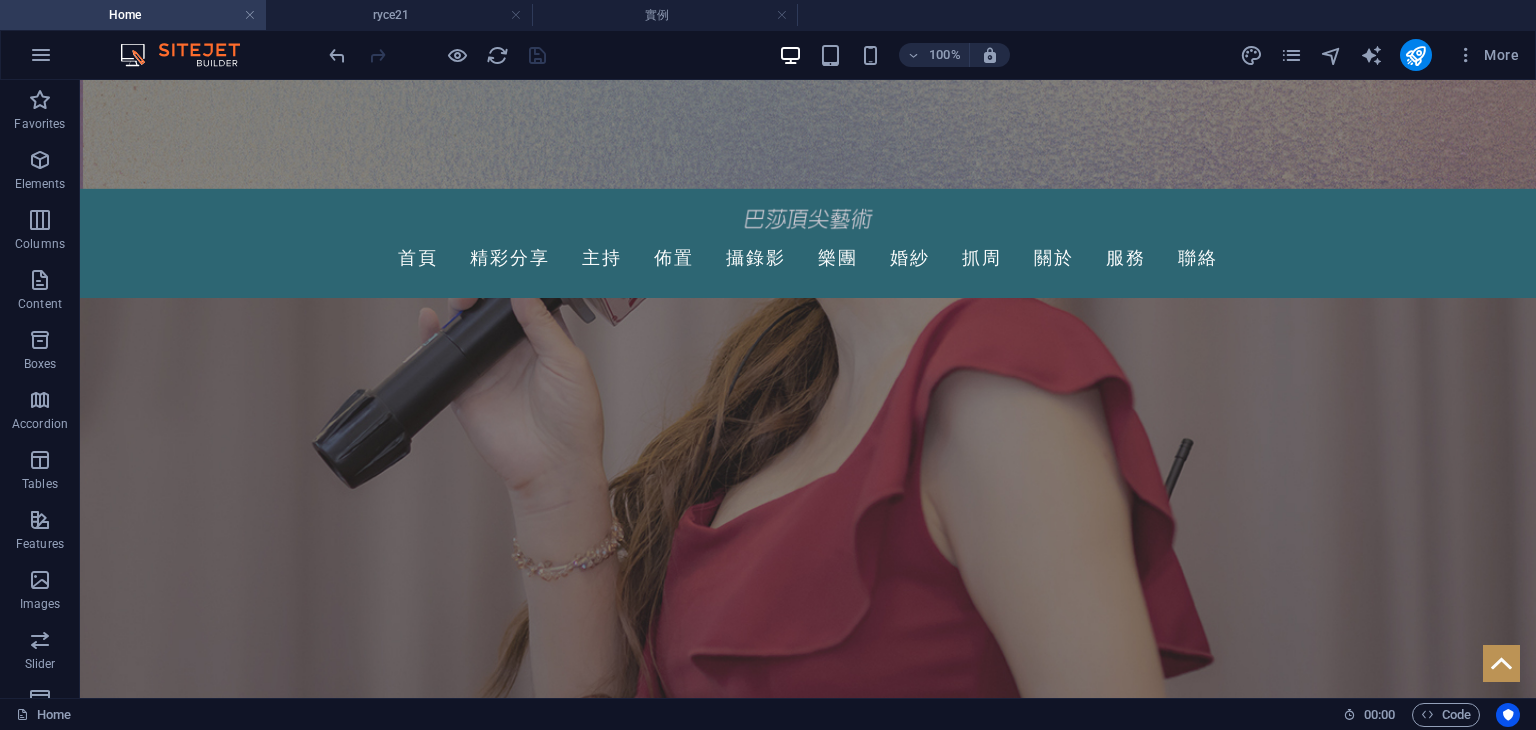scroll, scrollTop: 0, scrollLeft: 0, axis: both 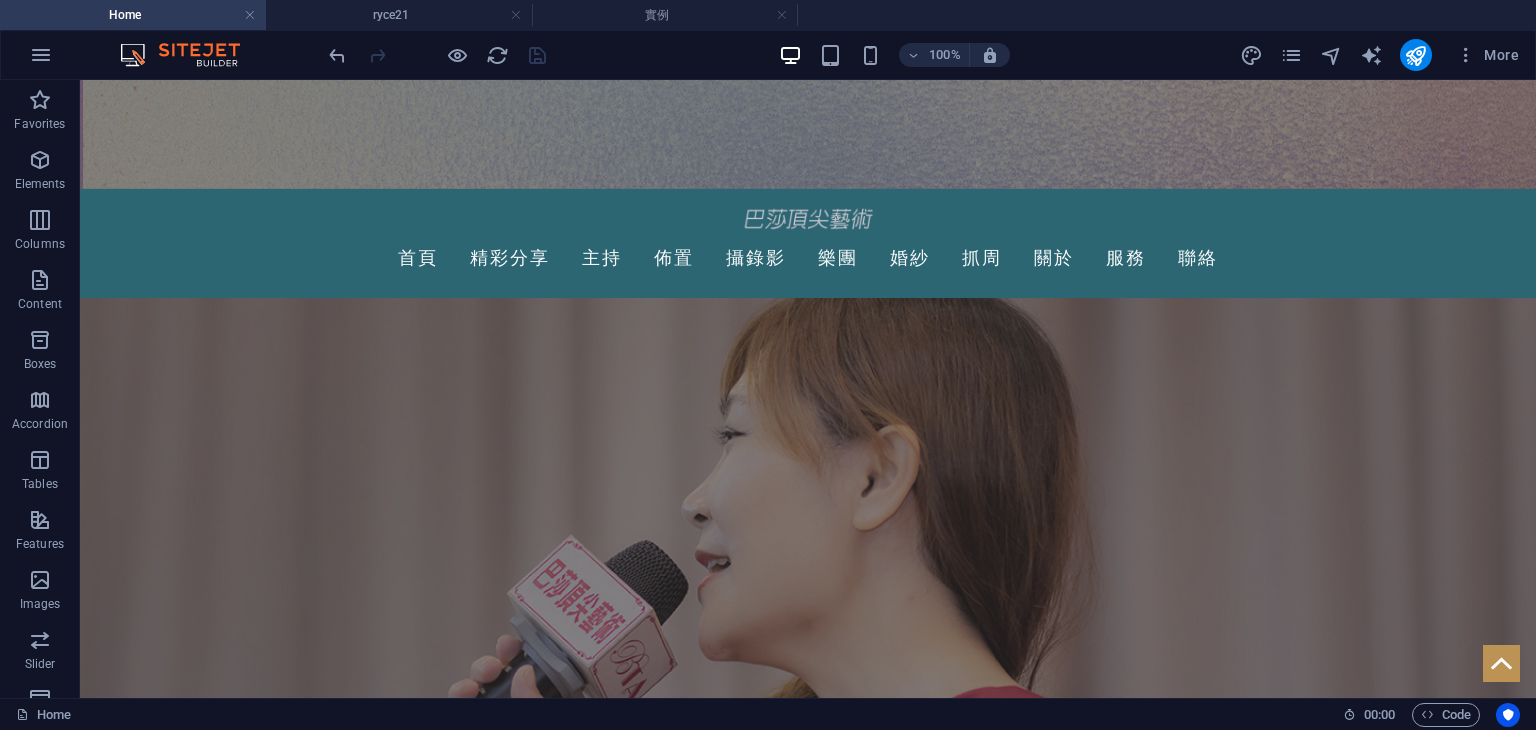 drag, startPoint x: 1528, startPoint y: 146, endPoint x: 1370, endPoint y: 153, distance: 158.15498 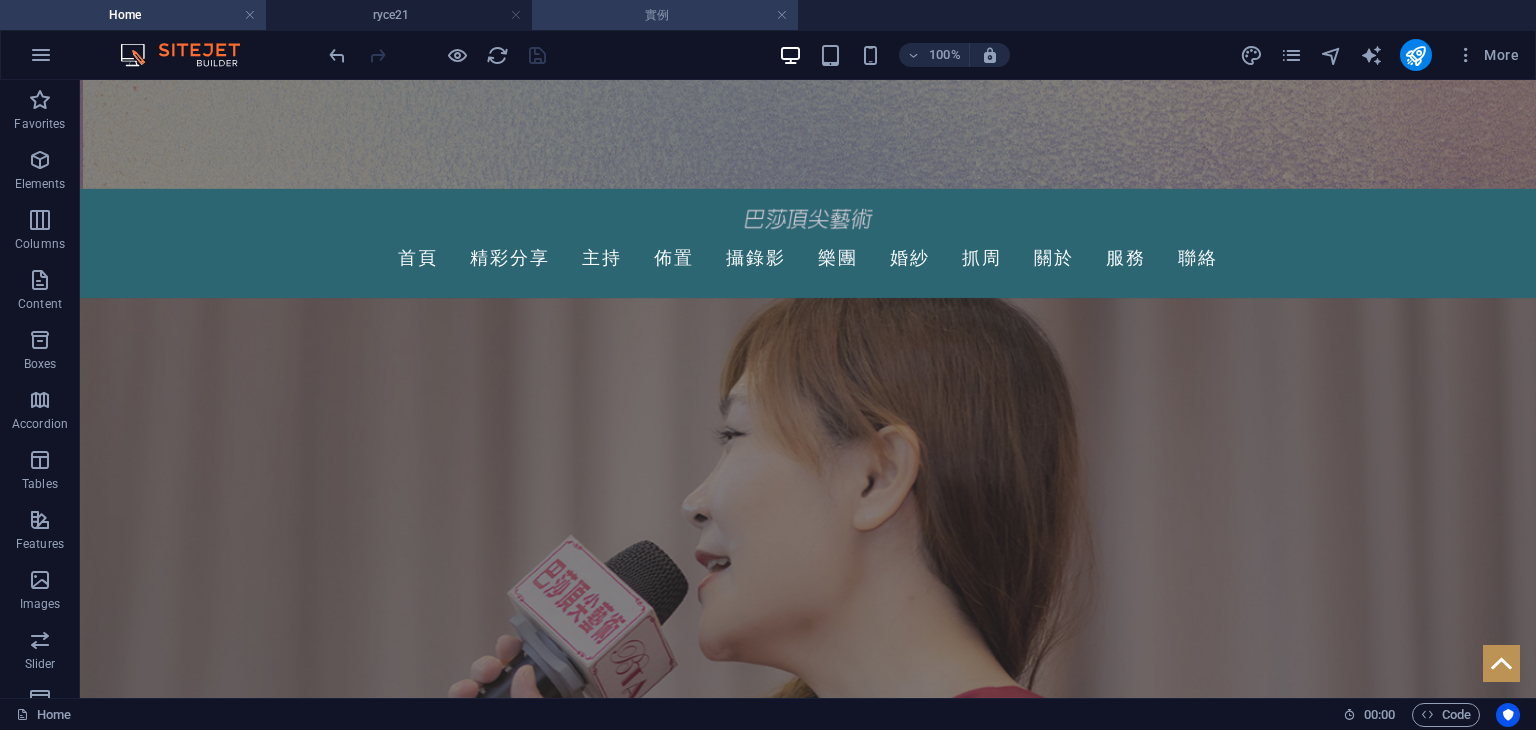 click on "實例" at bounding box center [665, 15] 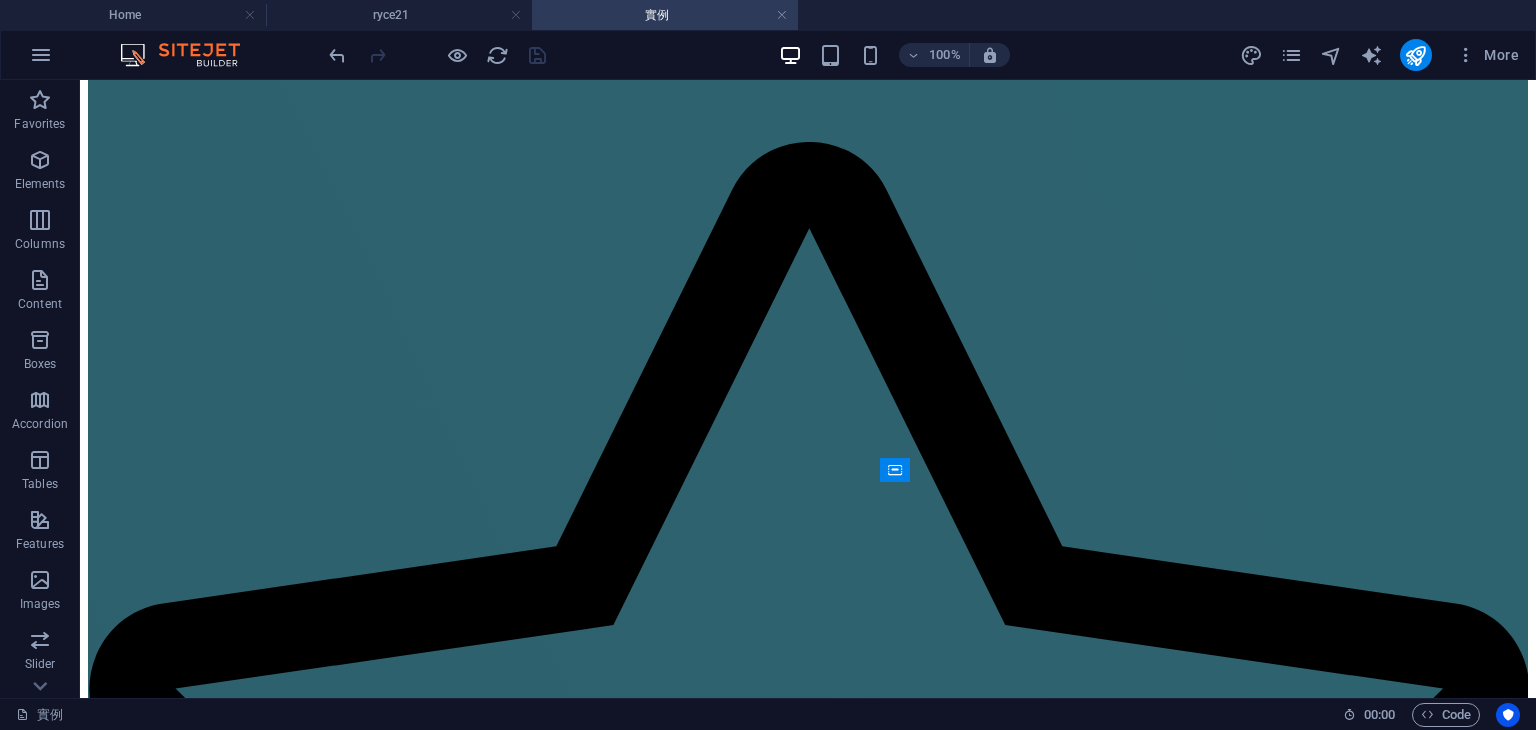 scroll, scrollTop: 2236, scrollLeft: 0, axis: vertical 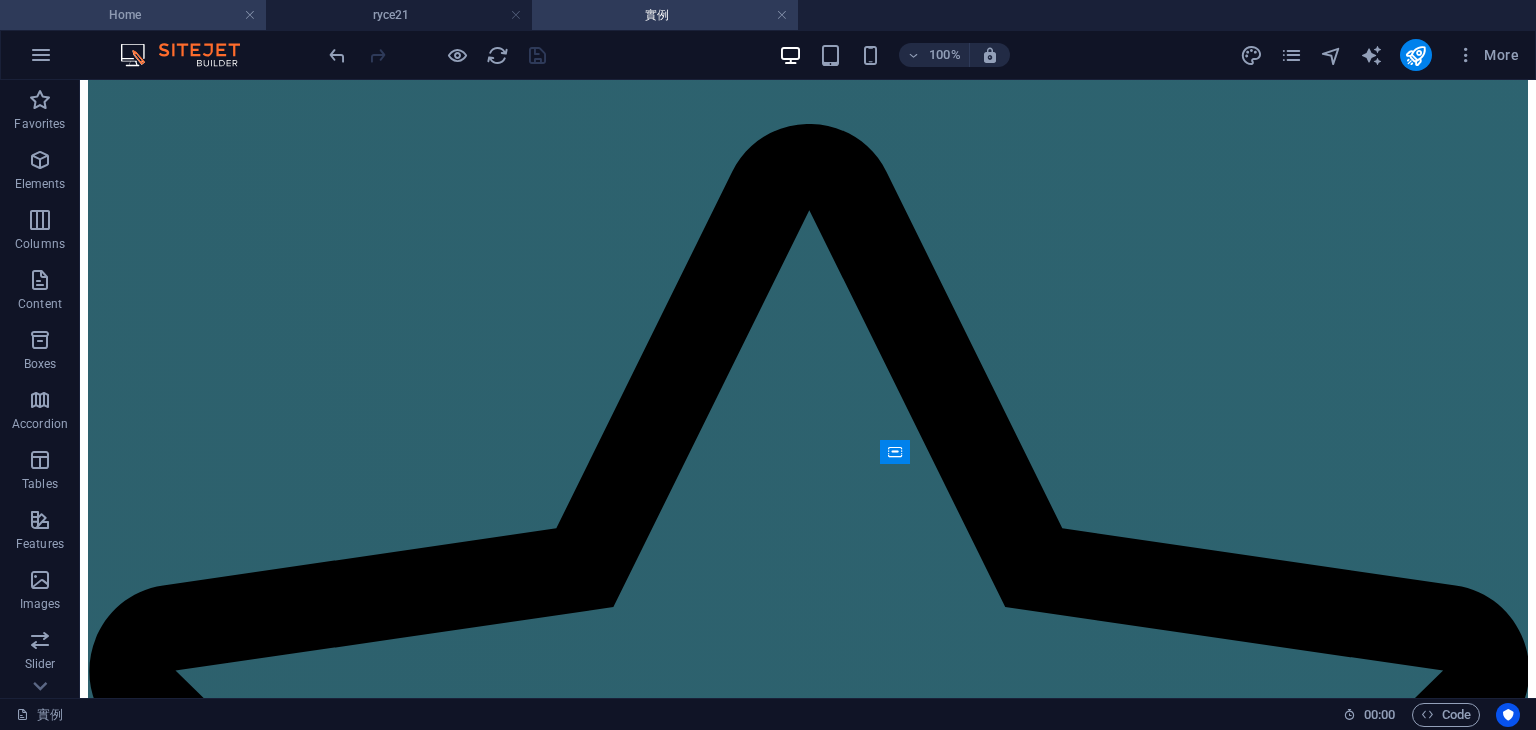 click on "Home" at bounding box center (133, 15) 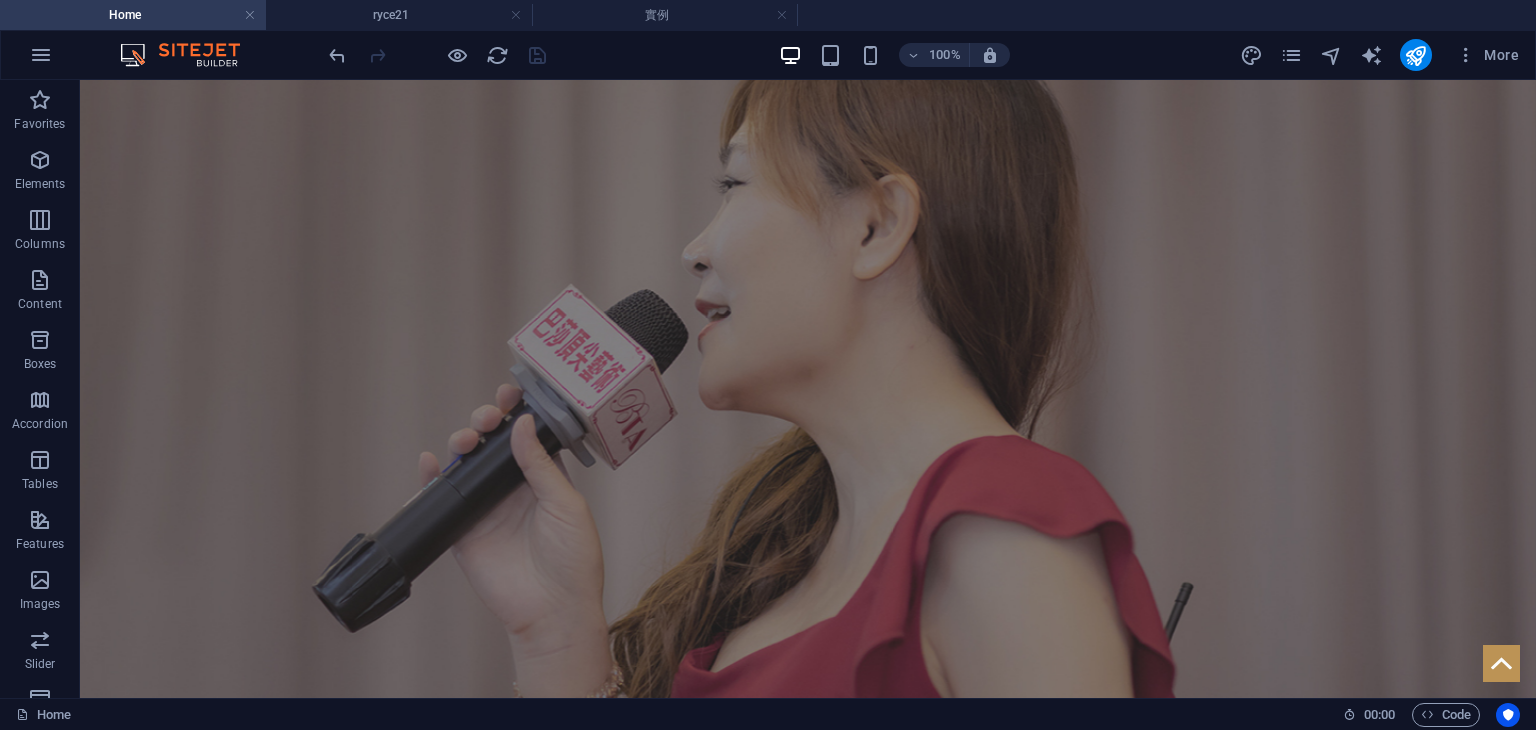 scroll, scrollTop: 0, scrollLeft: 0, axis: both 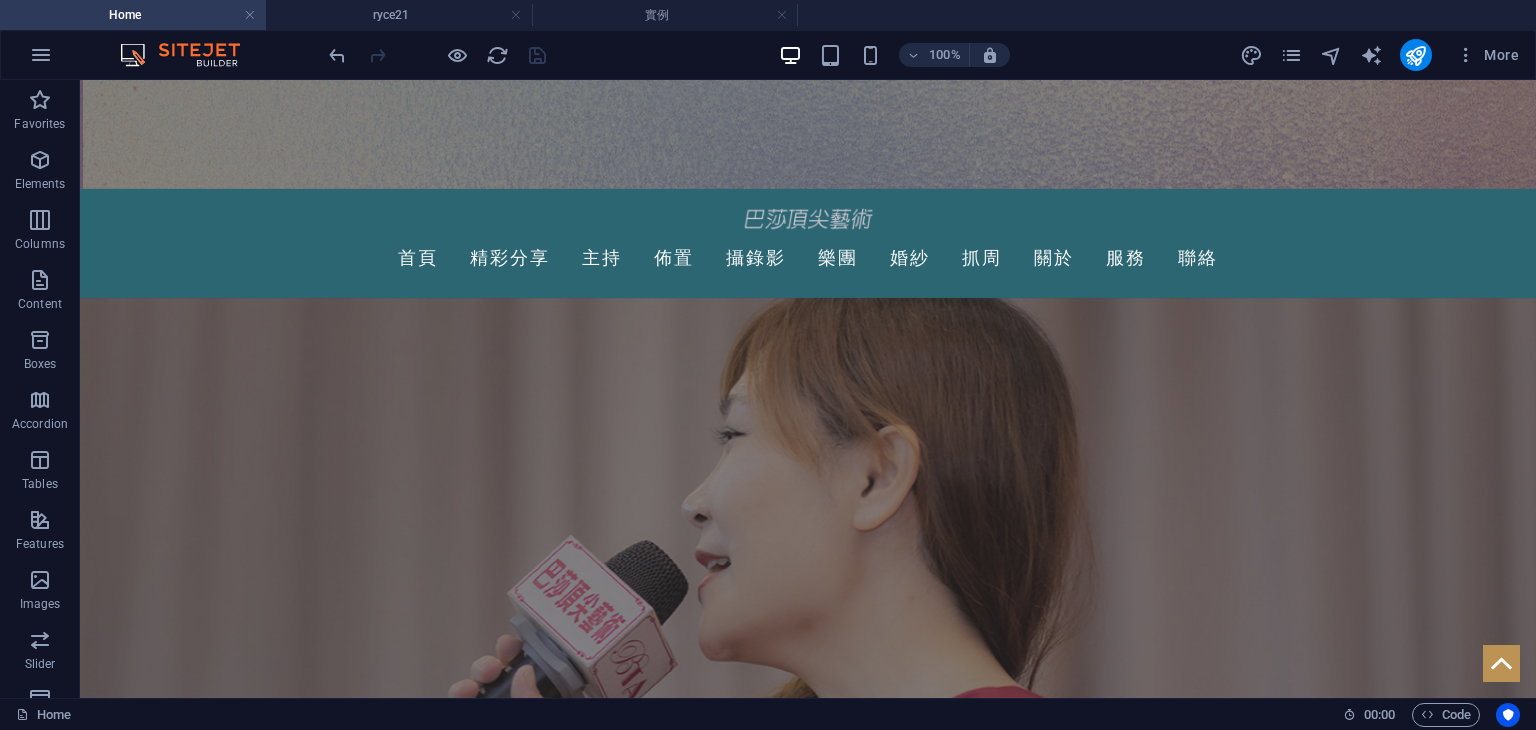 drag, startPoint x: 1526, startPoint y: 229, endPoint x: 1280, endPoint y: 157, distance: 256.3201 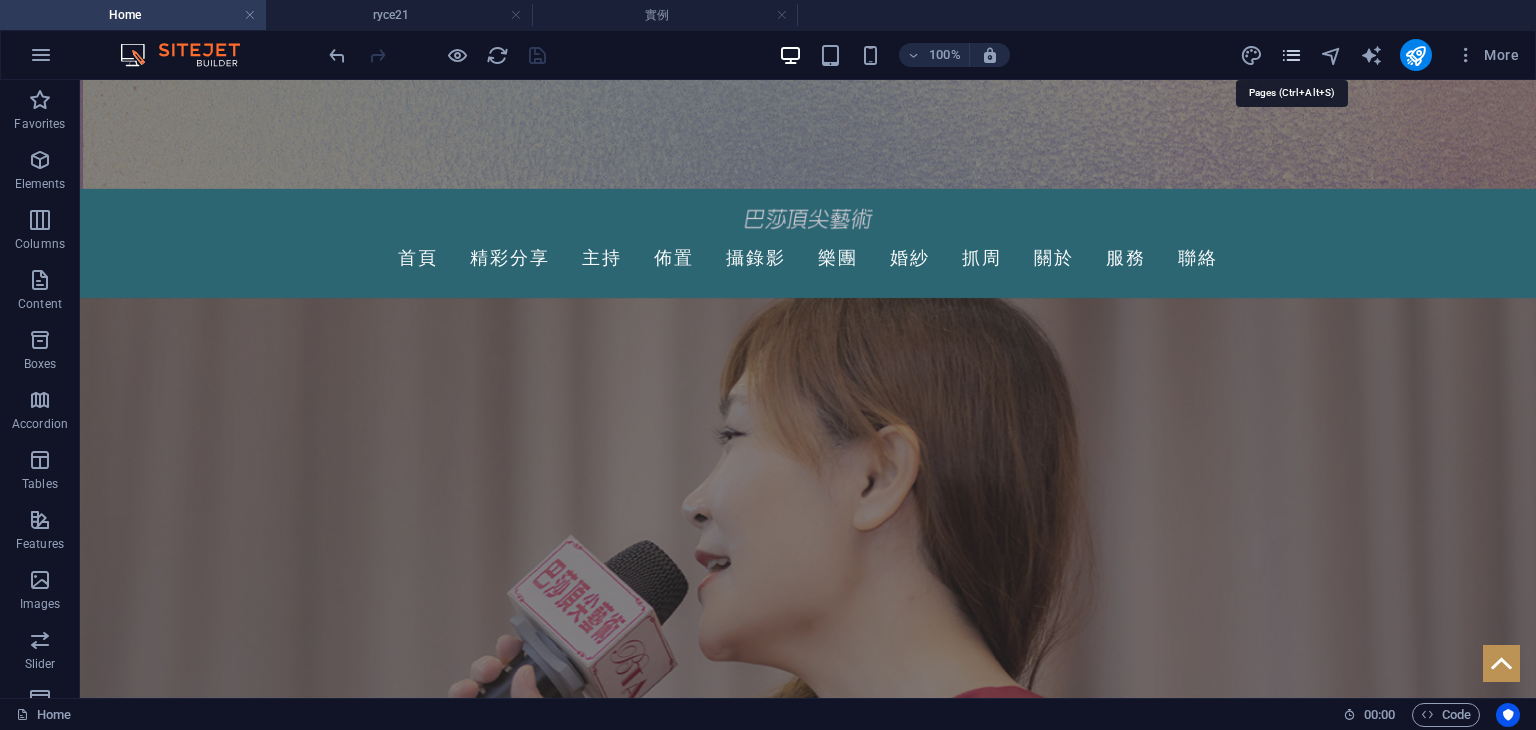 click at bounding box center [1291, 55] 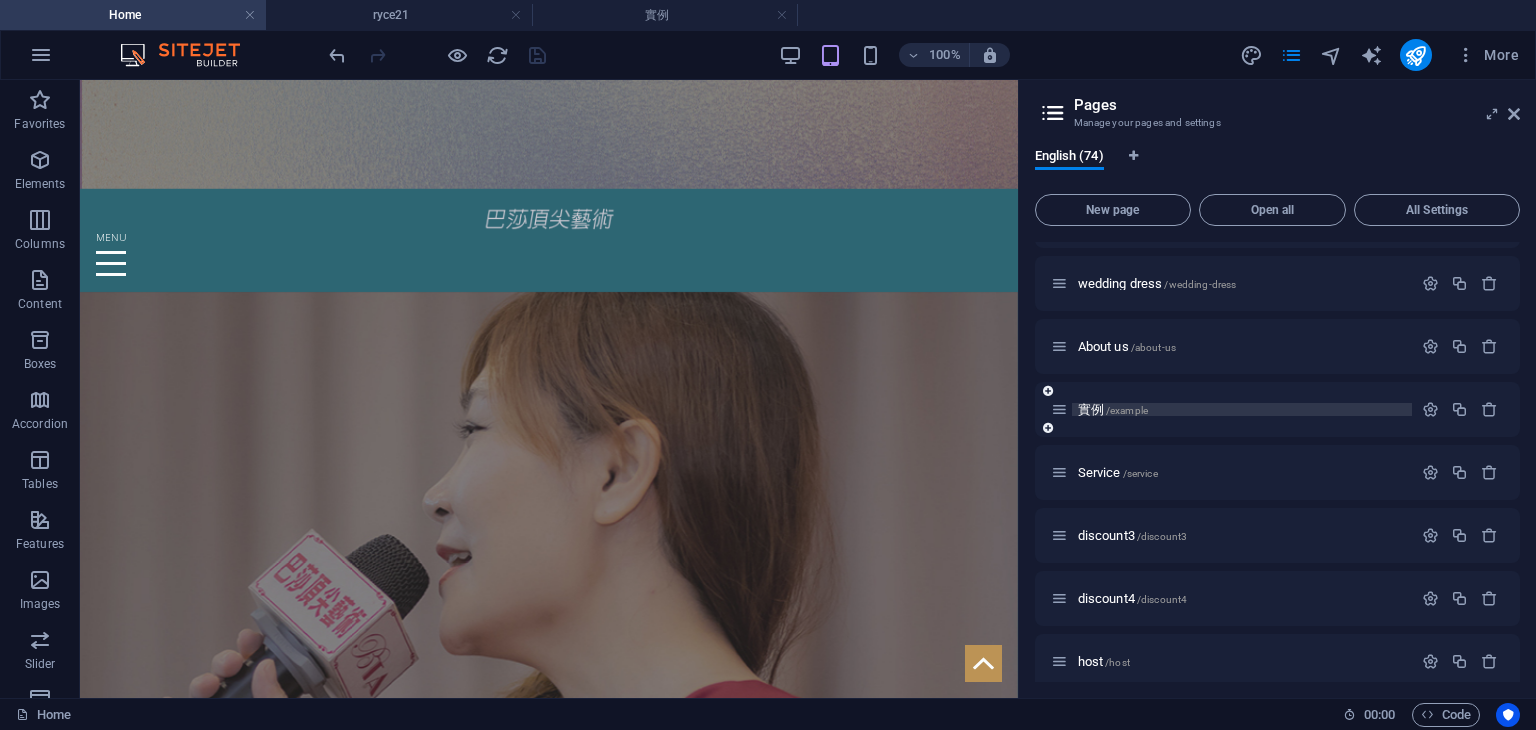 scroll, scrollTop: 0, scrollLeft: 0, axis: both 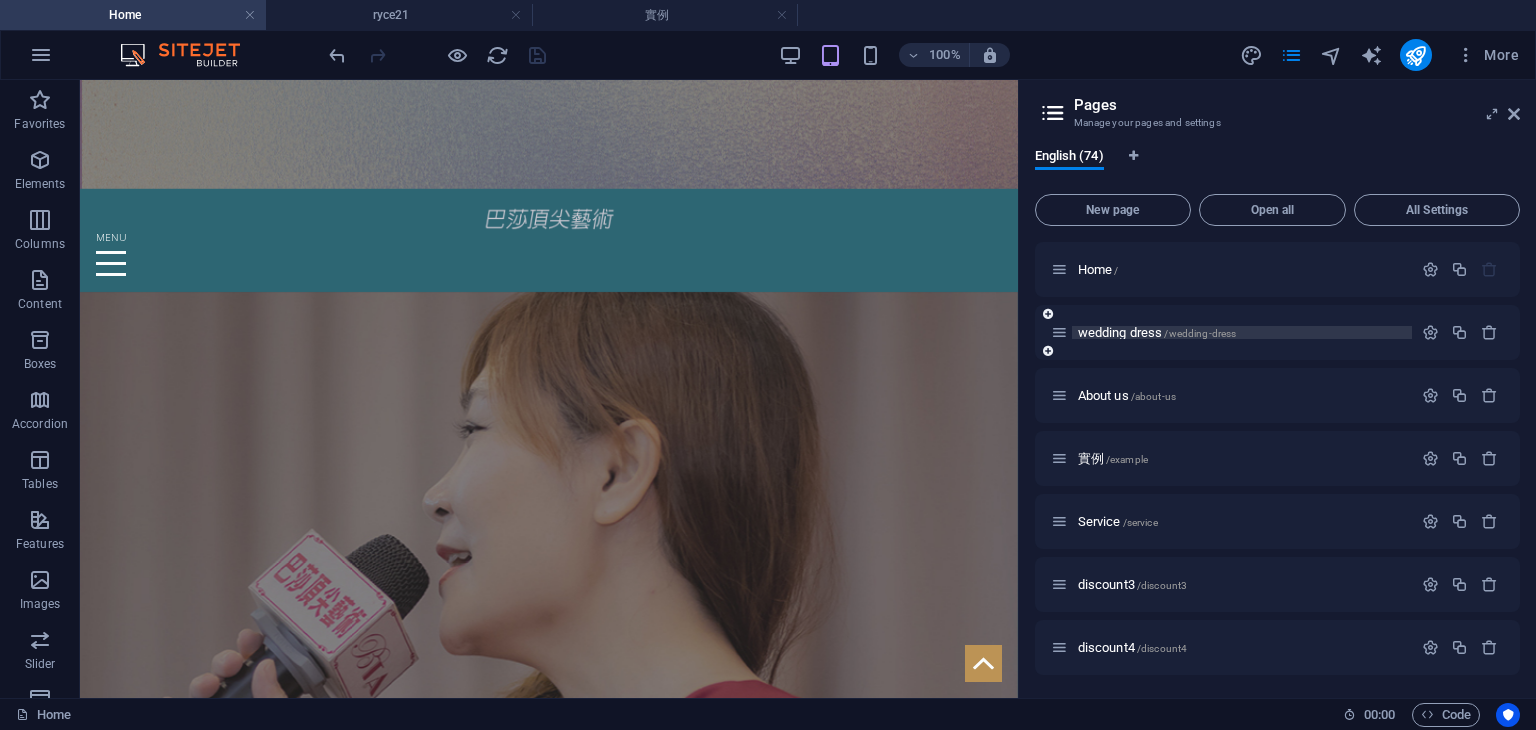 click on "wedding dress /wedding-dress" at bounding box center (1242, 332) 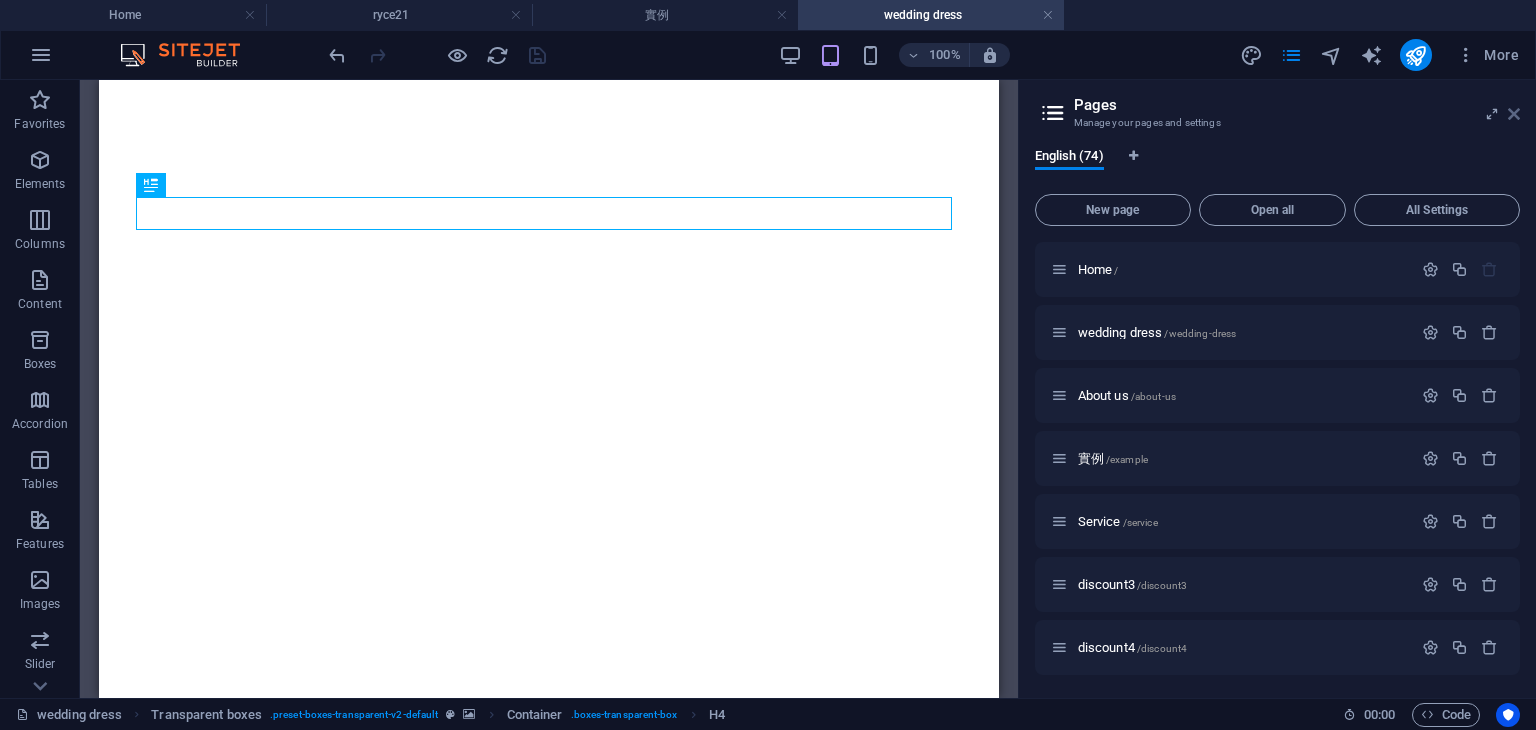 click at bounding box center (1514, 114) 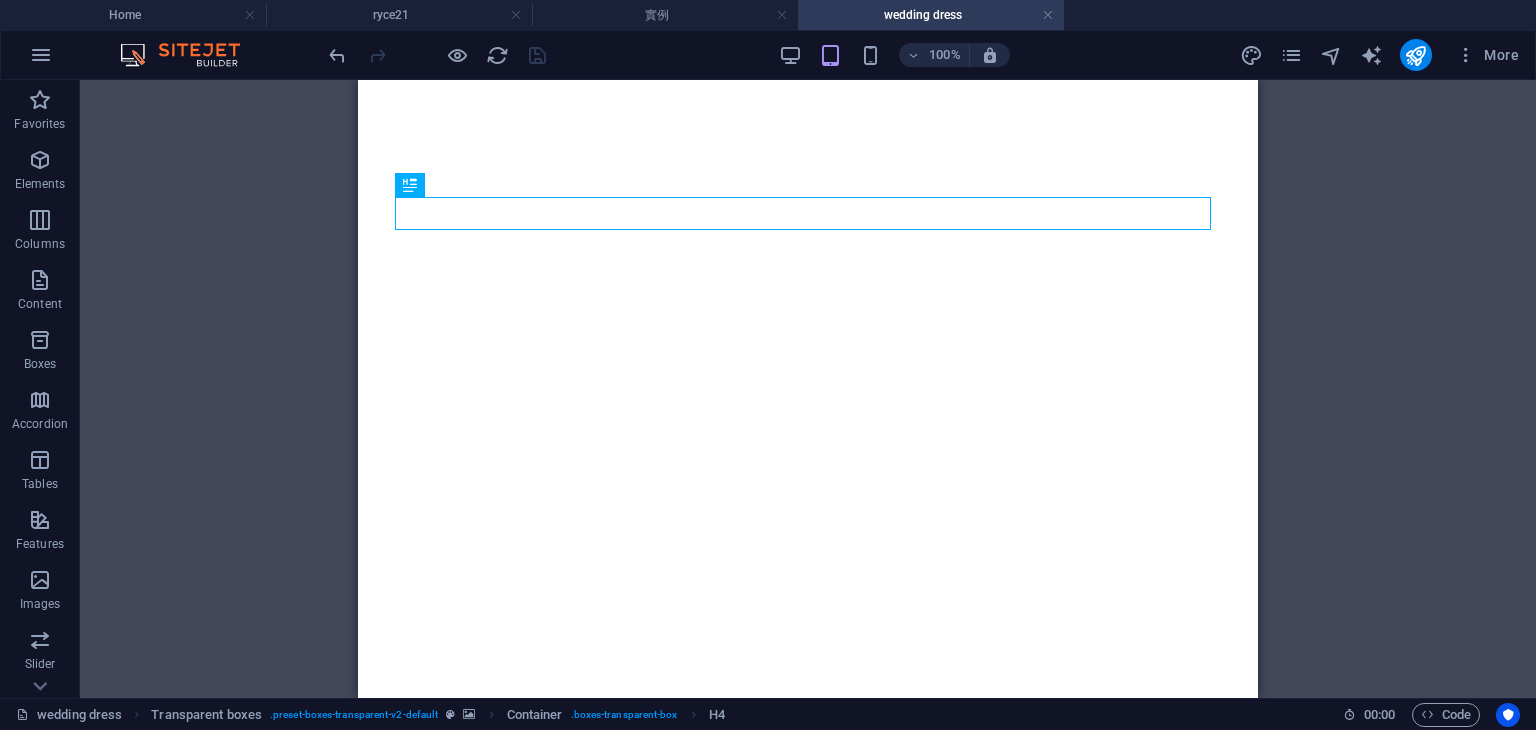click on "100%" at bounding box center [894, 55] 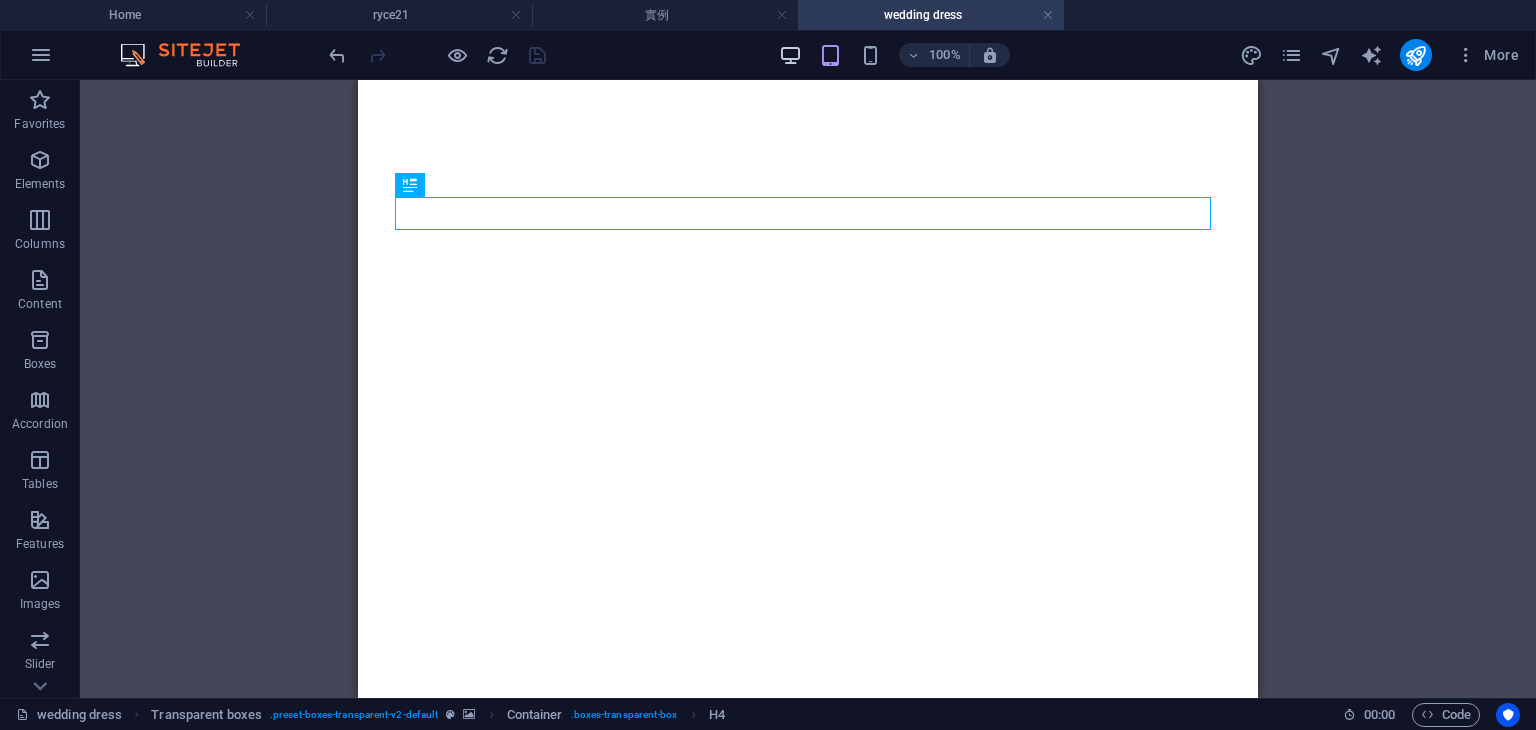 click at bounding box center [790, 55] 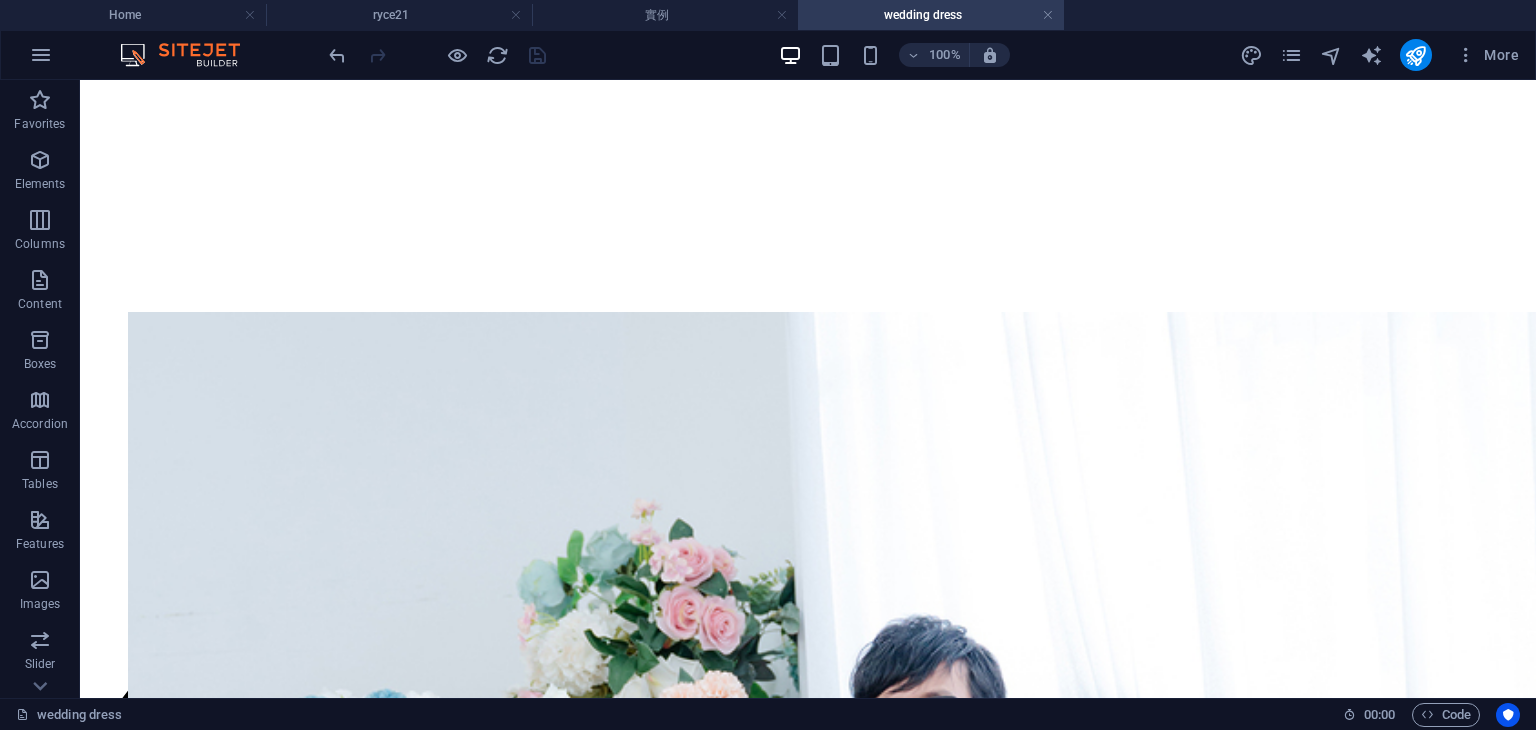 scroll, scrollTop: 0, scrollLeft: 0, axis: both 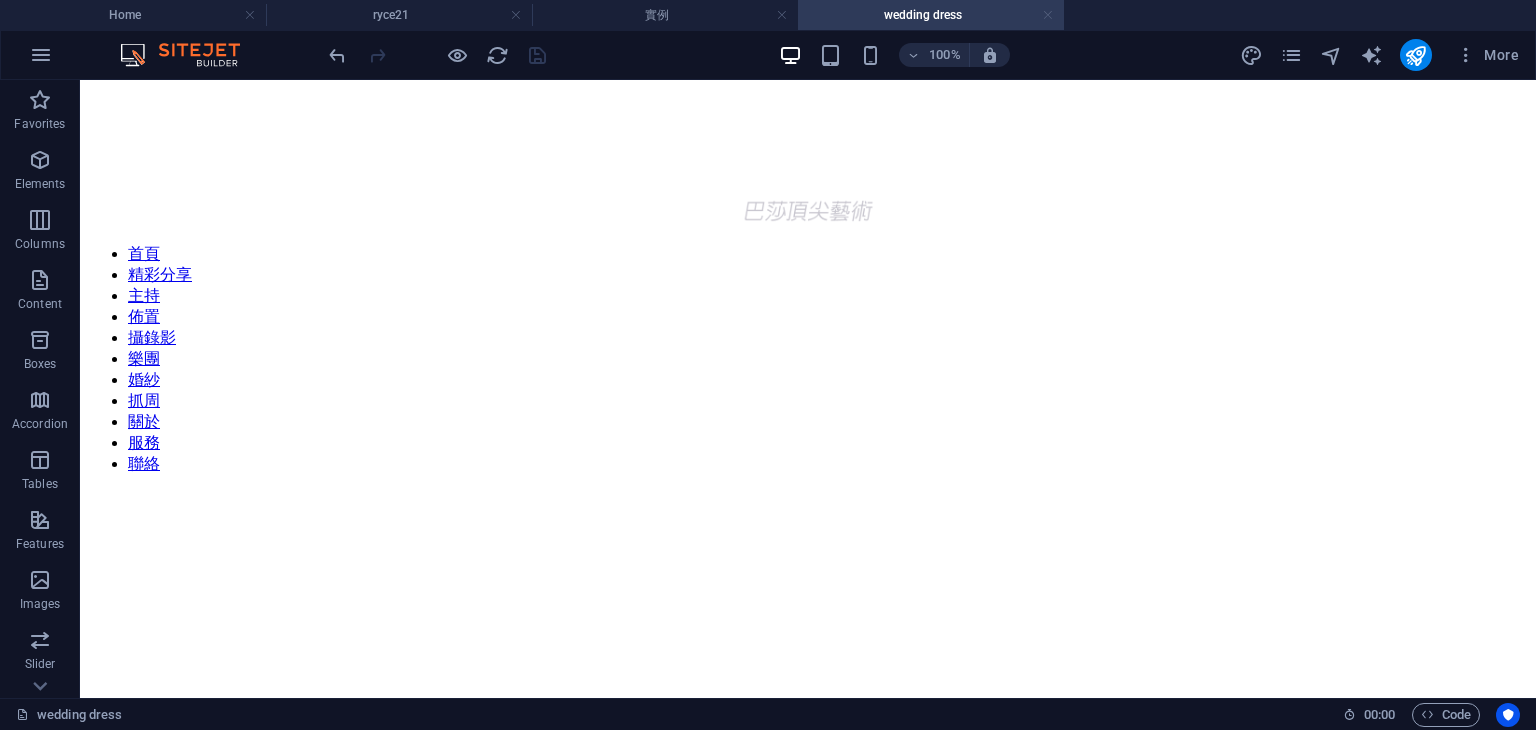click at bounding box center [1048, 15] 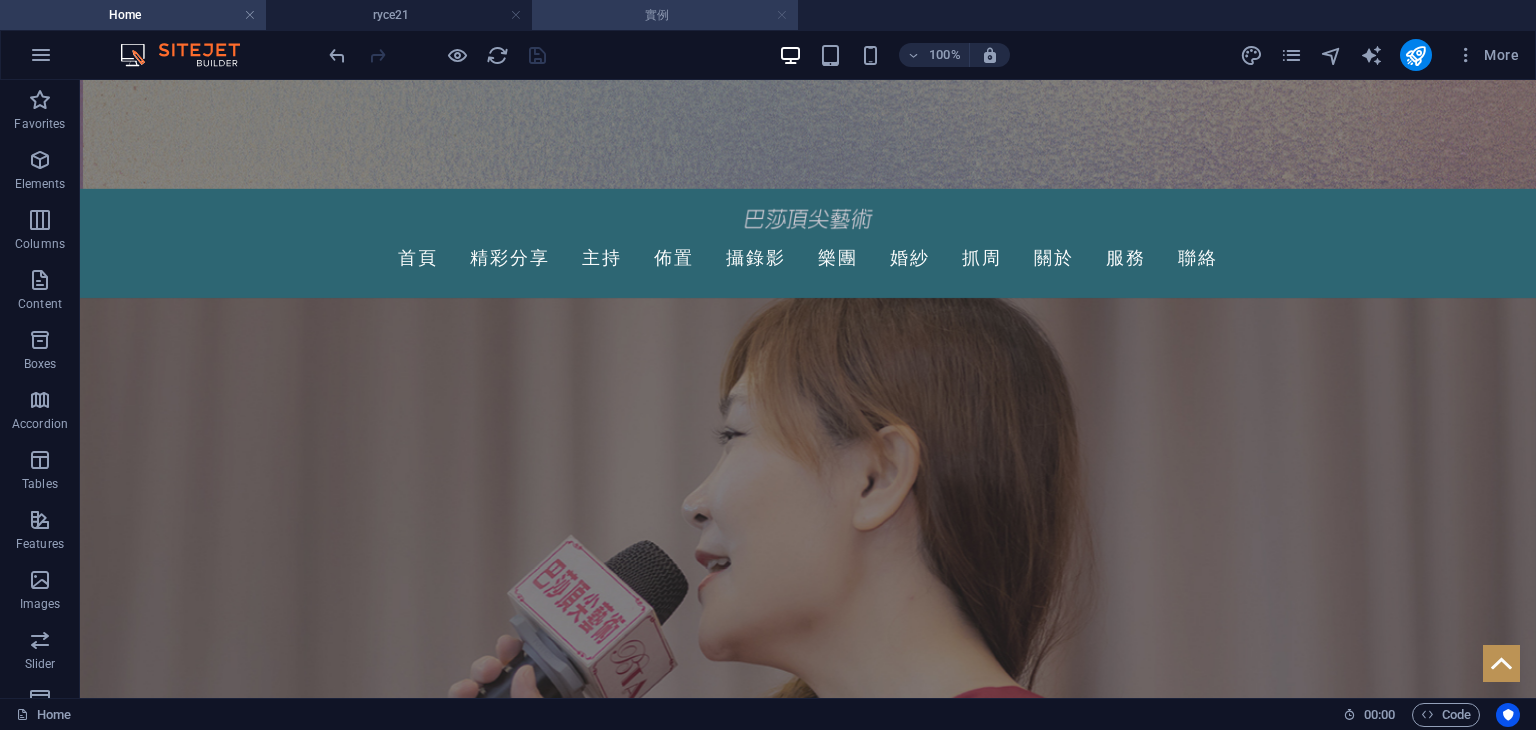 click at bounding box center [782, 15] 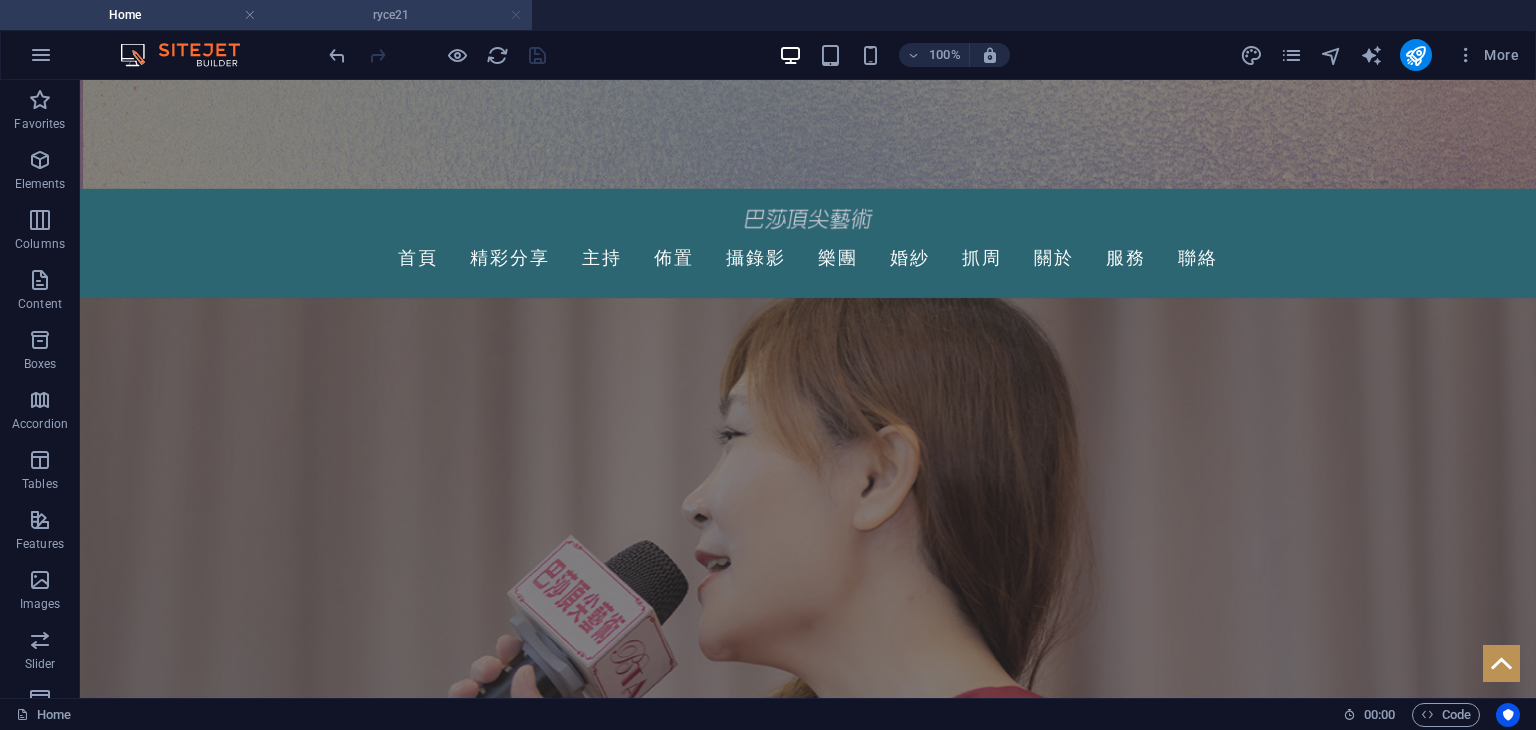 click at bounding box center [516, 15] 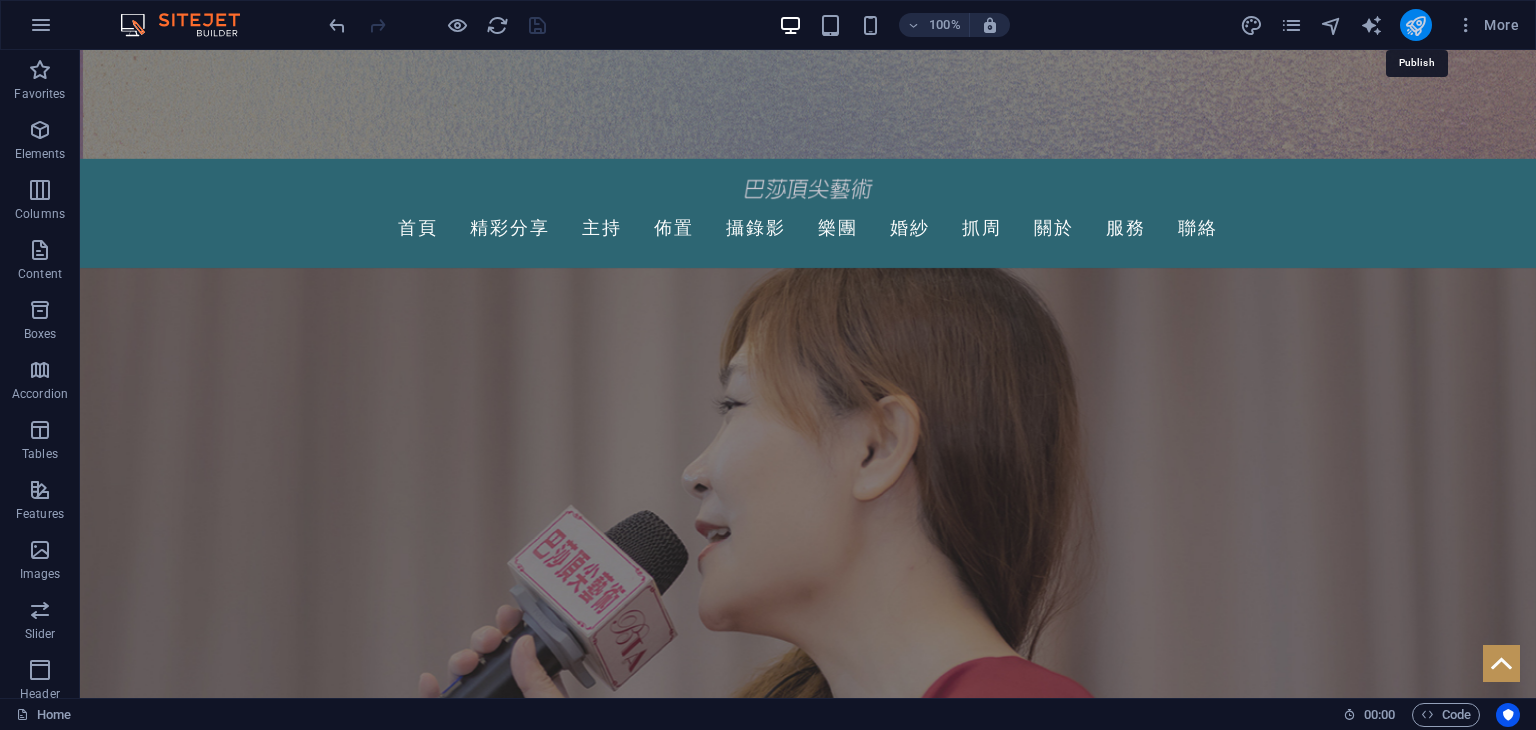 click at bounding box center [1415, 25] 